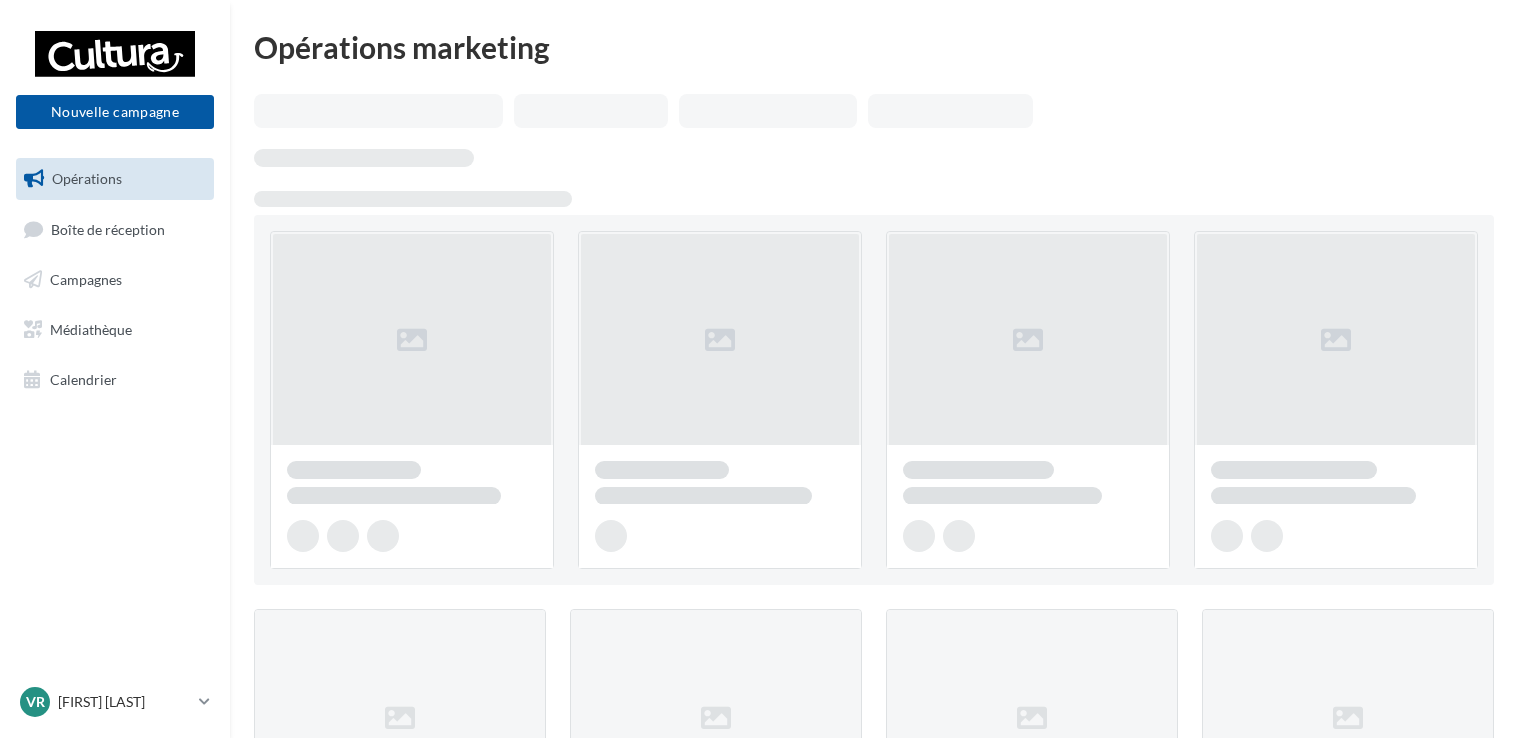 scroll, scrollTop: 0, scrollLeft: 0, axis: both 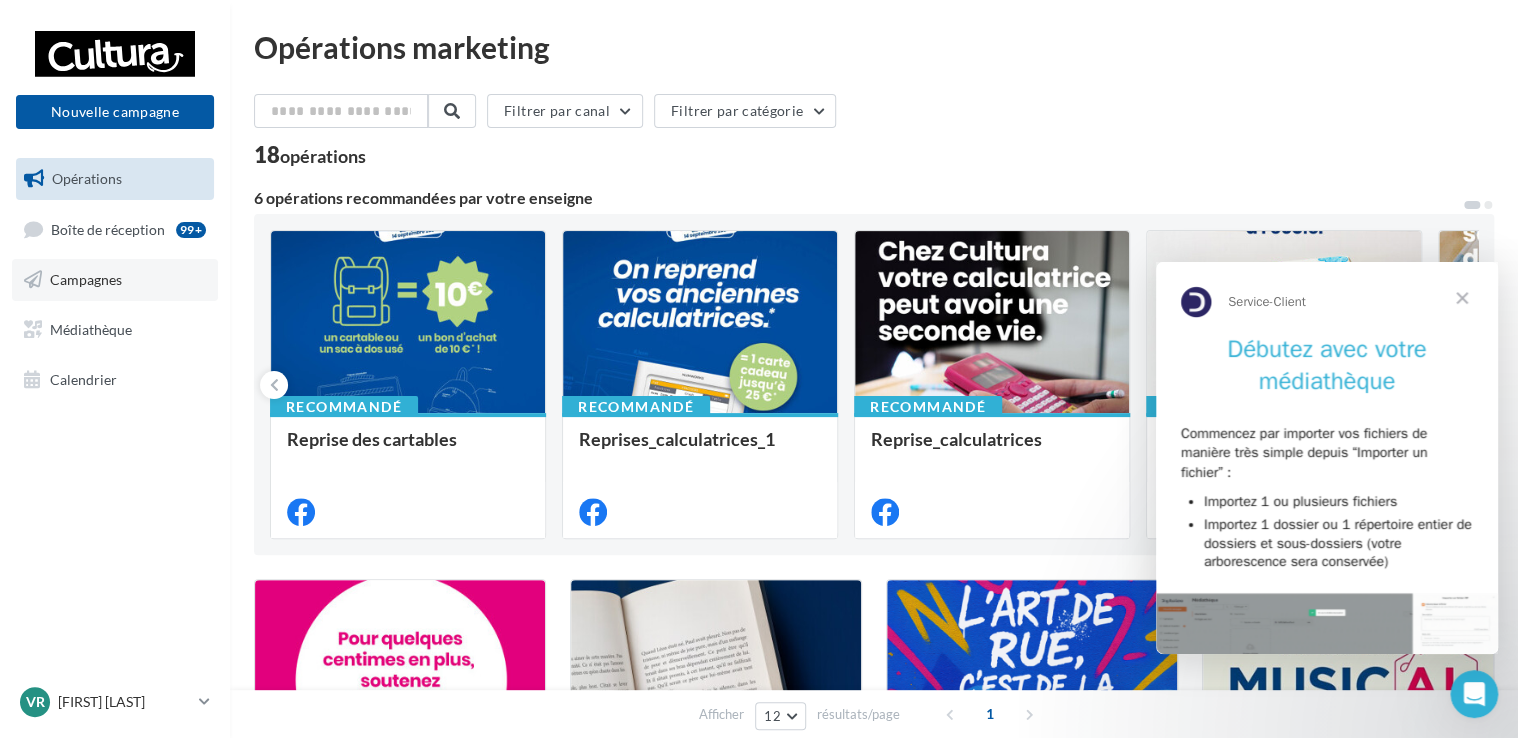 click on "Campagnes" at bounding box center [115, 280] 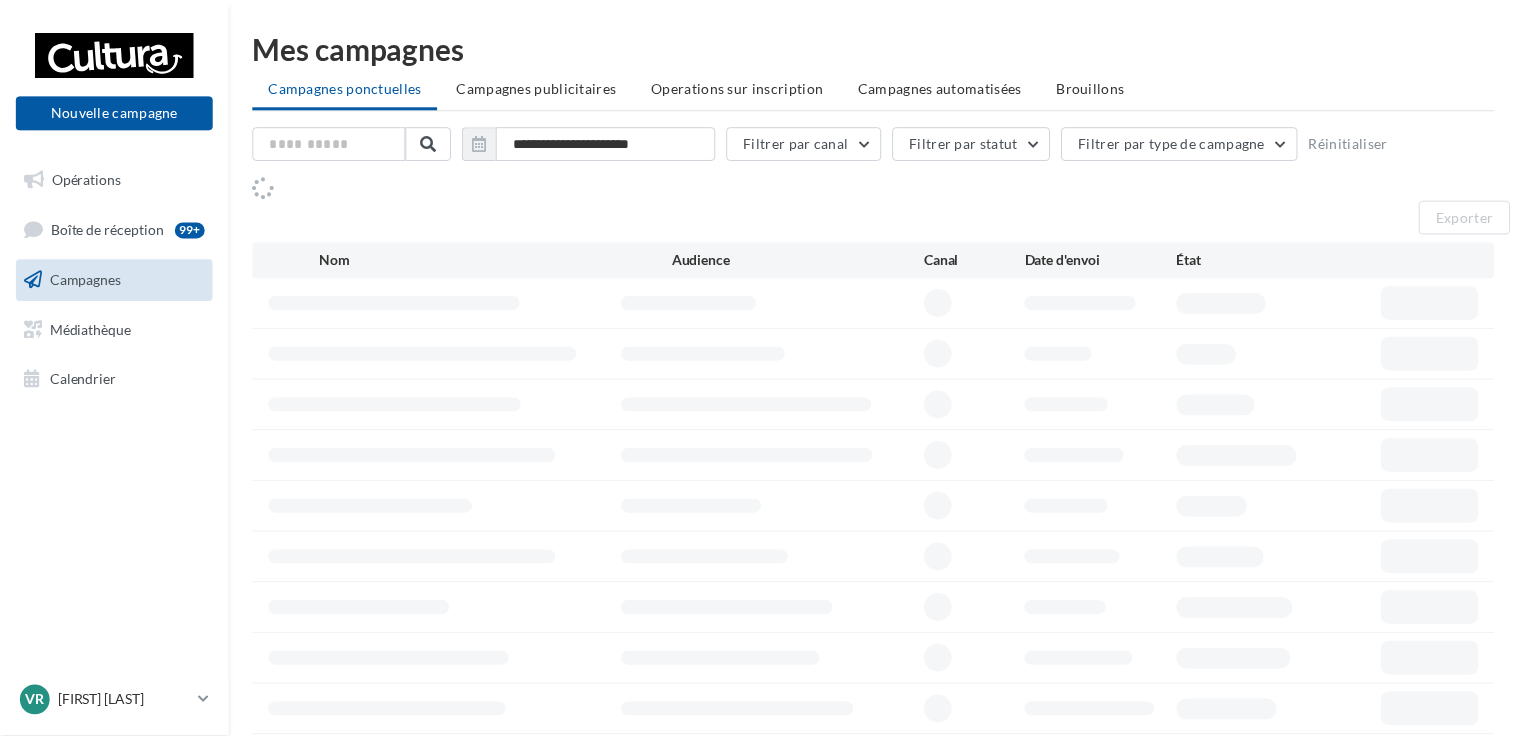 scroll, scrollTop: 0, scrollLeft: 0, axis: both 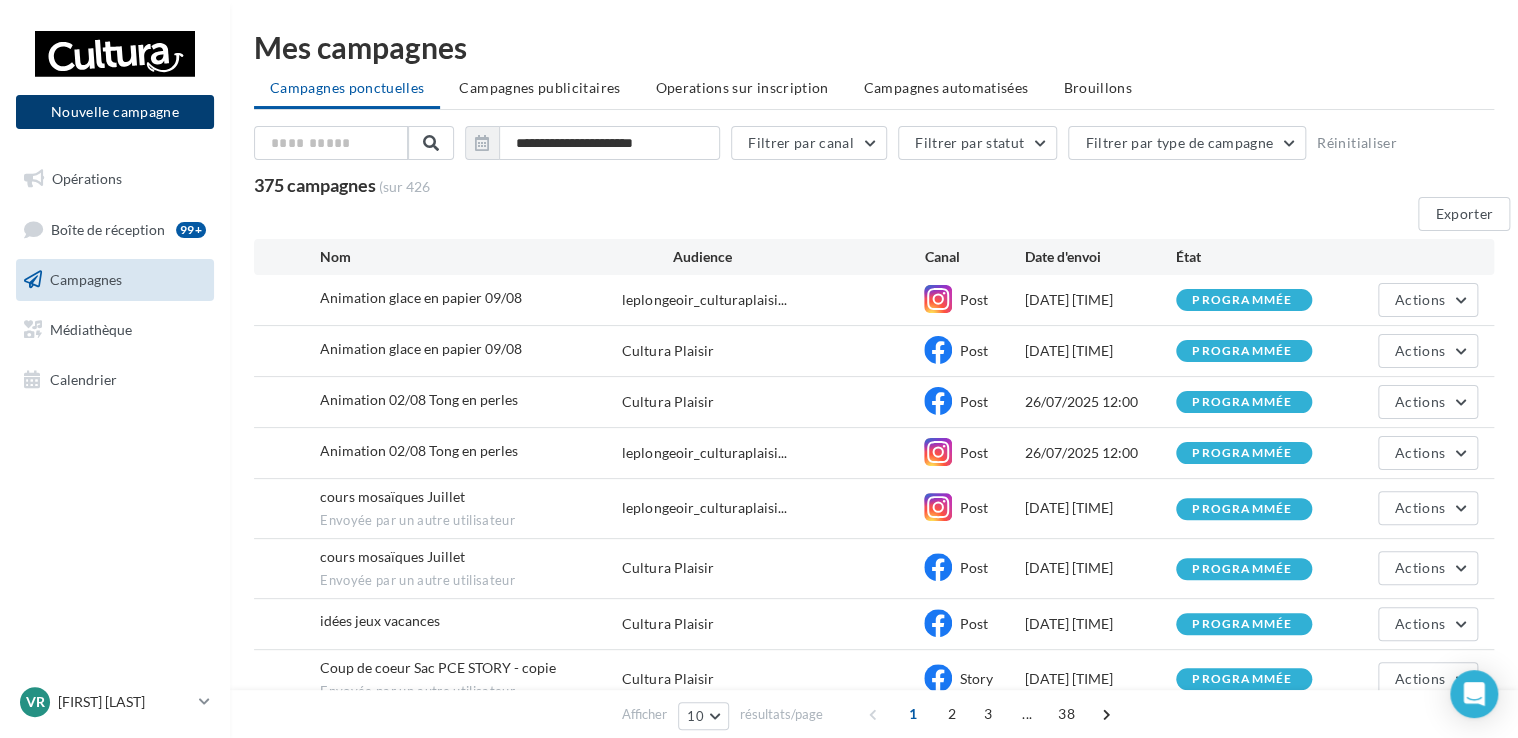 click on "Nouvelle campagne" at bounding box center (115, 112) 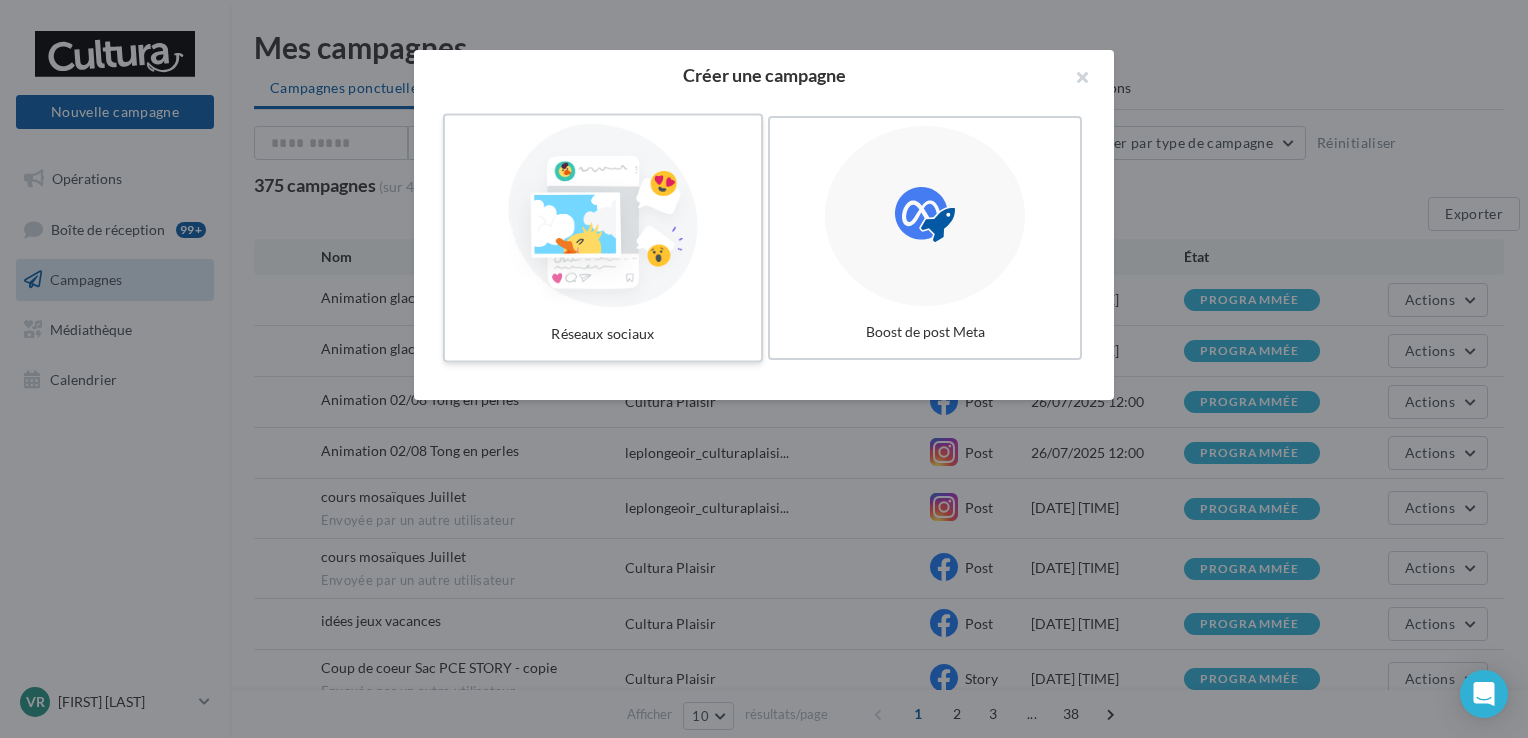 click at bounding box center (603, 216) 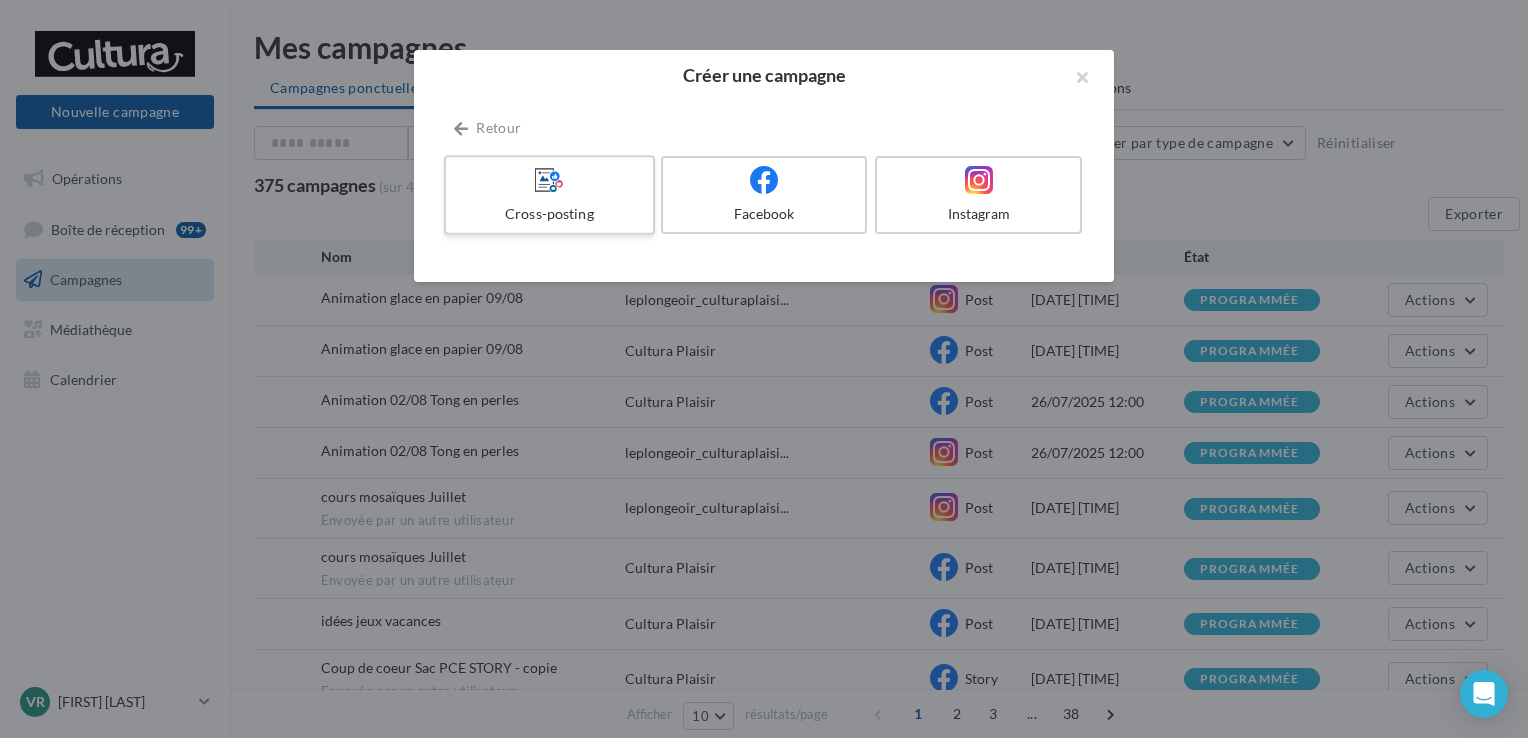 click on "Cross-posting" at bounding box center [549, 195] 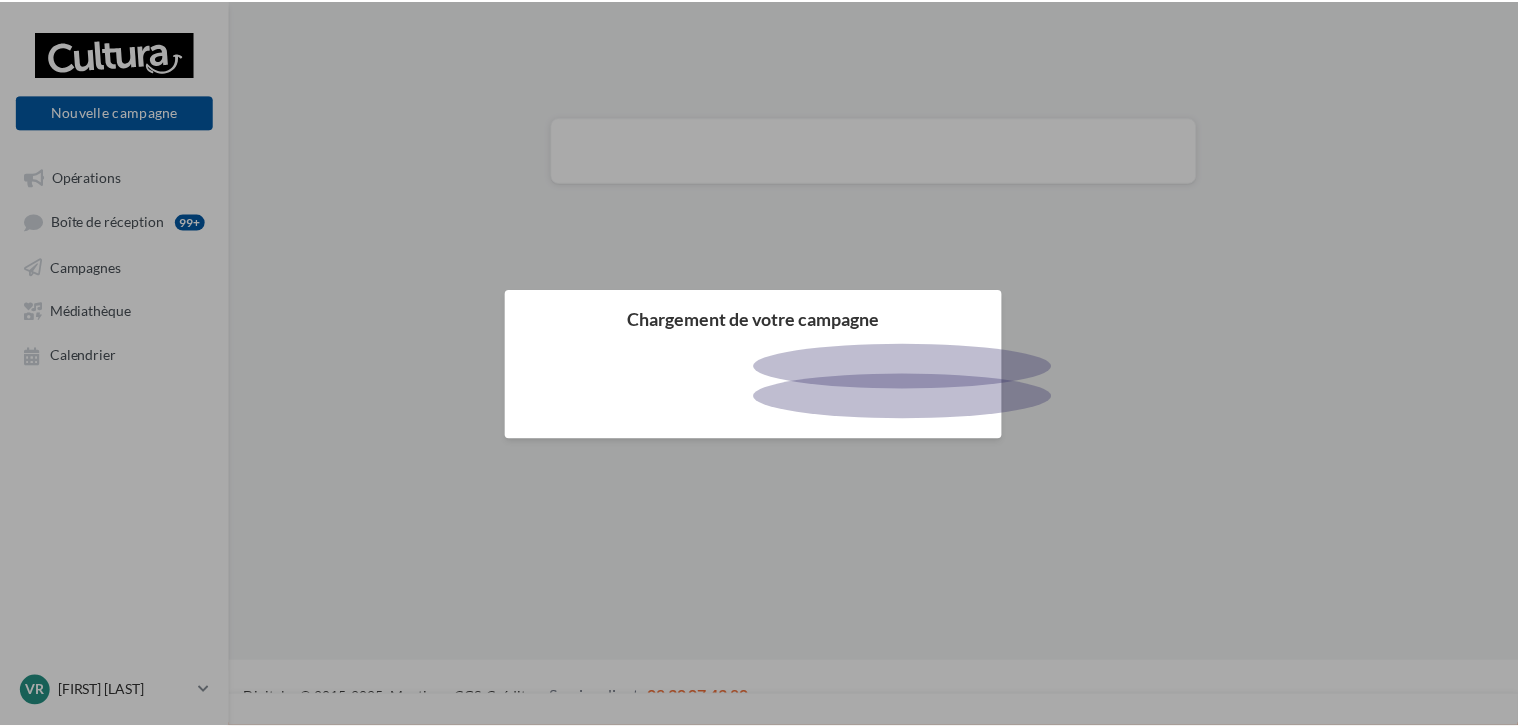 scroll, scrollTop: 0, scrollLeft: 0, axis: both 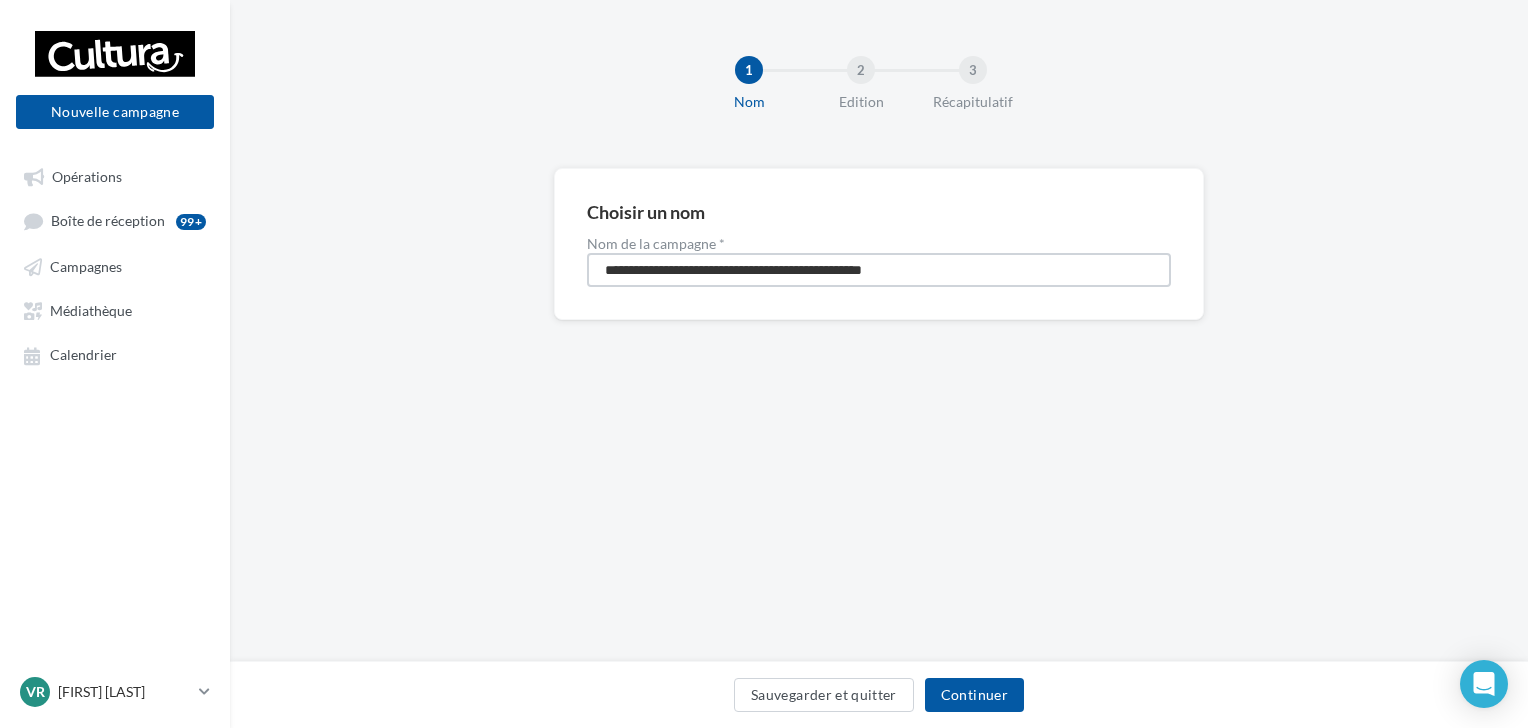 click on "**********" at bounding box center (879, 270) 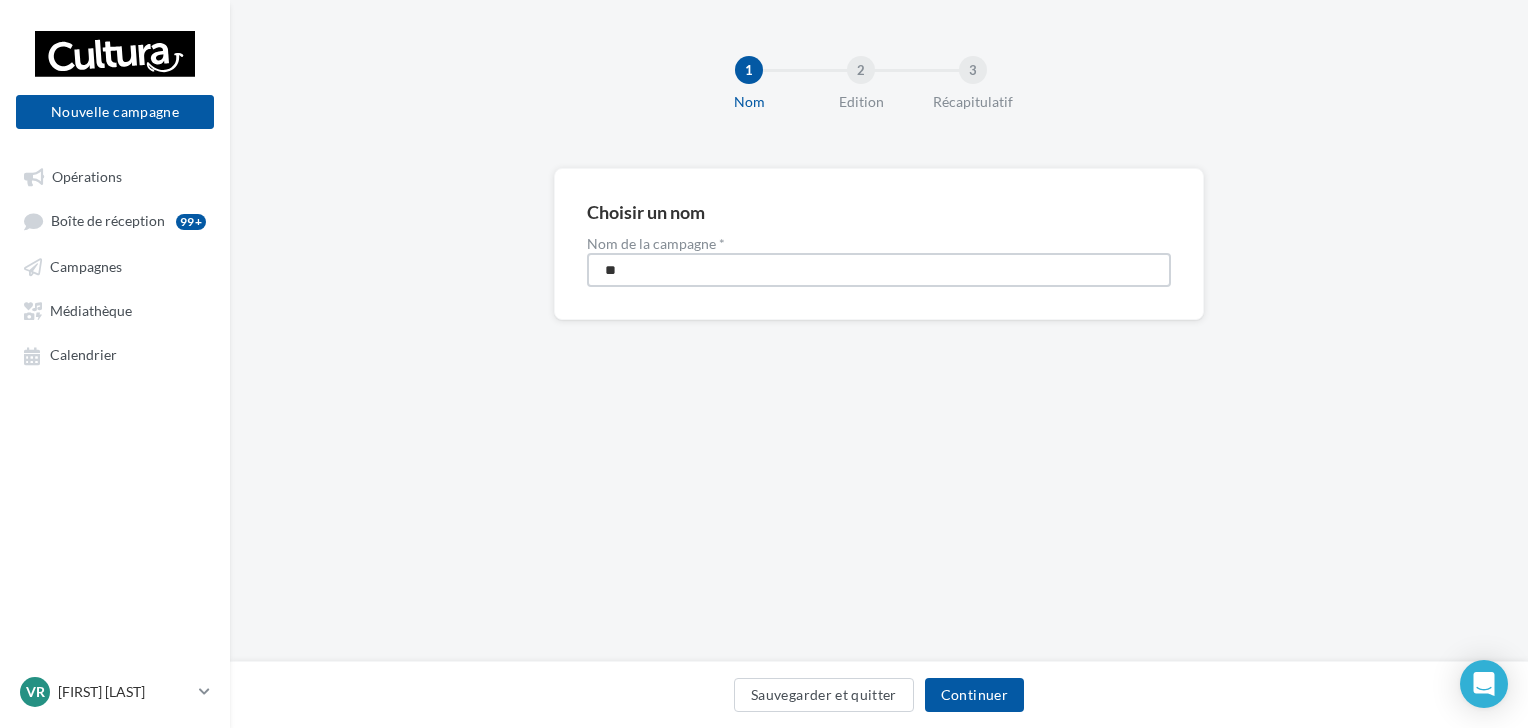 type on "*" 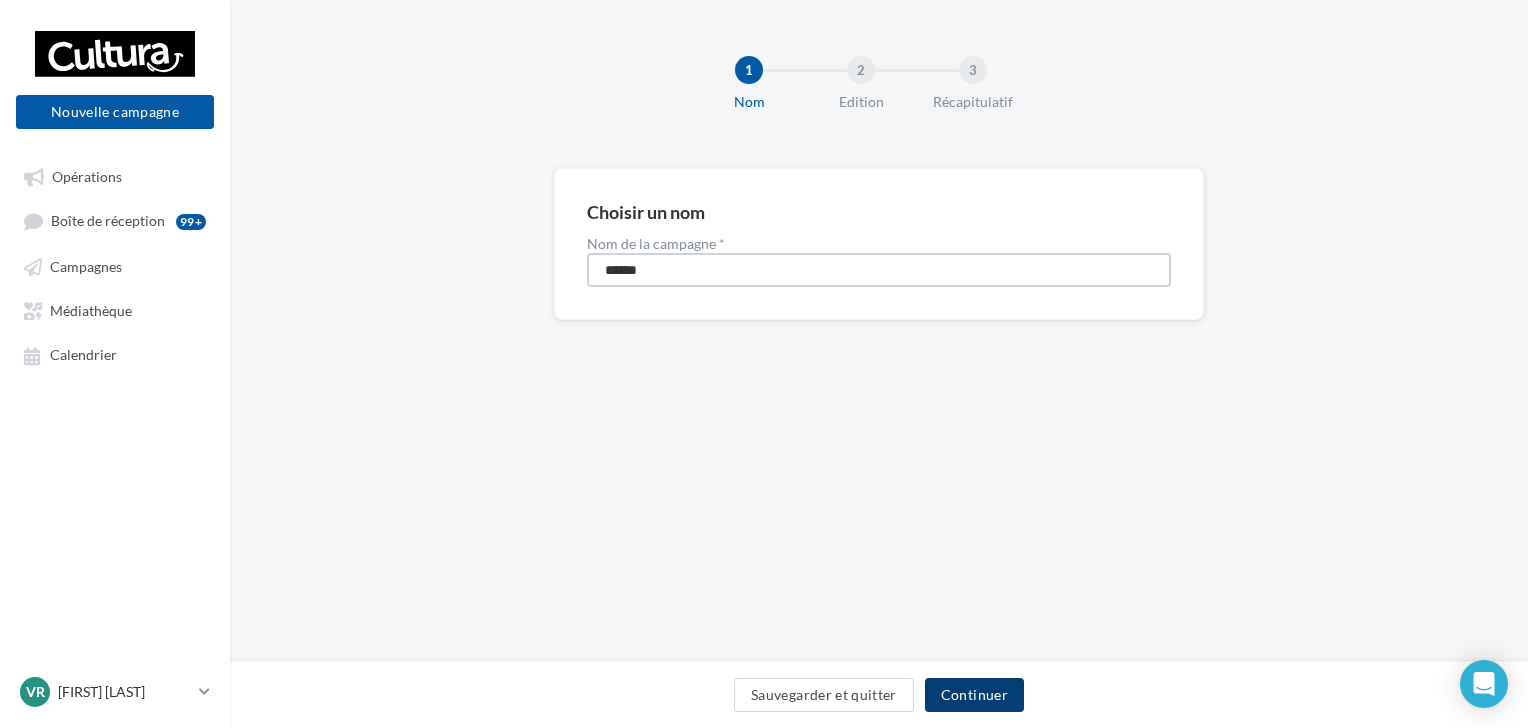 type on "******" 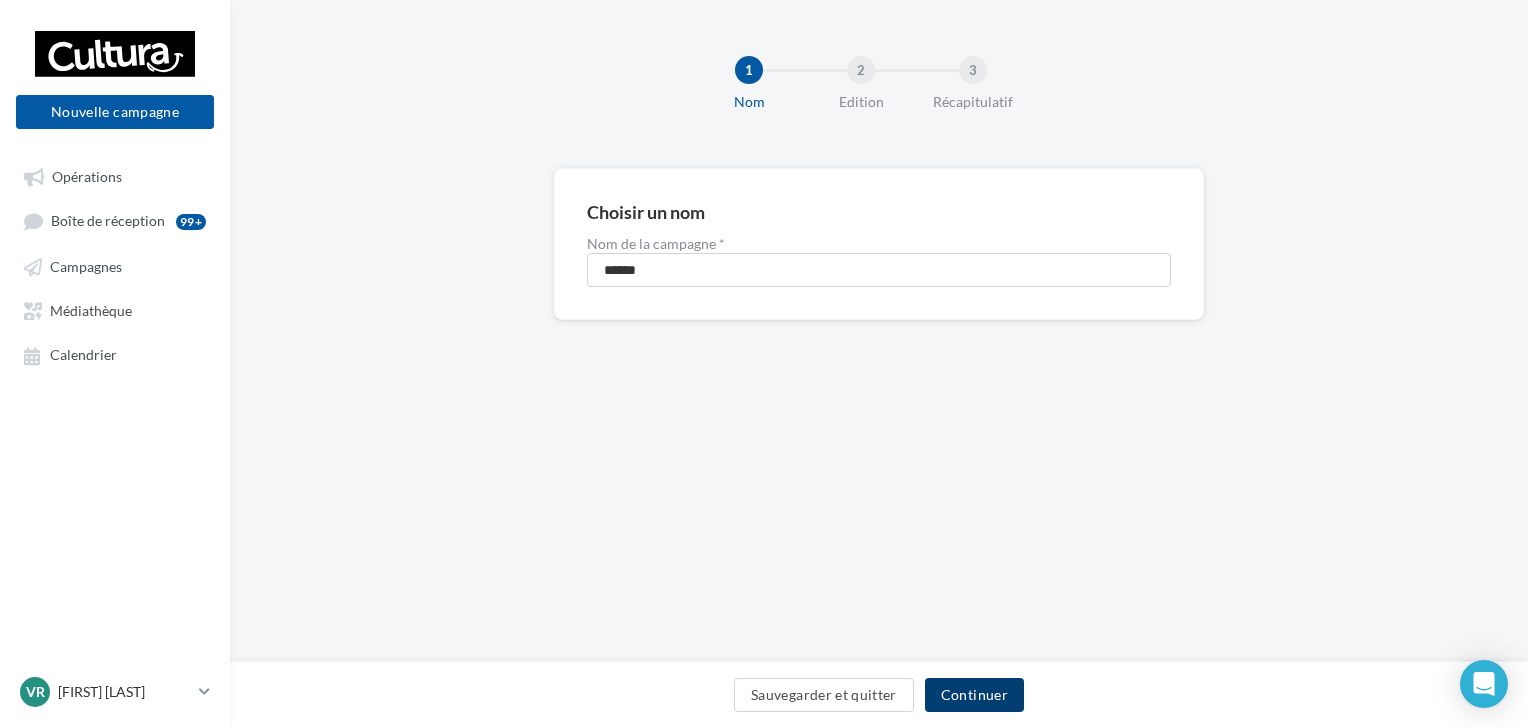 click on "Continuer" at bounding box center (974, 695) 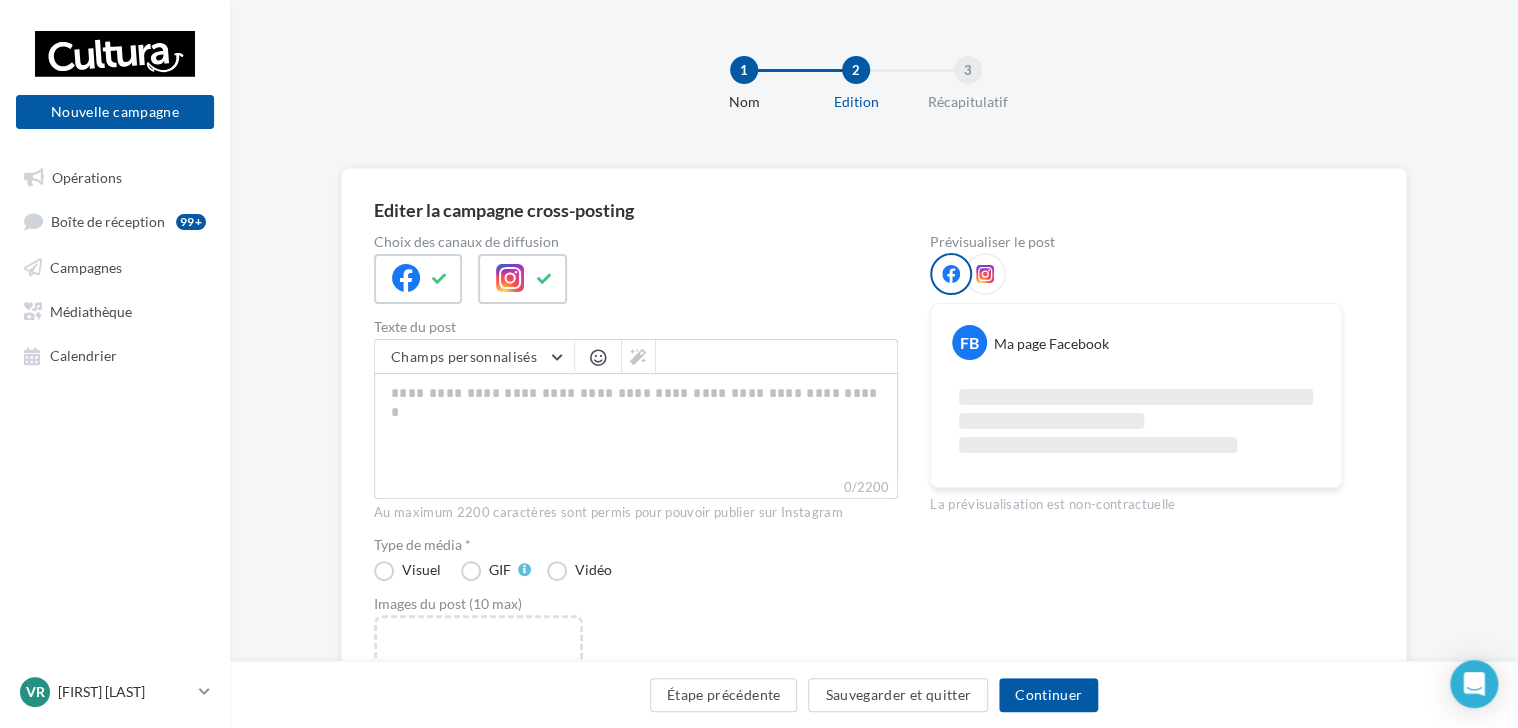 click on "Choix des canaux de diffusion
Texte du post
Champs personnalisés         Adresse de l'entreprise     Nom de l'entreprise     Site internet de l'entreprise     Téléphone de l'entreprise     Signature de l'entreprise     Code Postal     Ville
0/2200
Au maximum 2200 caractères sont permis pour pouvoir publier sur Instagram
Type de média
*
Visuel
GIF
Vidéo
Images du post (10 max)
Ajouter une image     Format: jpg   Taille min: 150x150 (LxH)   Taille max: 1920x1350 (LxH)
10 images max pour pouvoir publier sur Instagram
Prévisualiser le post" at bounding box center [874, 574] 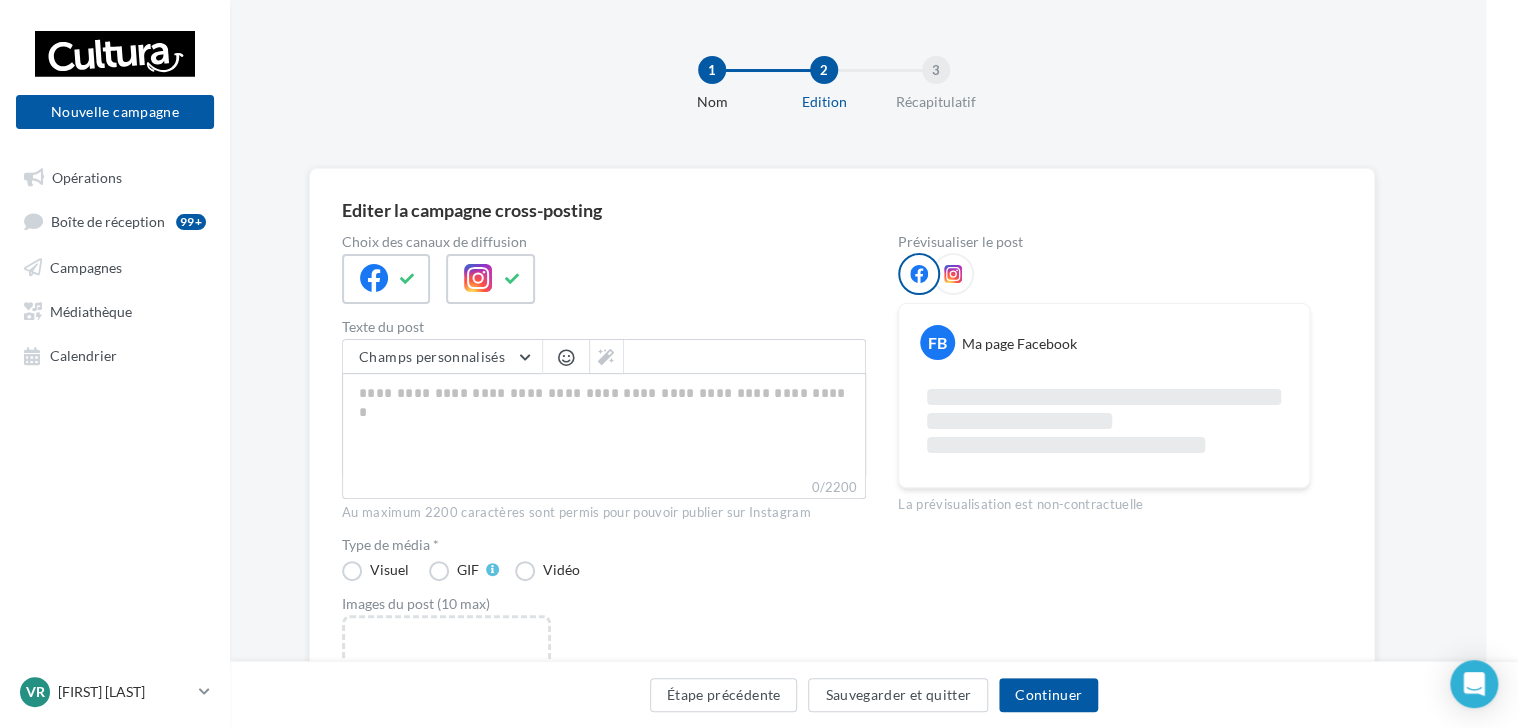drag, startPoint x: 1368, startPoint y: 632, endPoint x: 1525, endPoint y: 481, distance: 217.83022 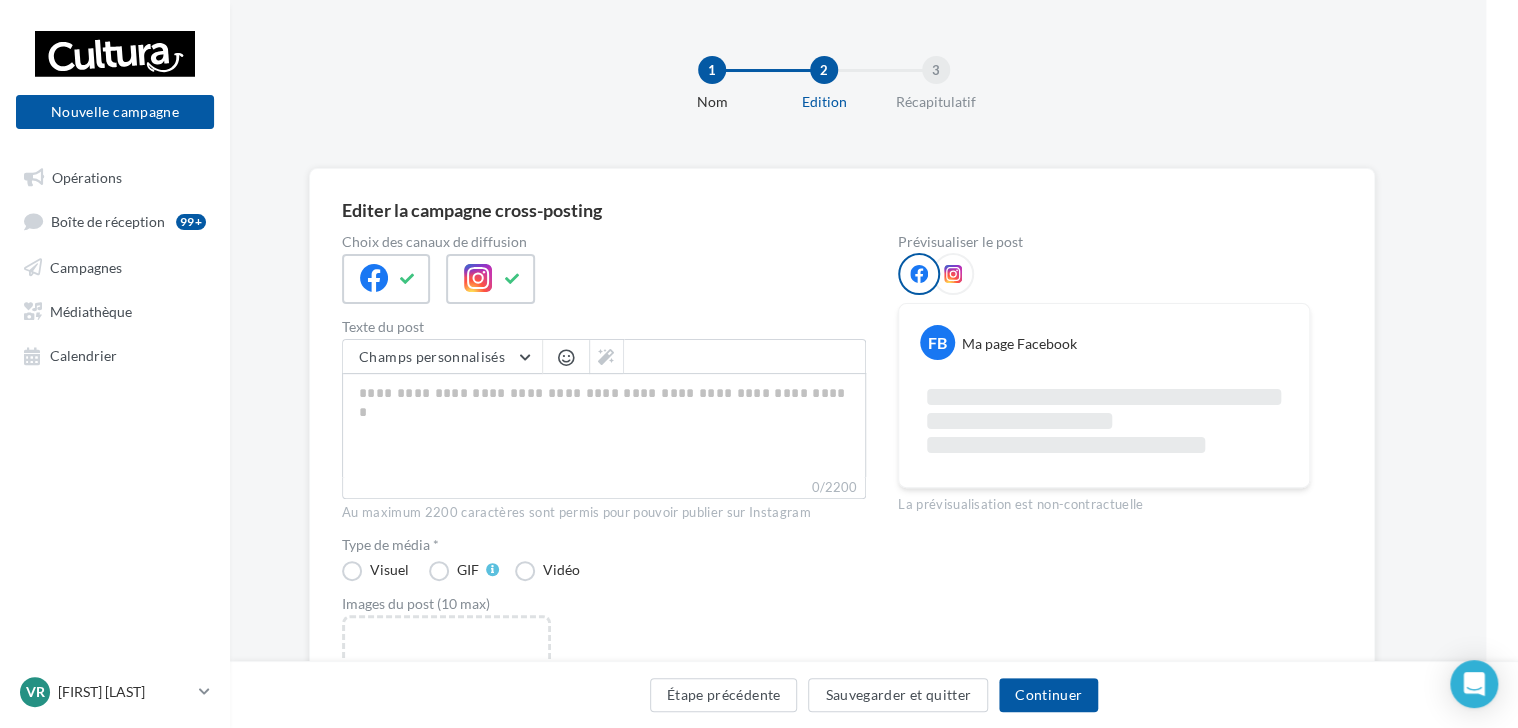 click on "Nouvelle campagne
Nouvelle campagne
Opérations
Boîte de réception
99+
Campagnes
Médiathèque
Calendrier" at bounding box center [727, 364] 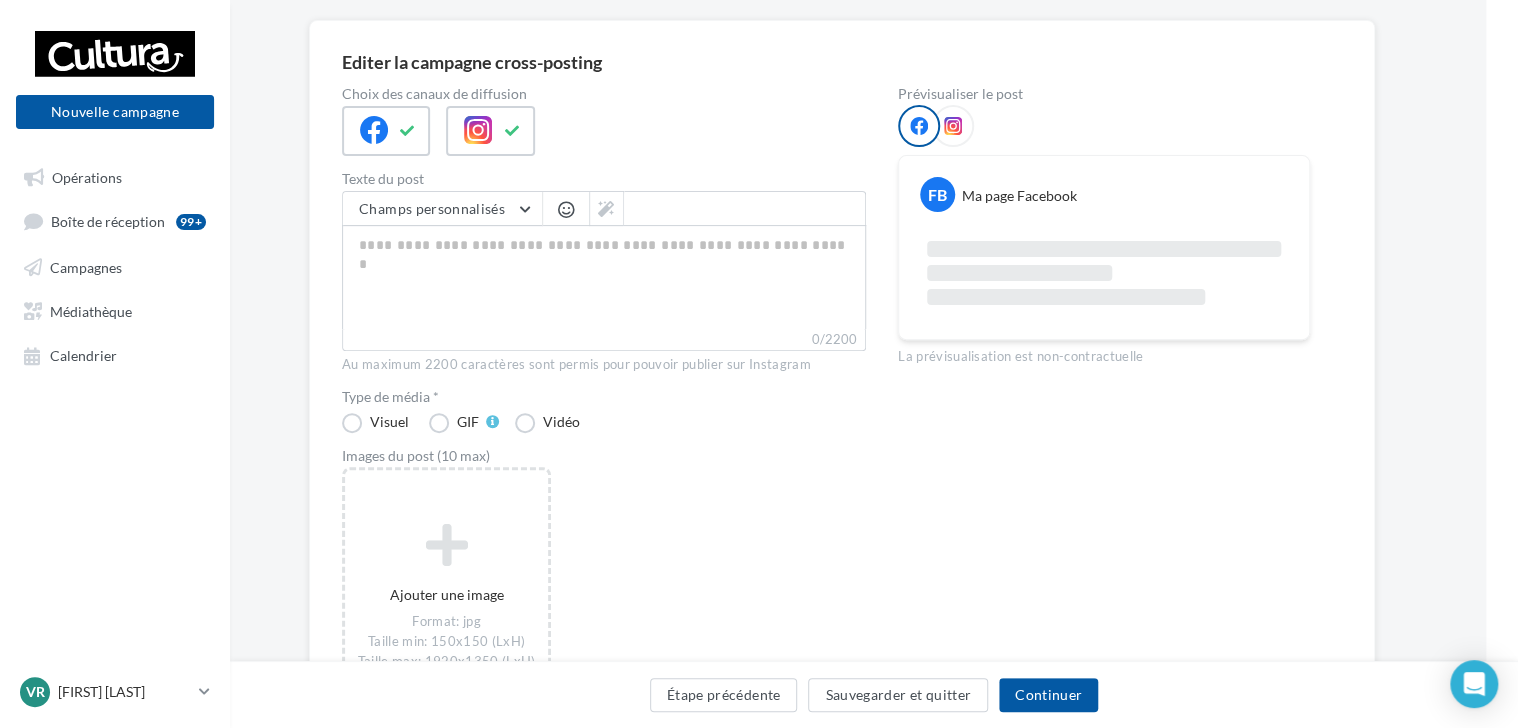 scroll, scrollTop: 156, scrollLeft: 32, axis: both 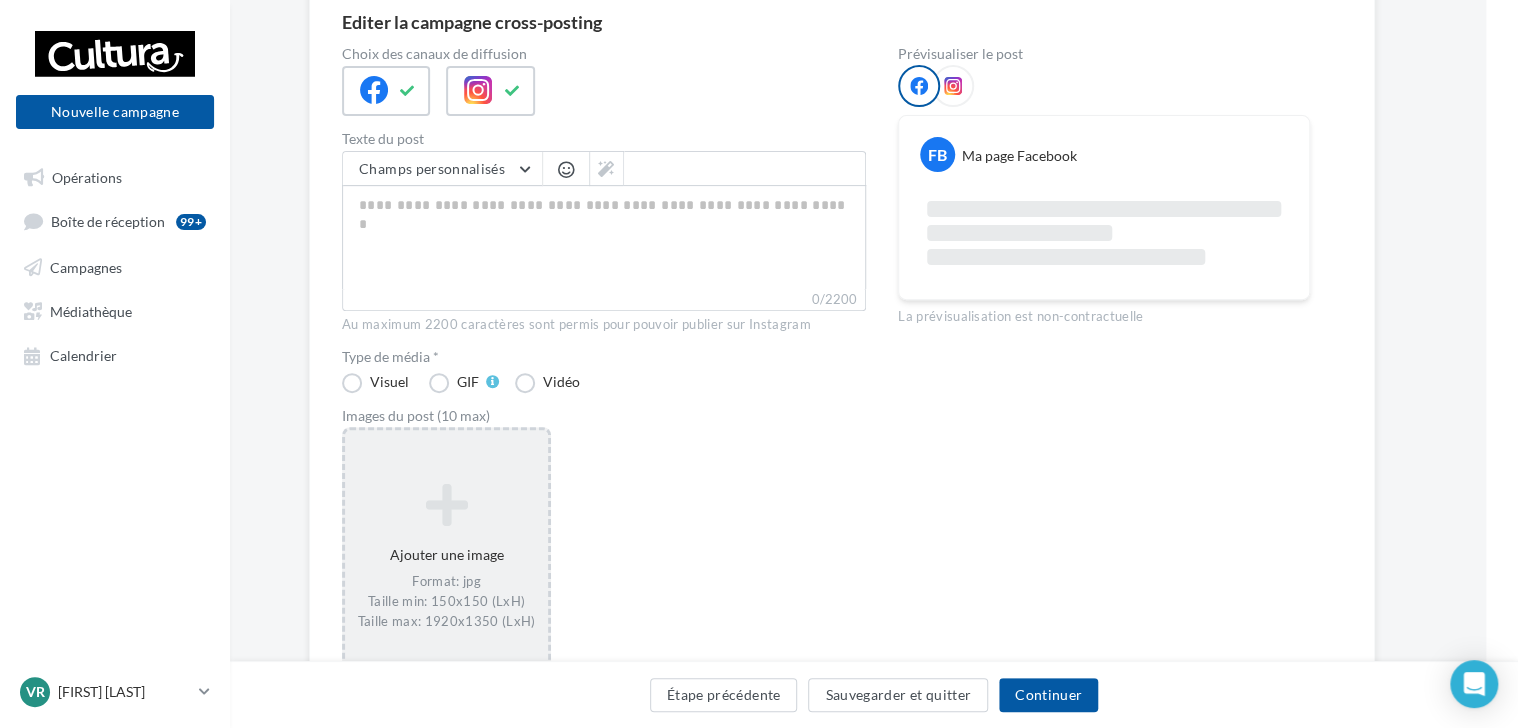 click at bounding box center (446, 505) 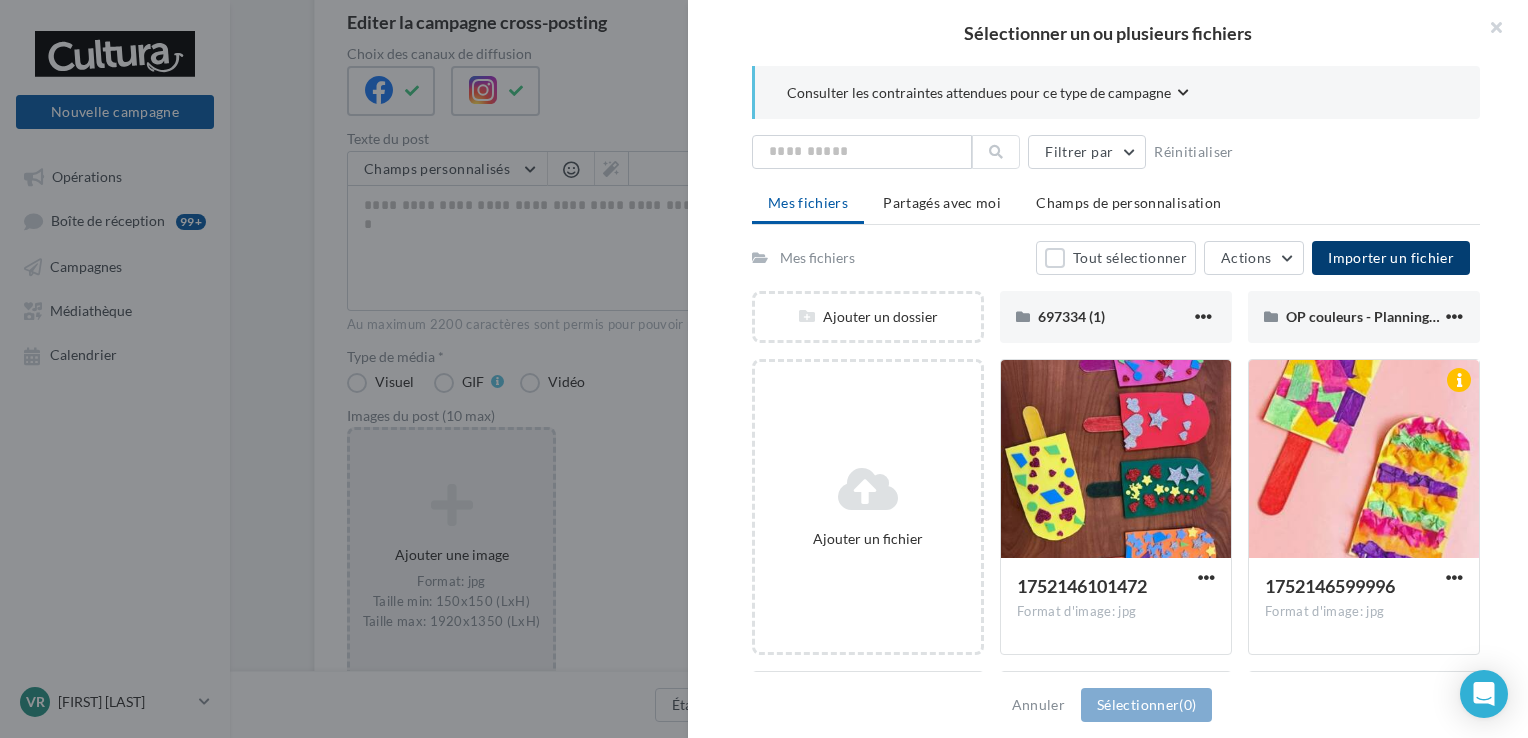 click on "Importer un fichier" at bounding box center [1391, 257] 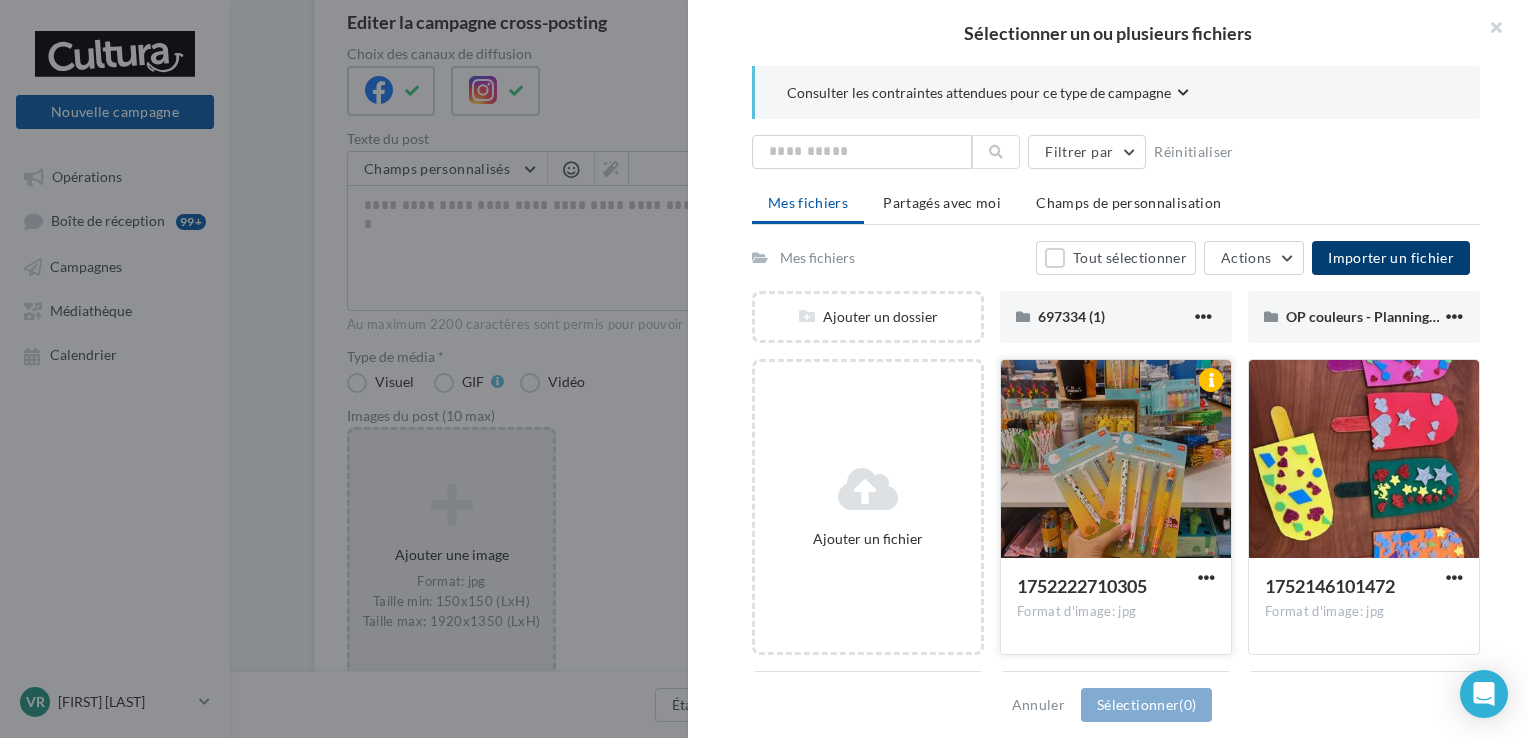 click at bounding box center (1116, 460) 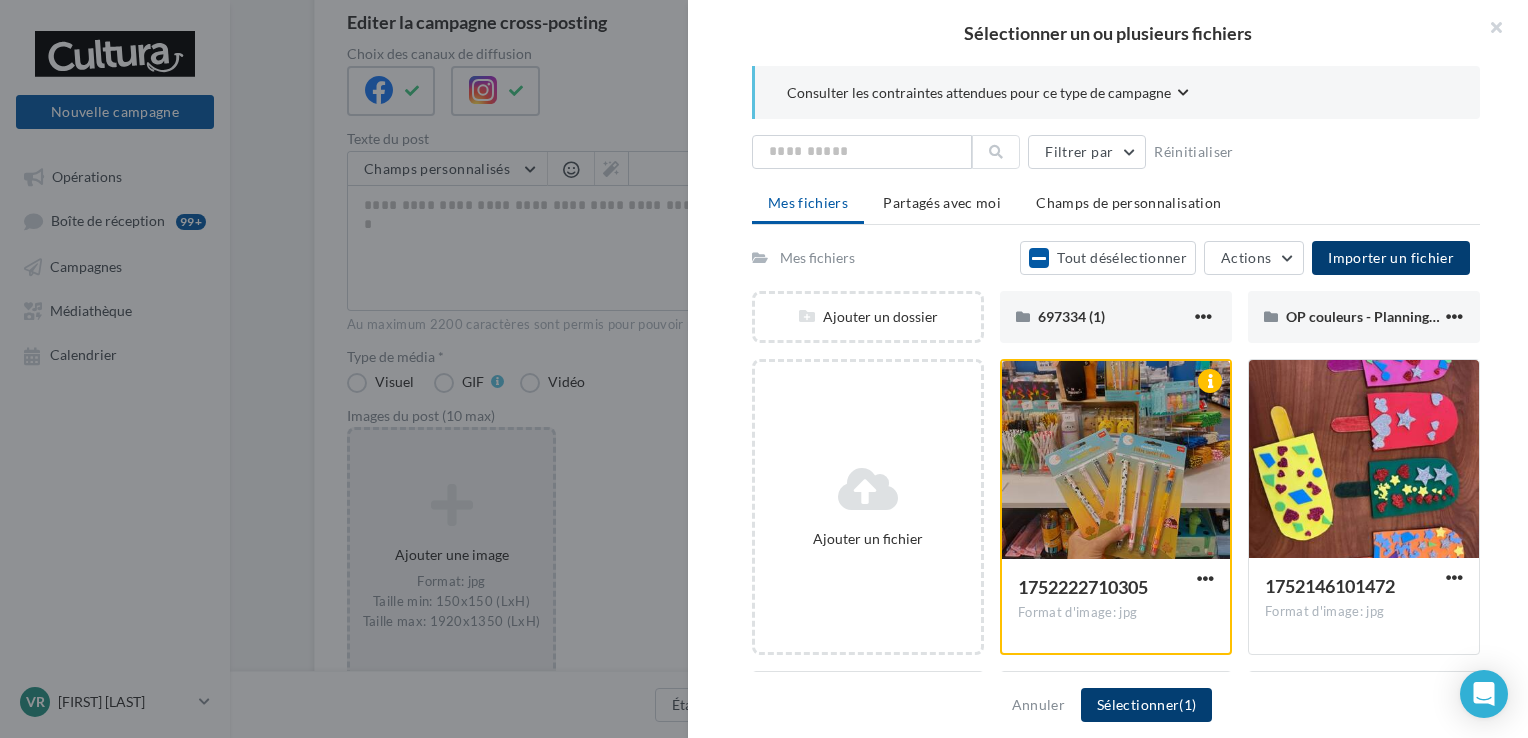 click on "Sélectionner   (1)" at bounding box center (1146, 705) 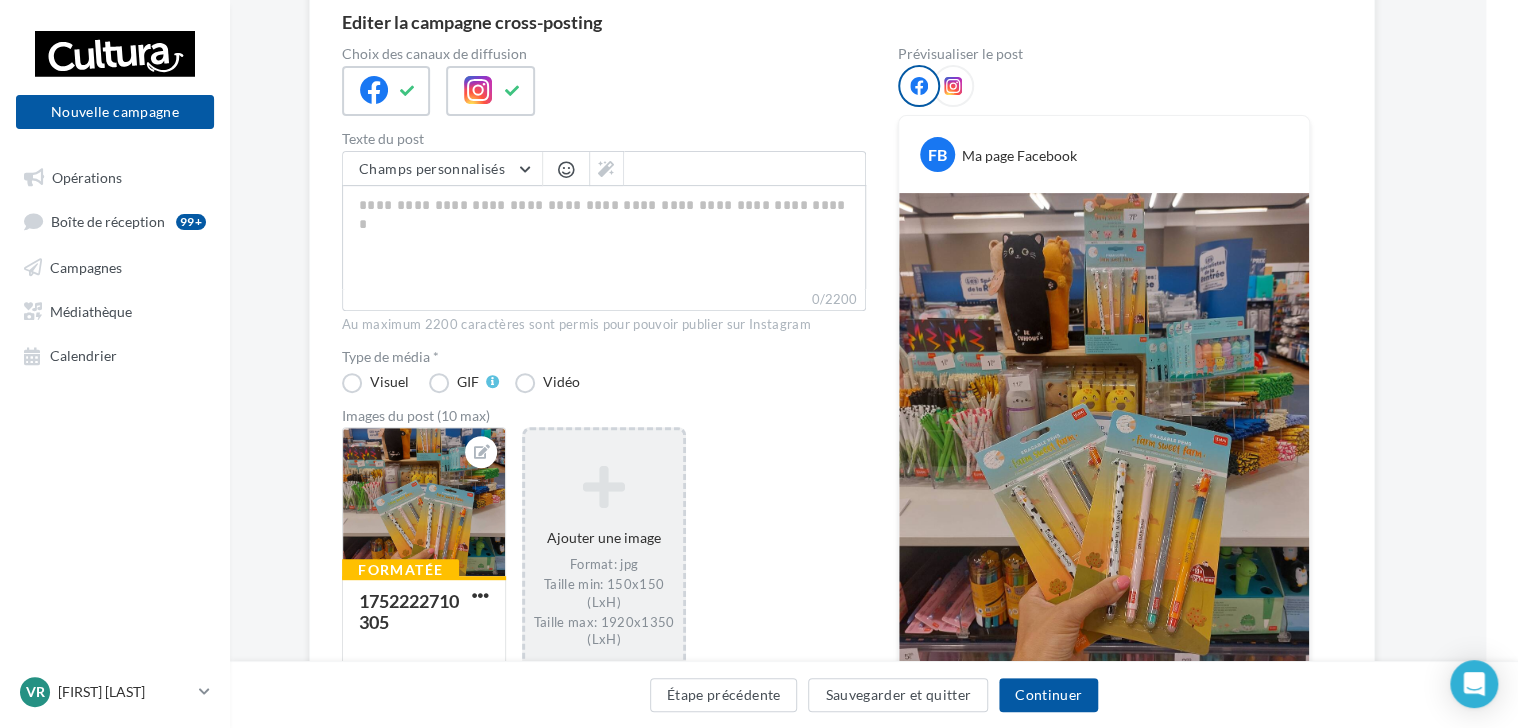 drag, startPoint x: 437, startPoint y: 183, endPoint x: 400, endPoint y: 210, distance: 45.80393 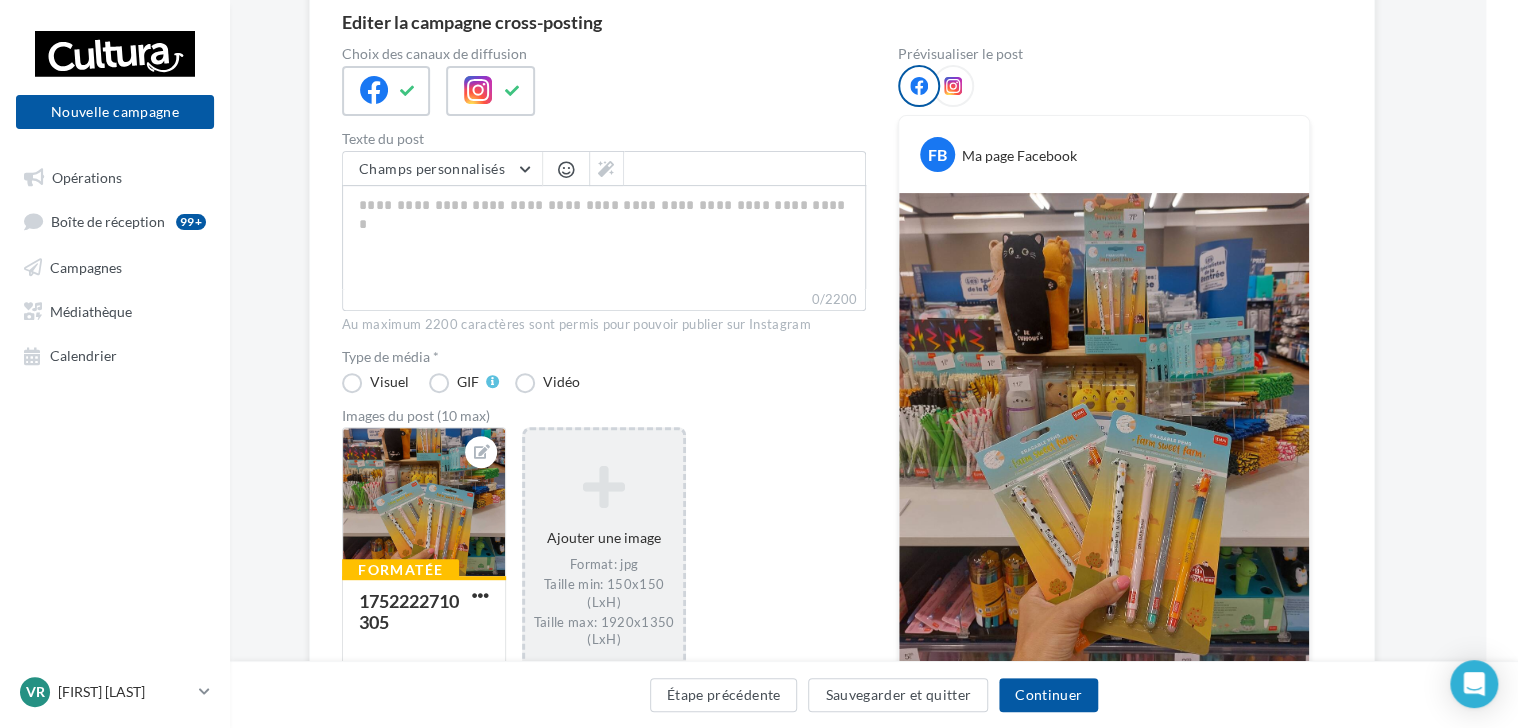 click on "Champs personnalisés         Adresse de l'entreprise     Nom de l'entreprise     Site internet de l'entreprise     Téléphone de l'entreprise     Signature de l'entreprise     Code Postal     Ville
0/2200" at bounding box center [604, 231] 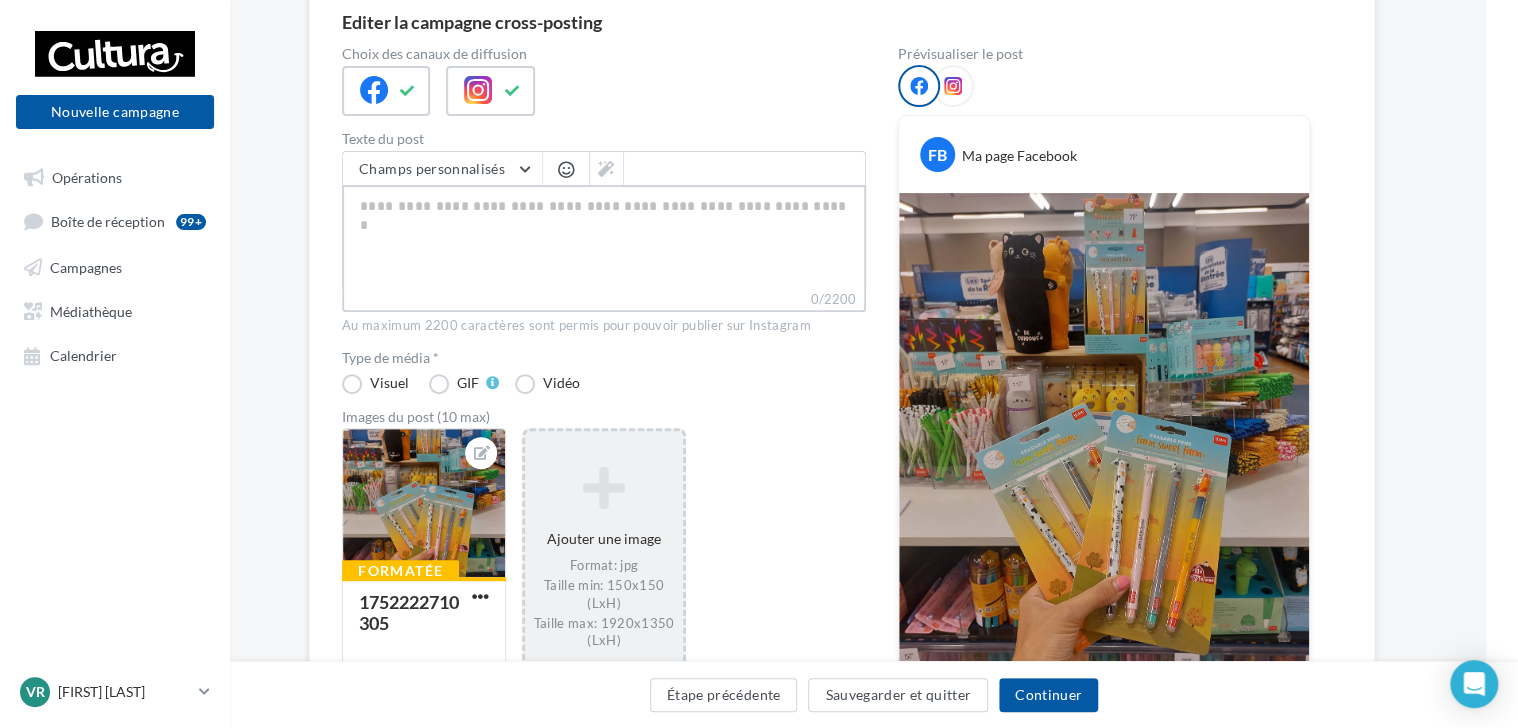 click on "0/2200" at bounding box center (604, 237) 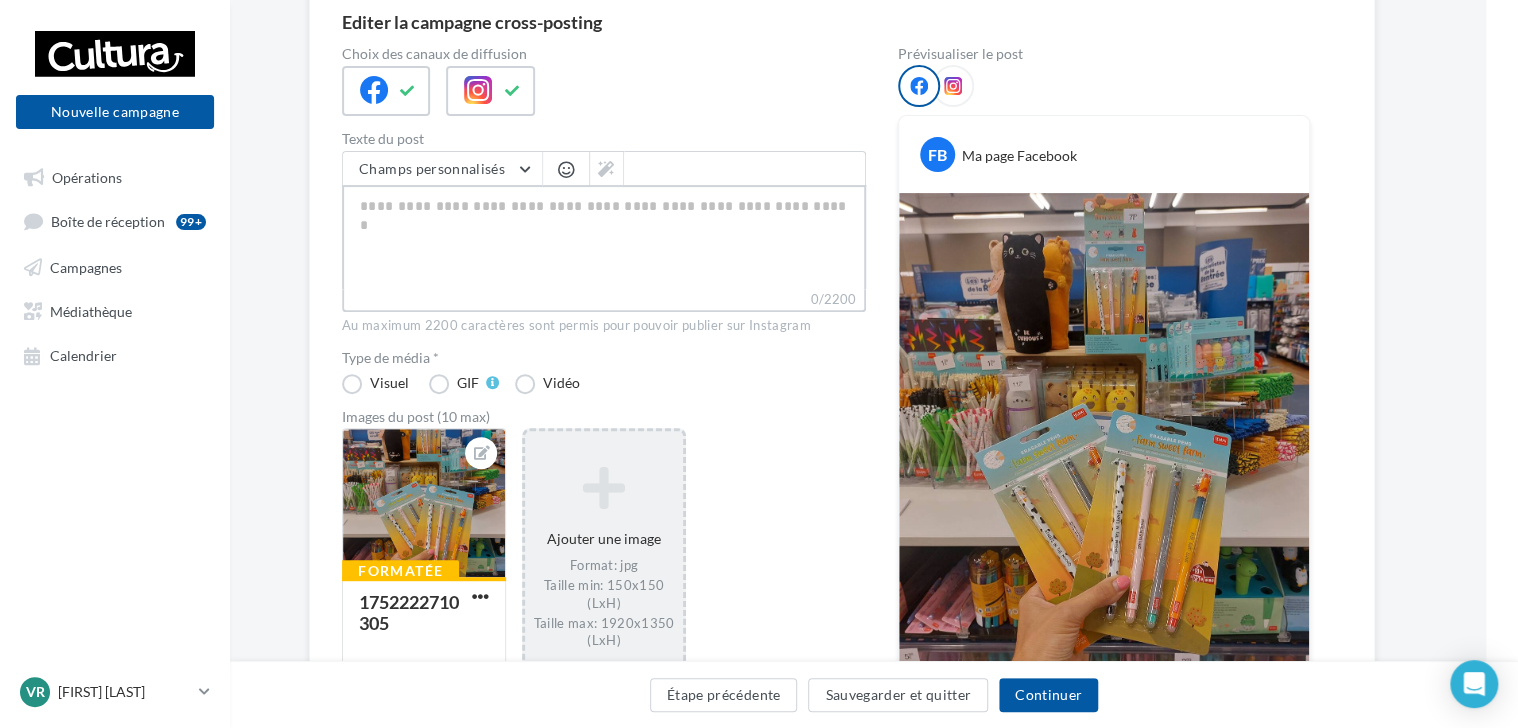 type on "*" 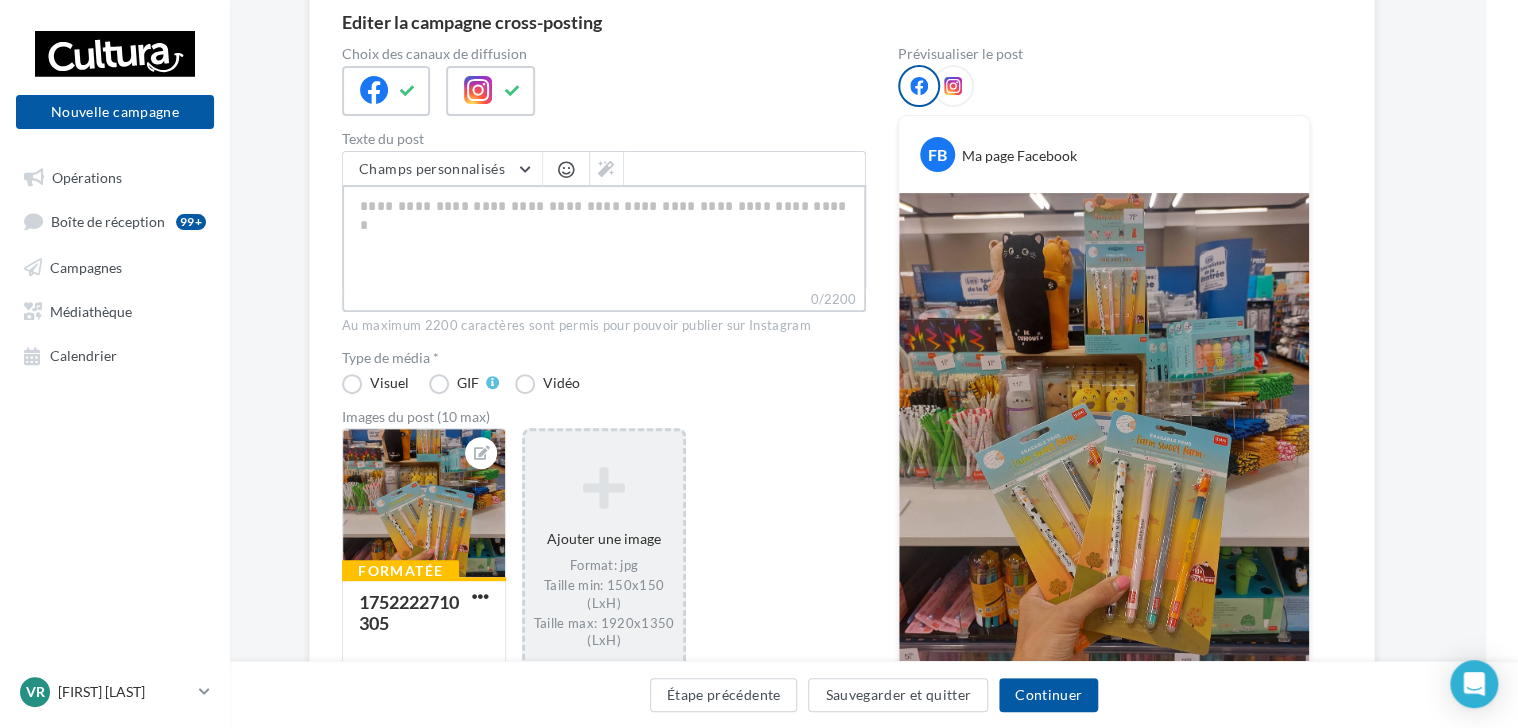 type on "*" 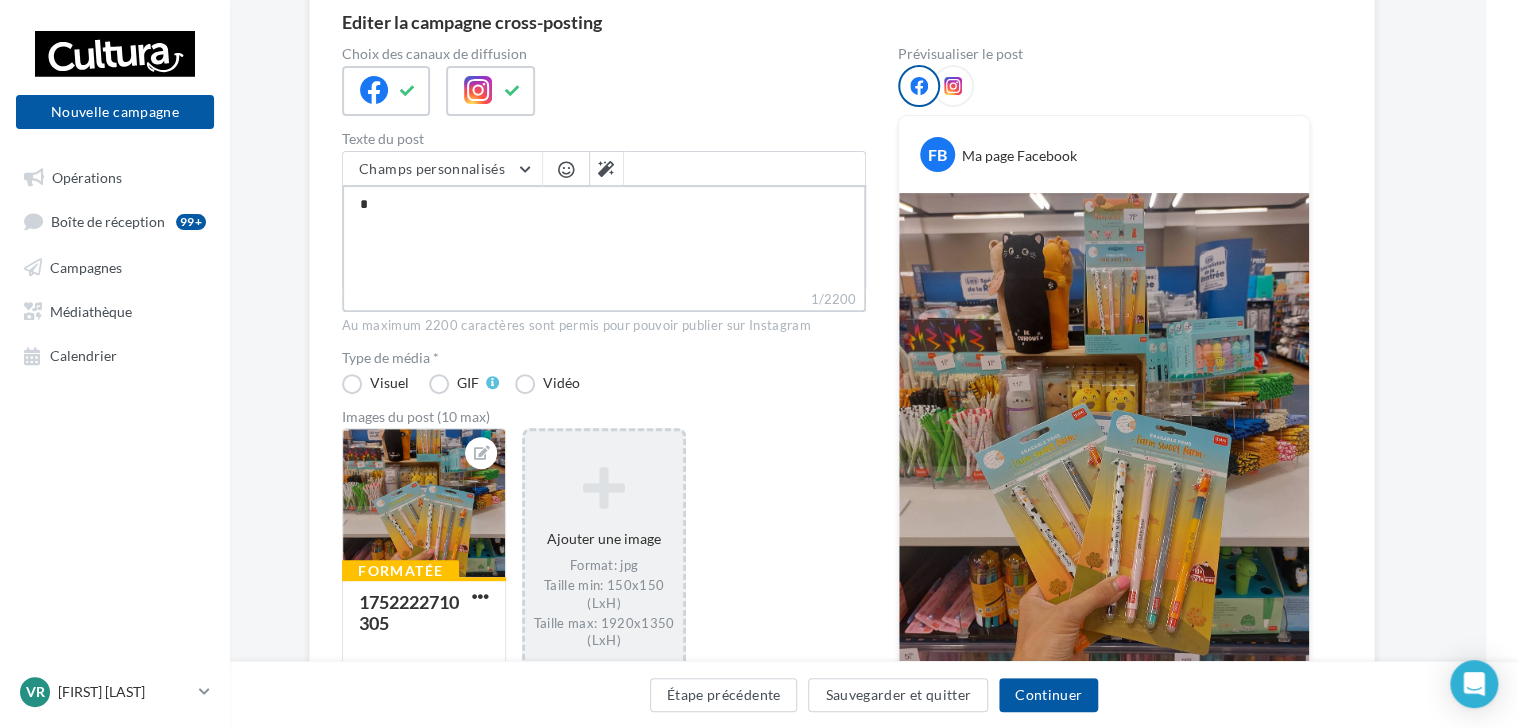 type on "**" 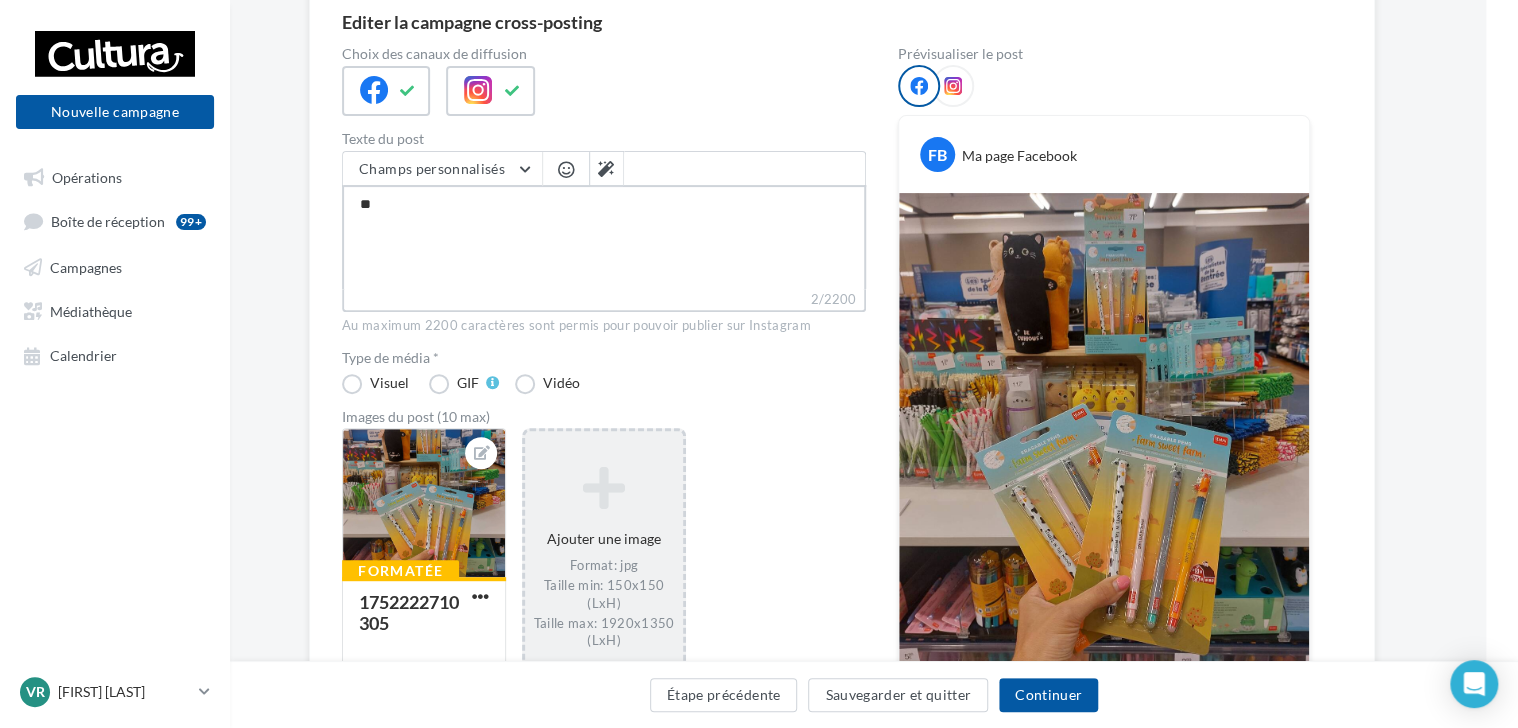 type on "***" 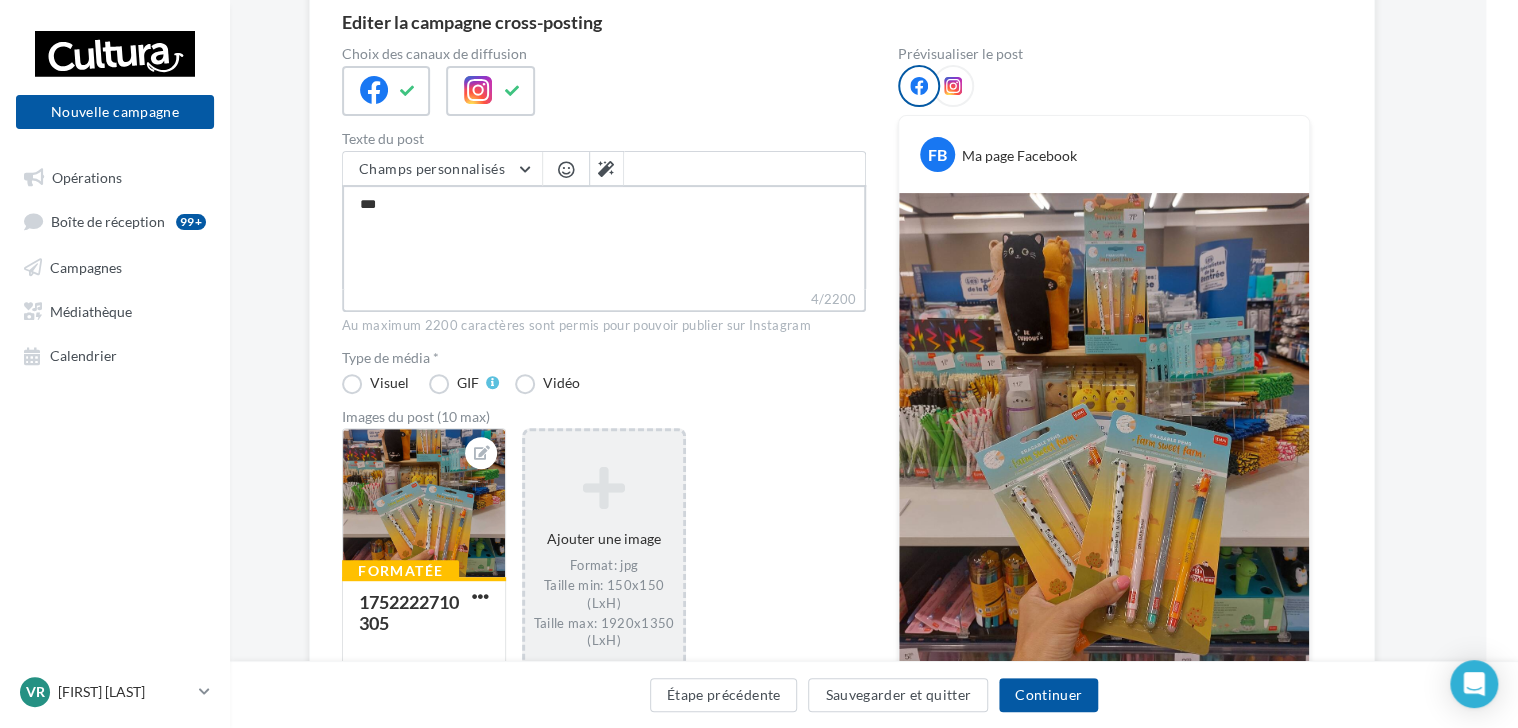 type on "****" 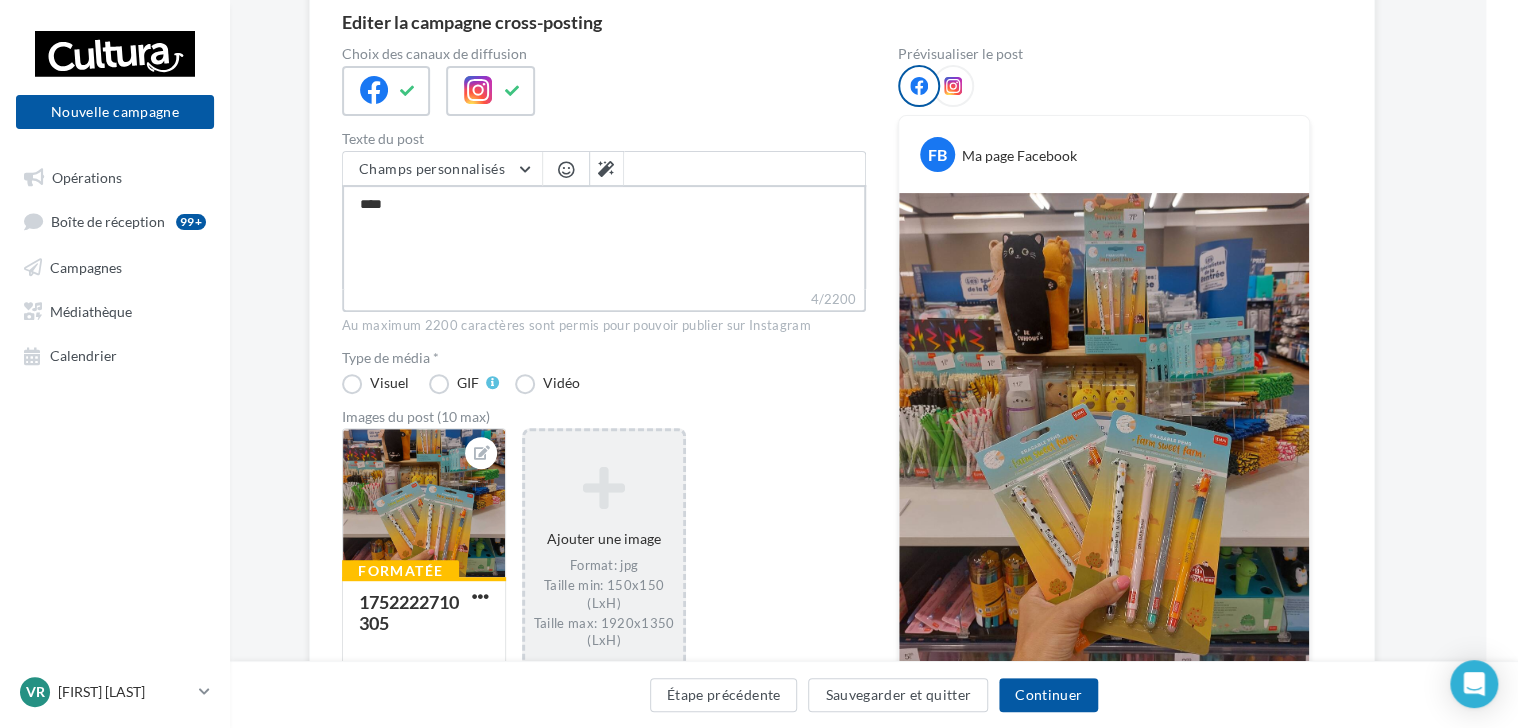type on "*****" 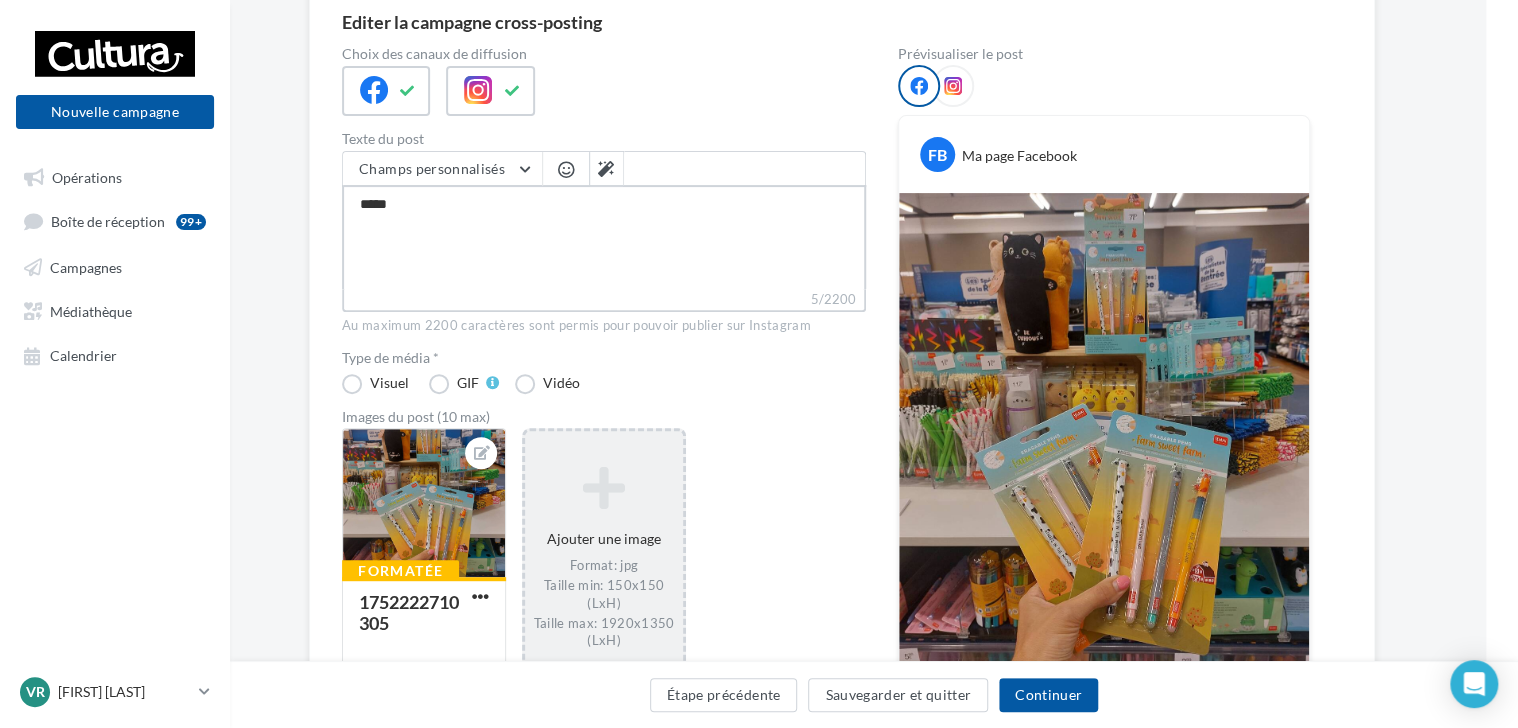 type on "******" 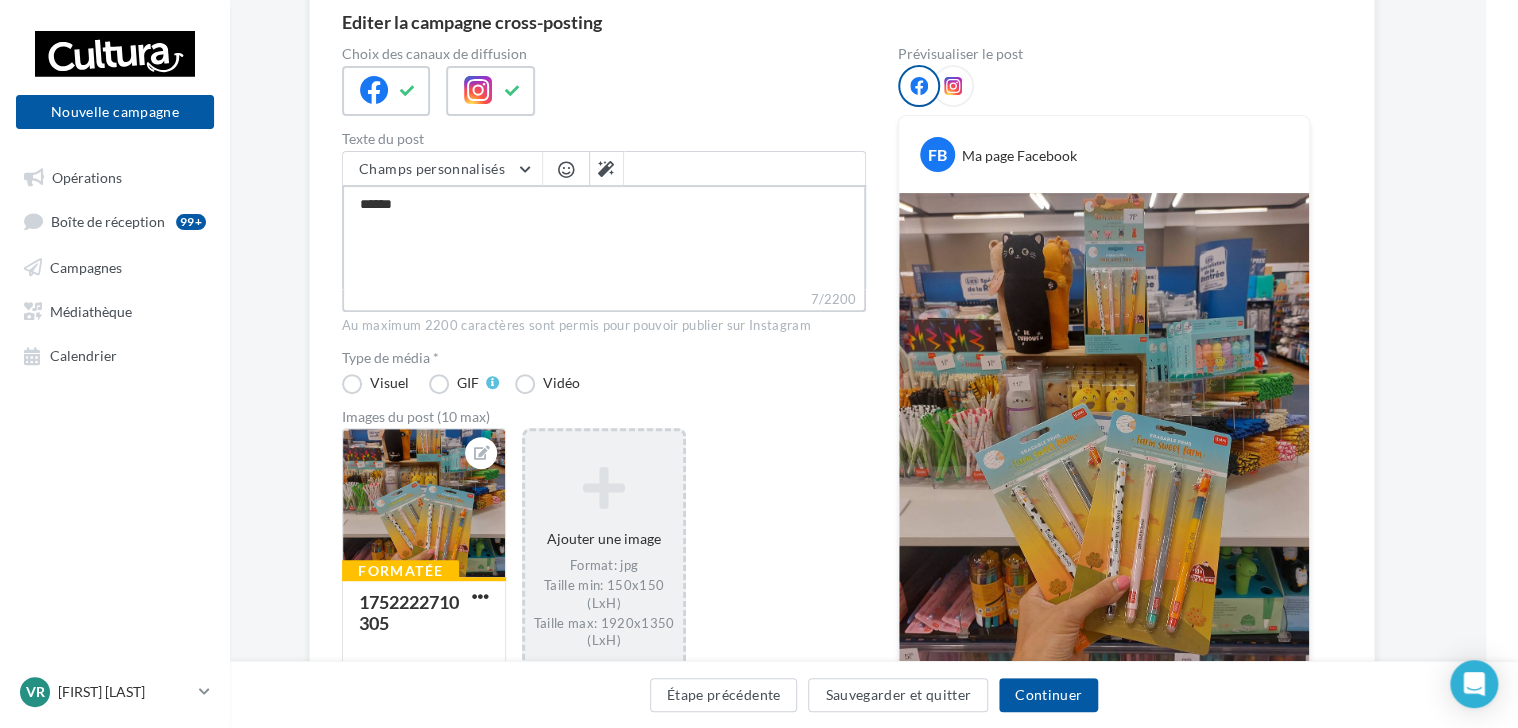type on "*******" 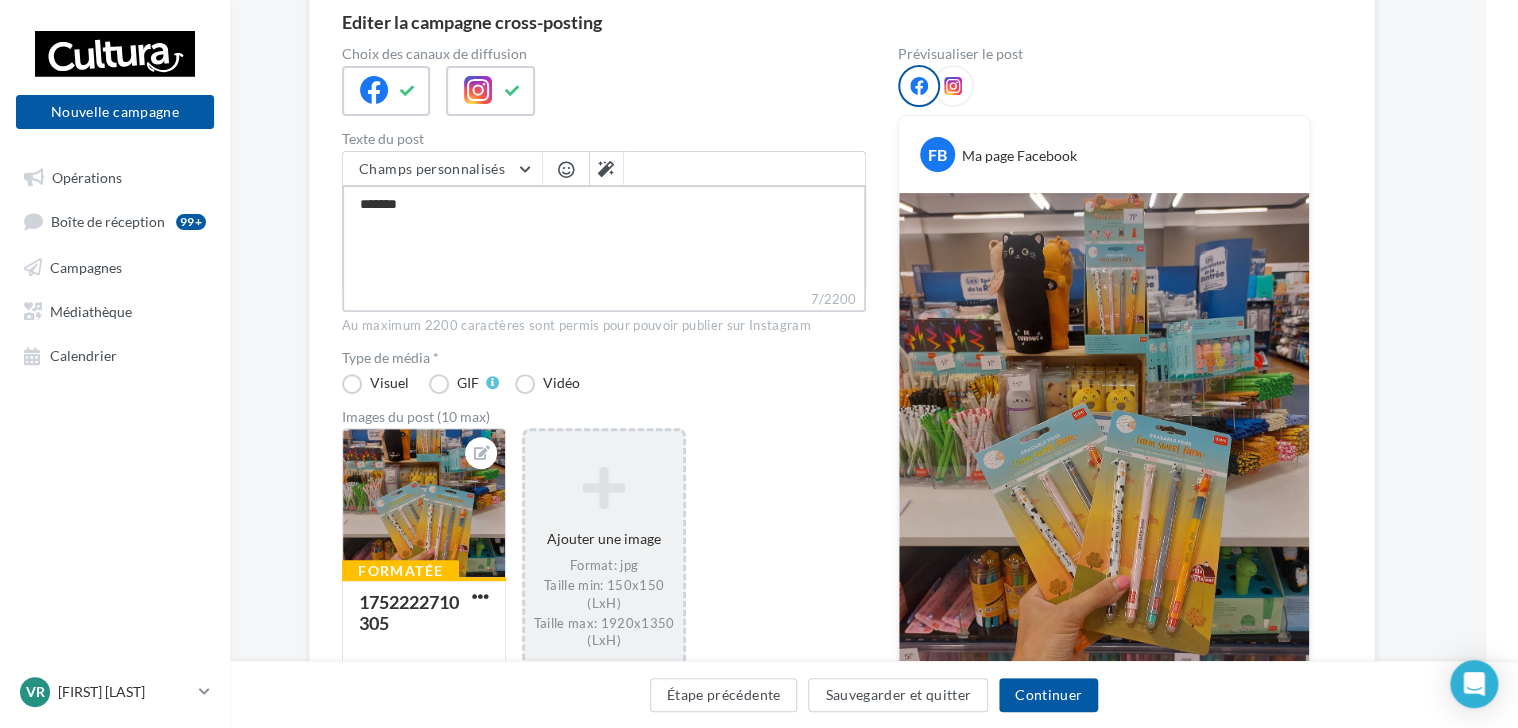 type on "********" 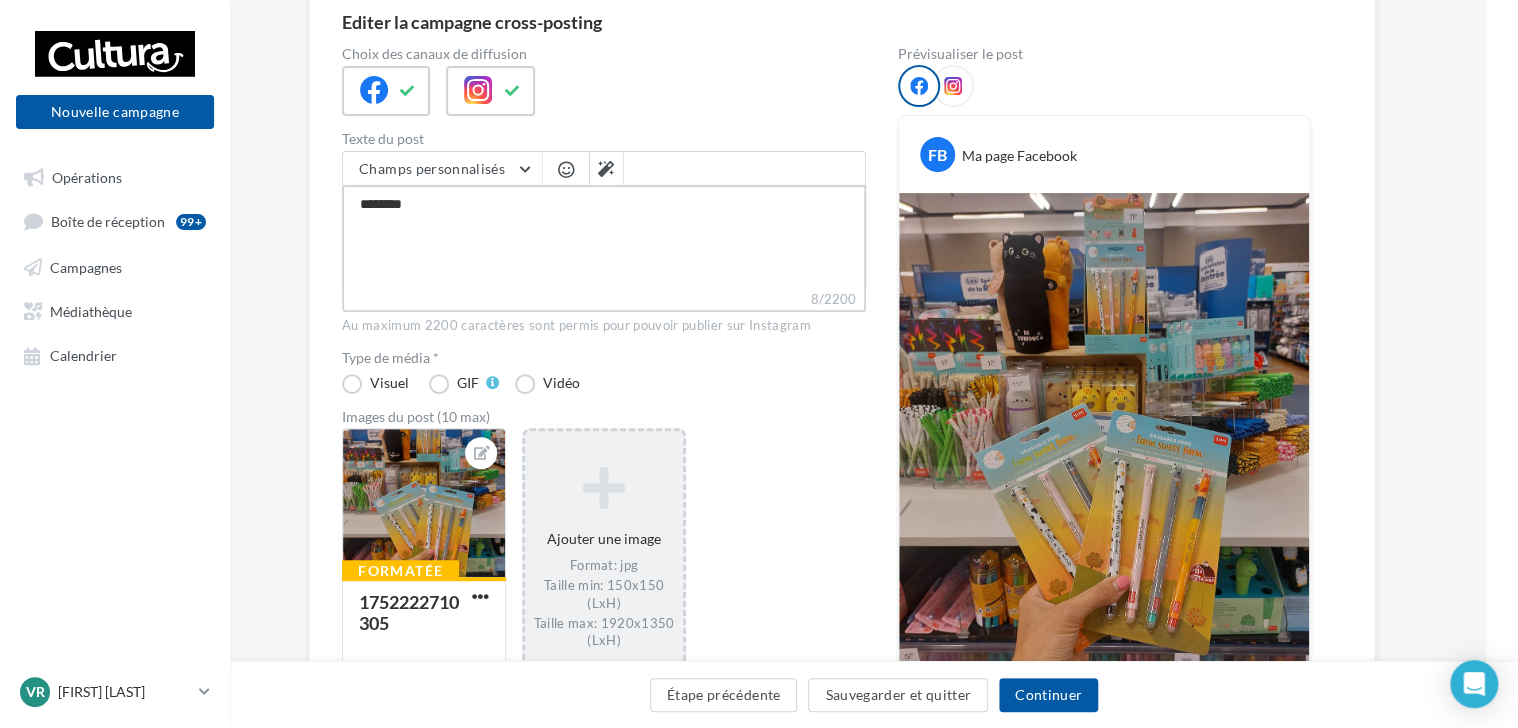 type on "*********" 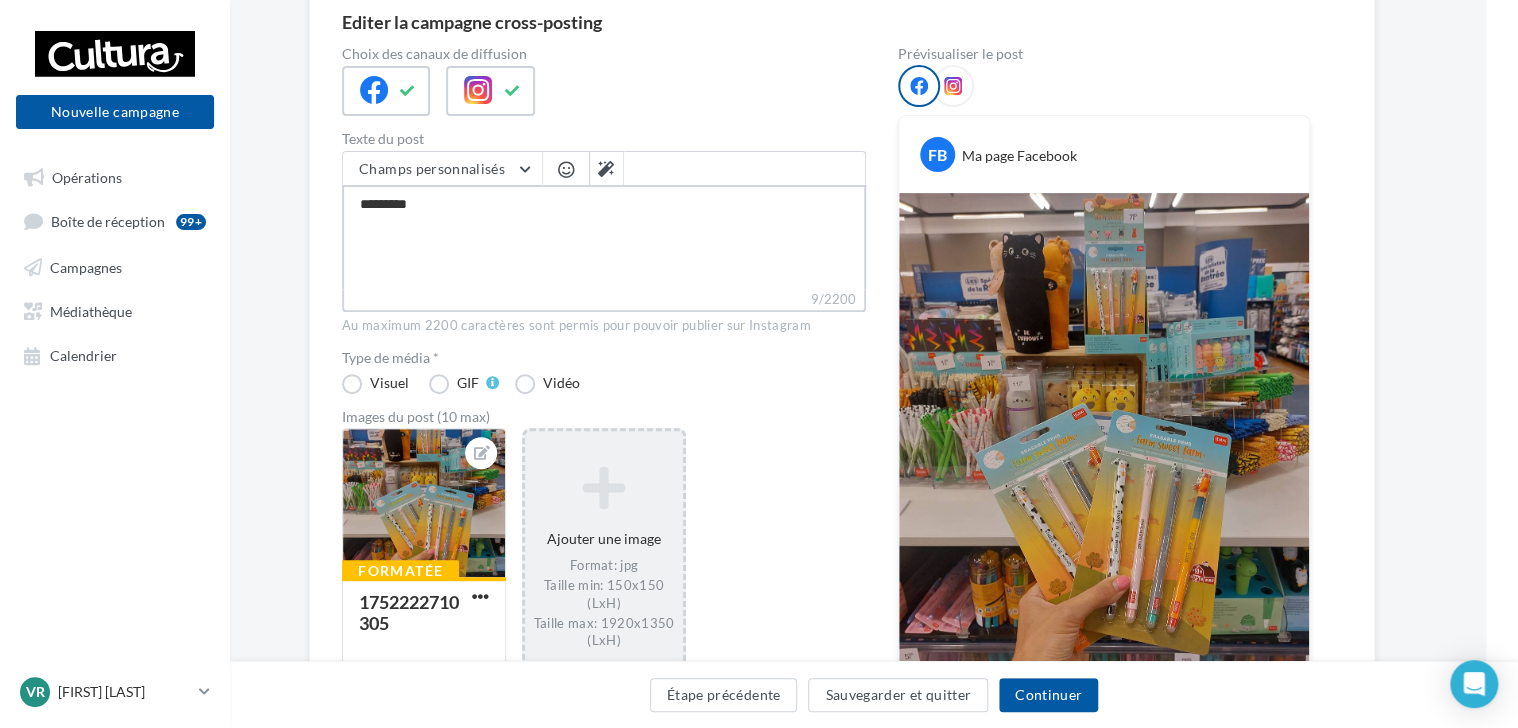 type on "*********" 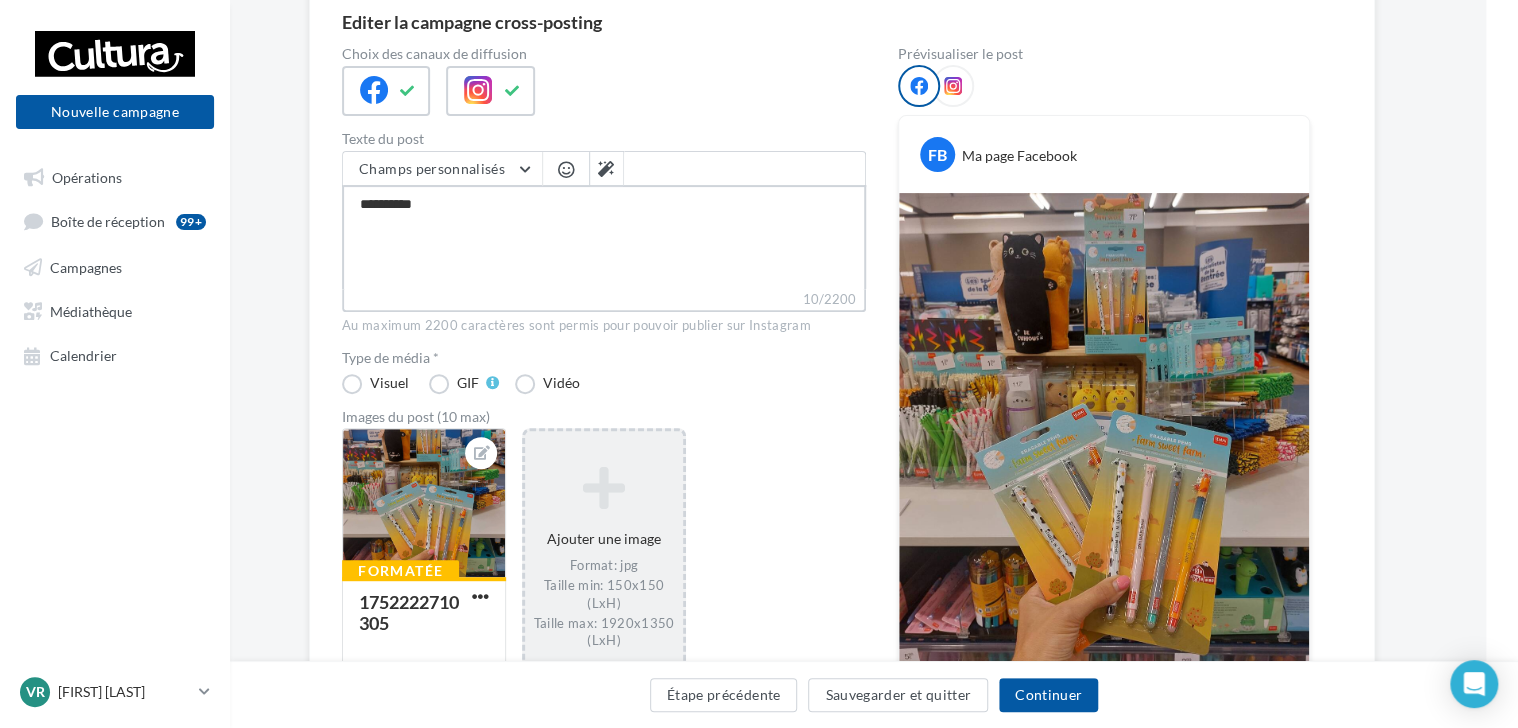 type on "**********" 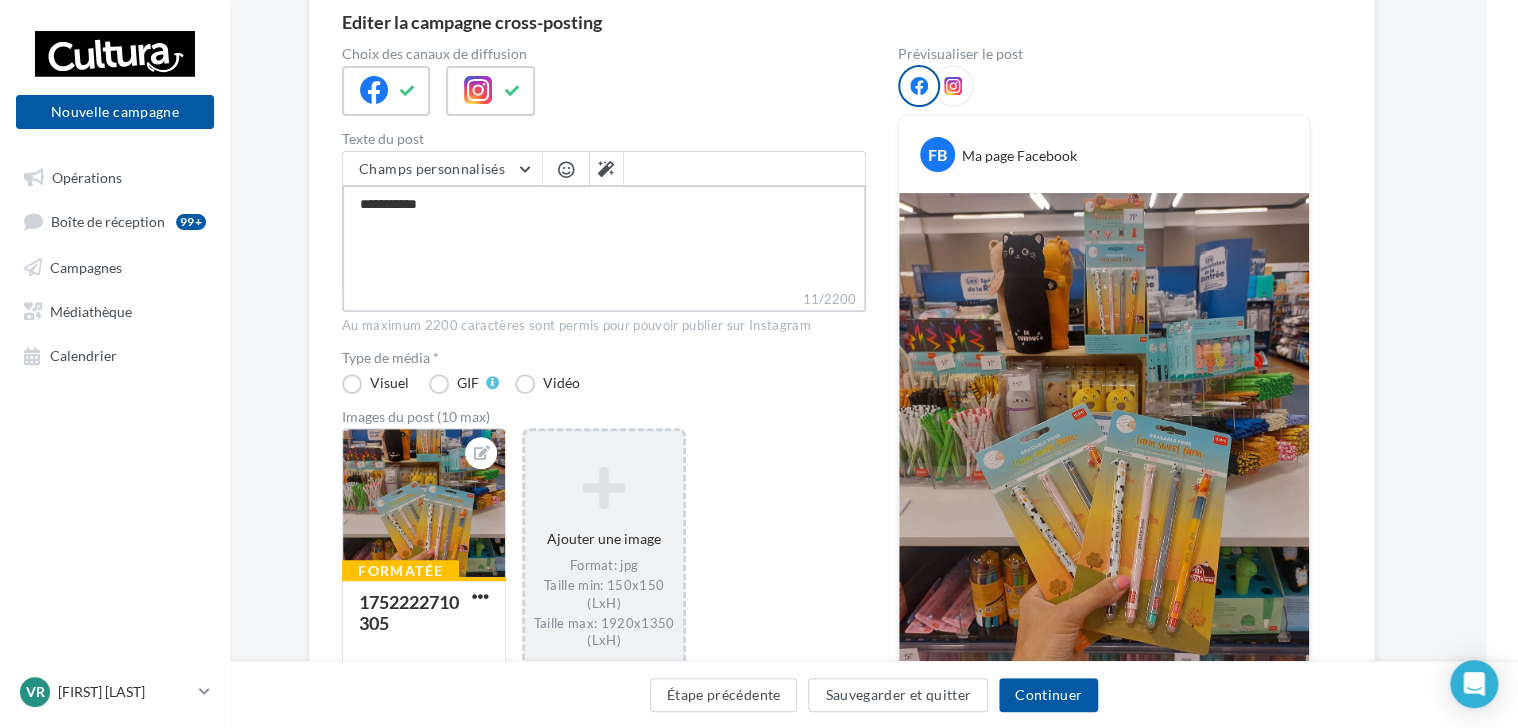 type on "**********" 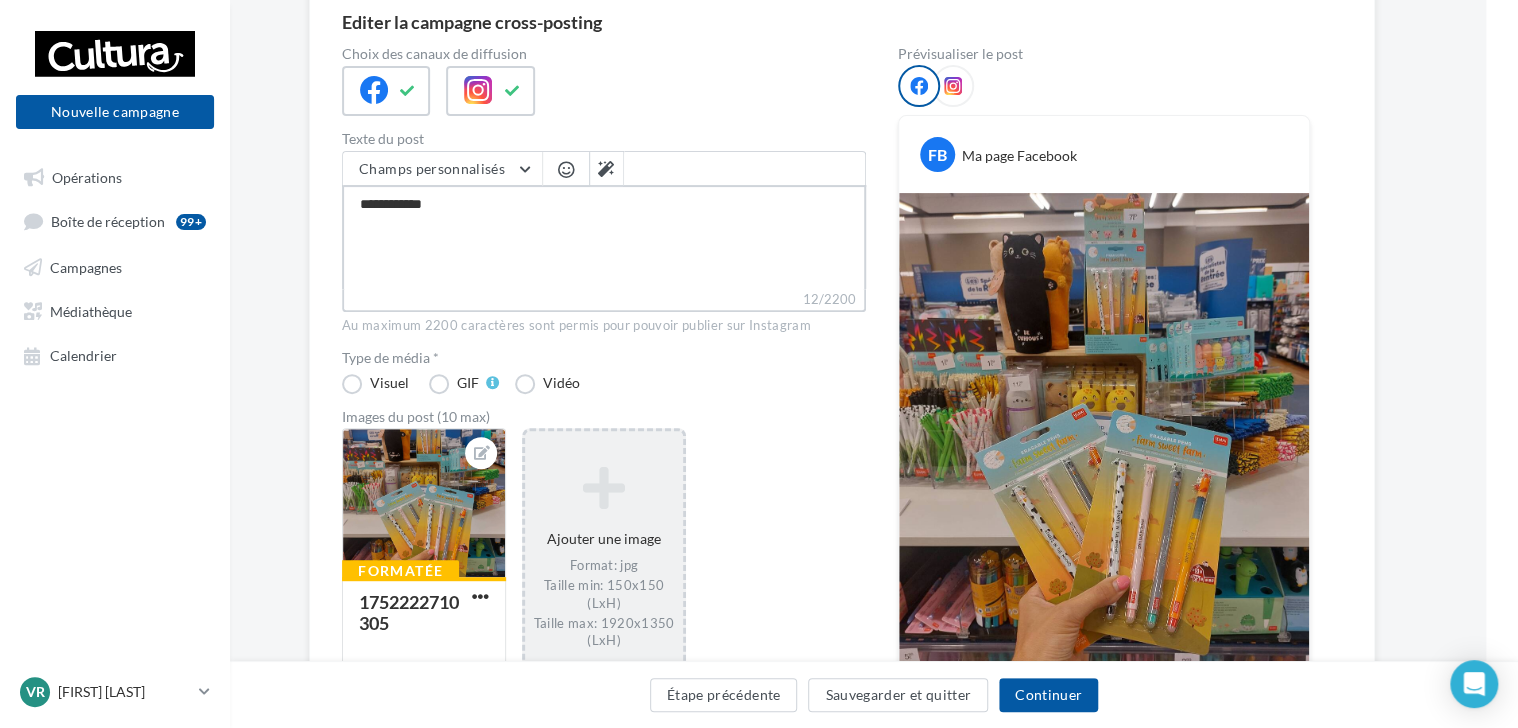 type on "**********" 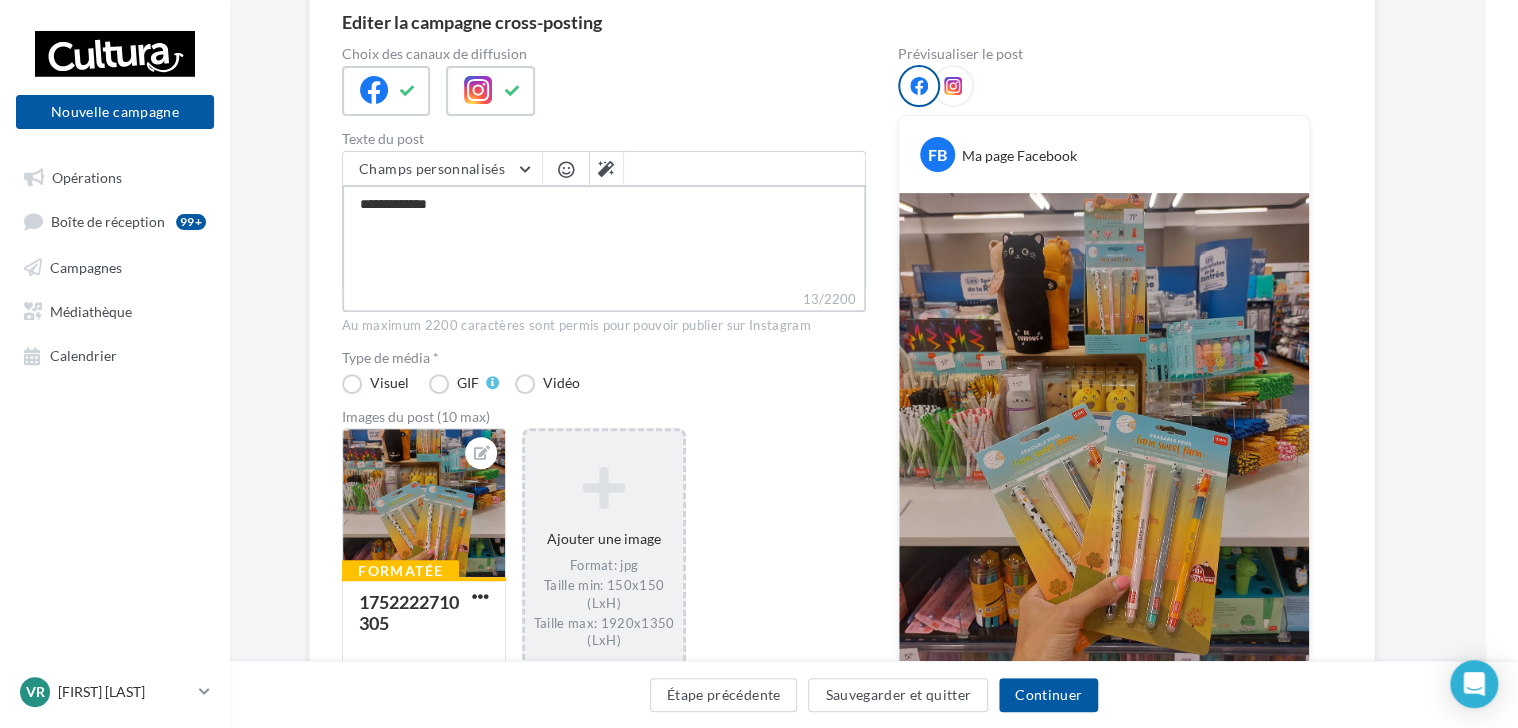 type on "**********" 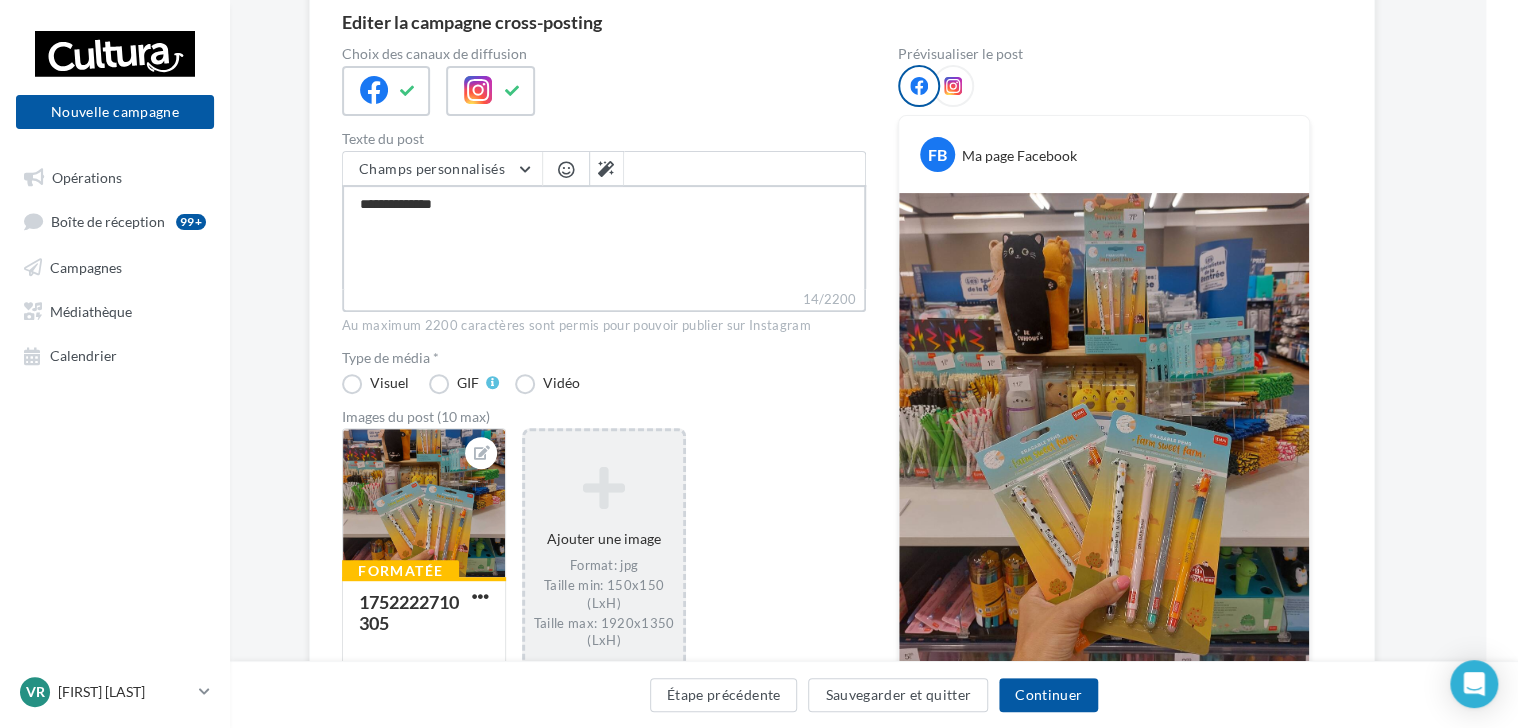 type on "**********" 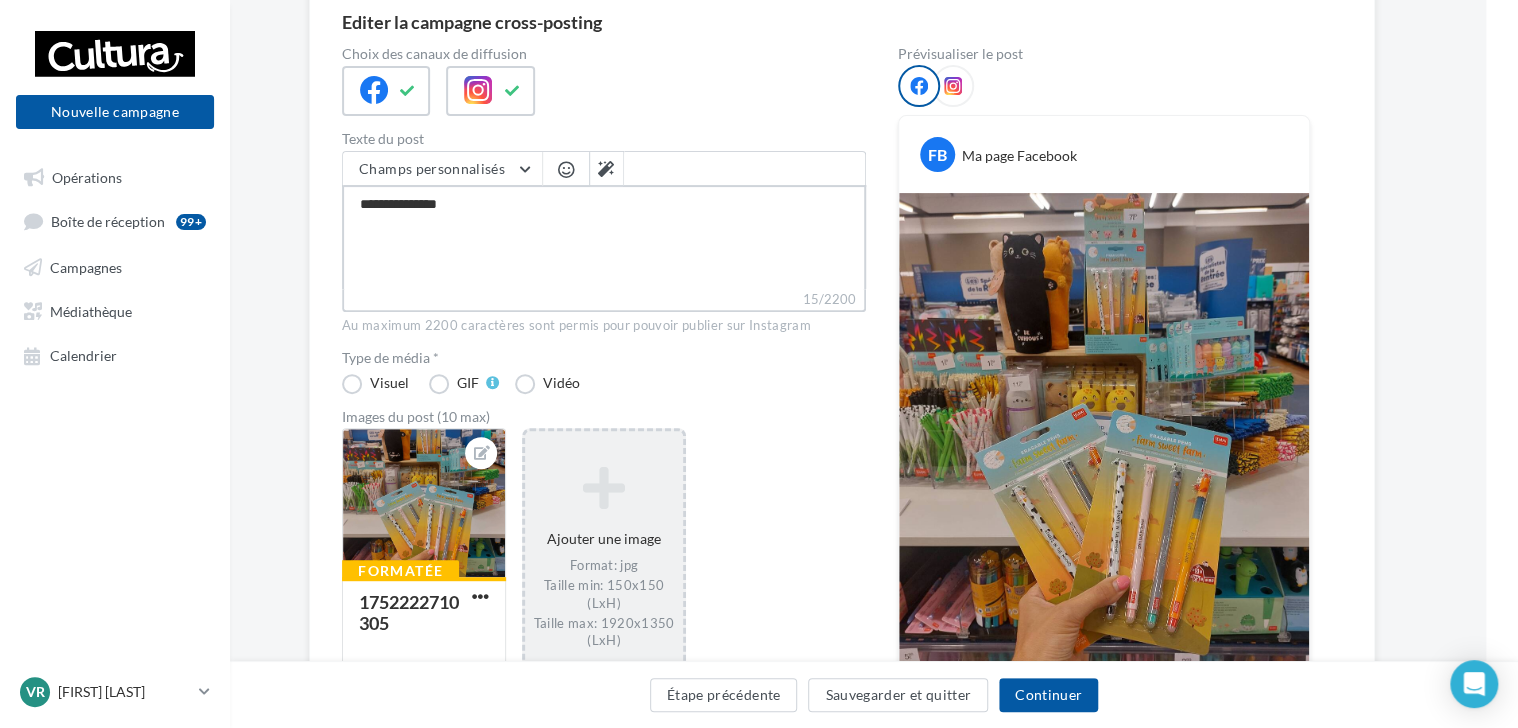 type on "**********" 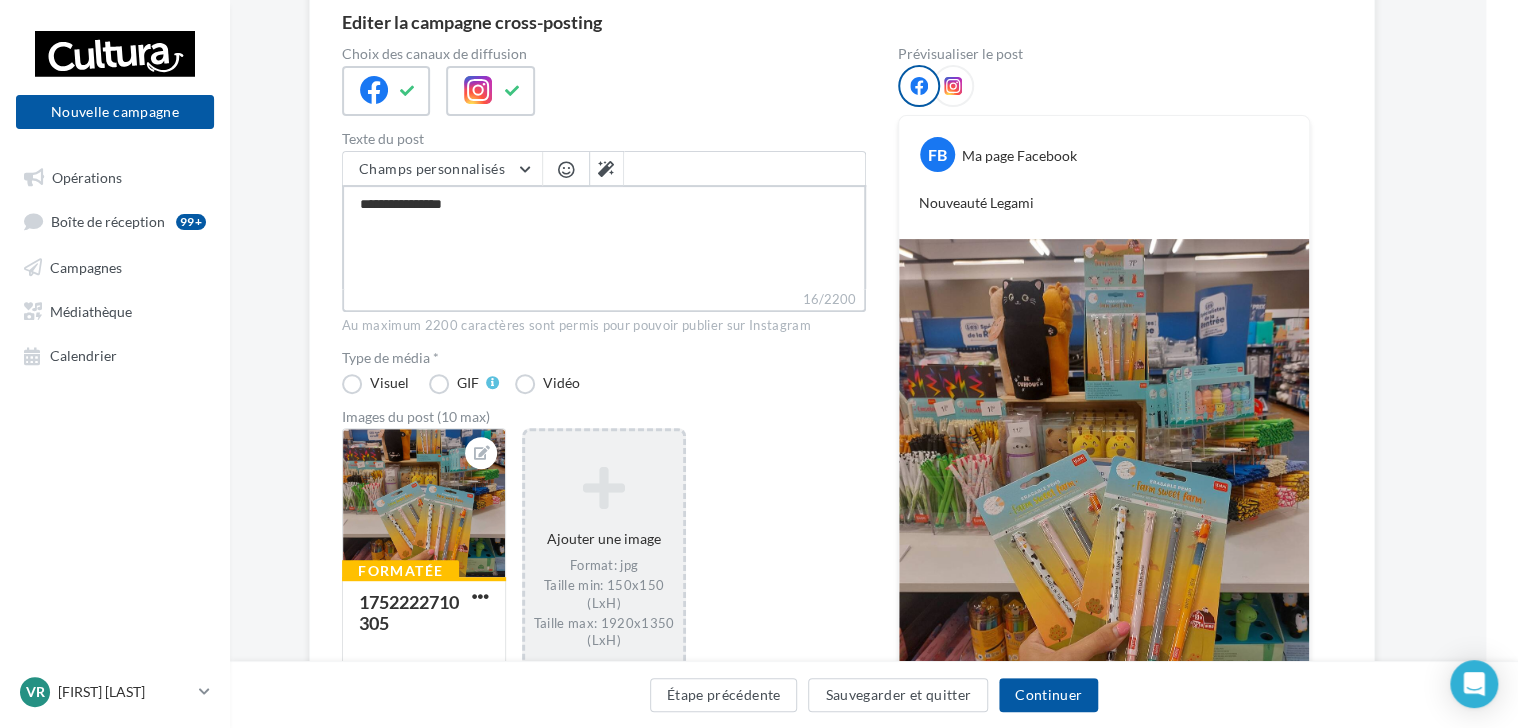 type on "**********" 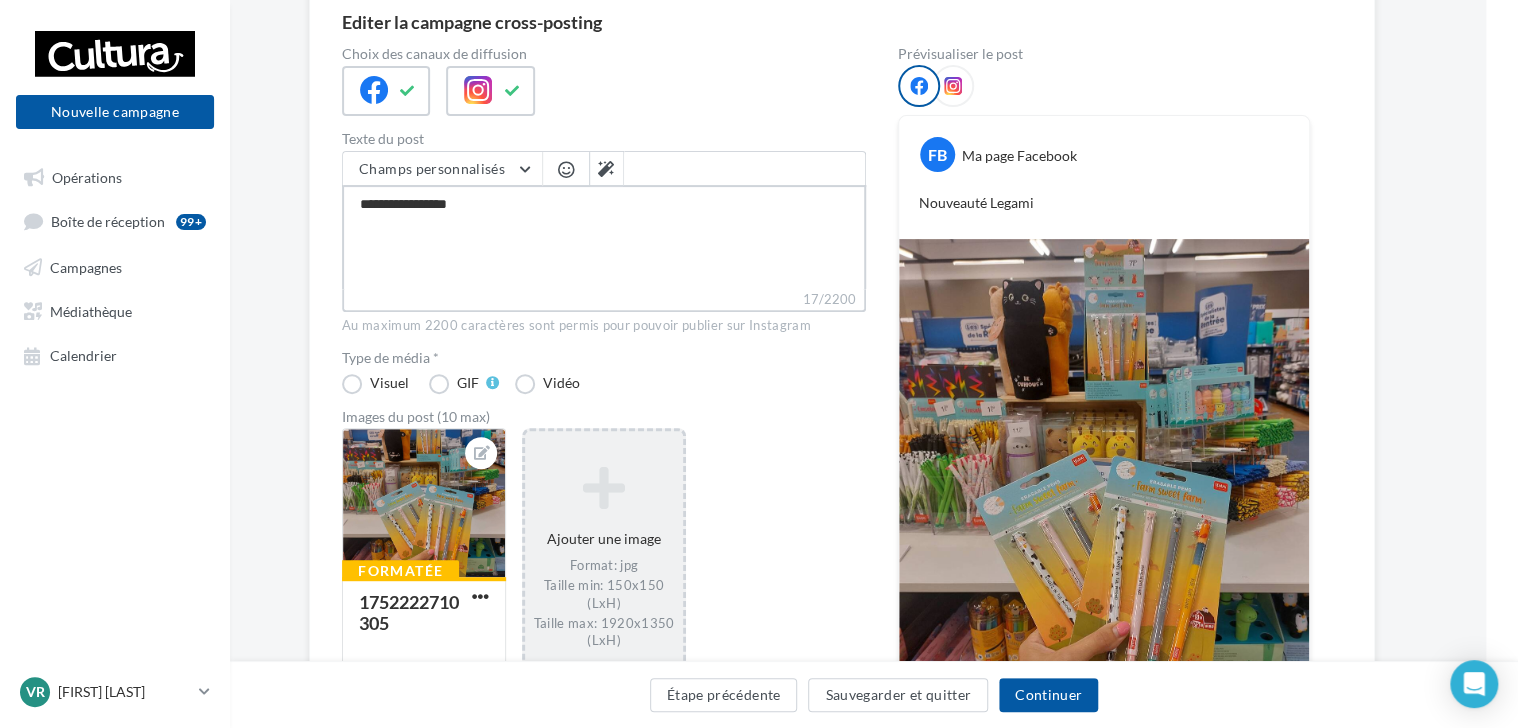 type on "**********" 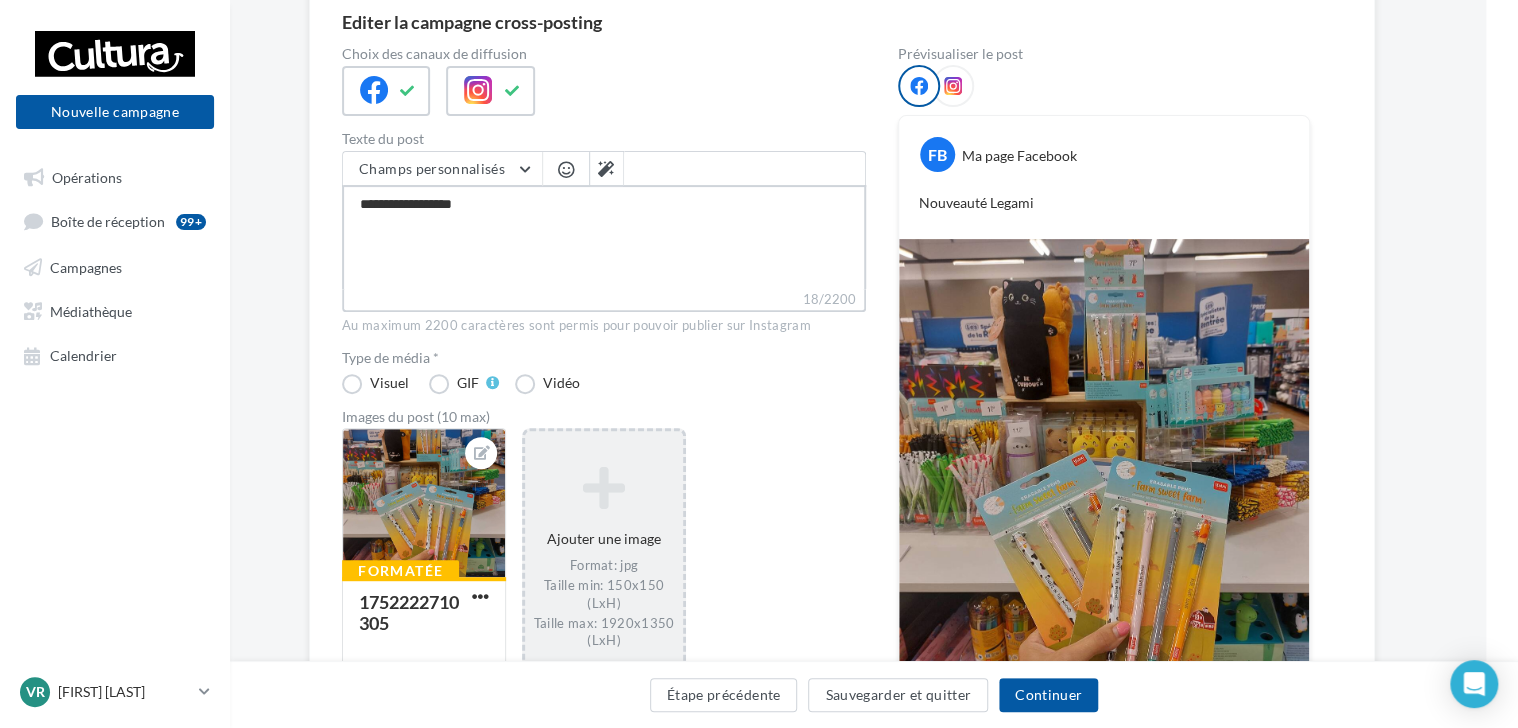 type on "**********" 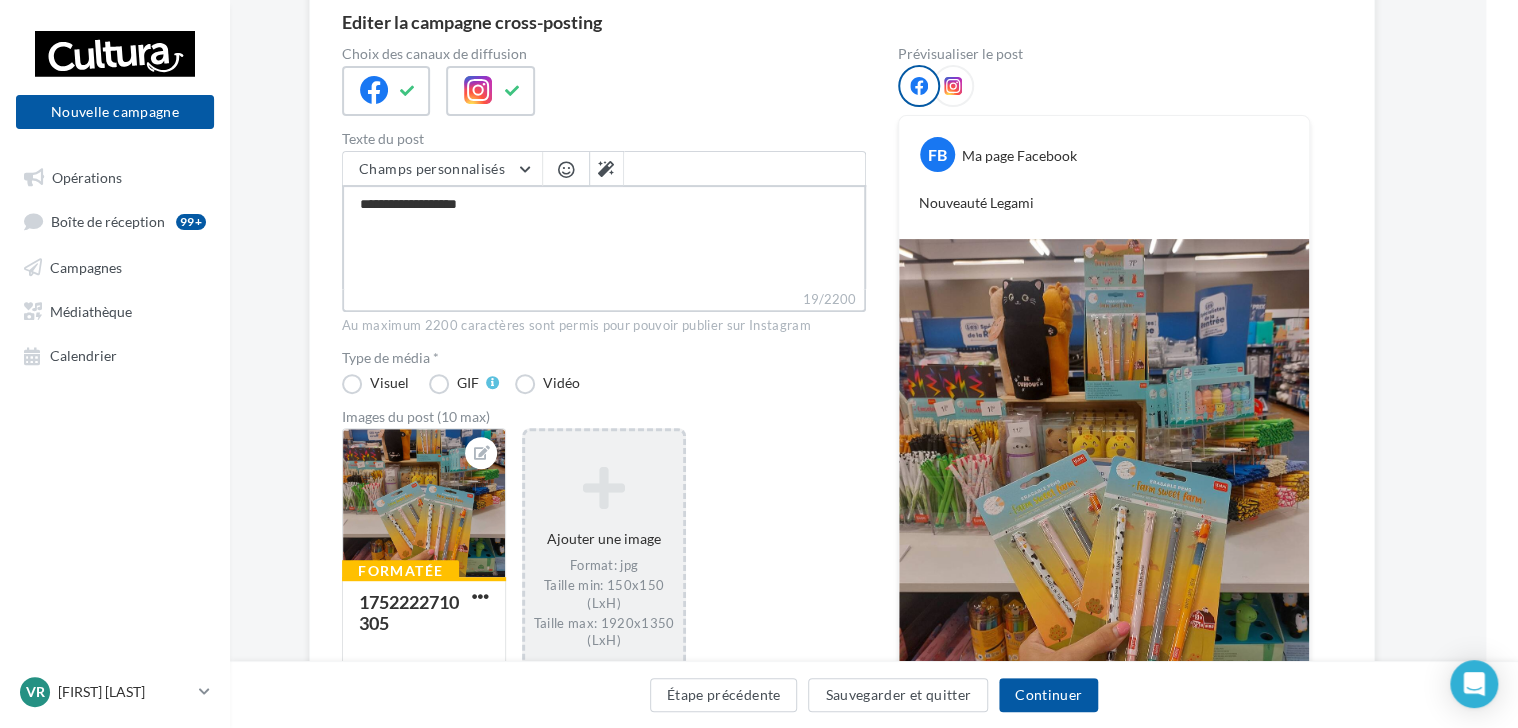 type on "**********" 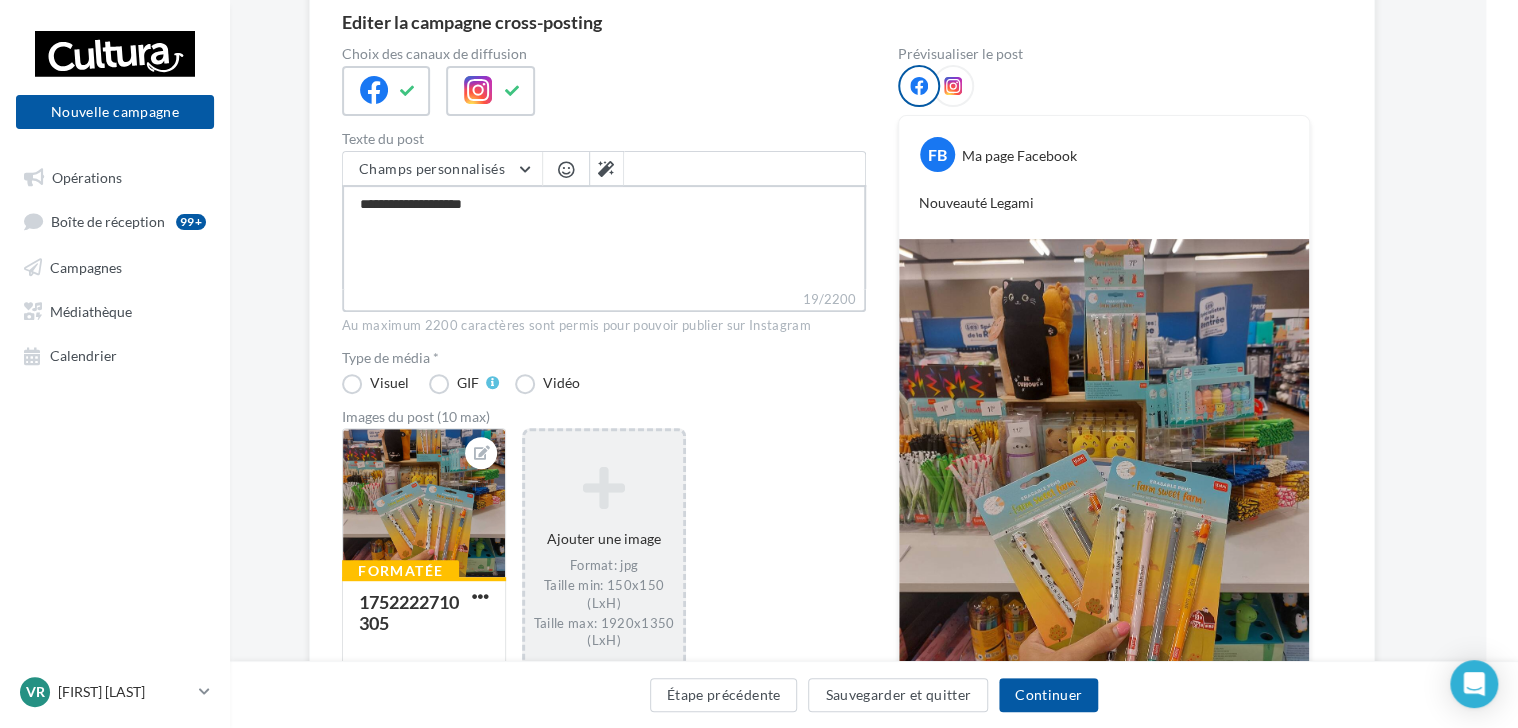 type on "**********" 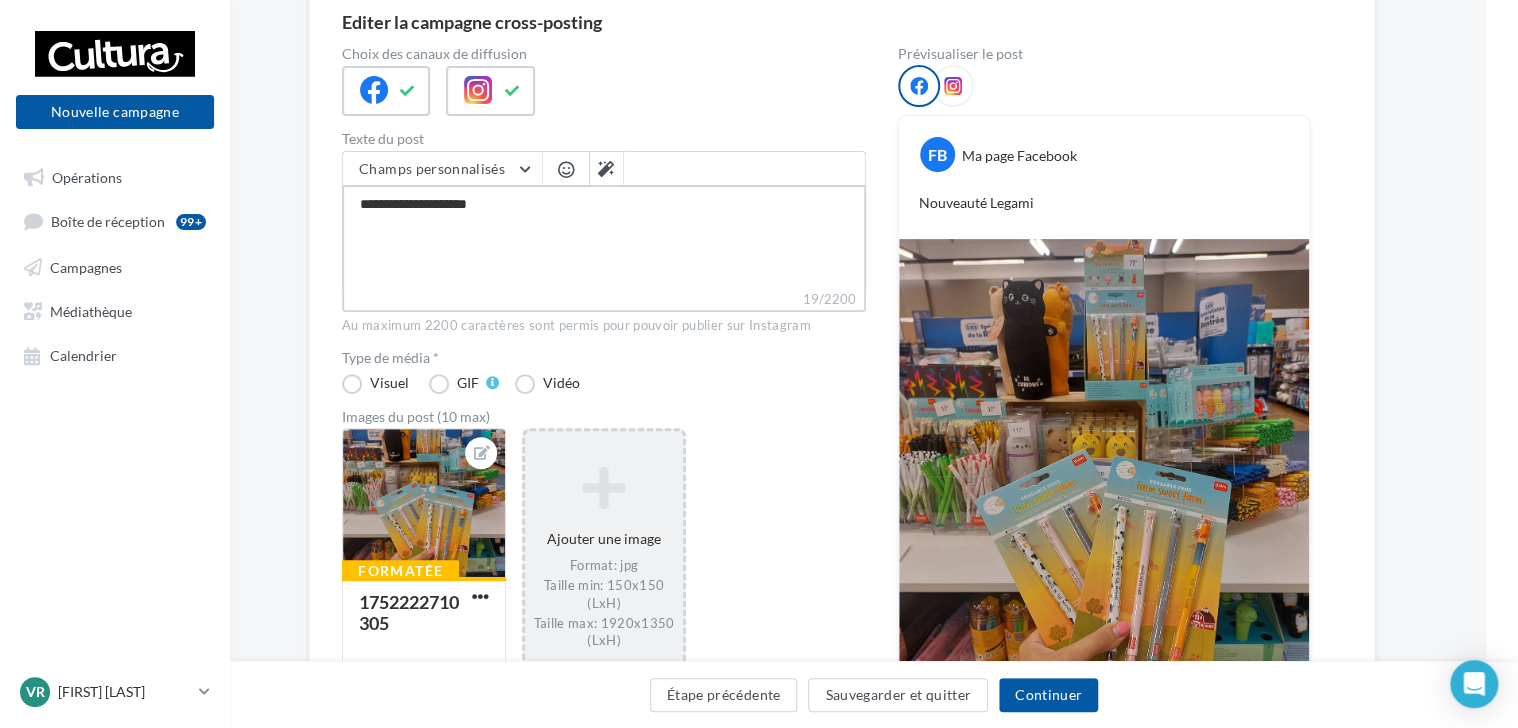 type on "**********" 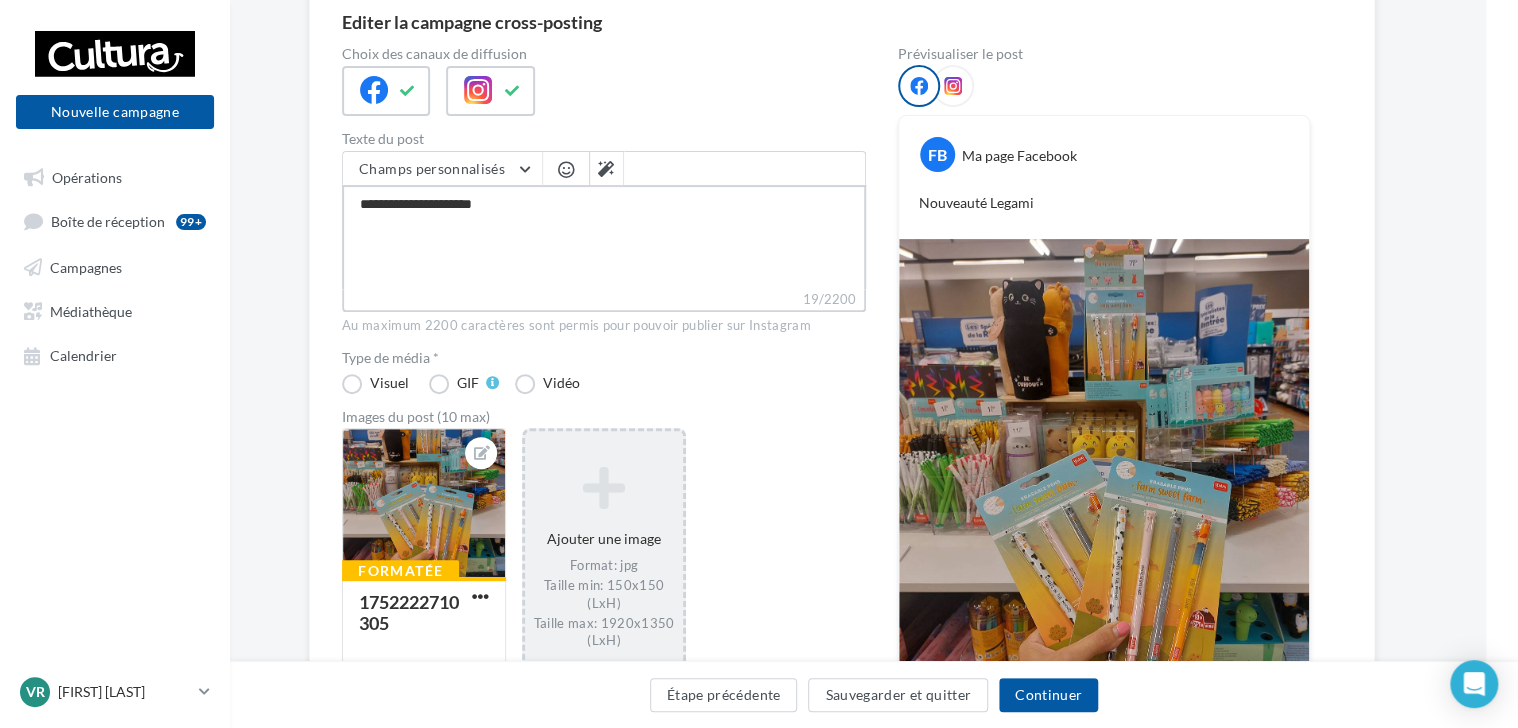 type on "**********" 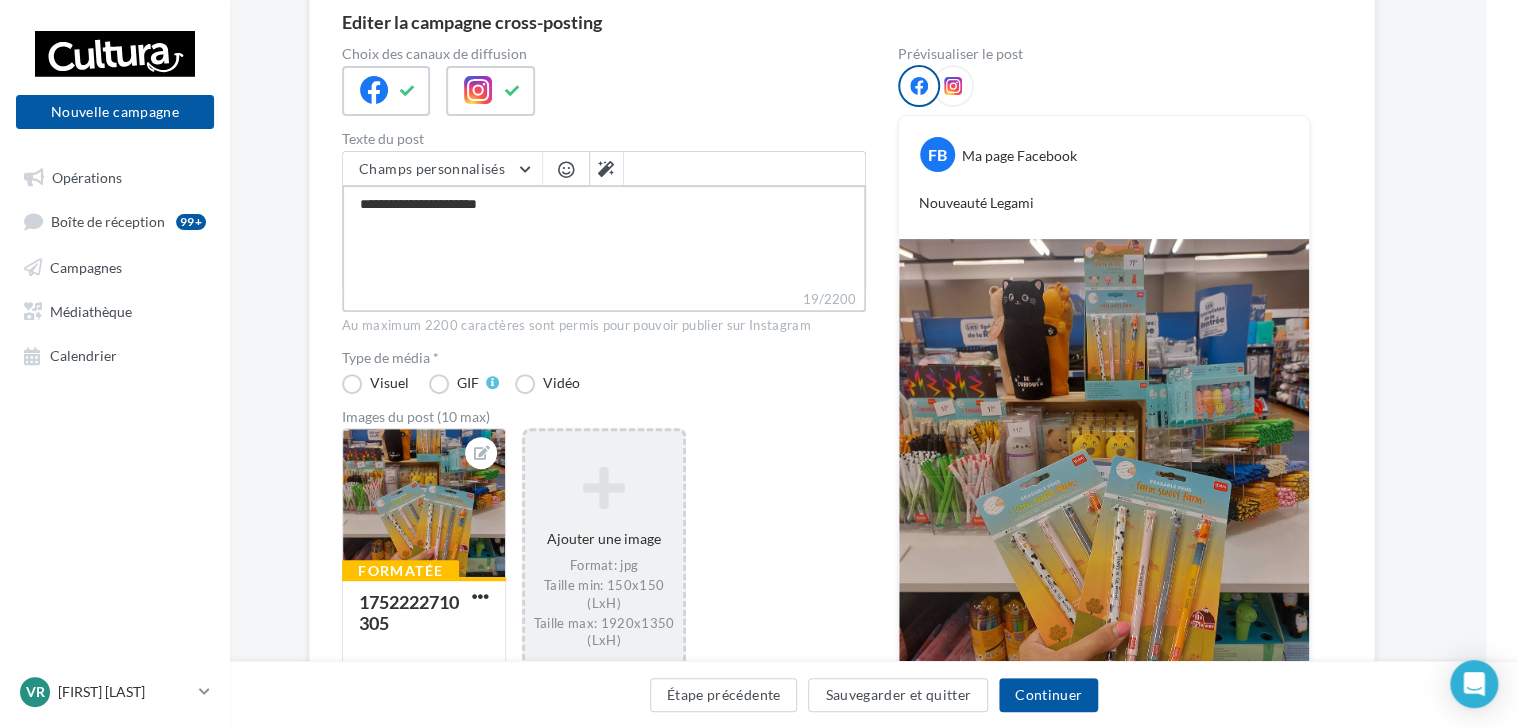type on "**********" 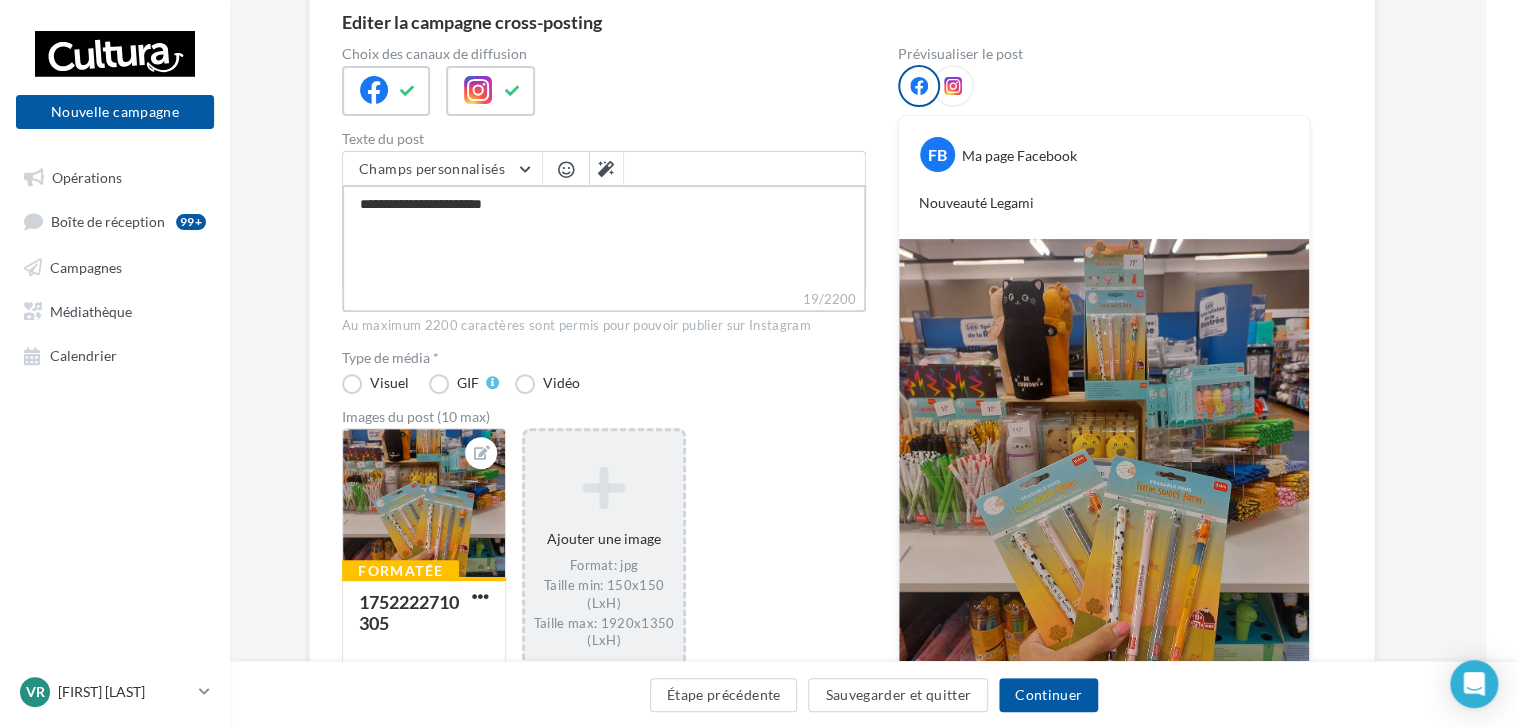type on "**********" 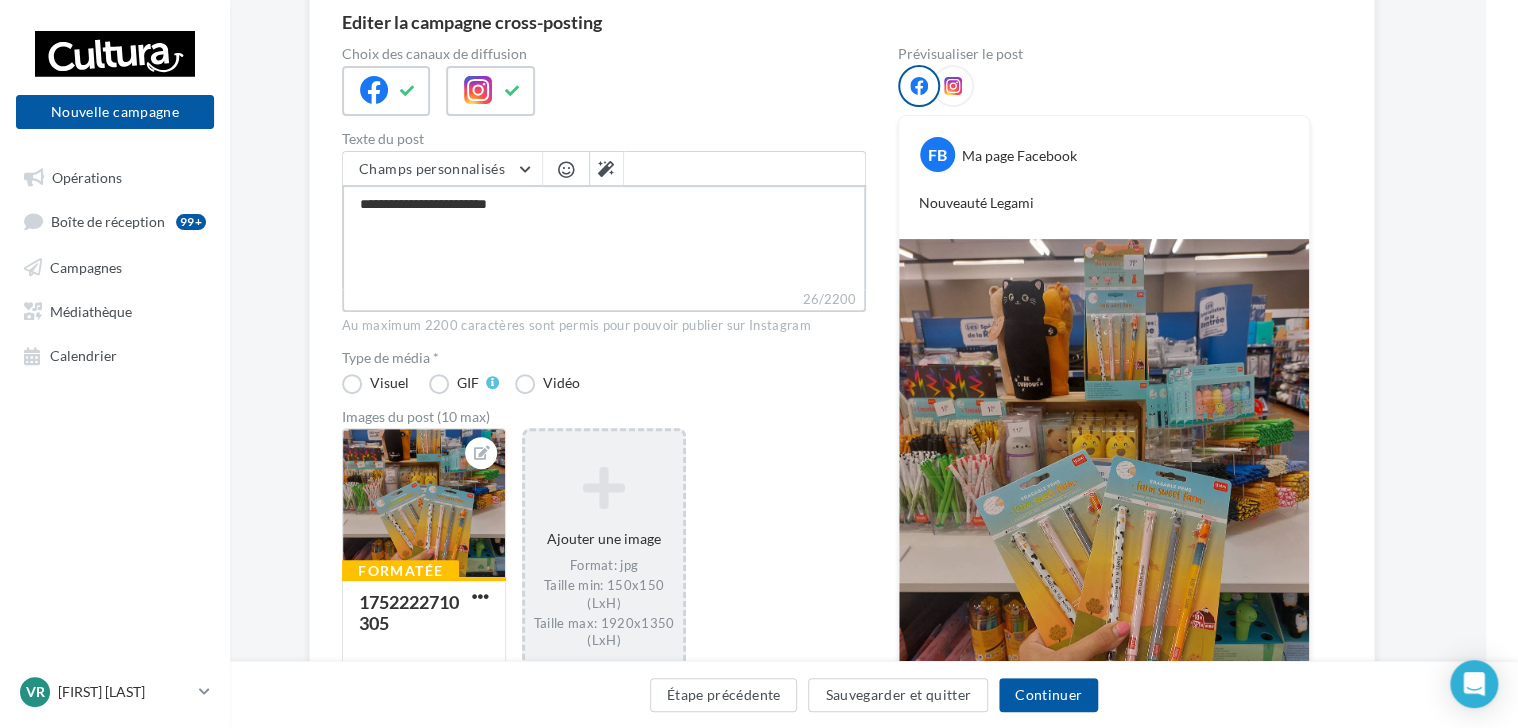 type on "**********" 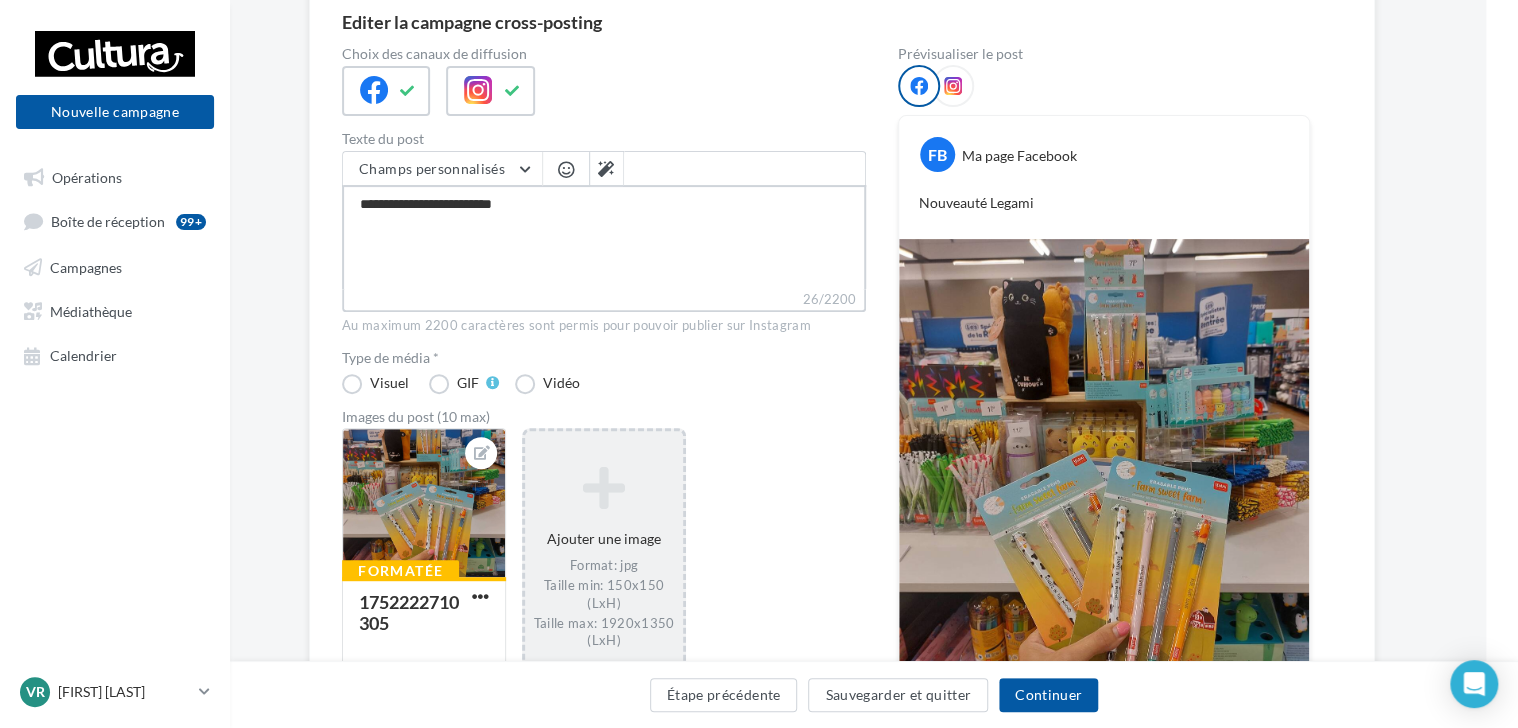 type on "**********" 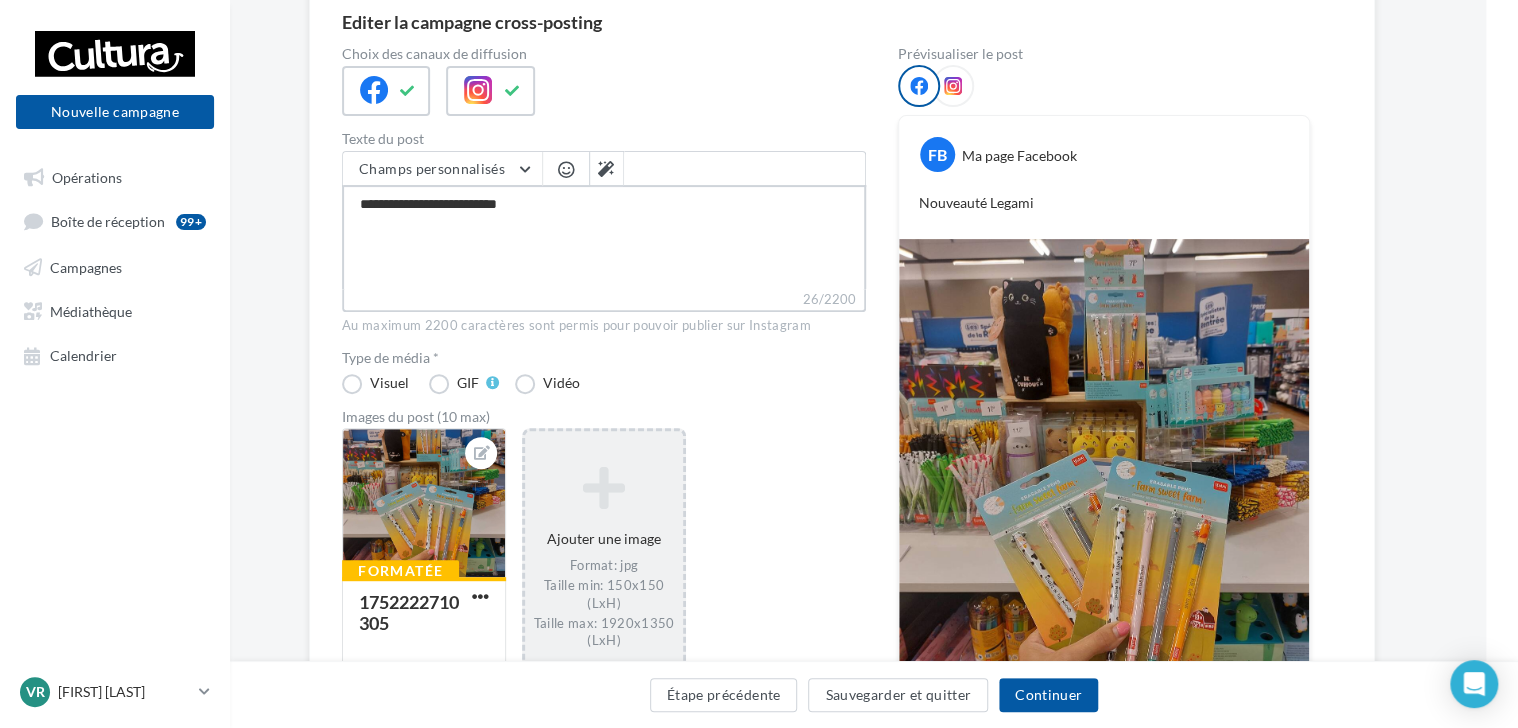 type on "**********" 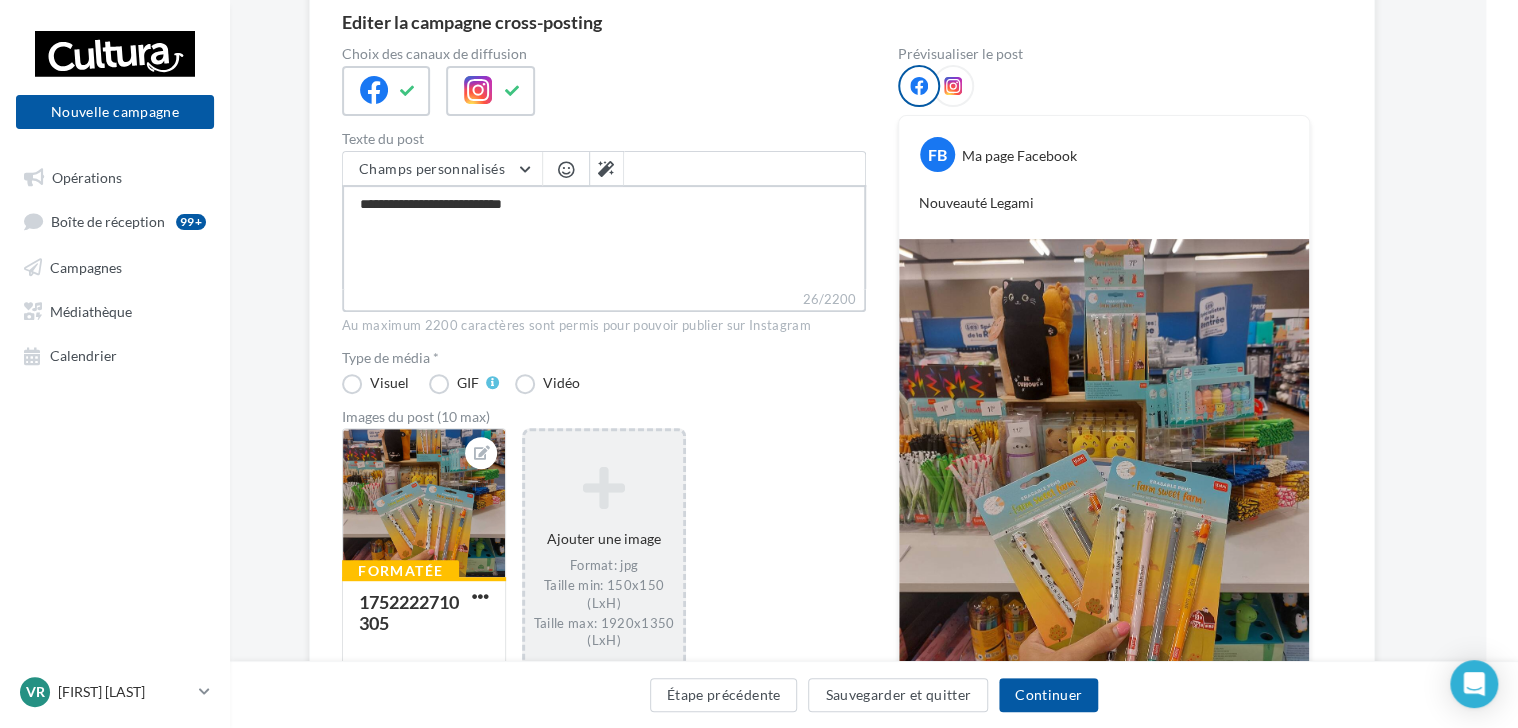 type on "**********" 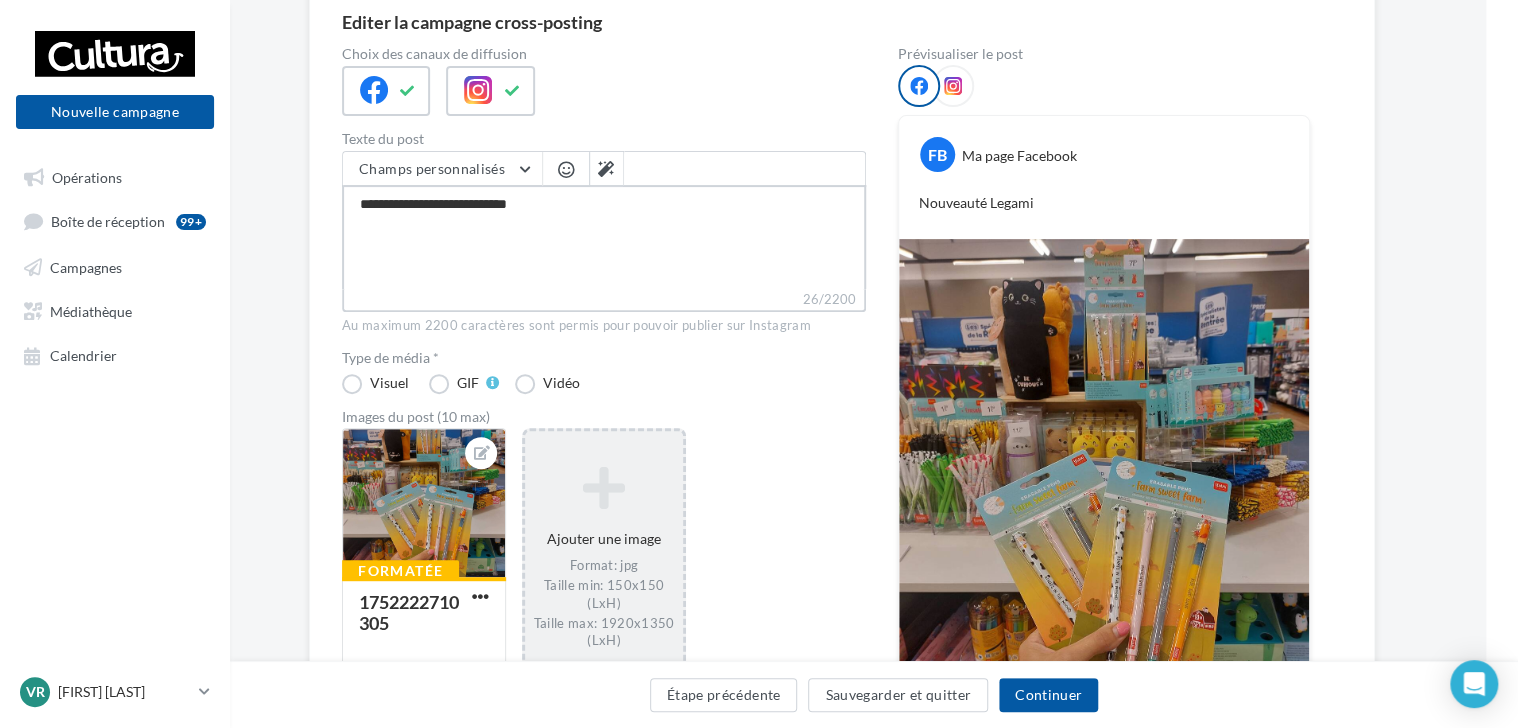 type on "**********" 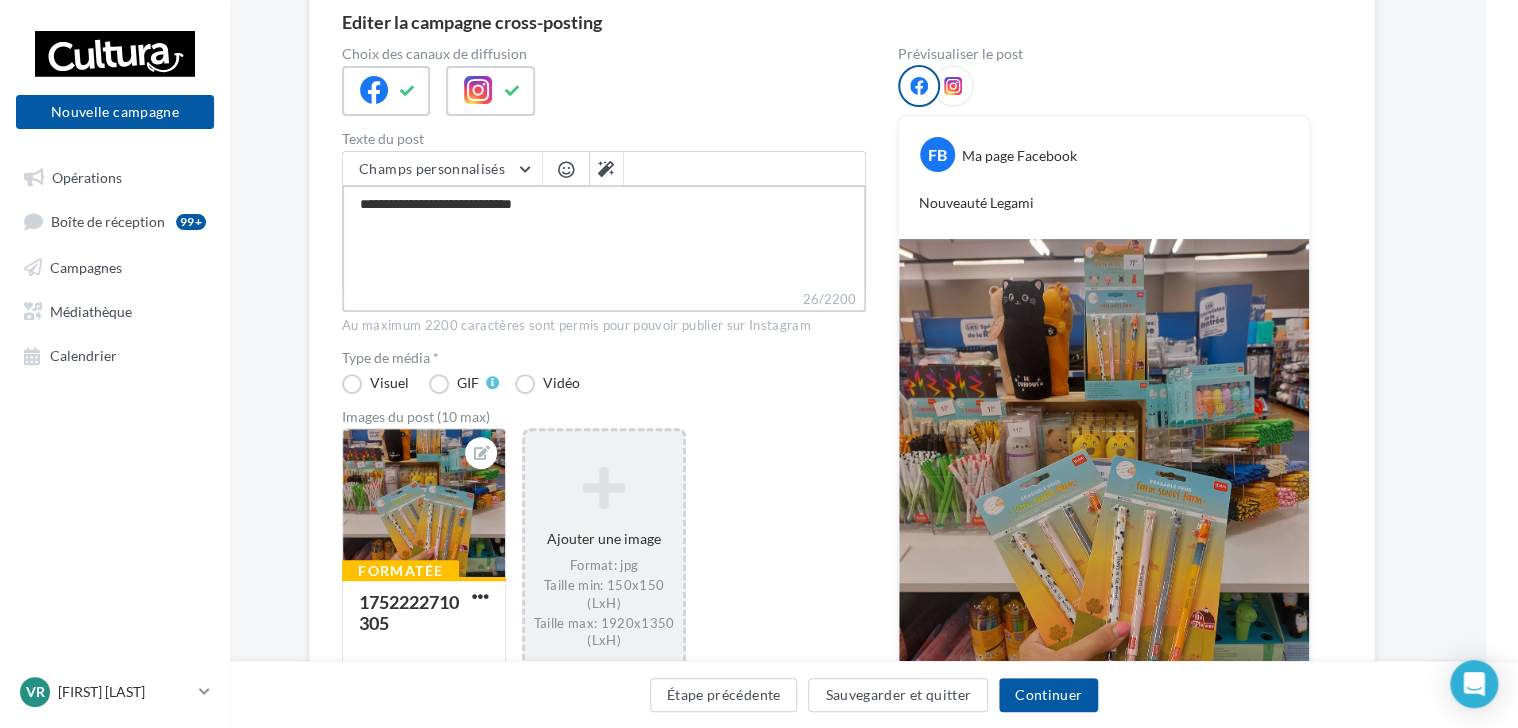 type on "**********" 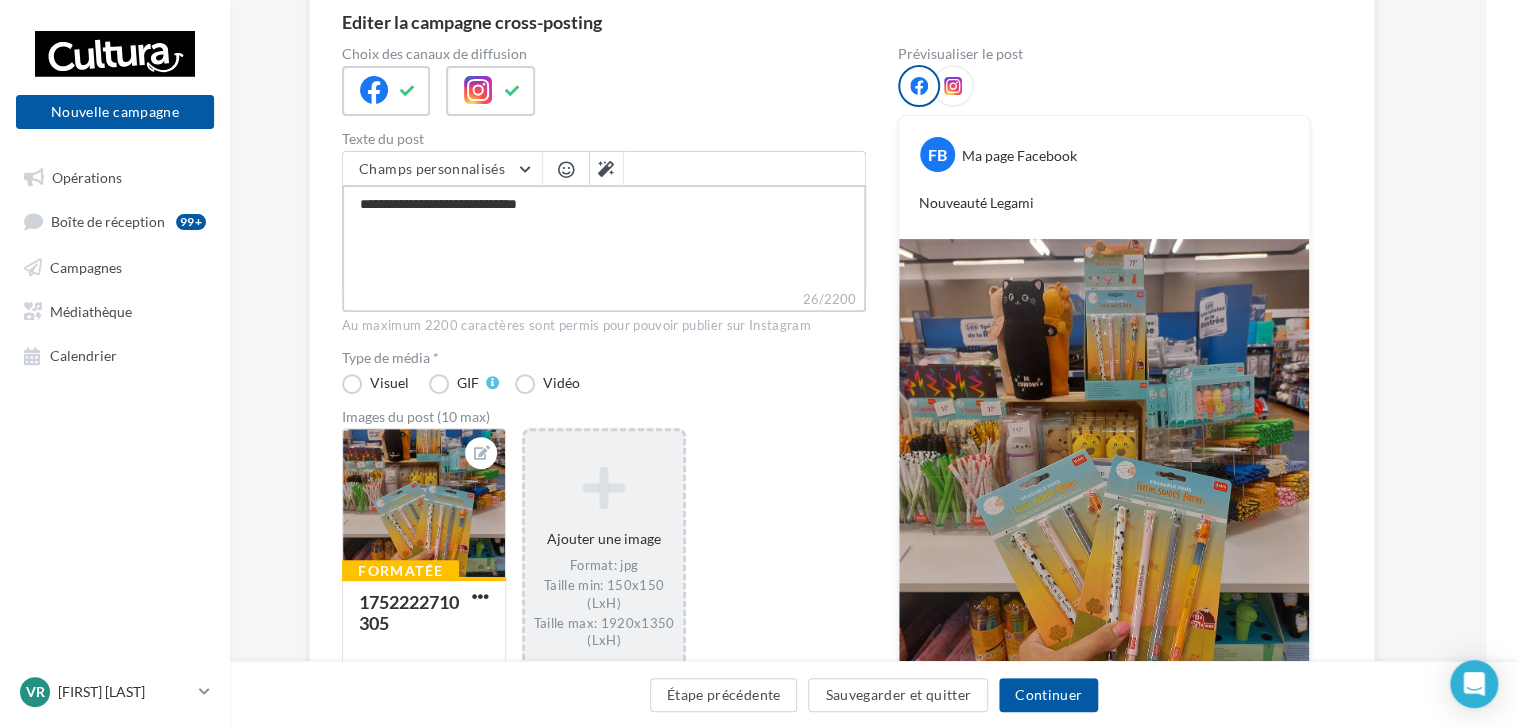 type on "**********" 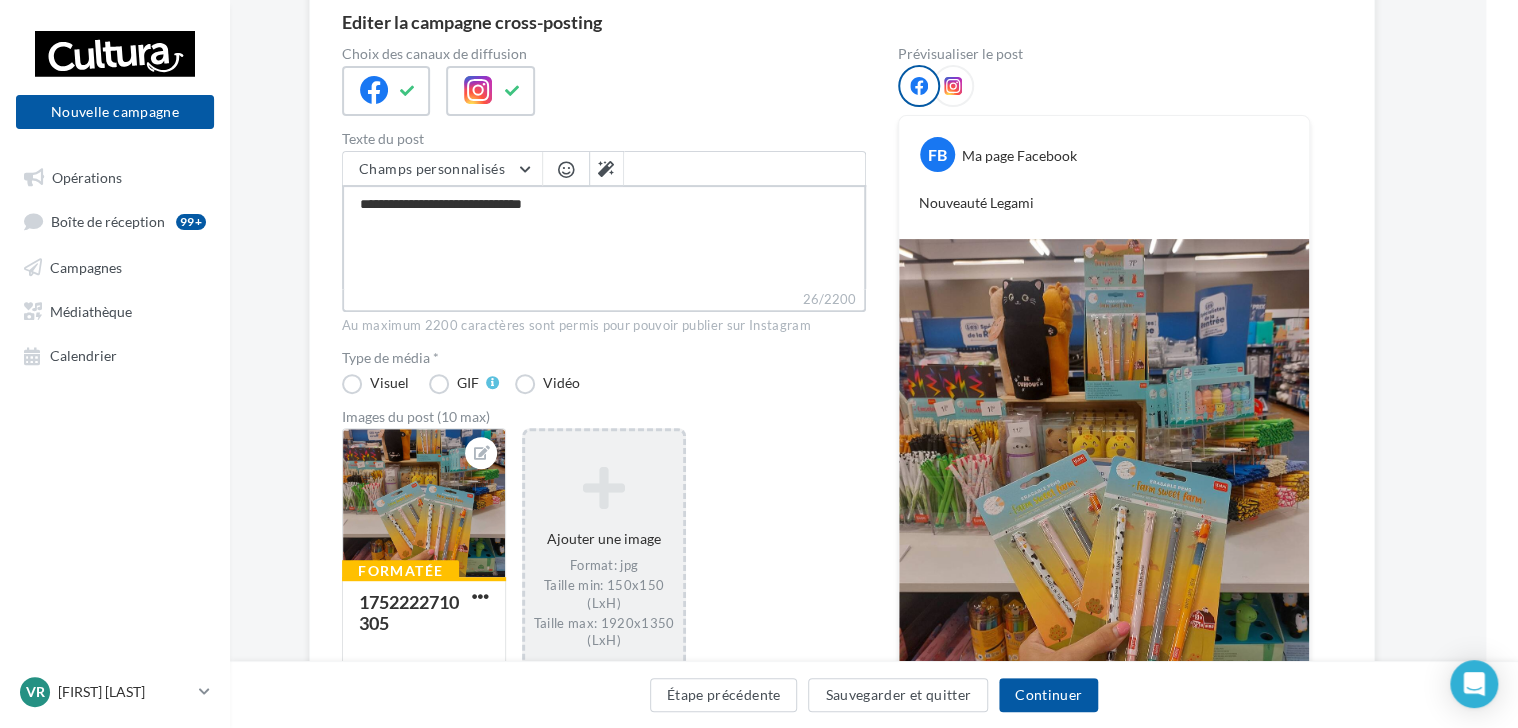 type on "**********" 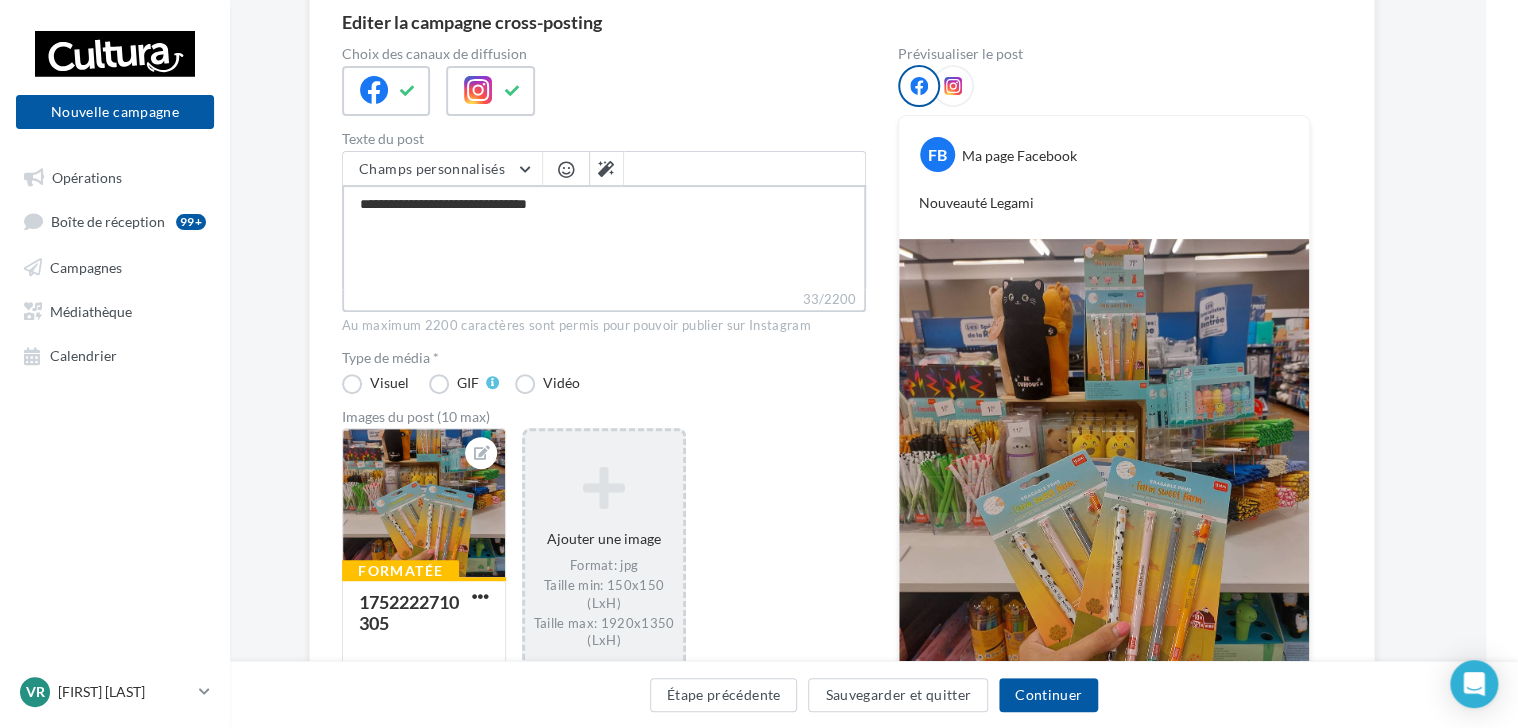 type on "**********" 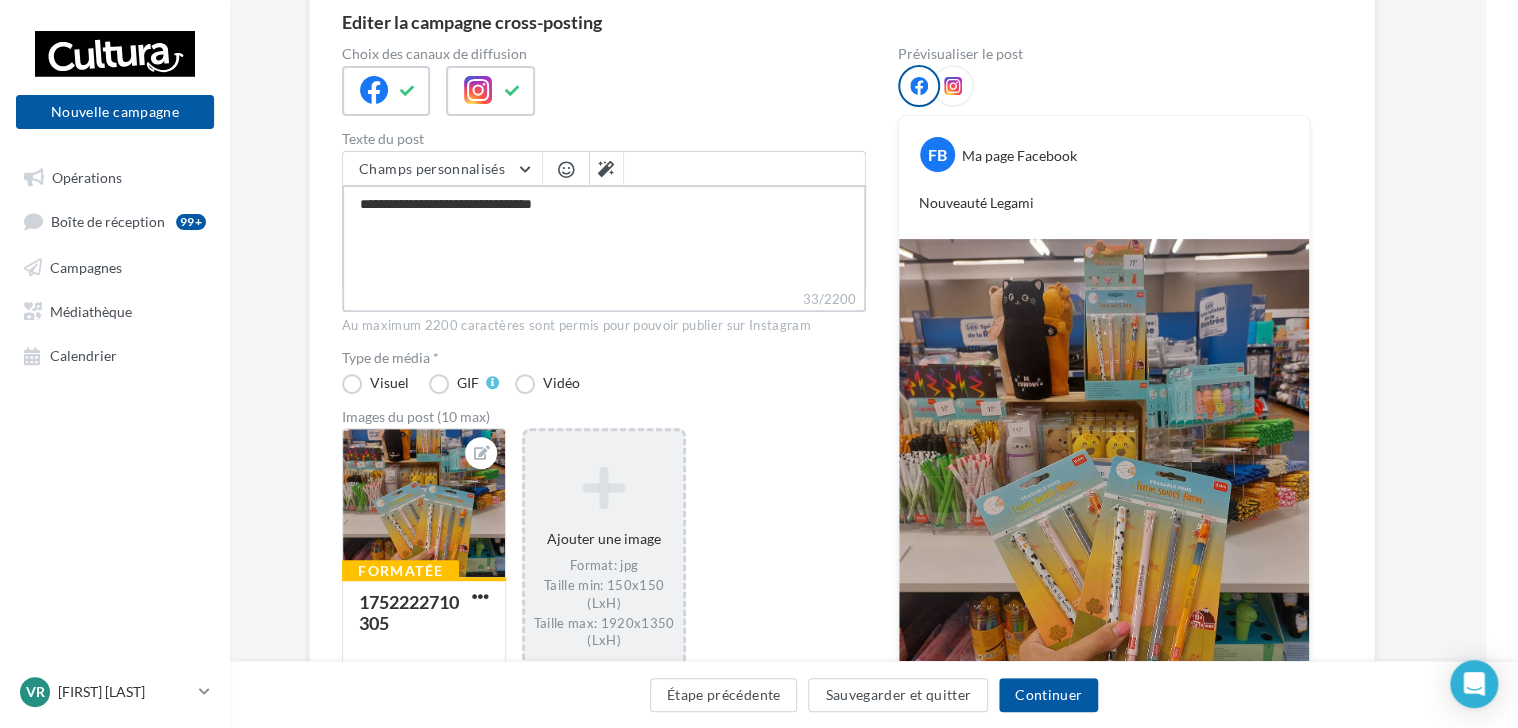 type on "**********" 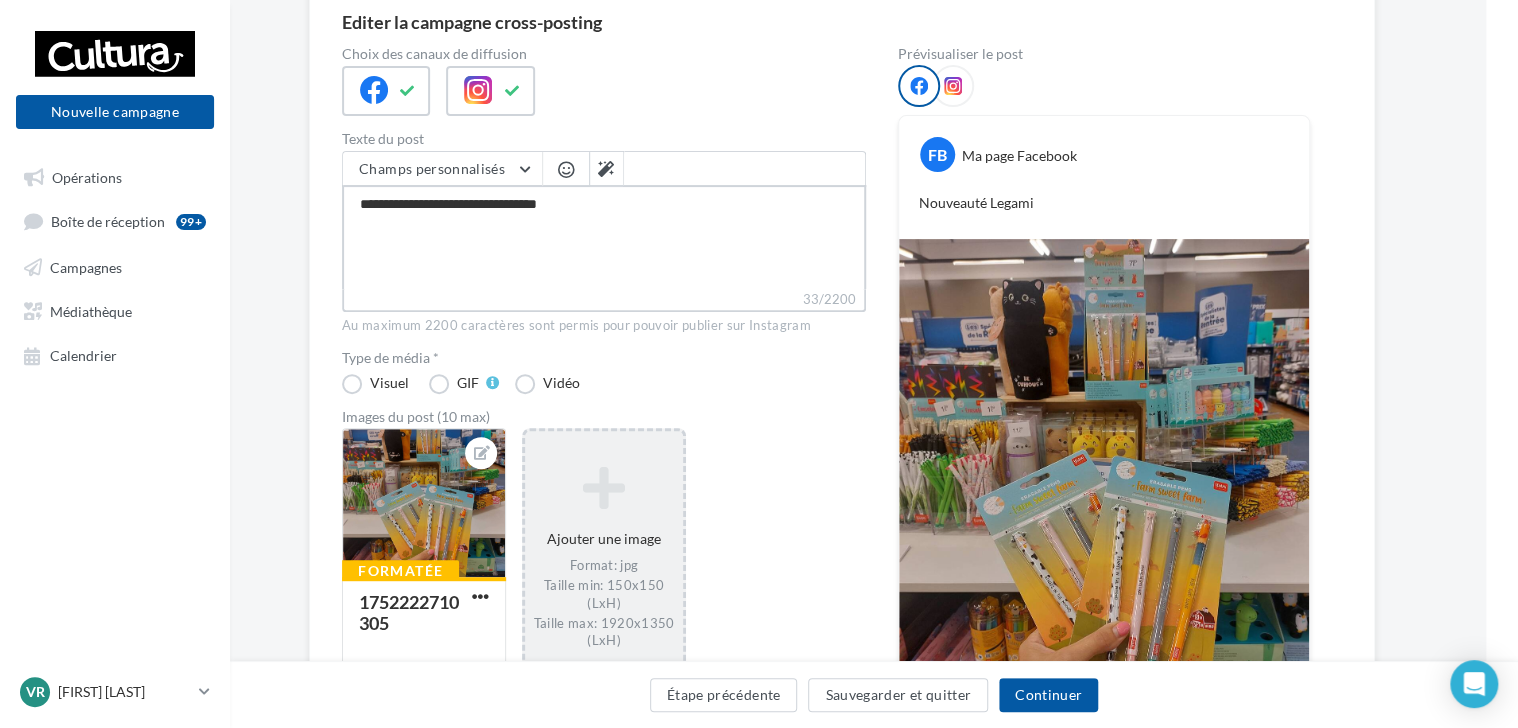 type on "**********" 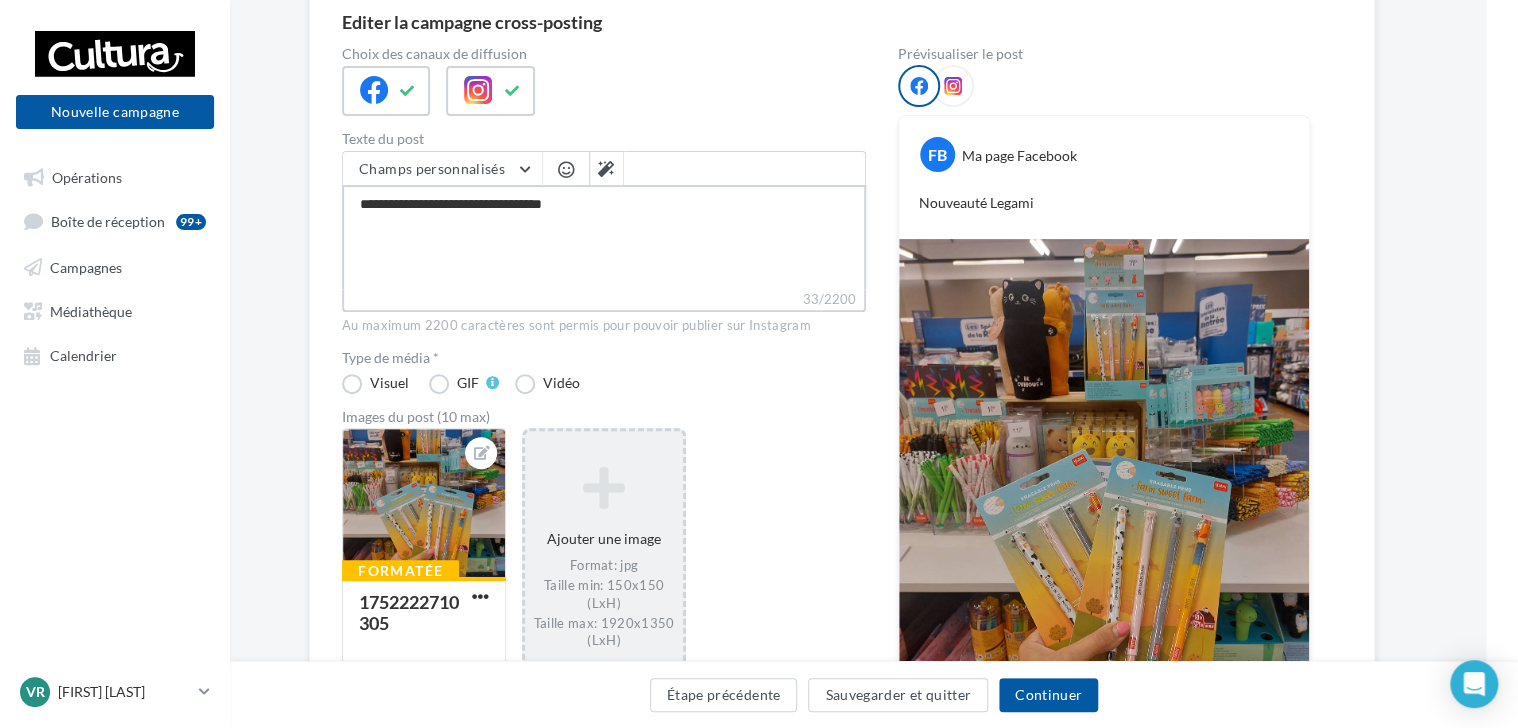 type on "**********" 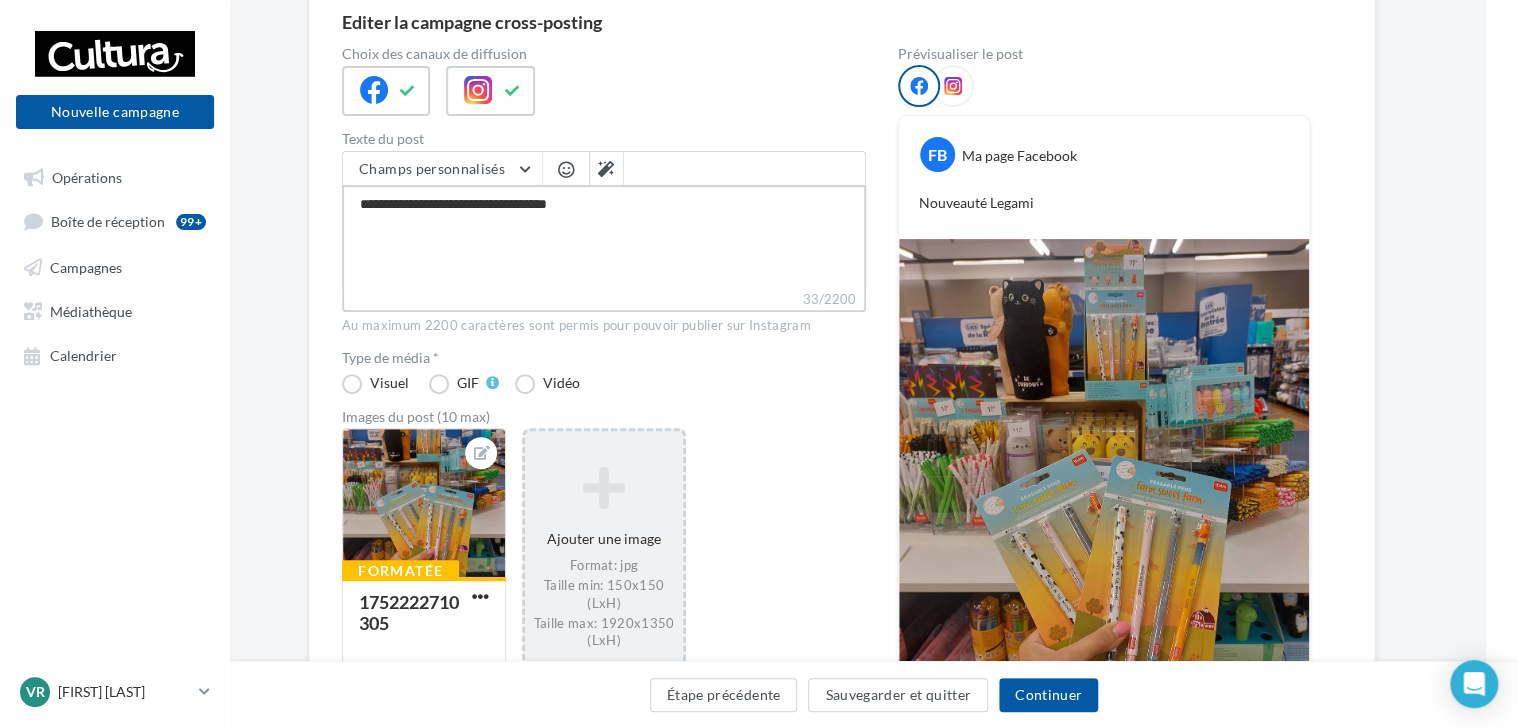 type on "**********" 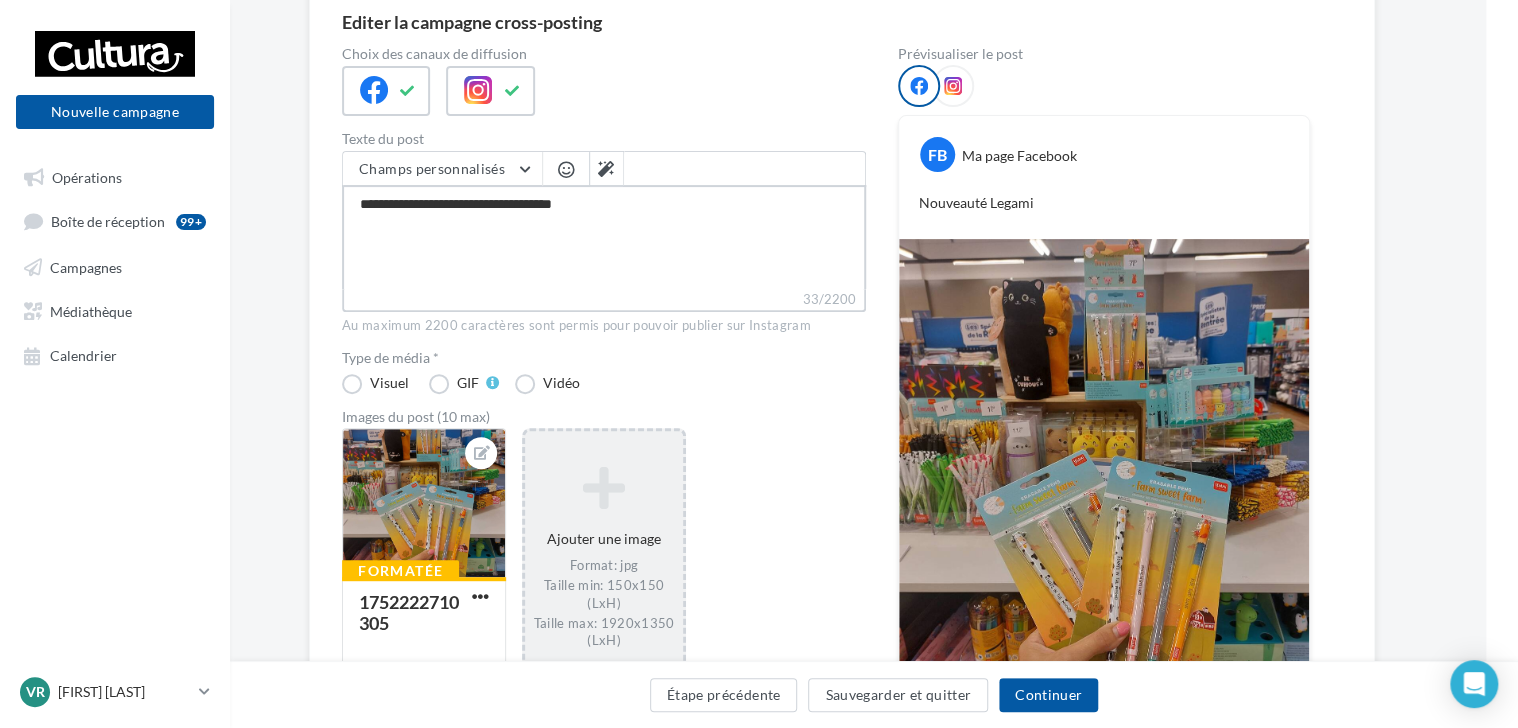 type on "**********" 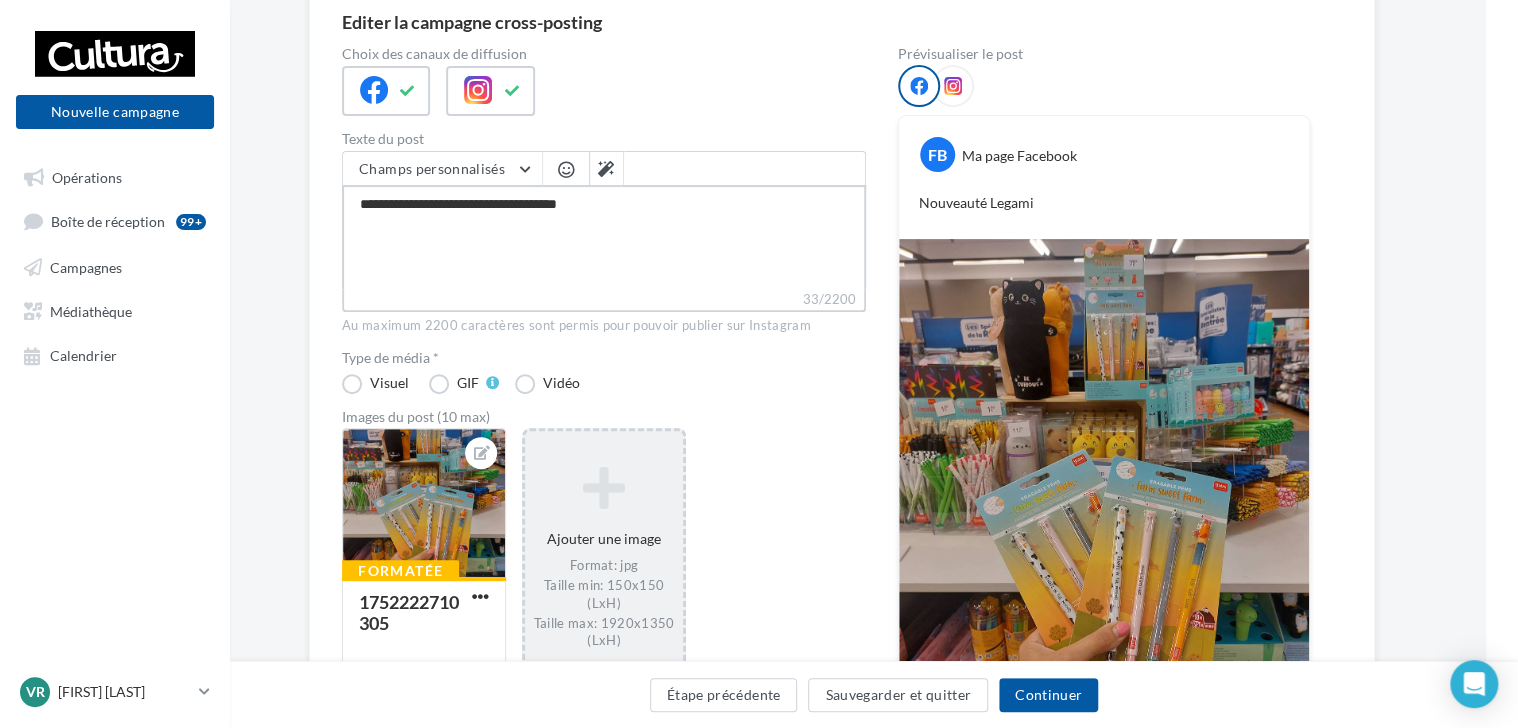 type on "**********" 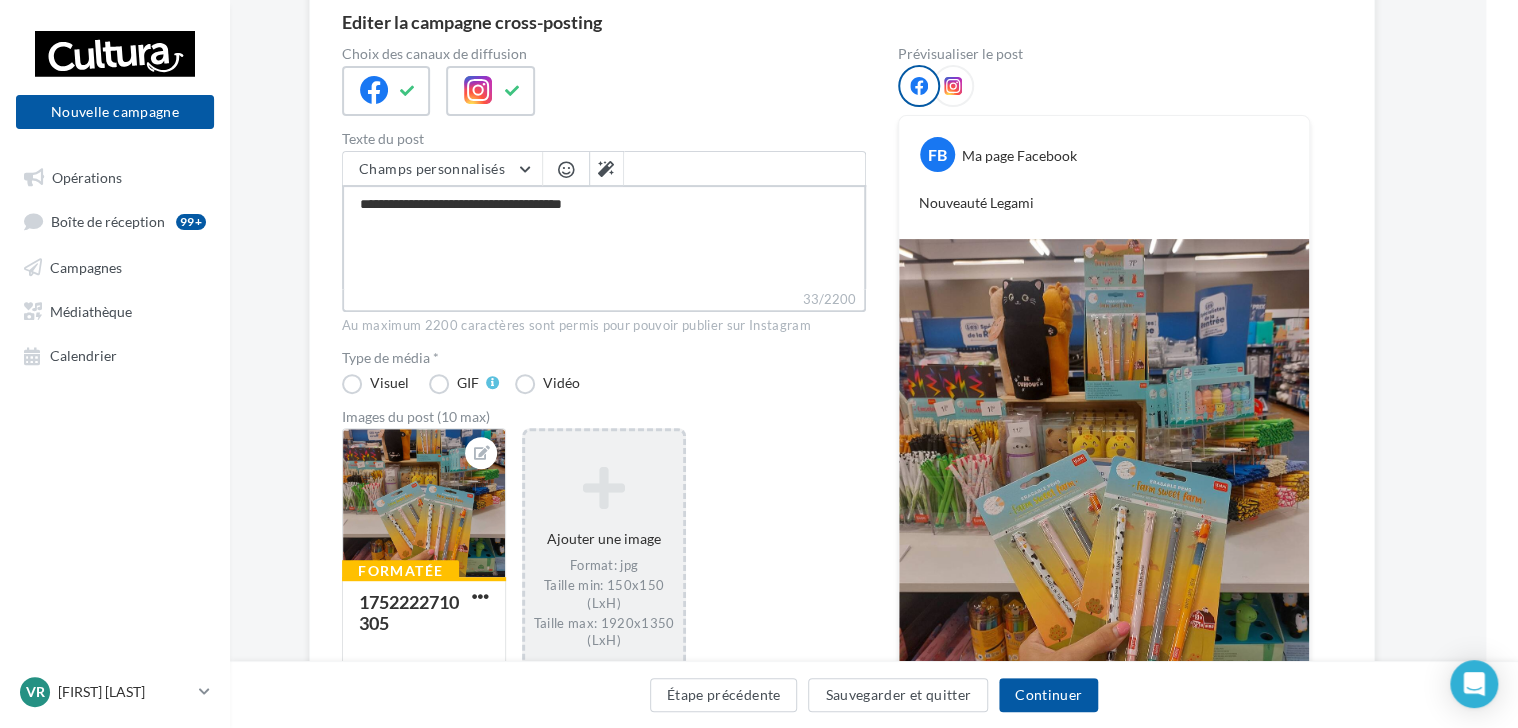 type on "**********" 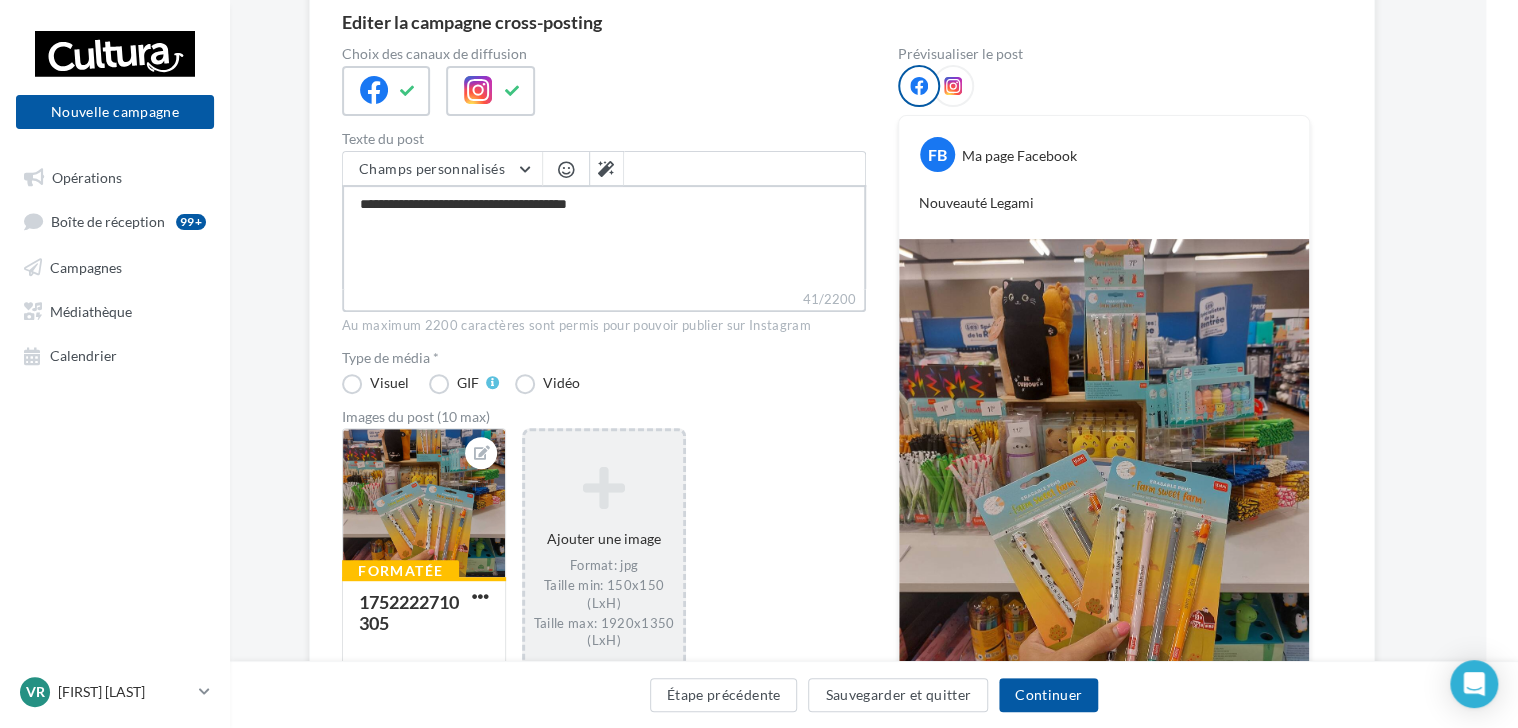 type on "**********" 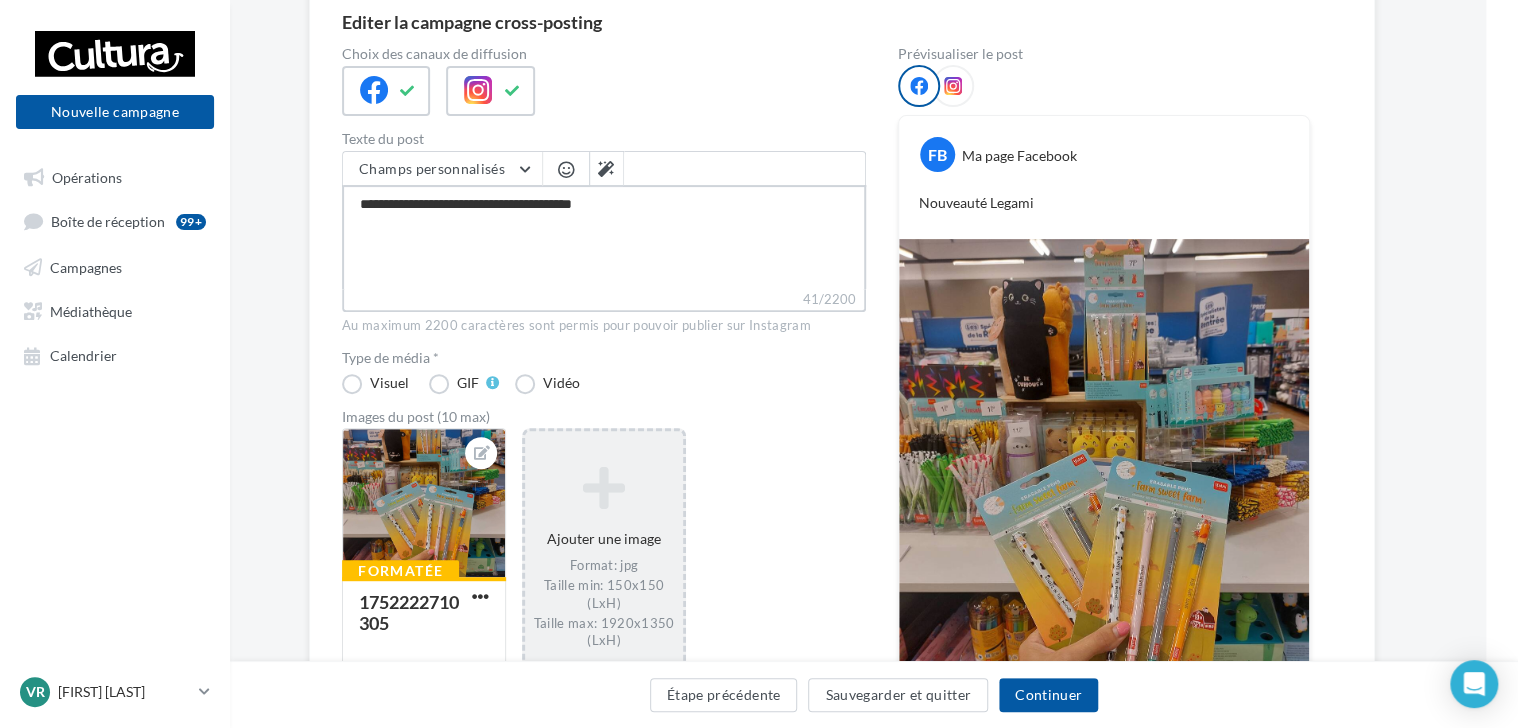 type on "**********" 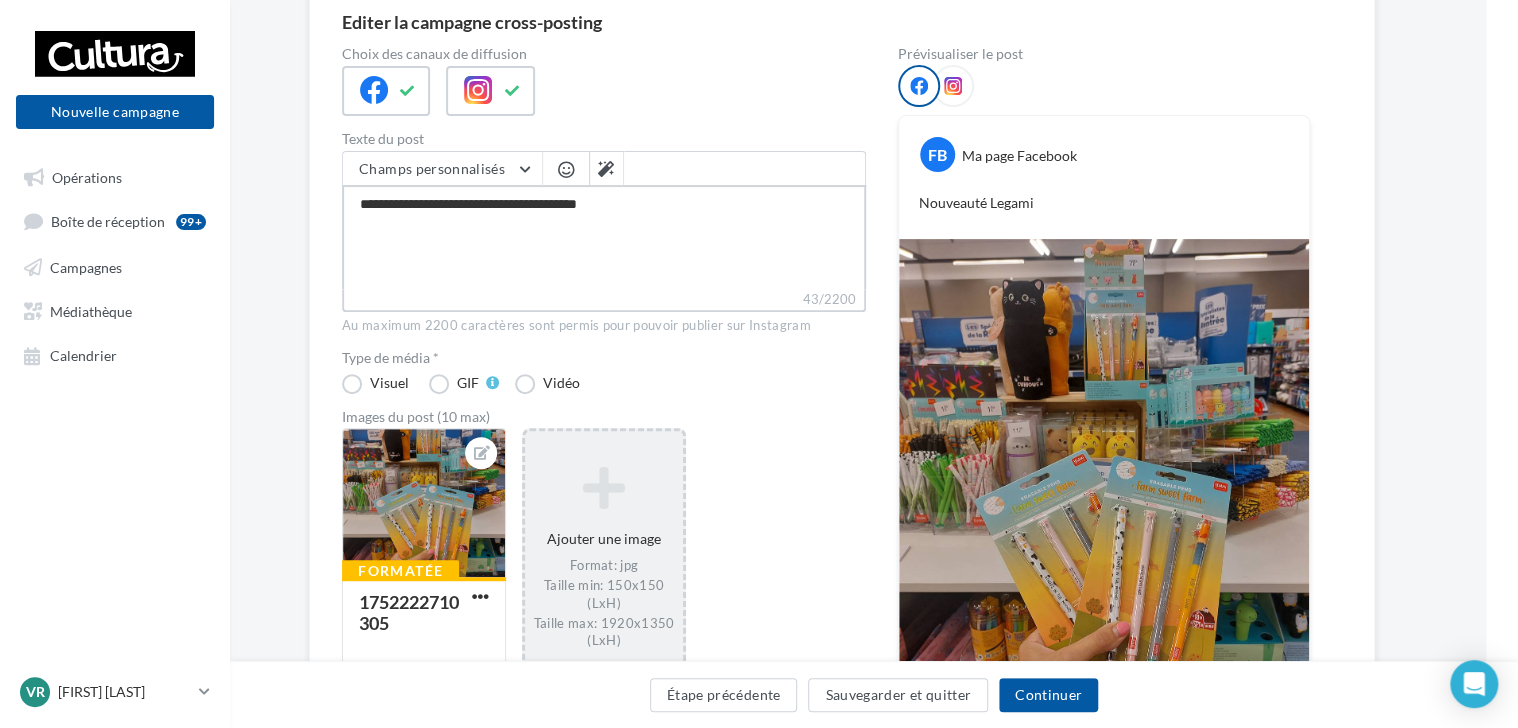 type on "**********" 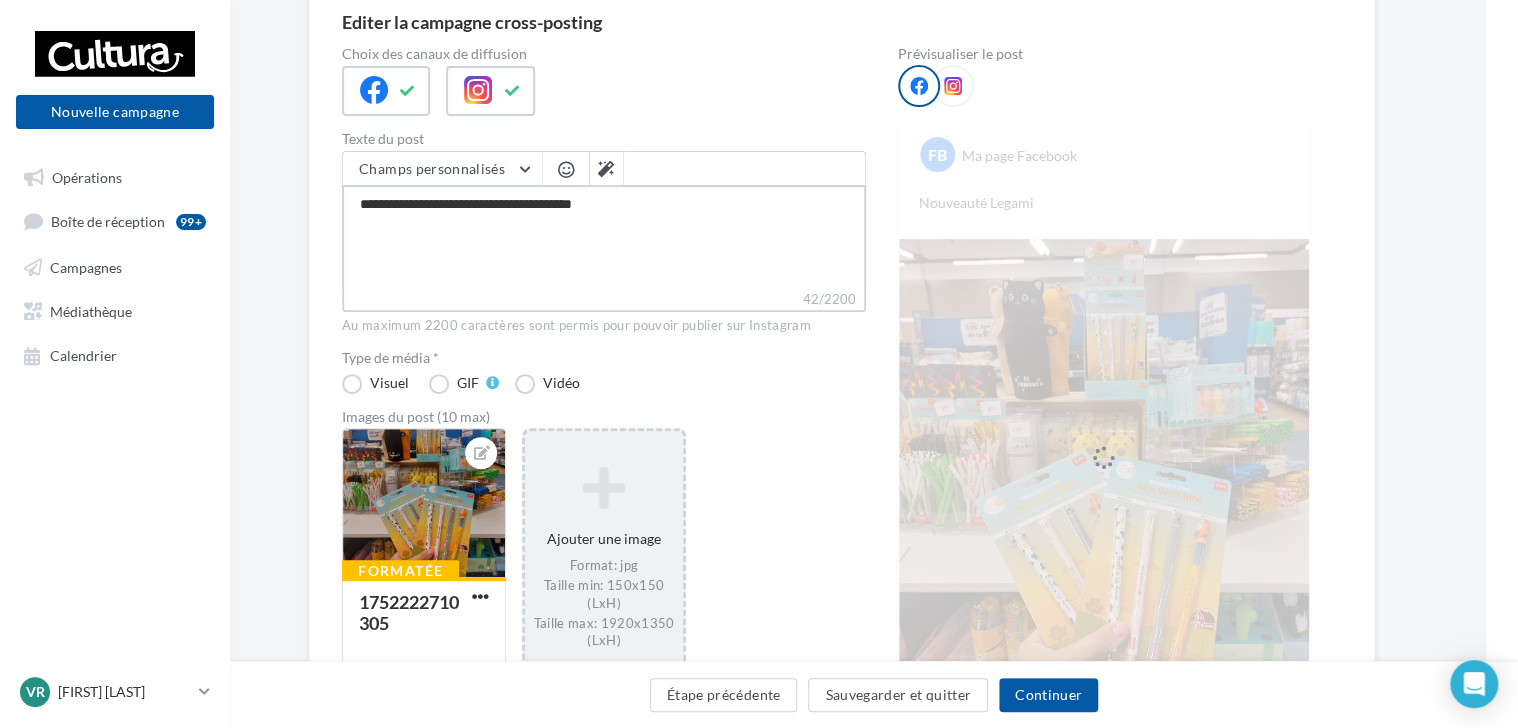 type on "**********" 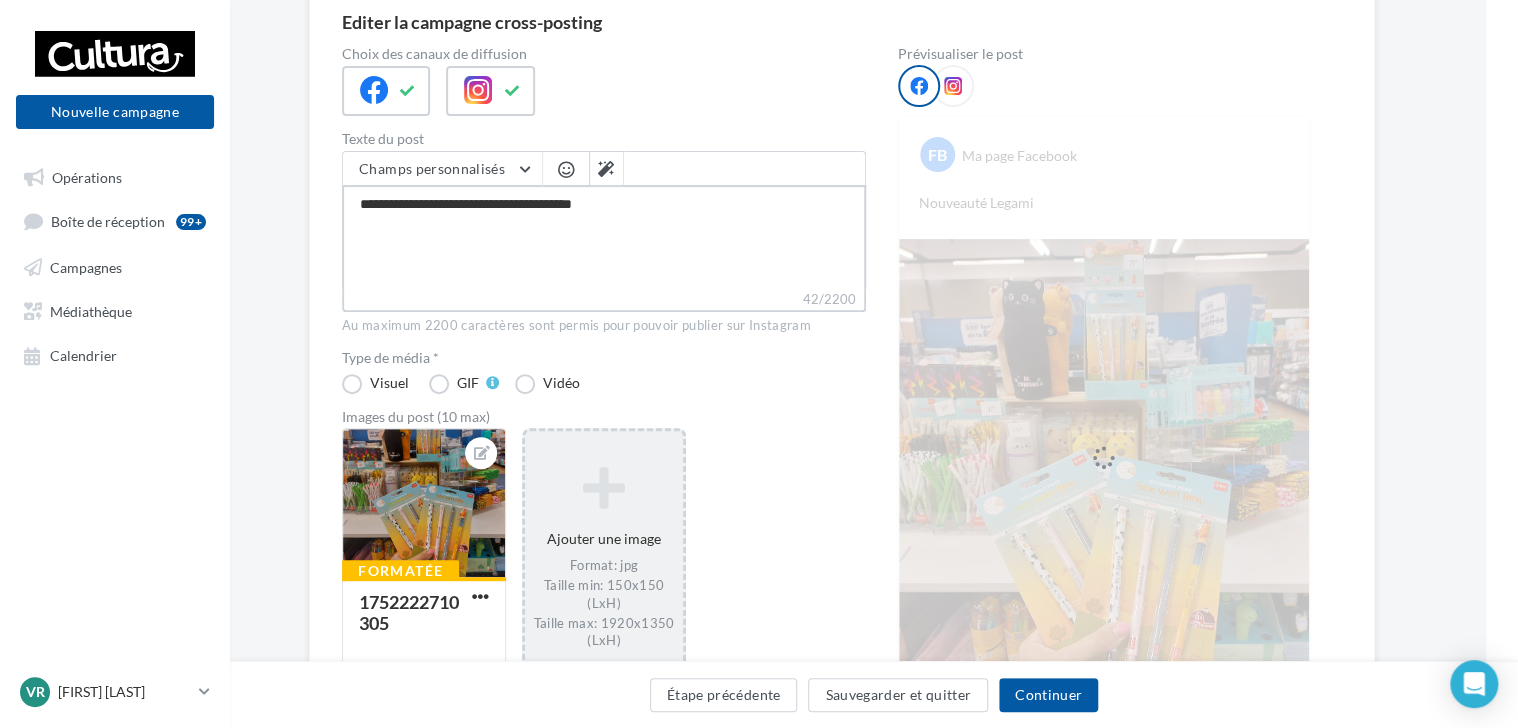 type on "**********" 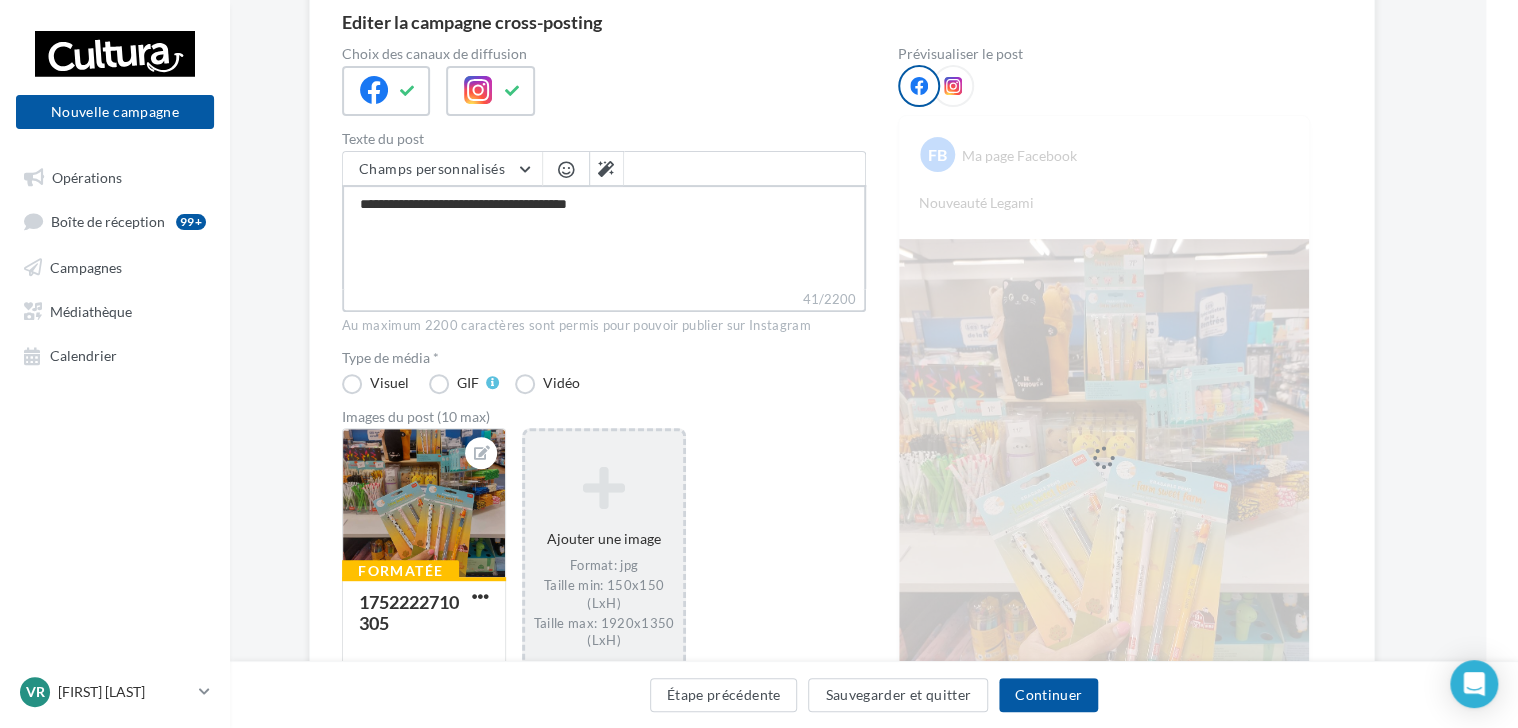 type on "**********" 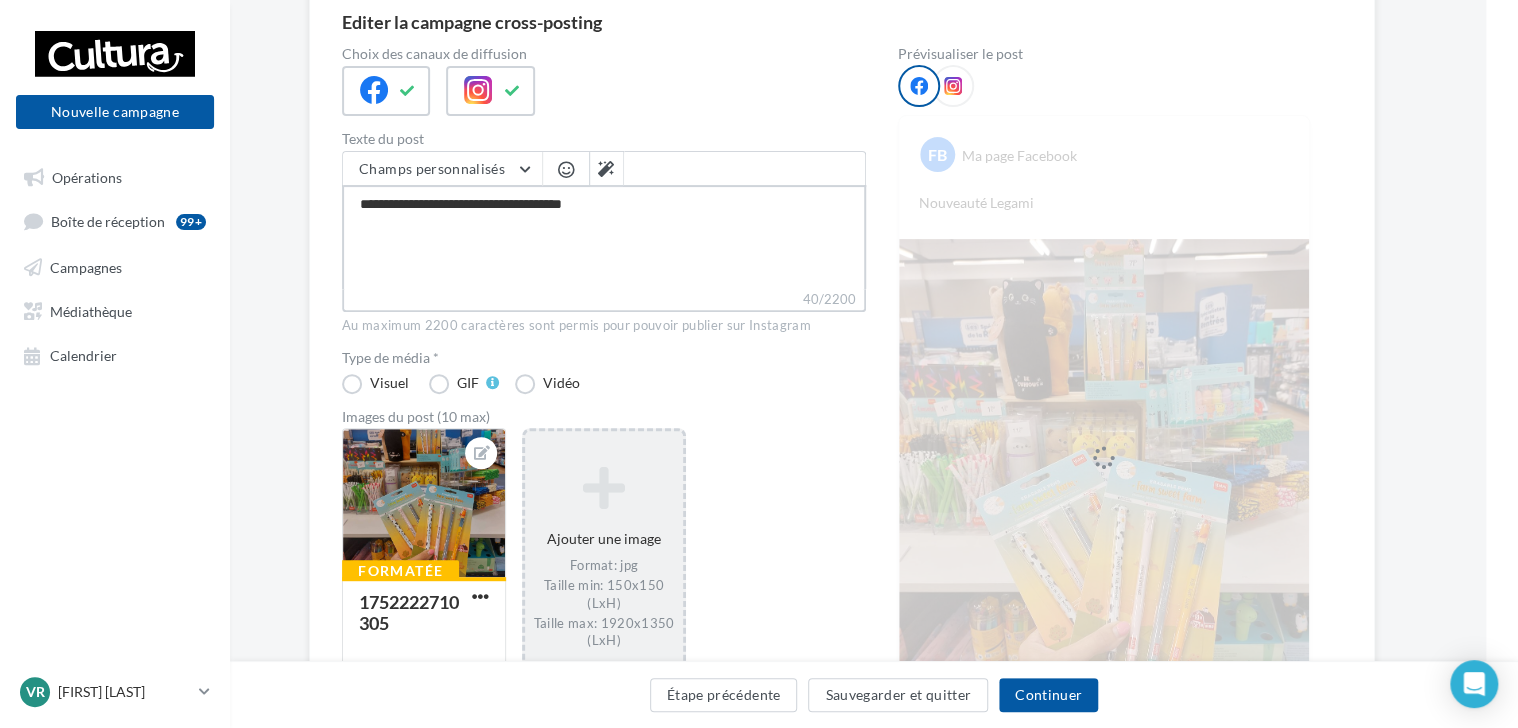 type on "**********" 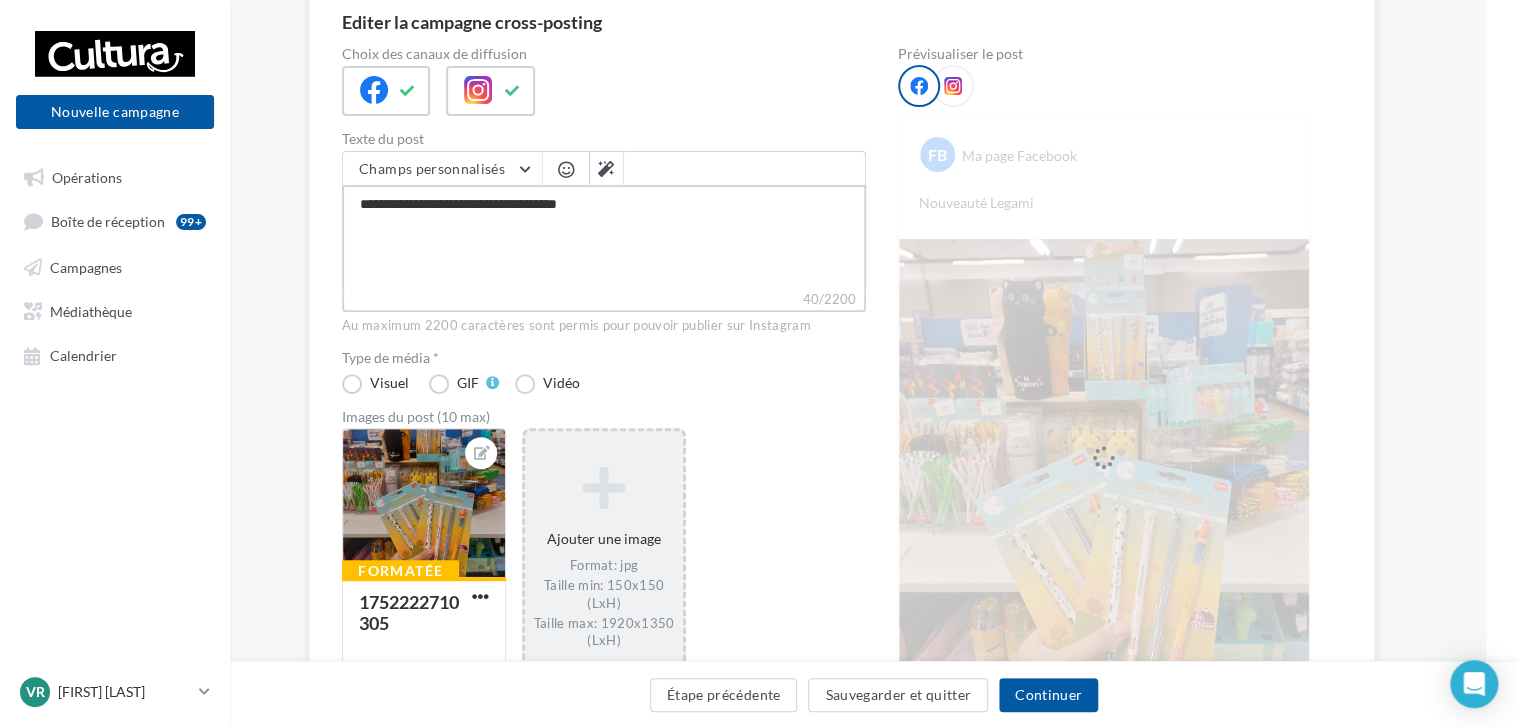 type on "**********" 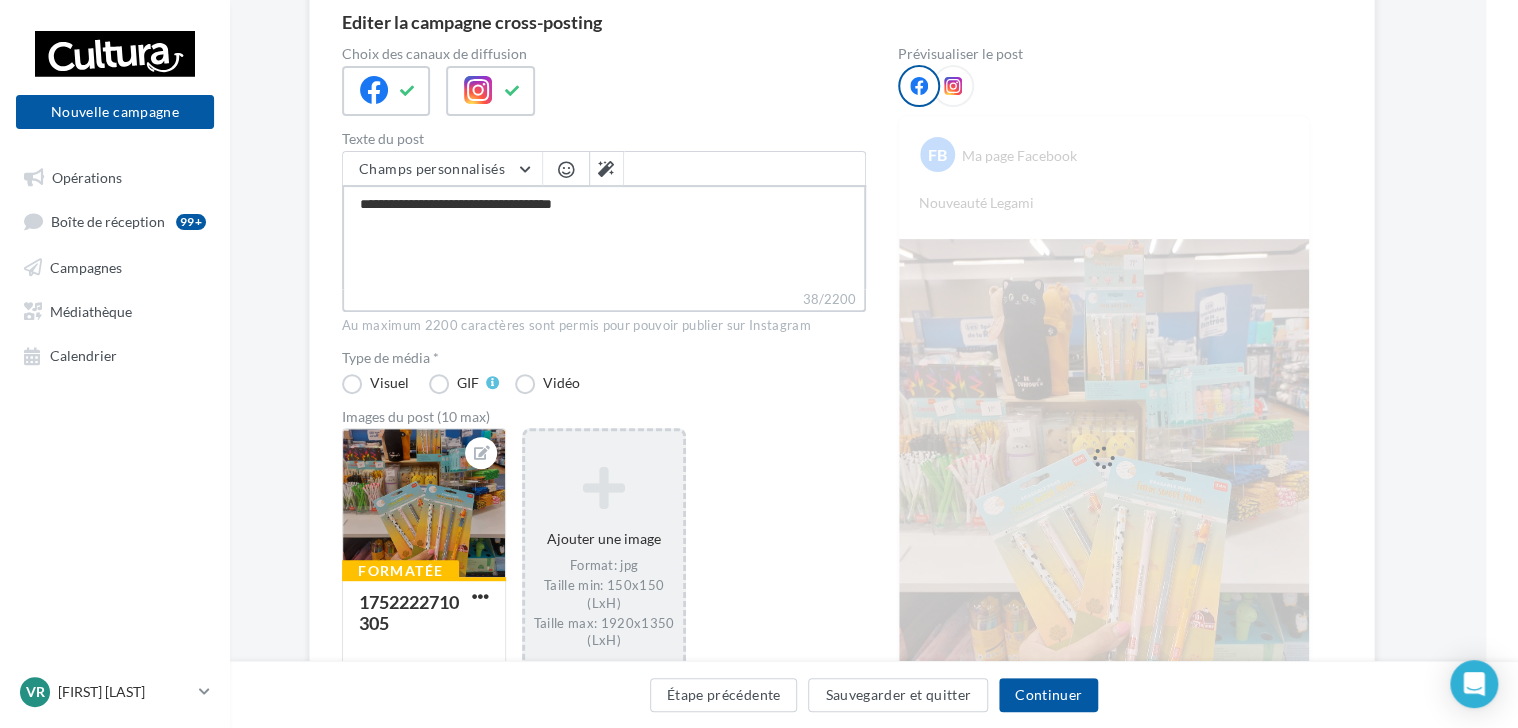 type on "**********" 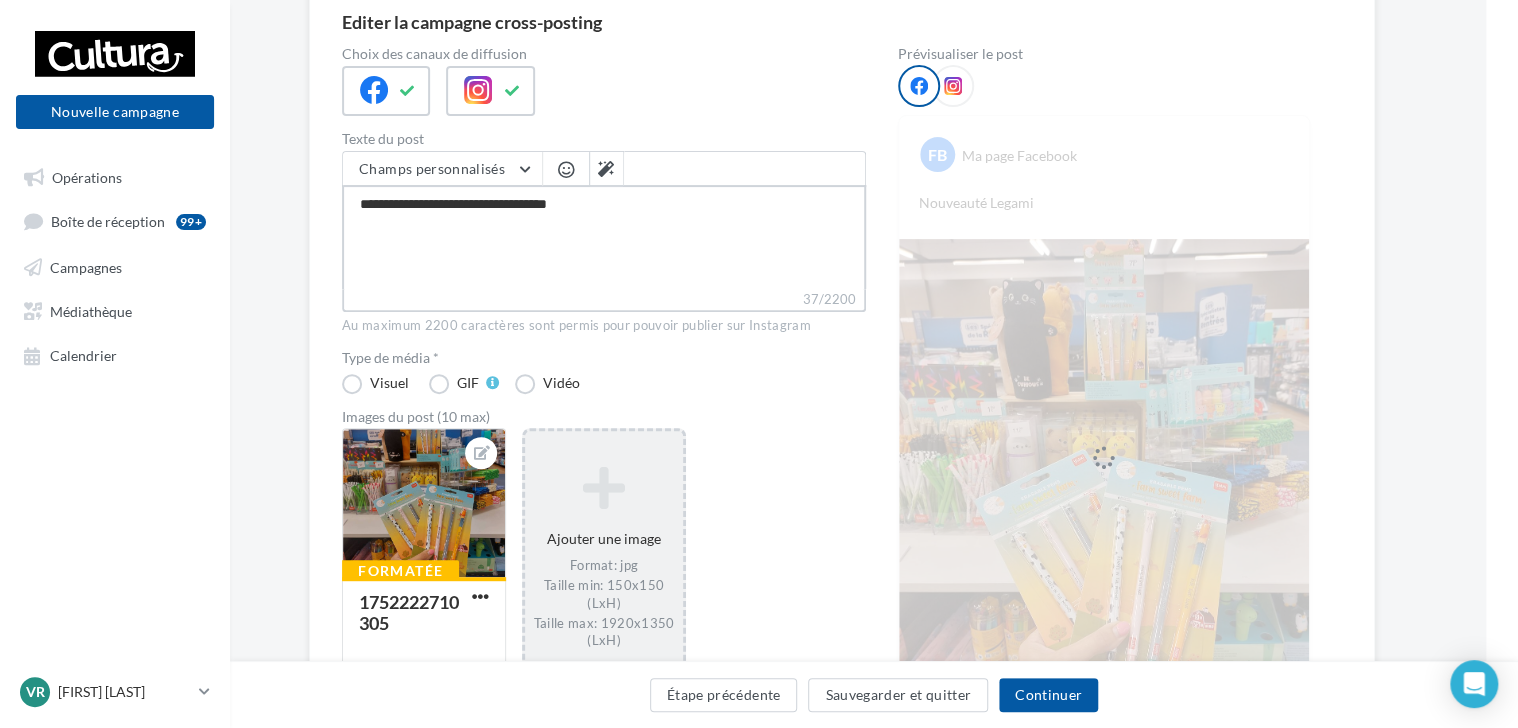 type on "**********" 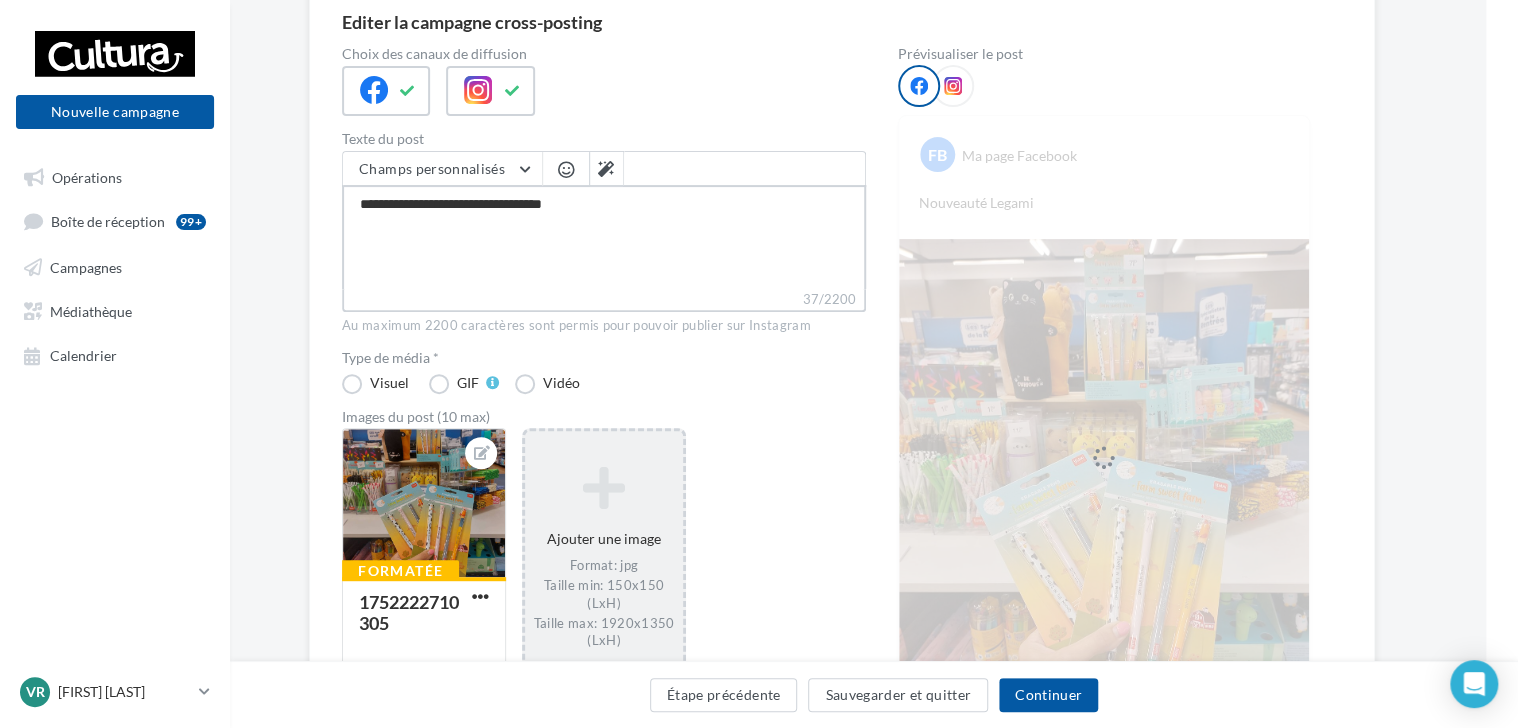 type on "**********" 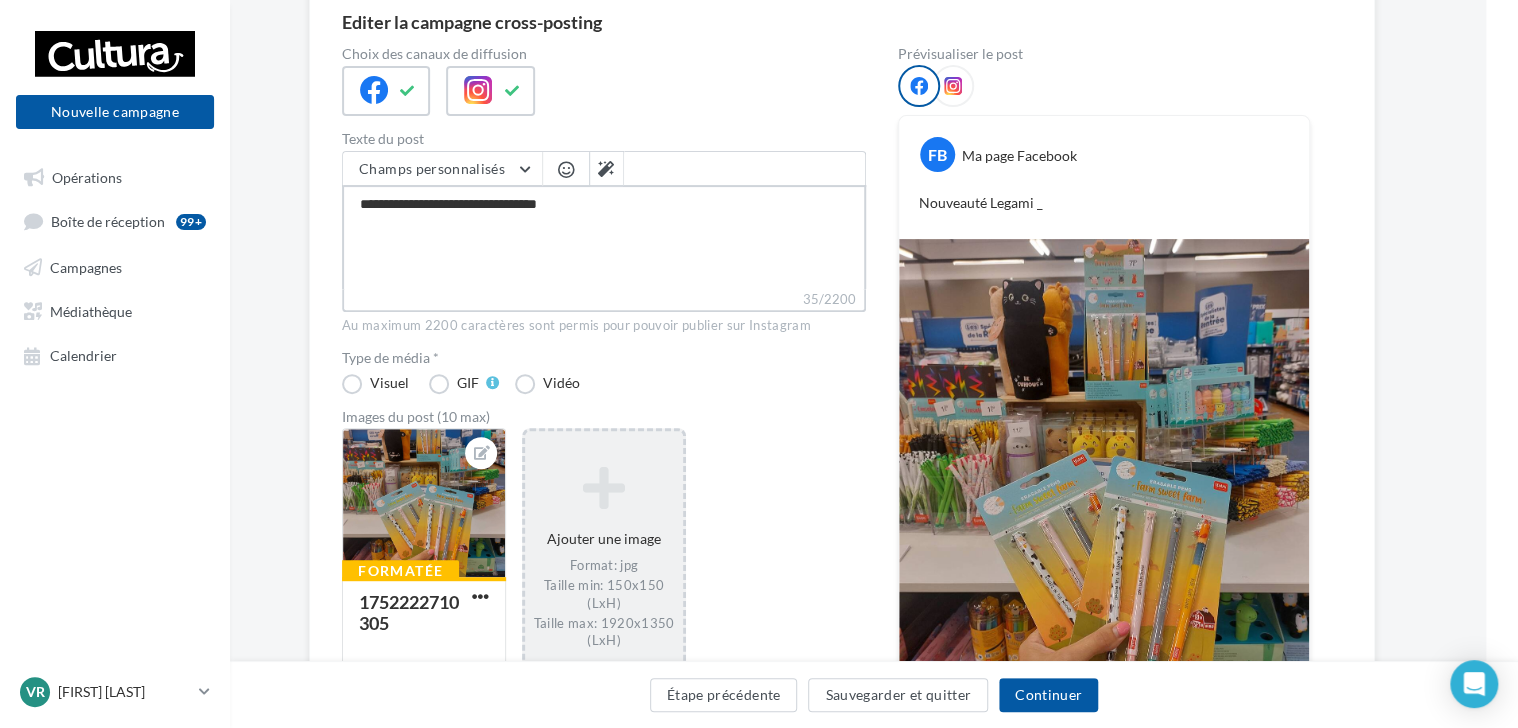 type on "**********" 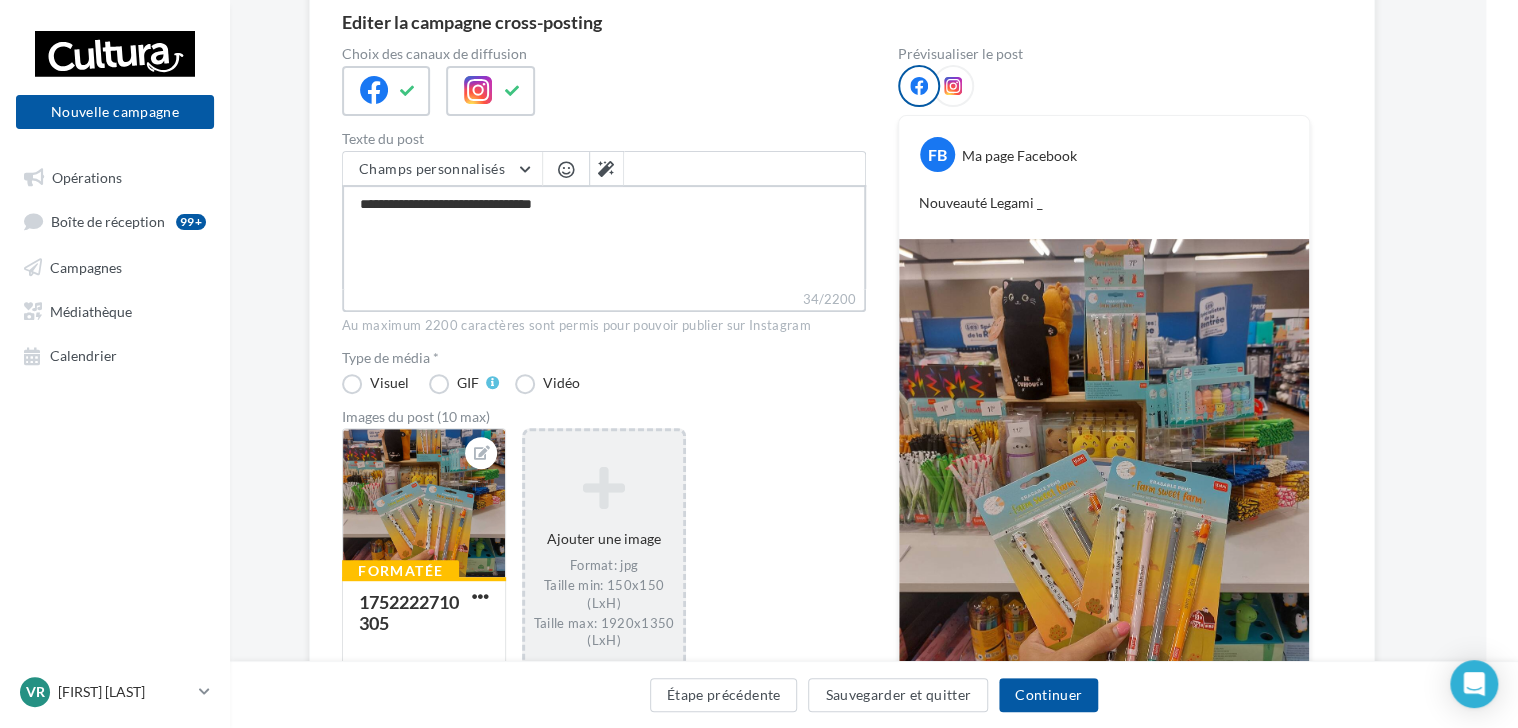 type on "**********" 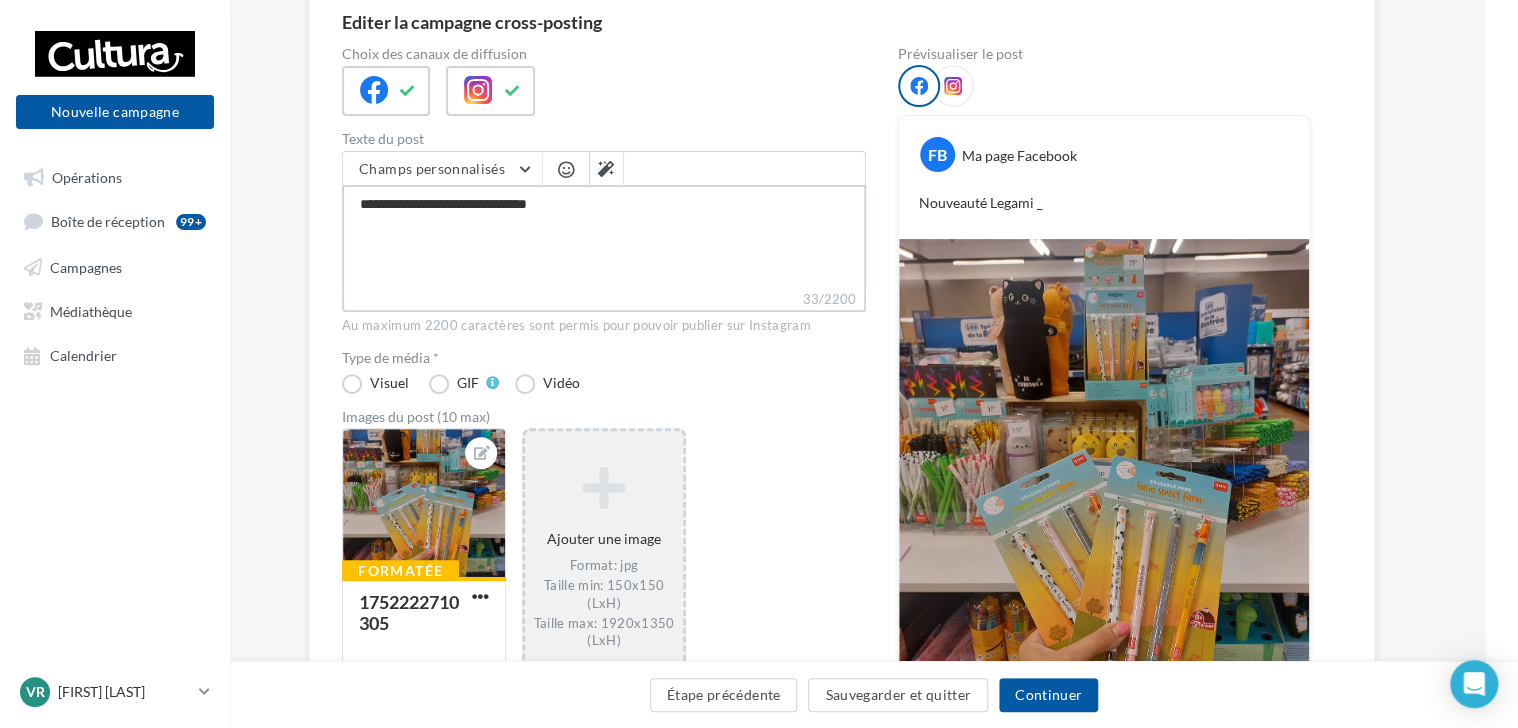 type on "**********" 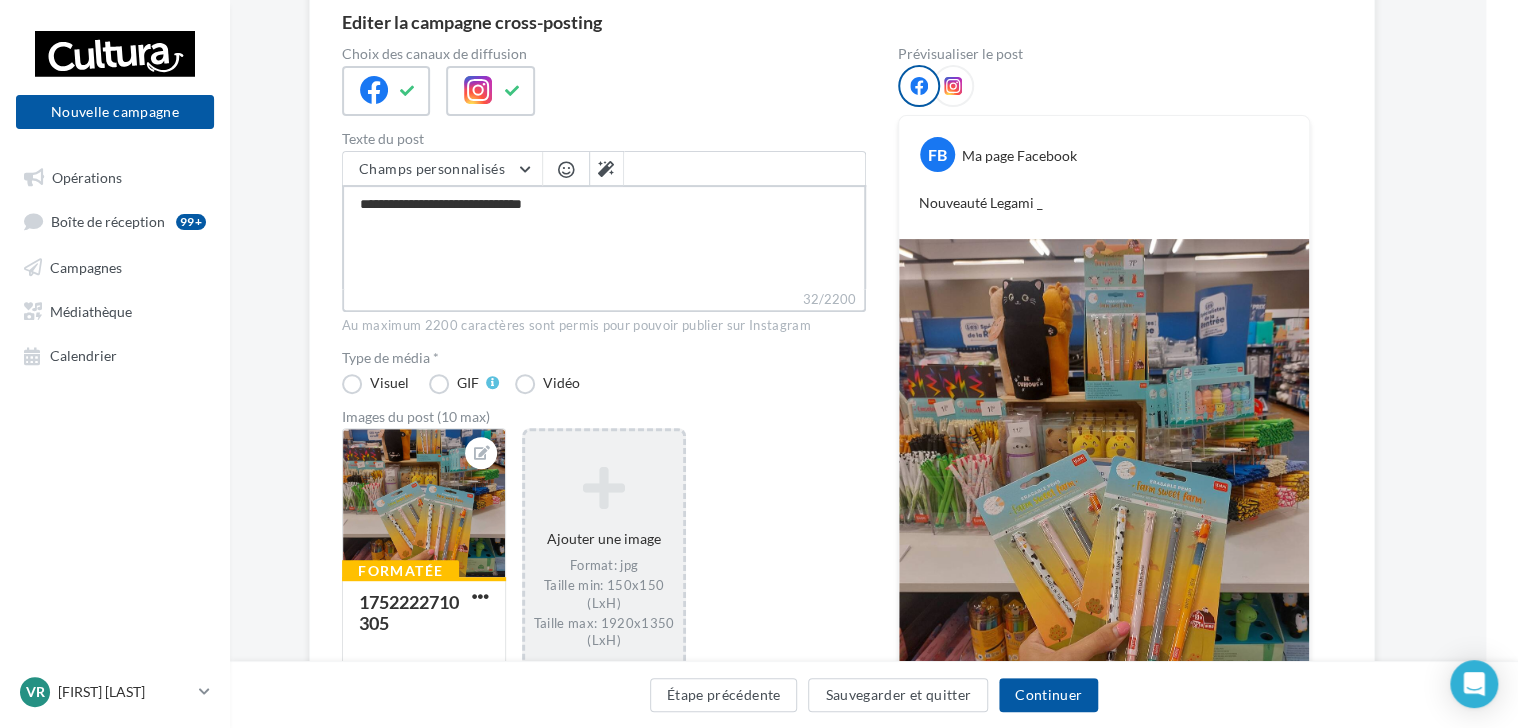type on "**********" 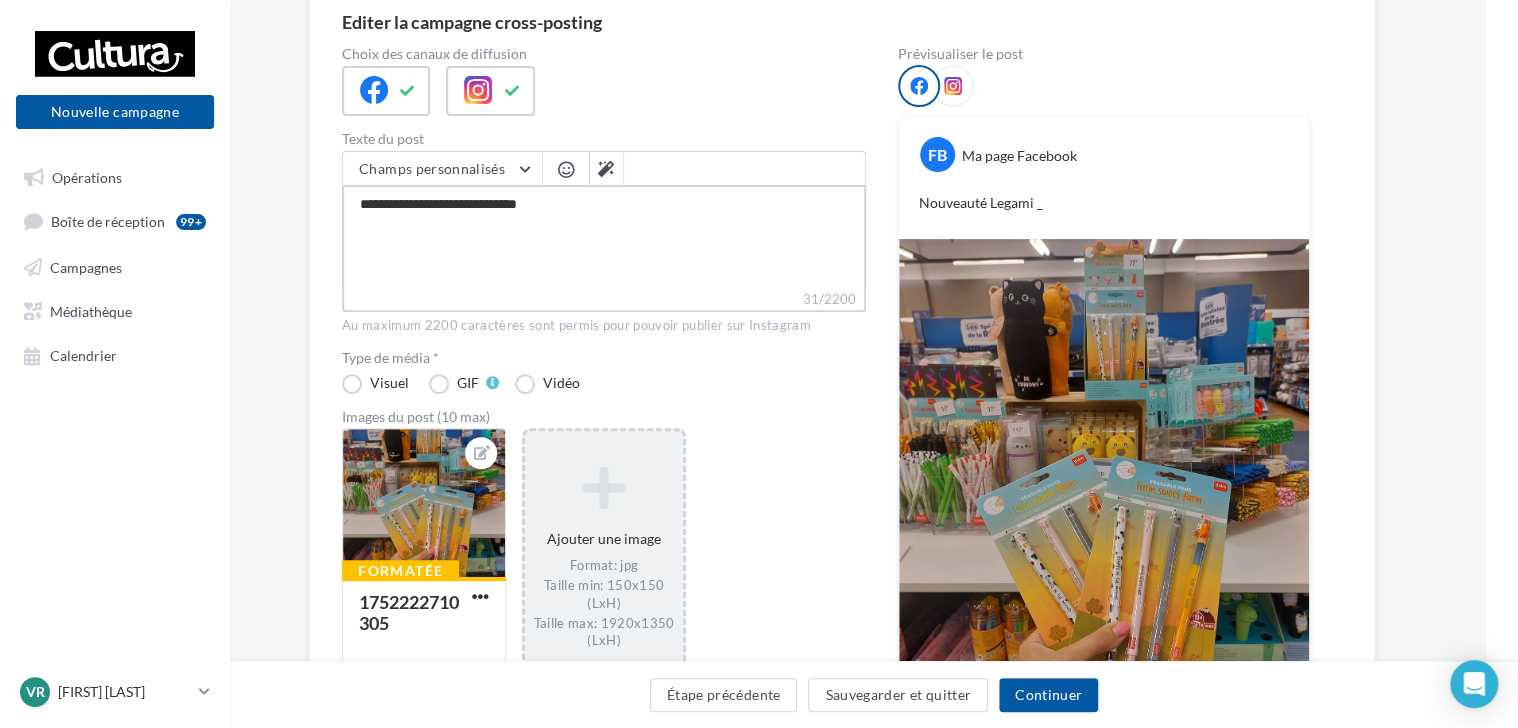 type on "**********" 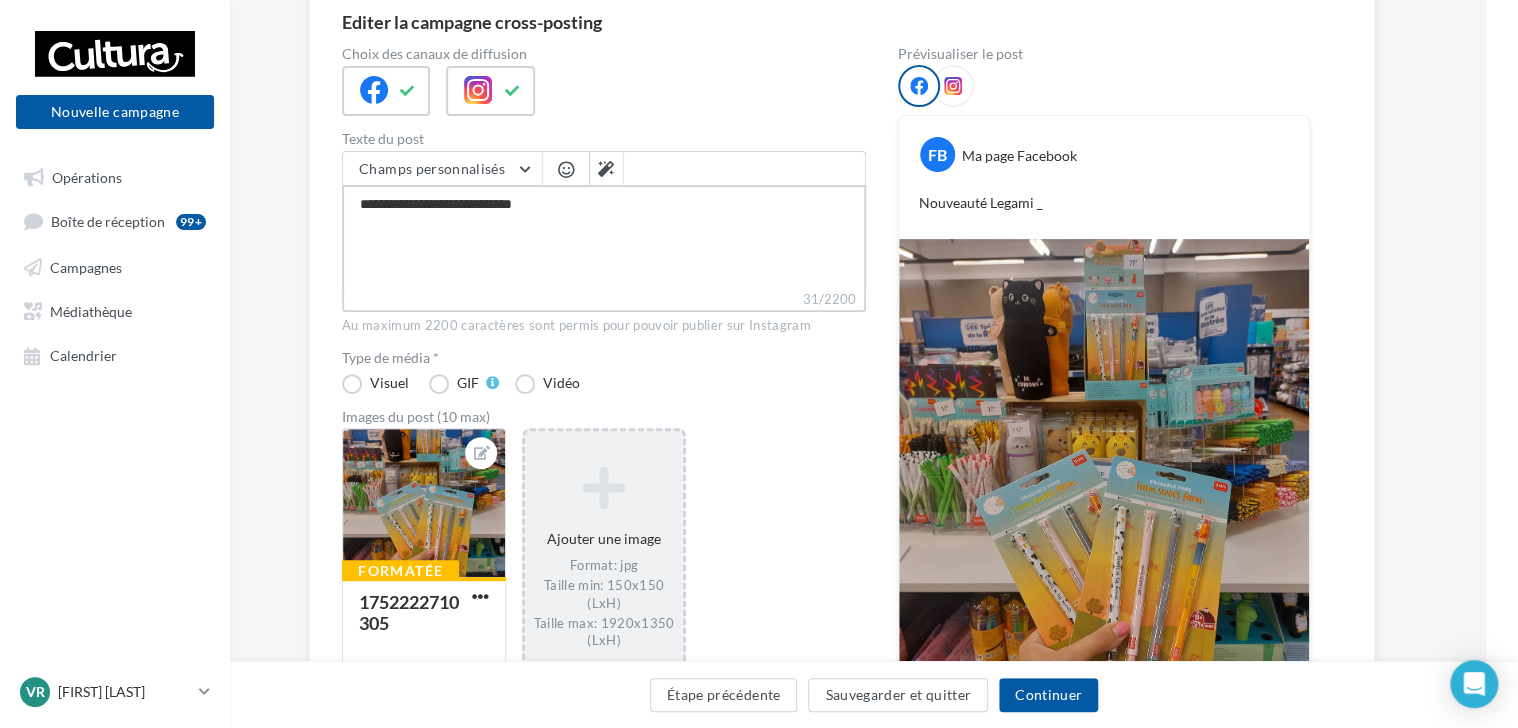 type on "**********" 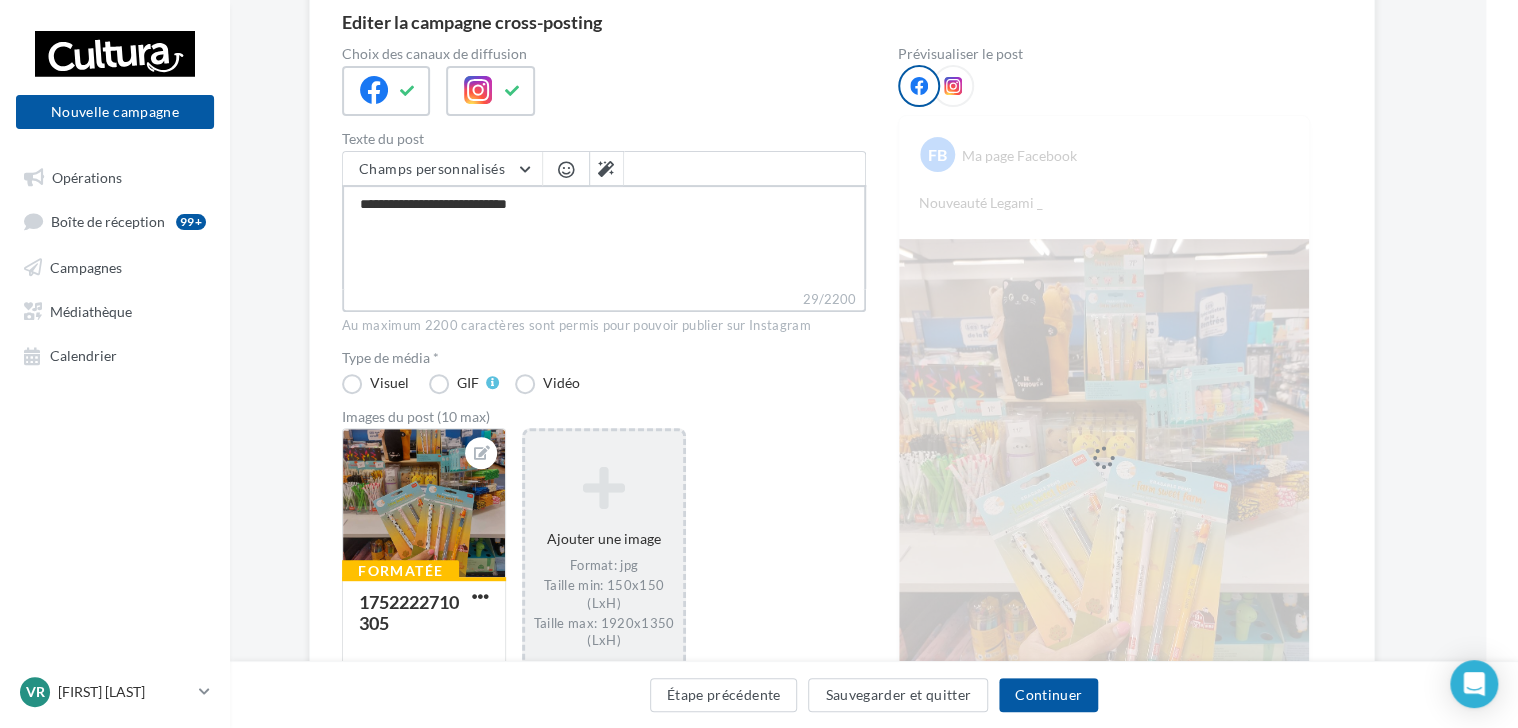 type on "**********" 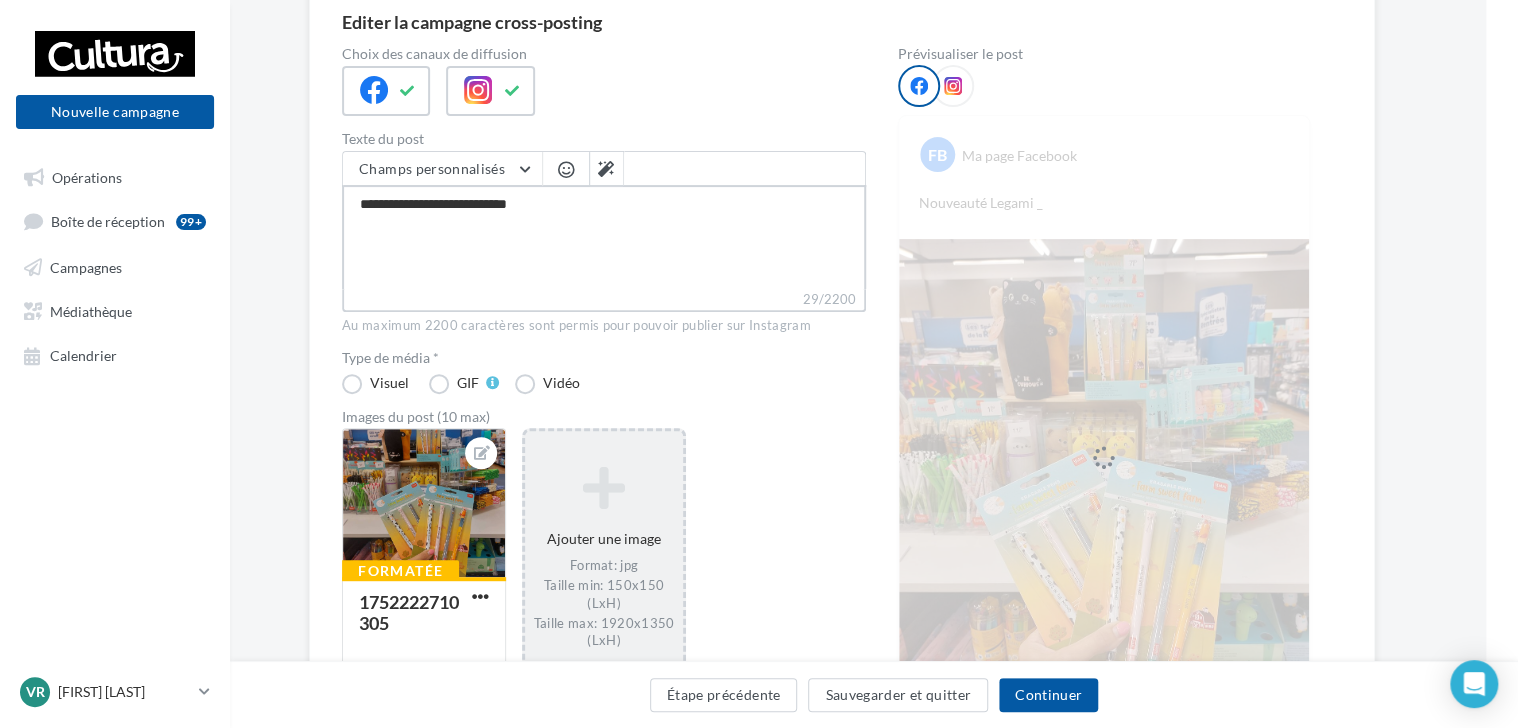 type on "**********" 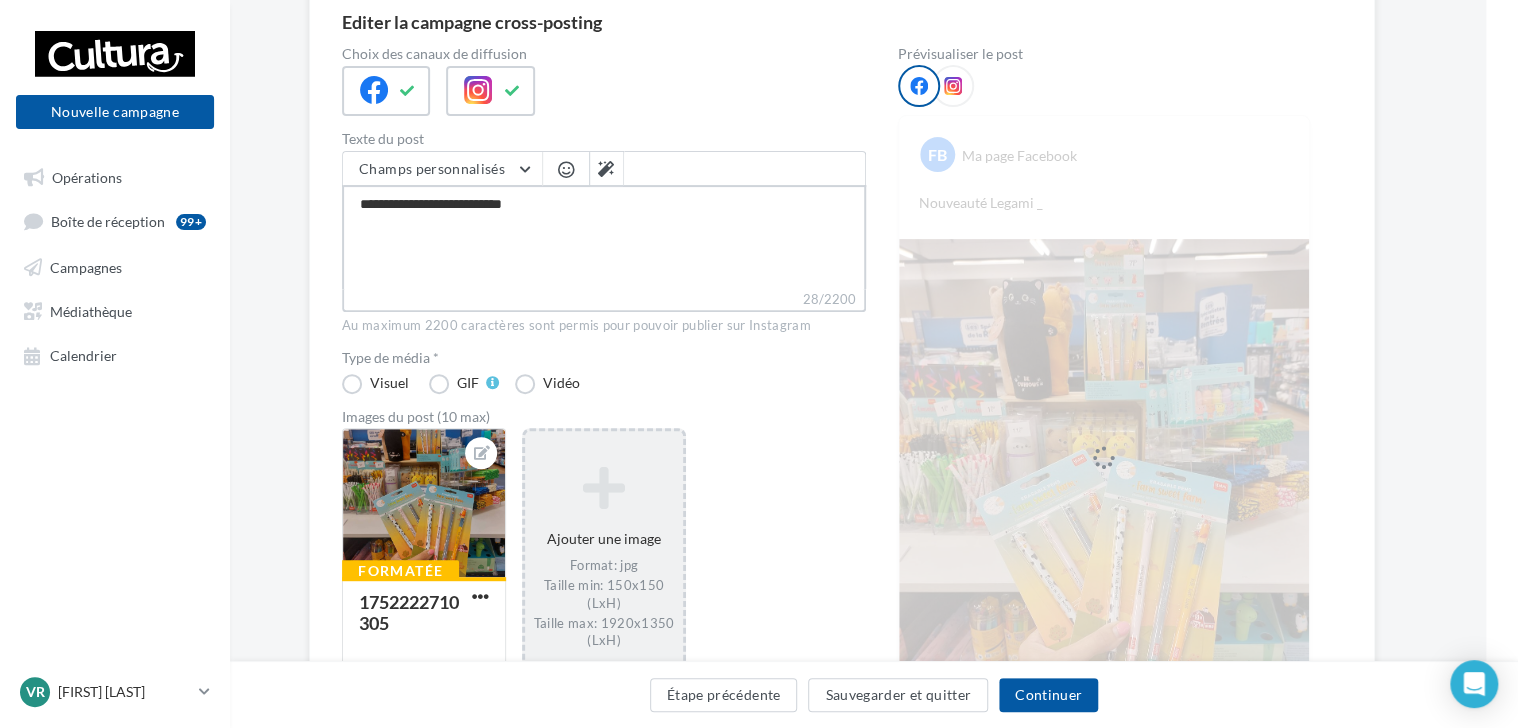 type on "**********" 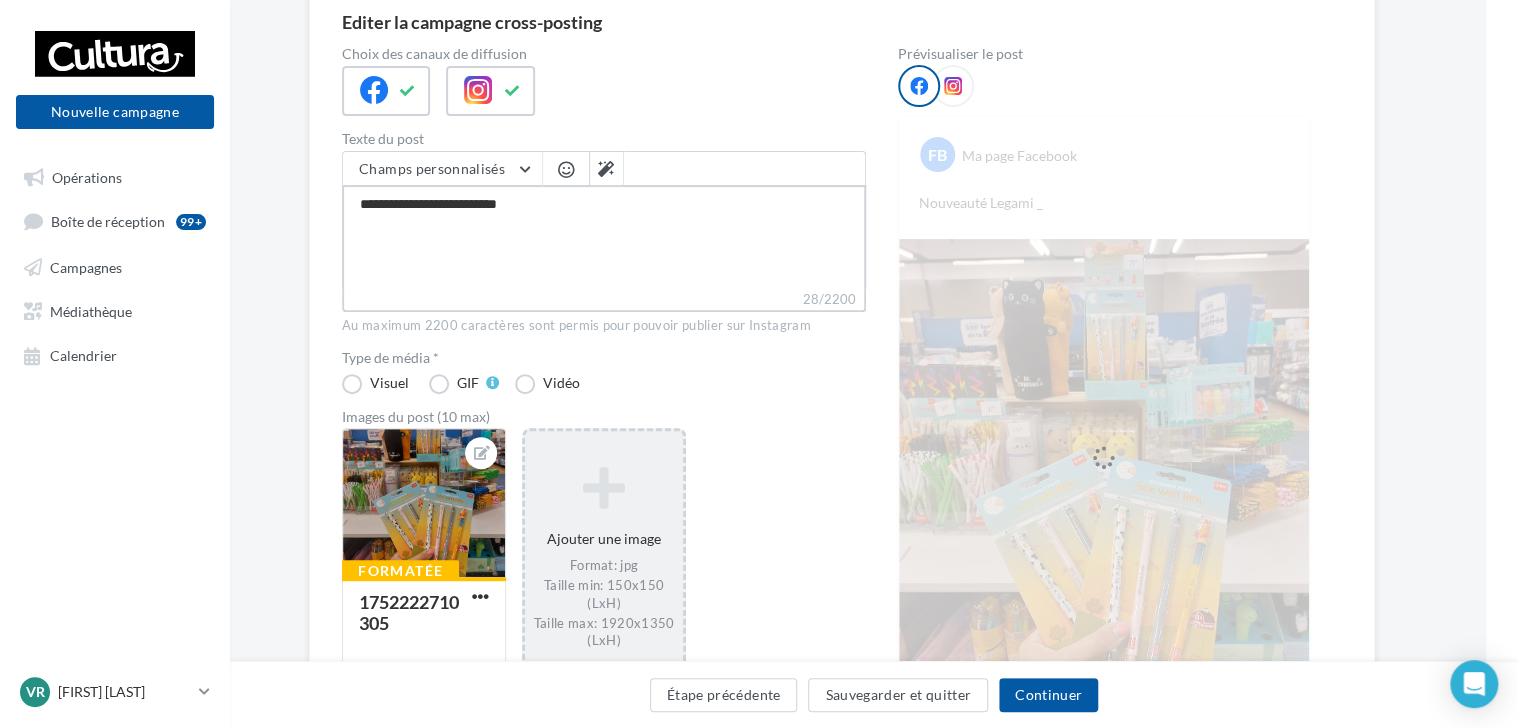 type on "**********" 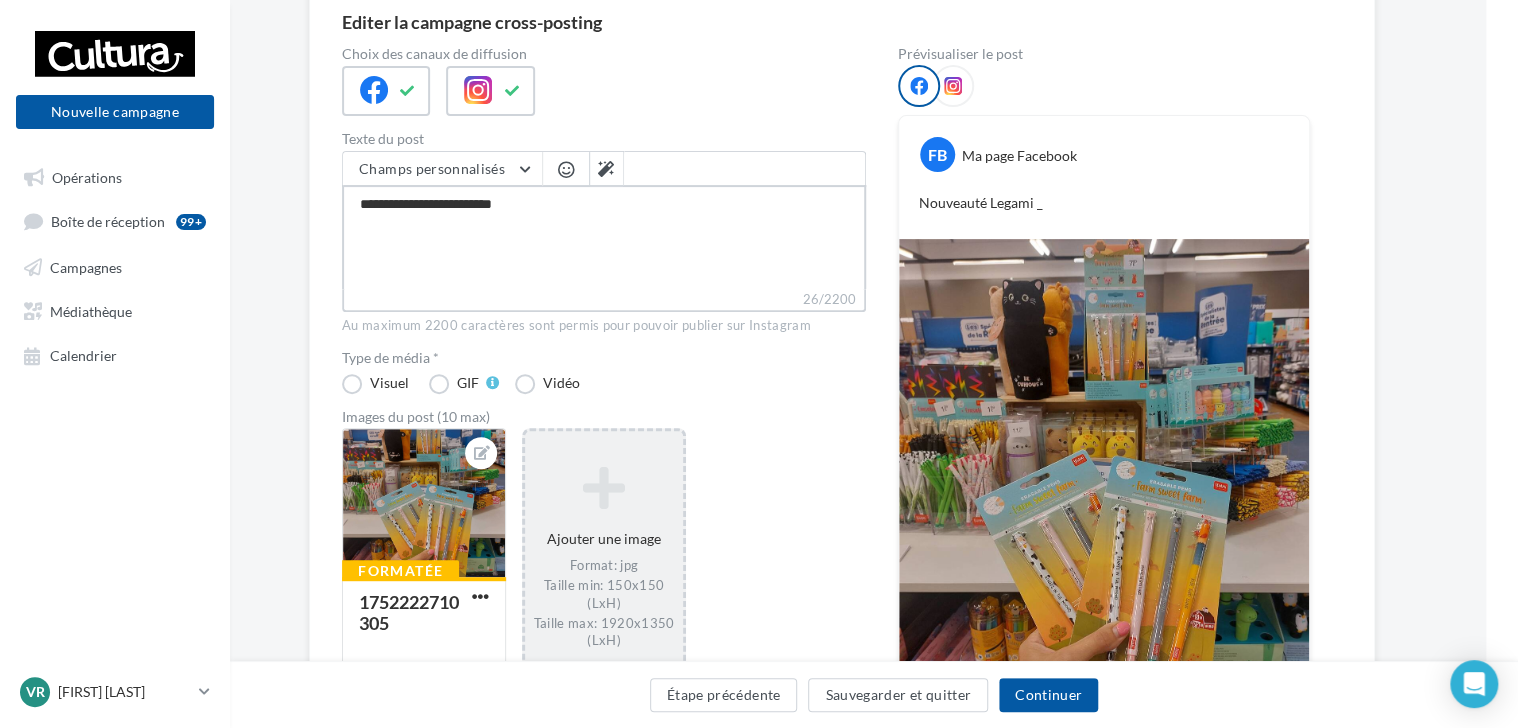 type on "**********" 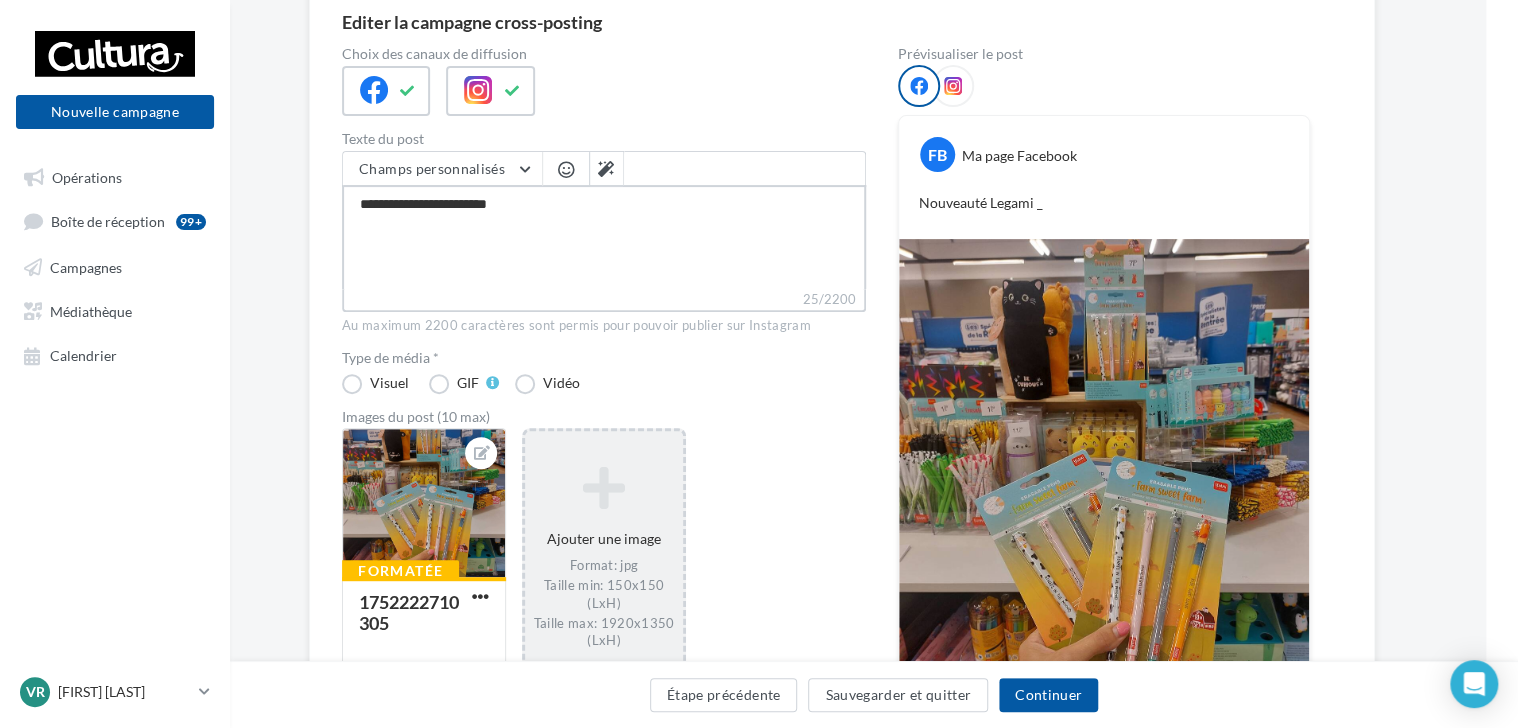 type on "**********" 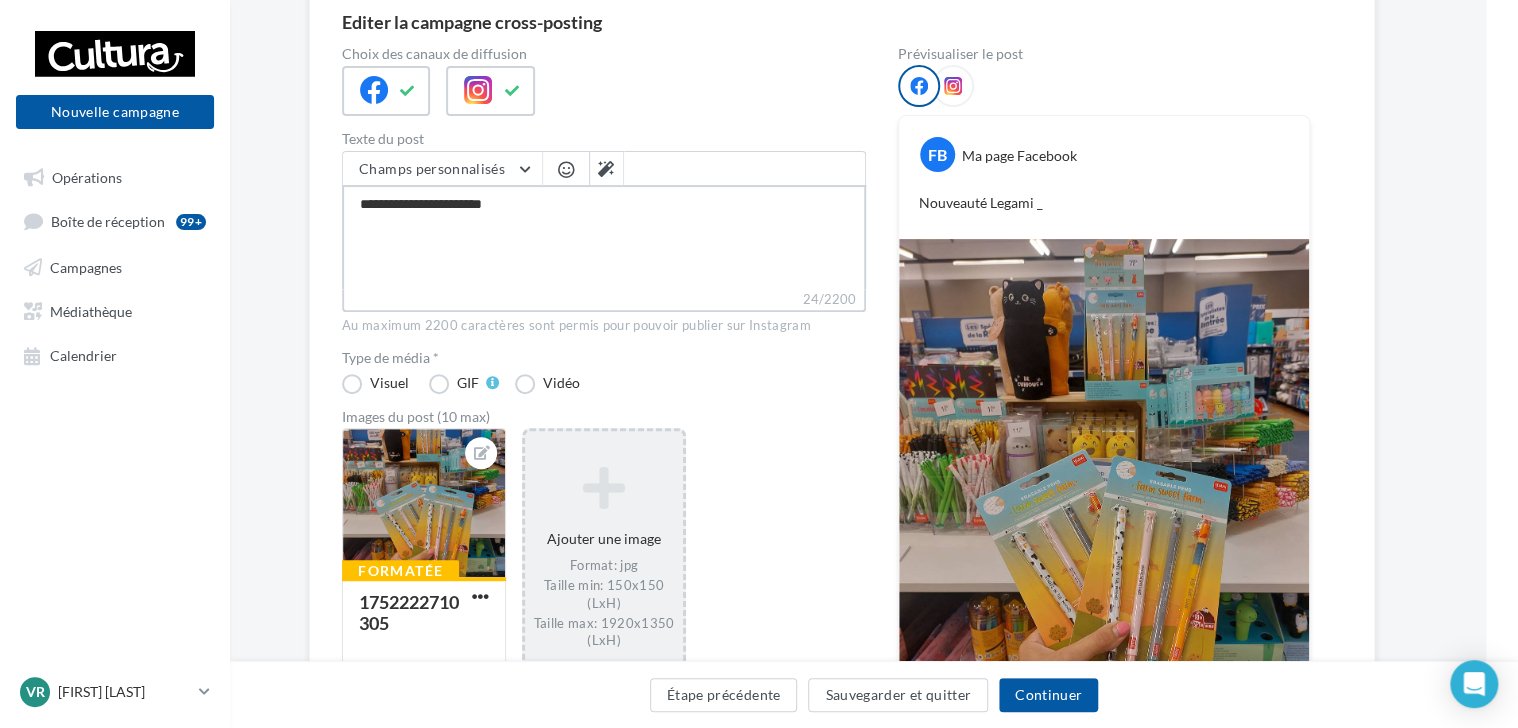 type on "**********" 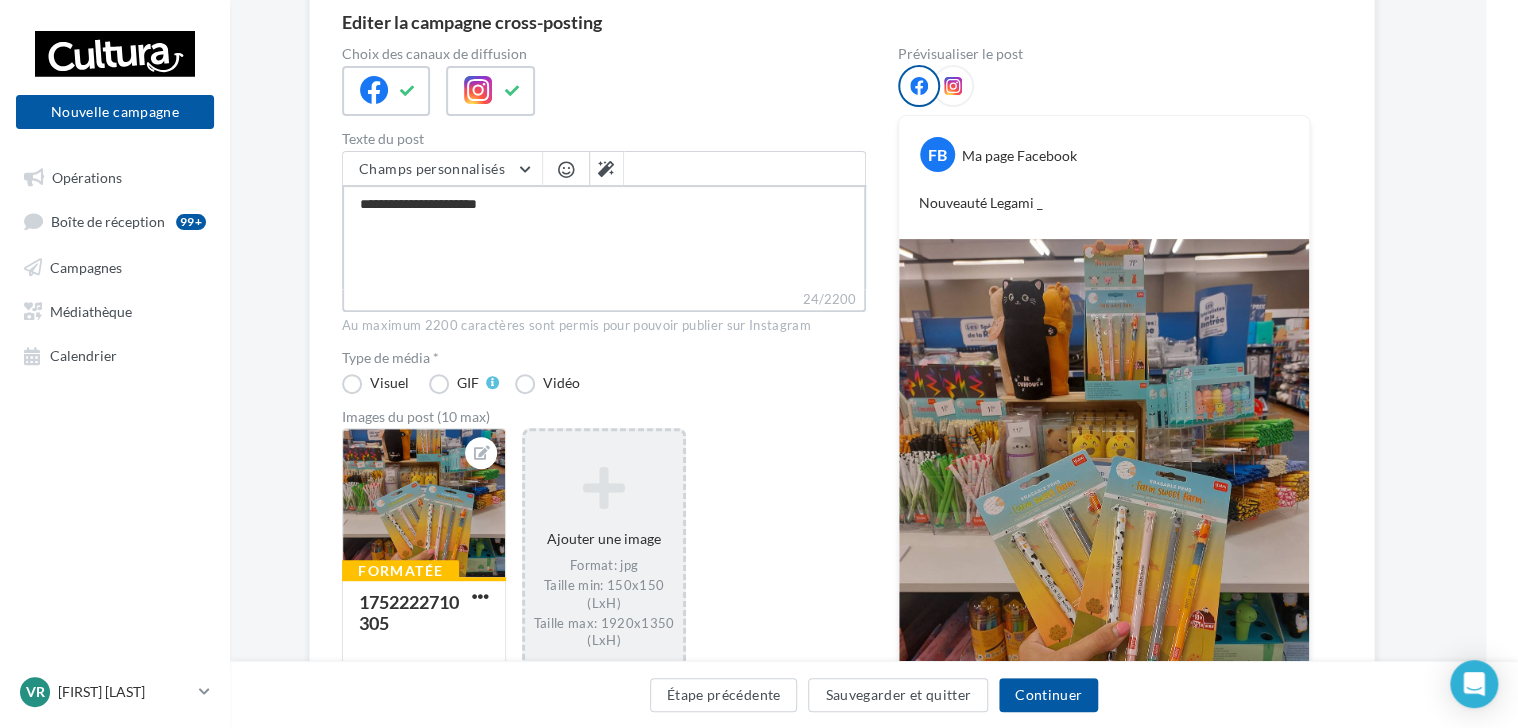 type on "**********" 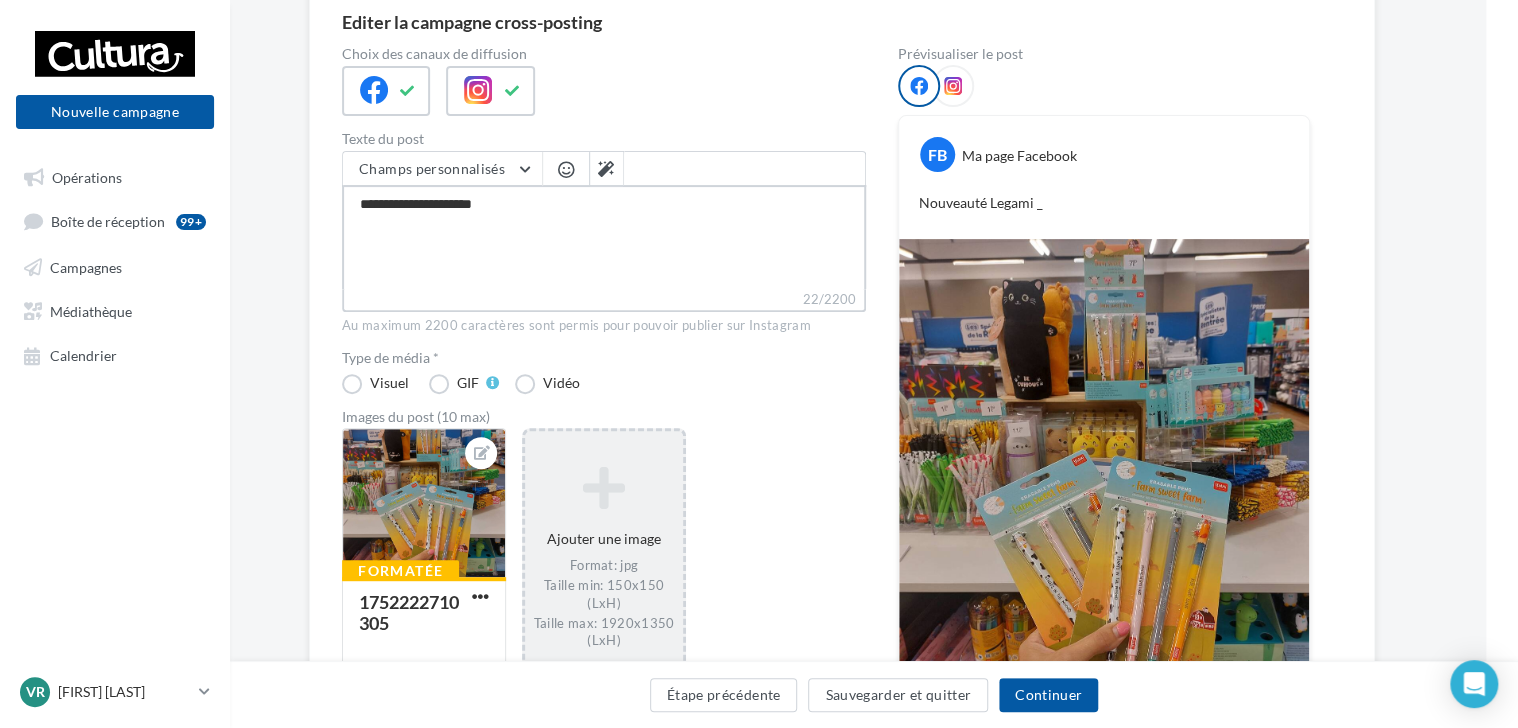 type on "**********" 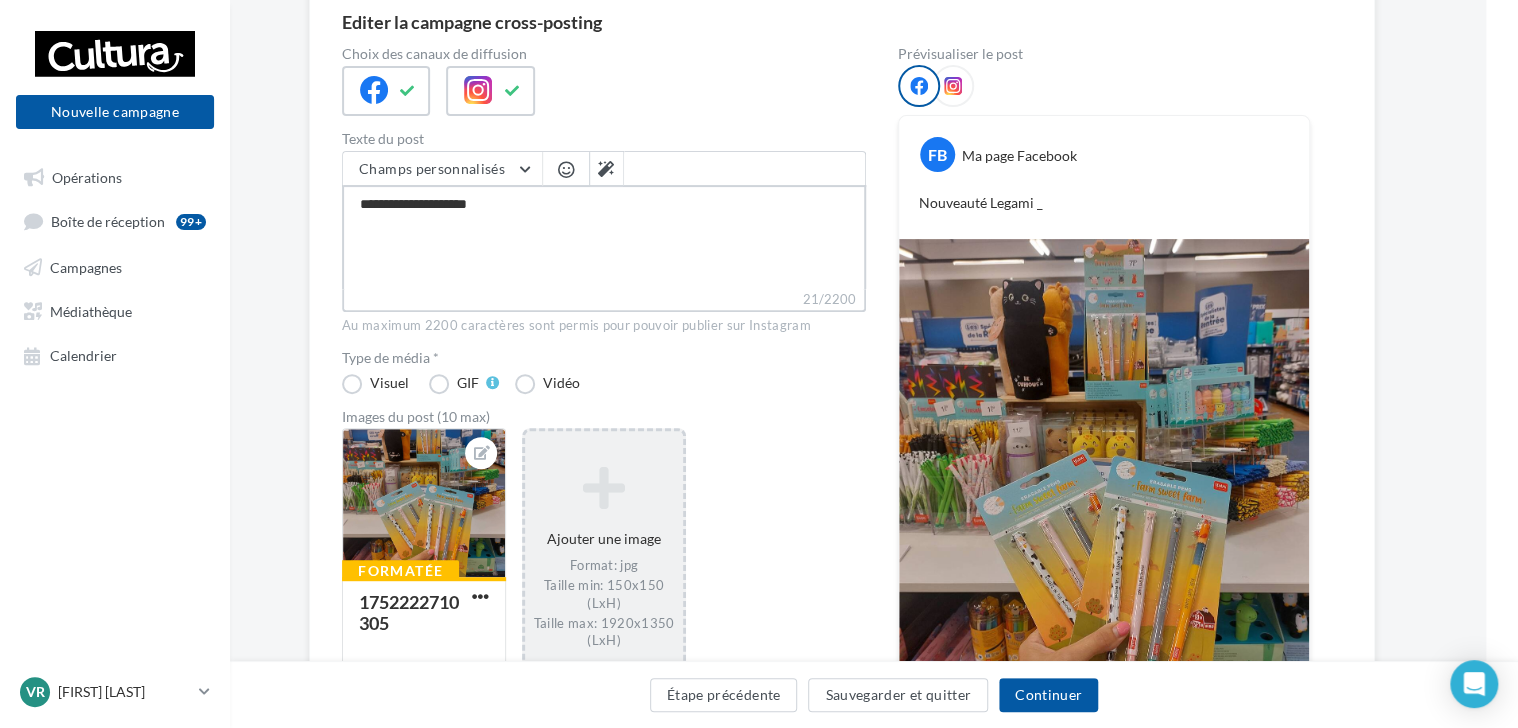type on "**********" 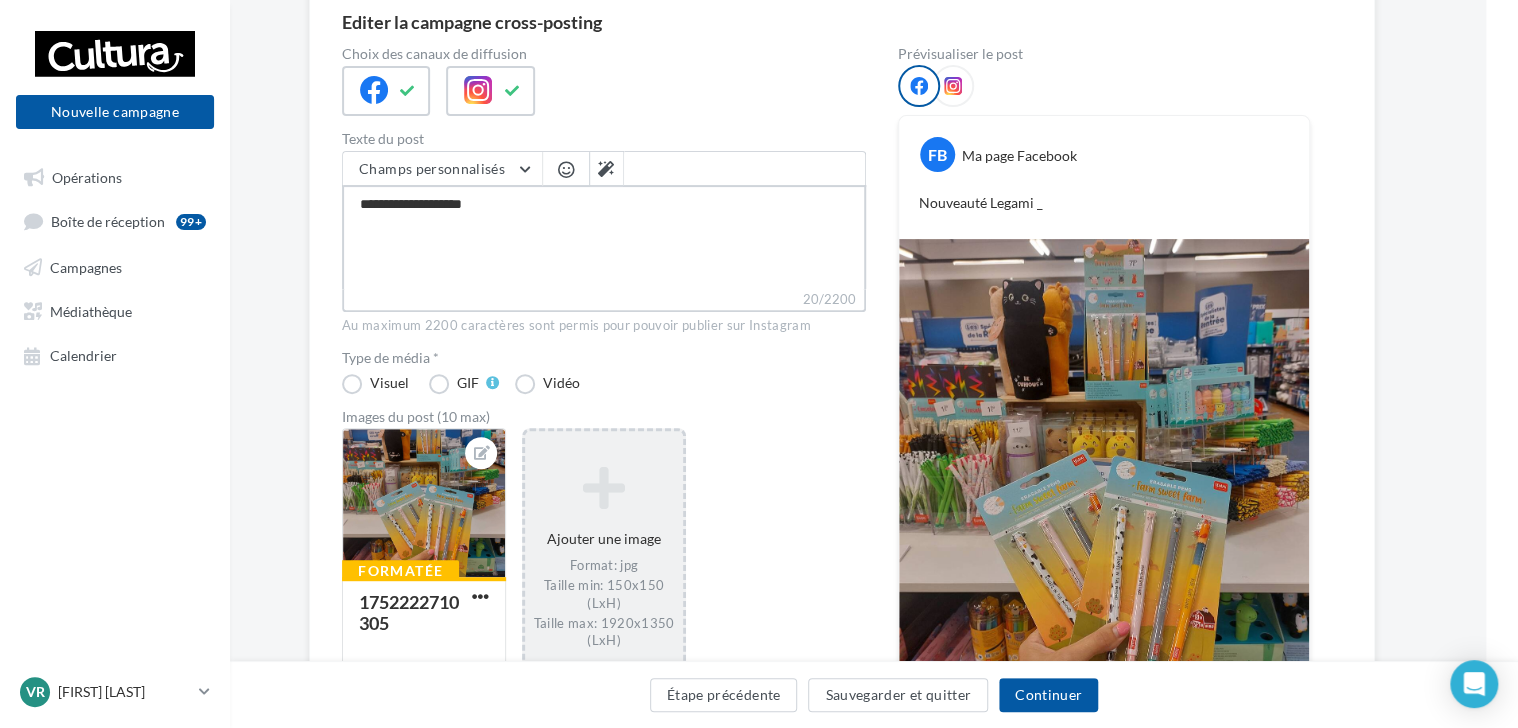type on "**********" 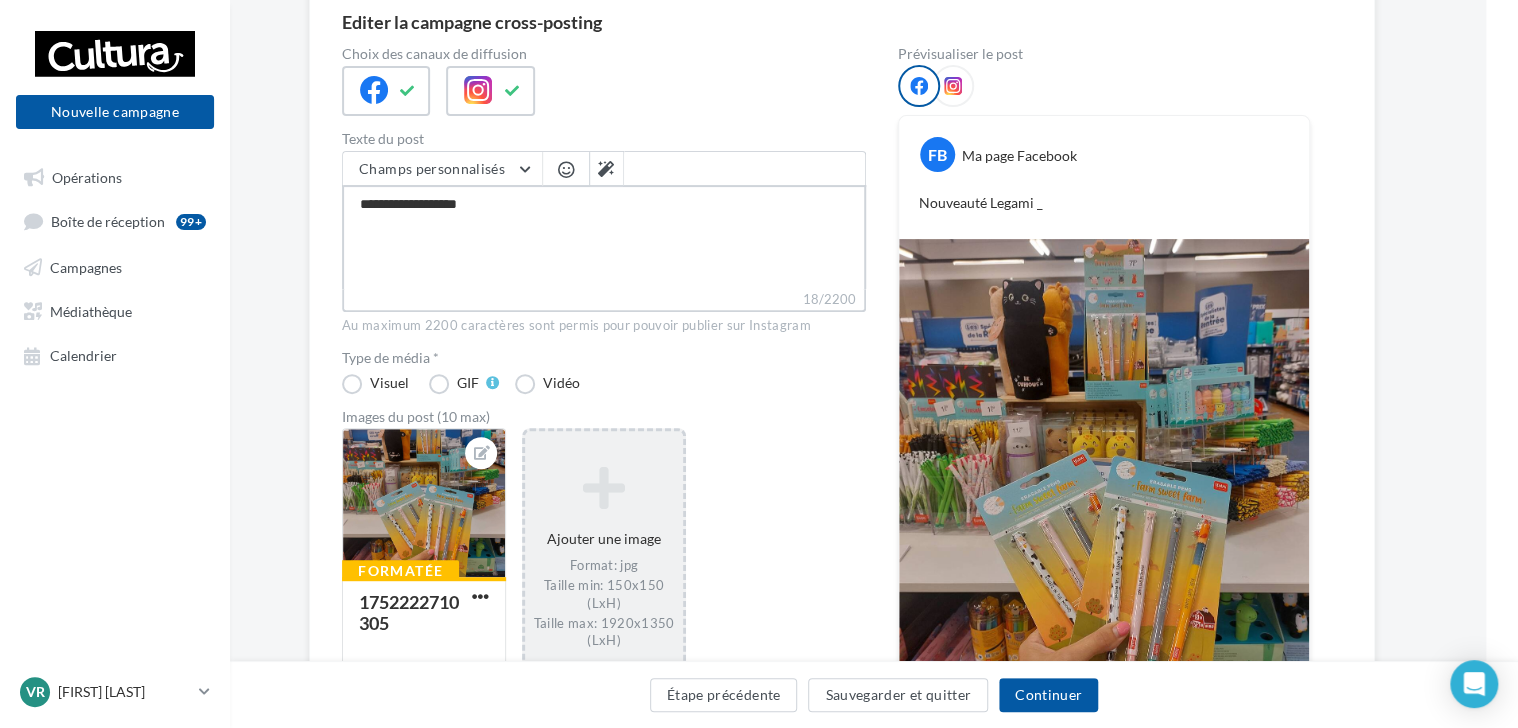 type on "**********" 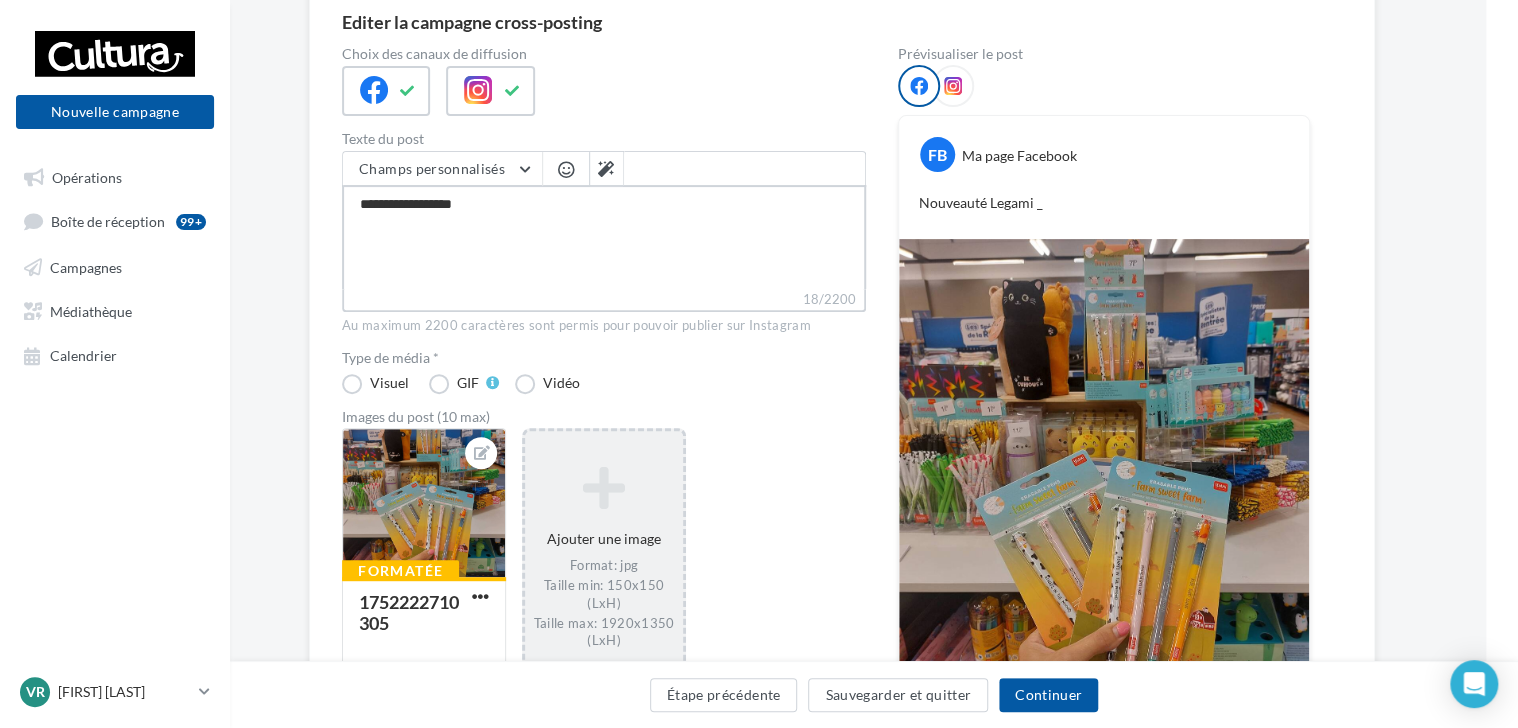 type on "**********" 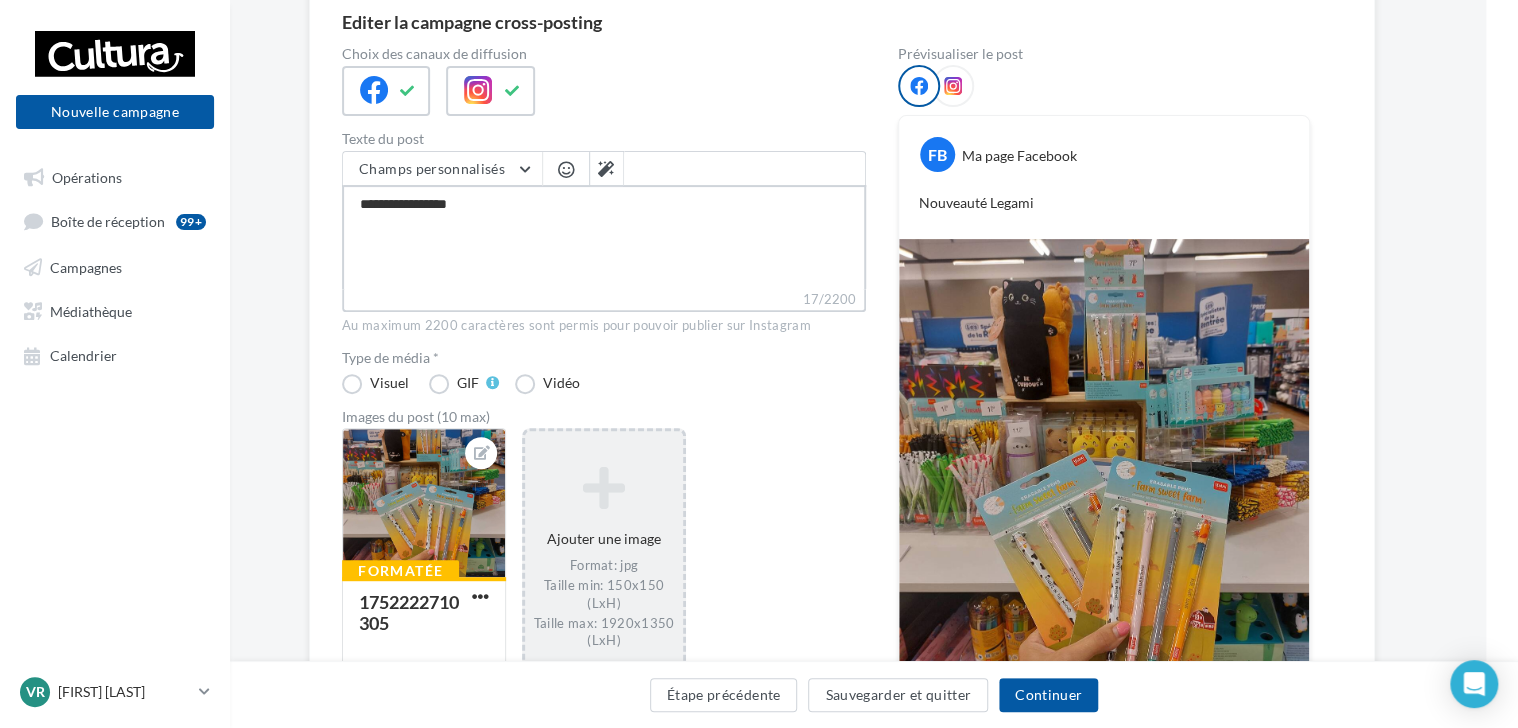 type on "**********" 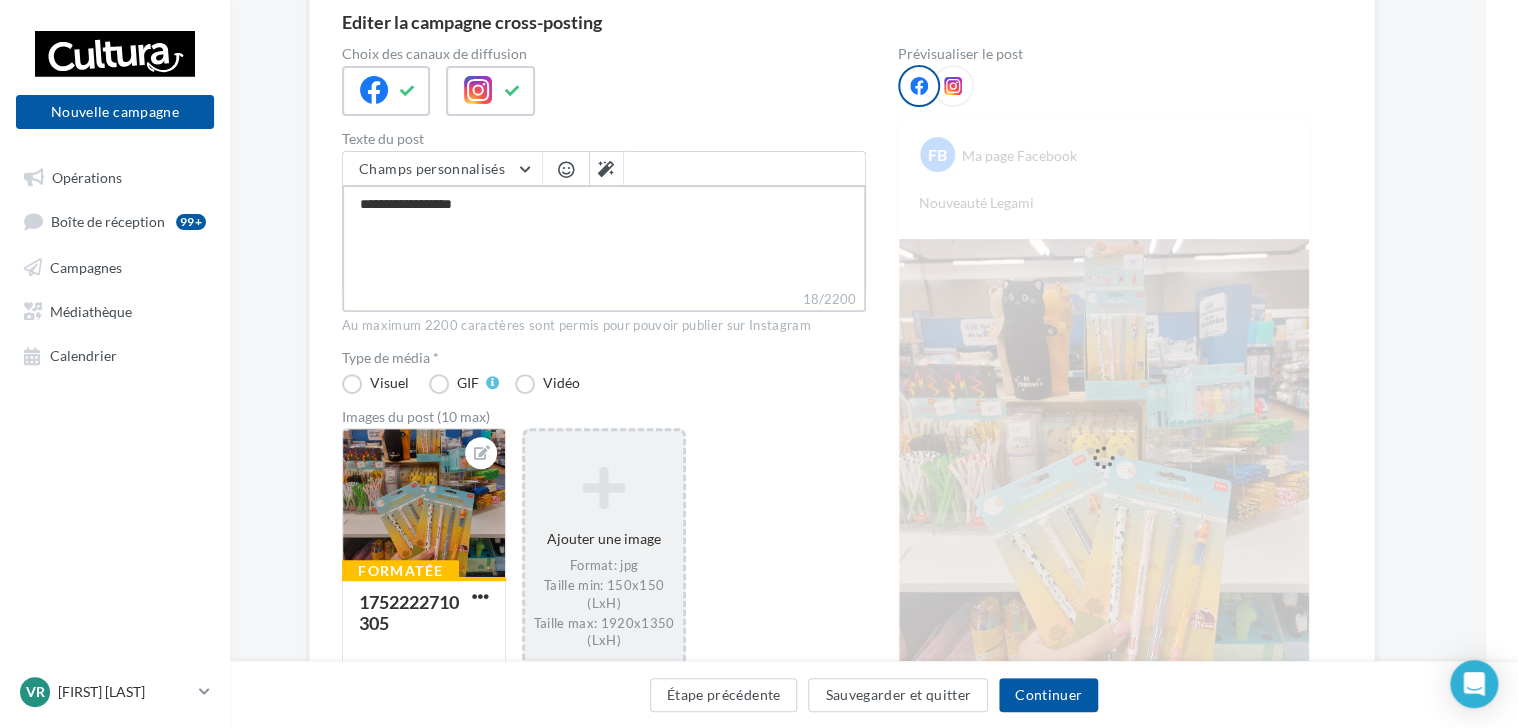 type on "**********" 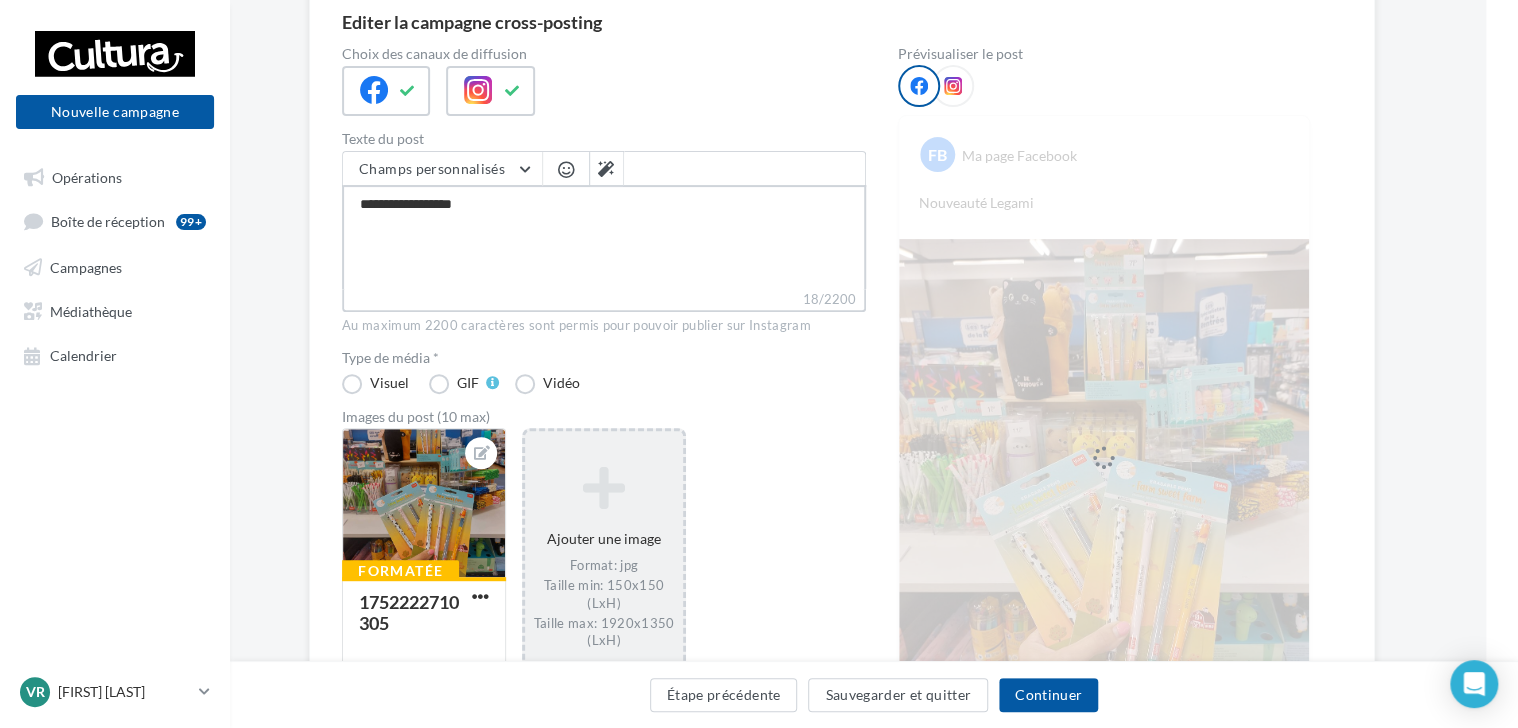 type on "**********" 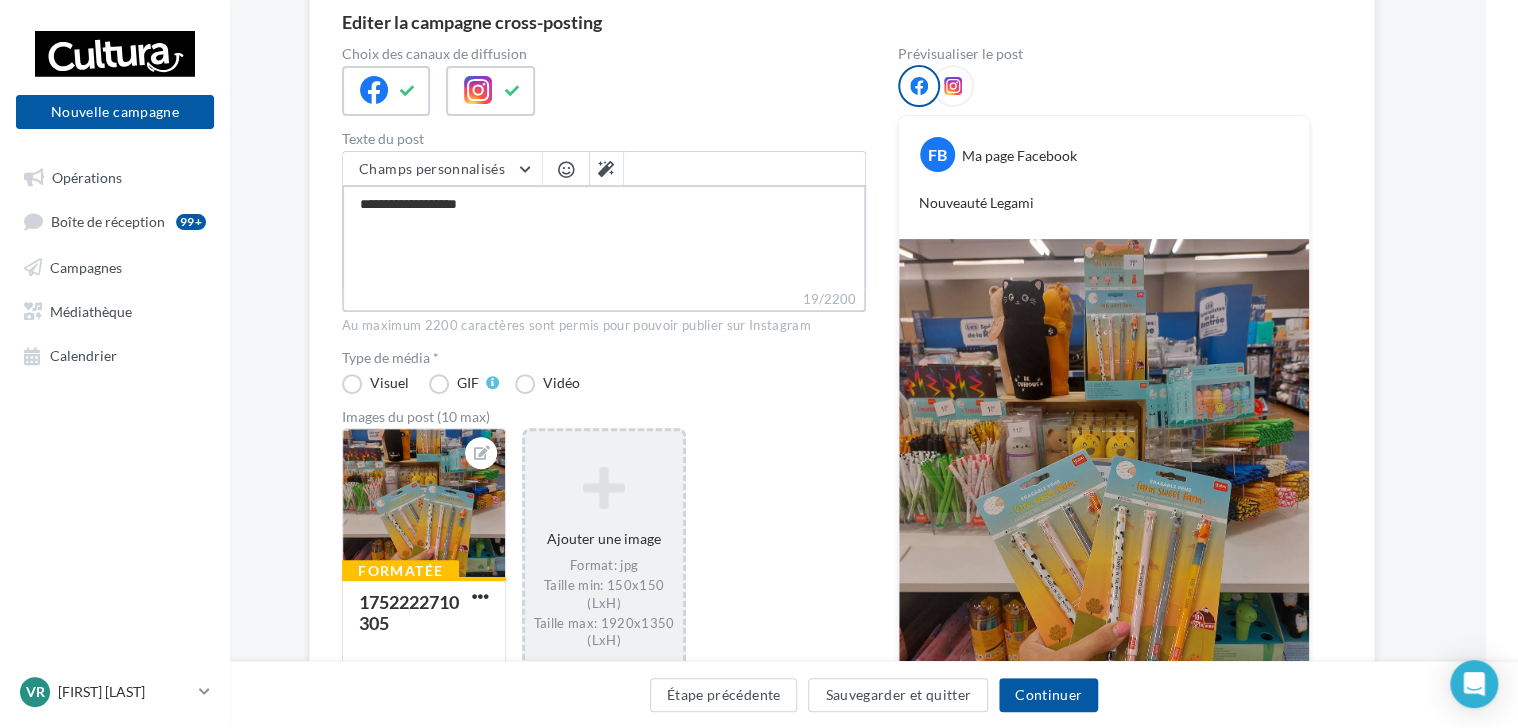type on "**********" 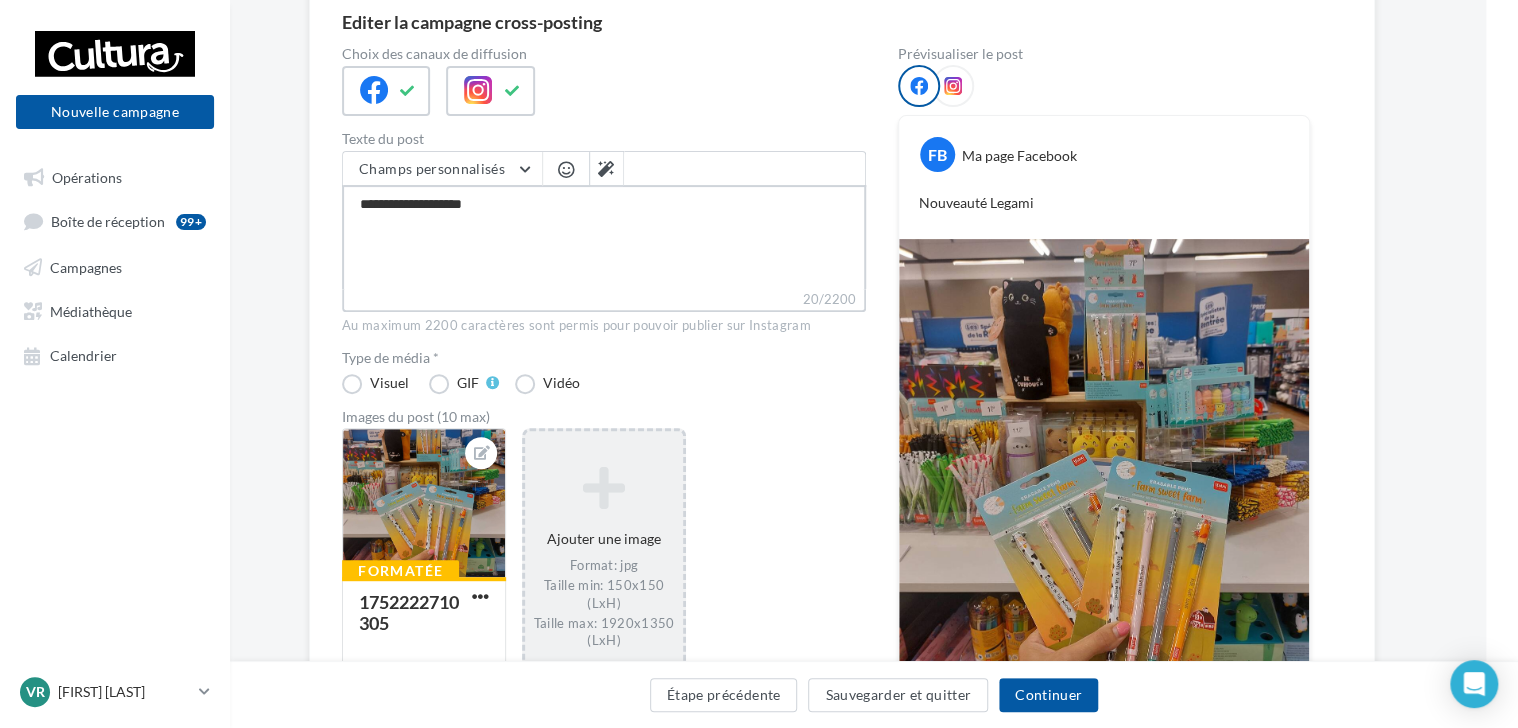 type on "**********" 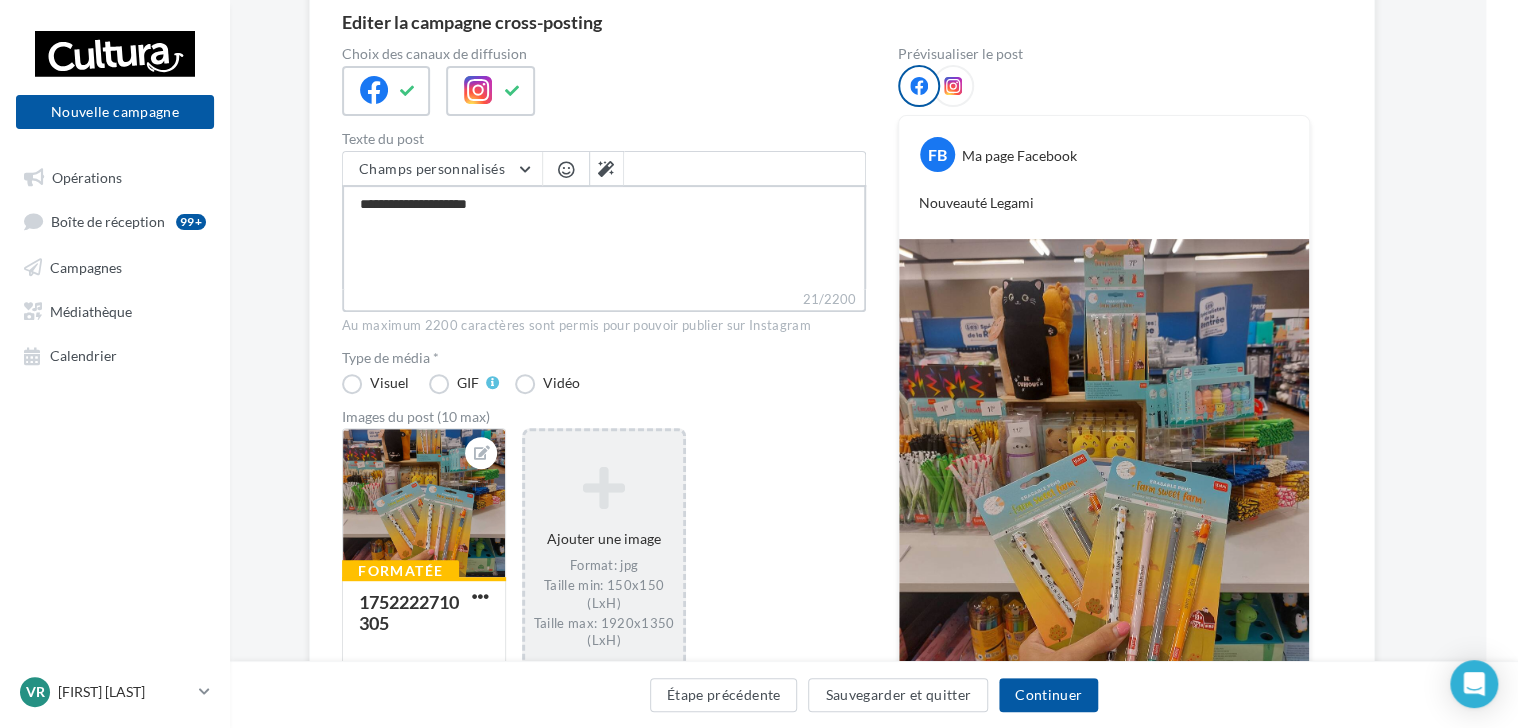 type on "**********" 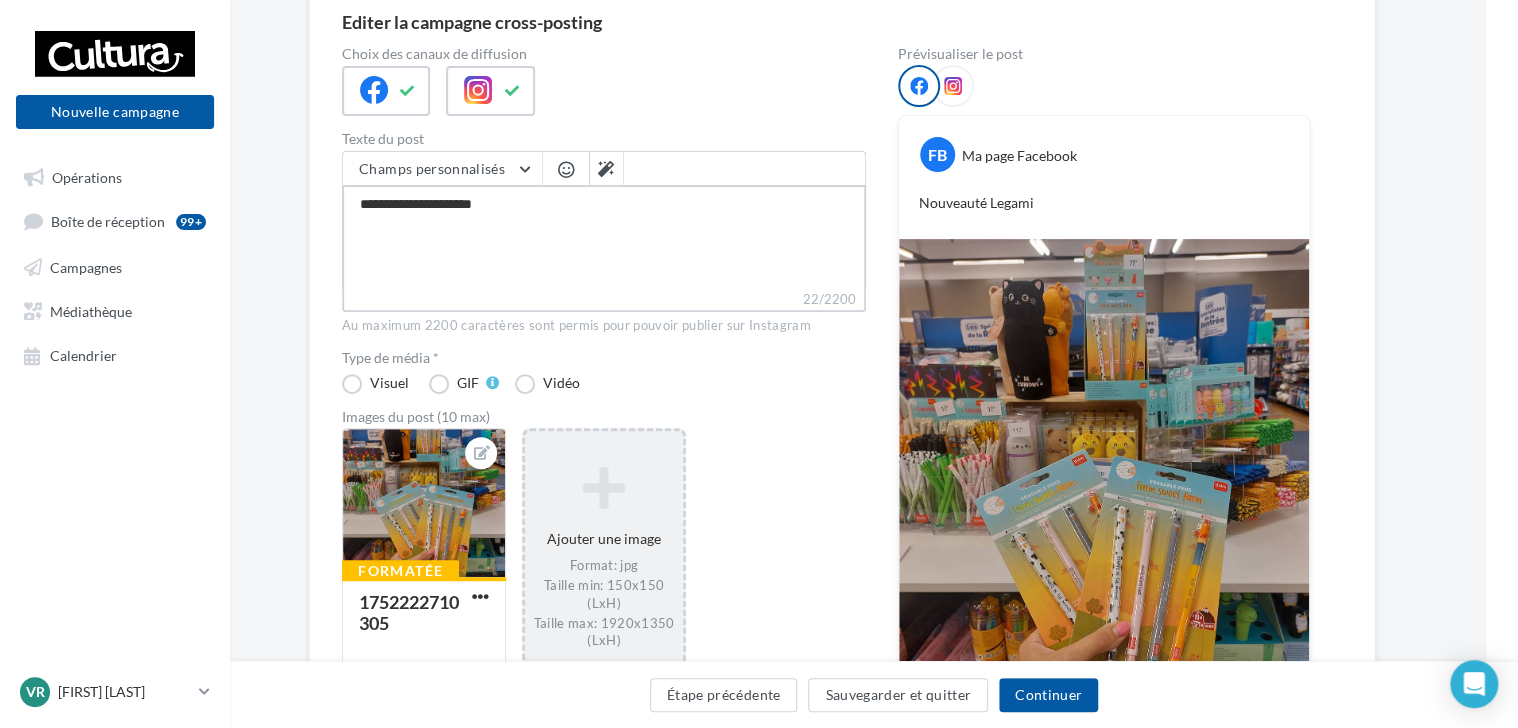 type on "**********" 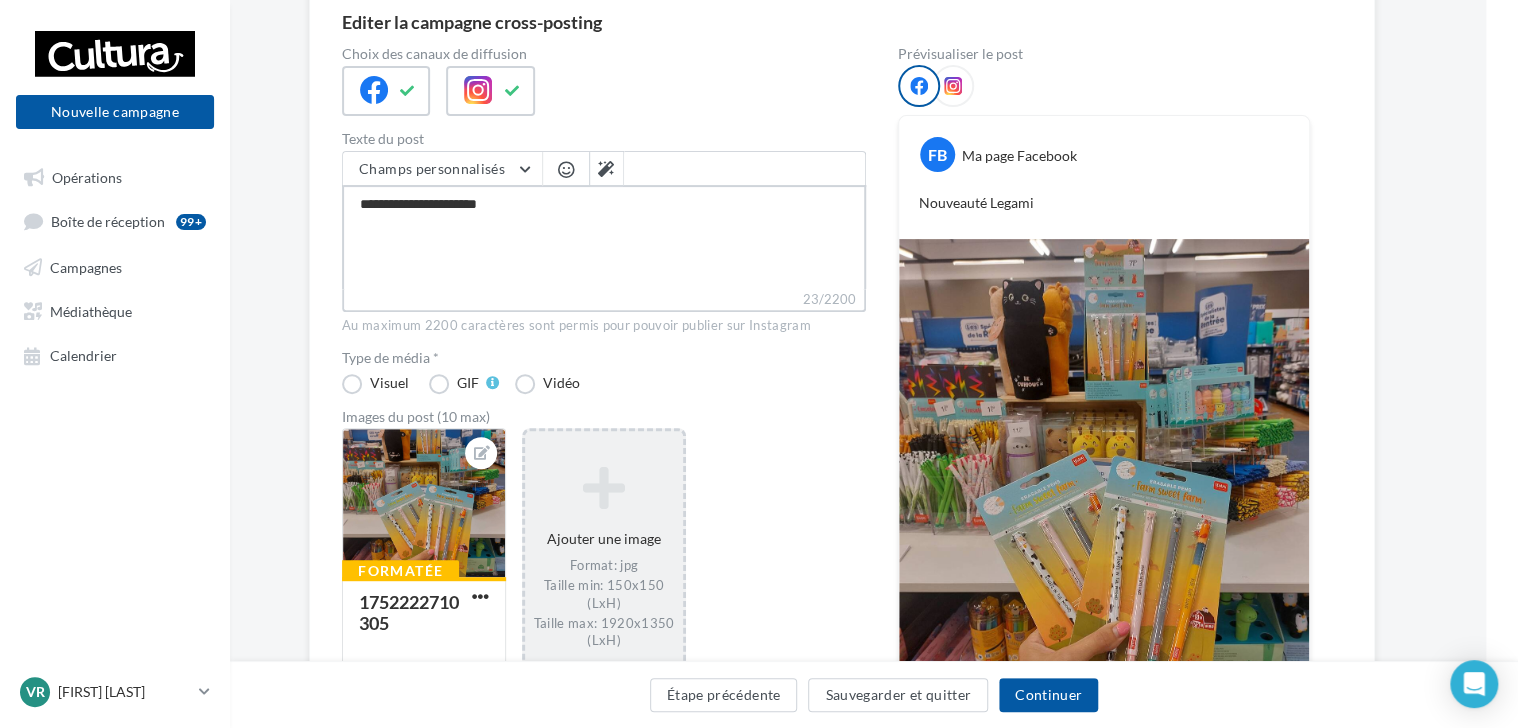 type on "**********" 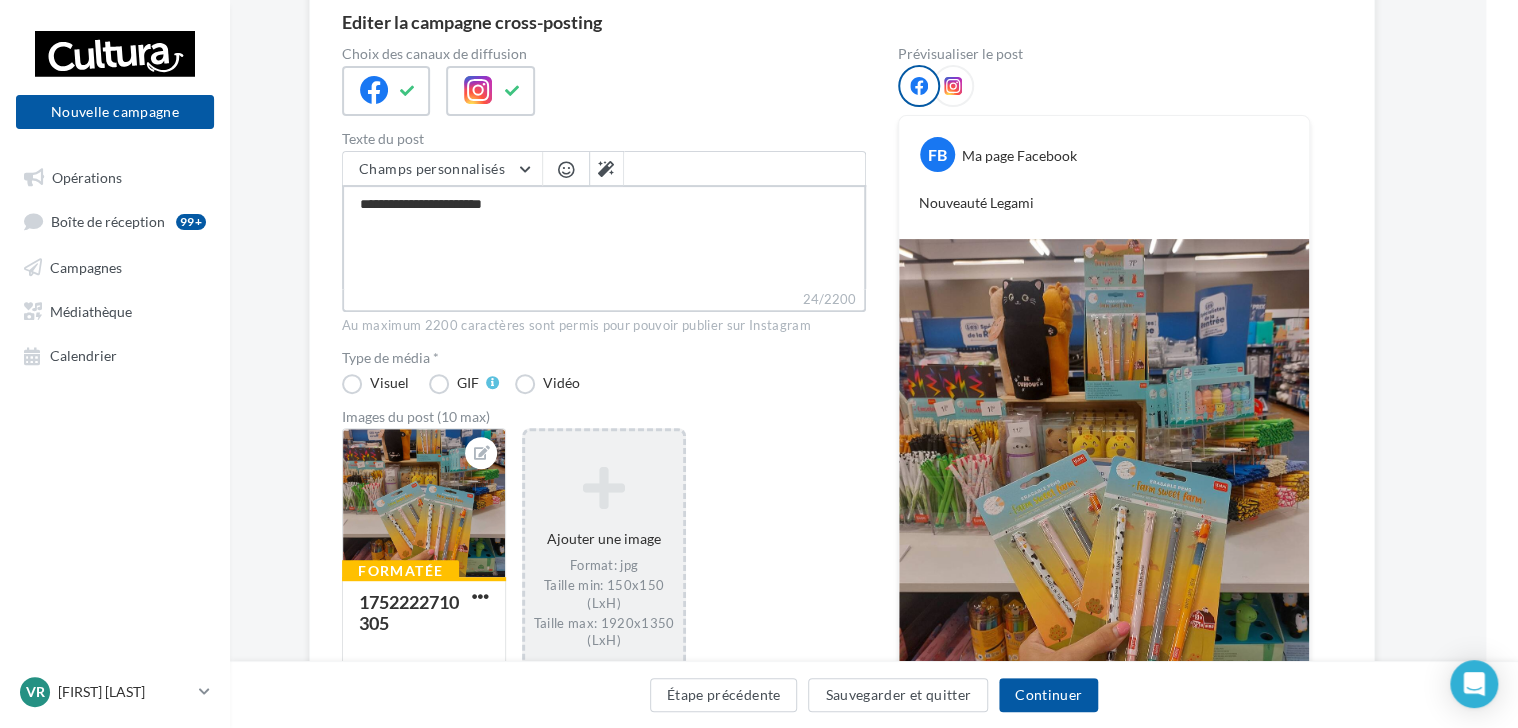 type on "**********" 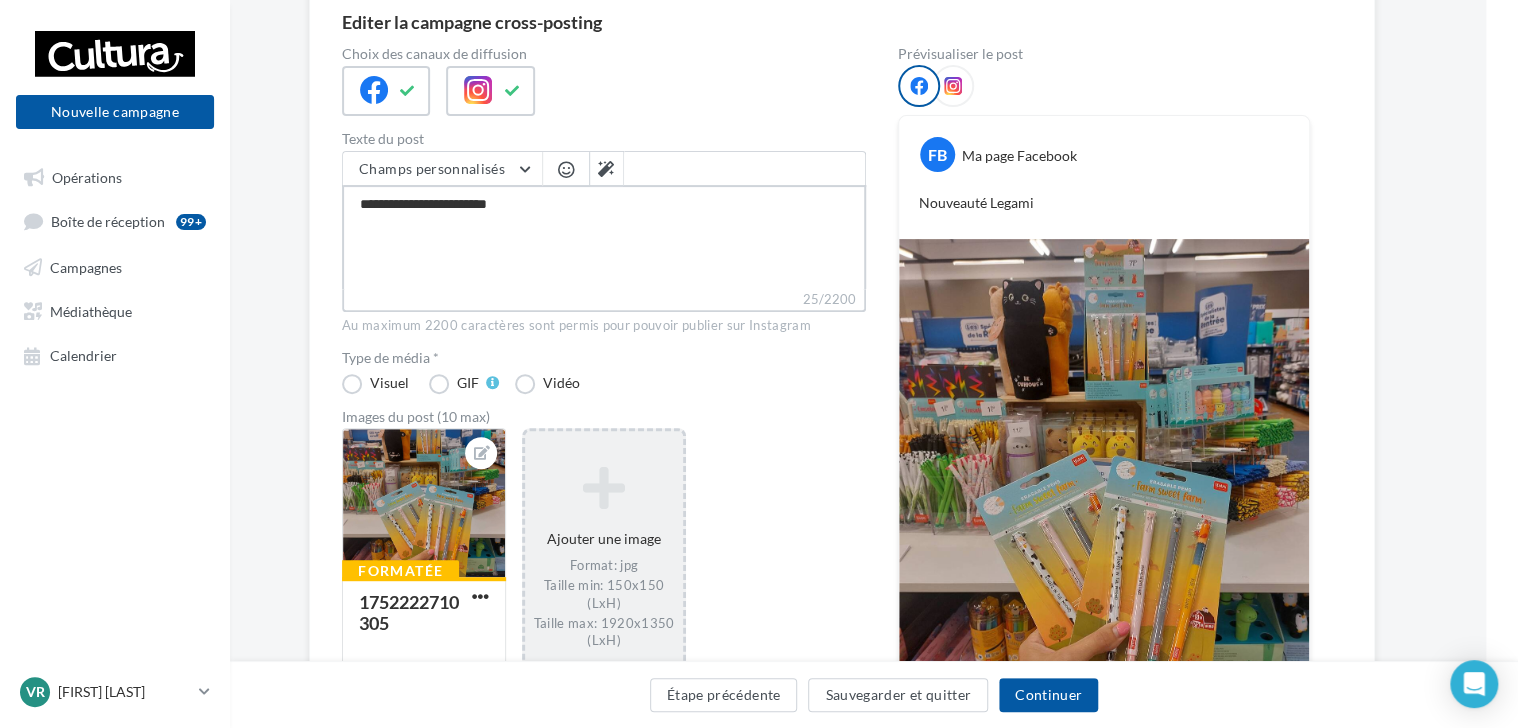 type on "**********" 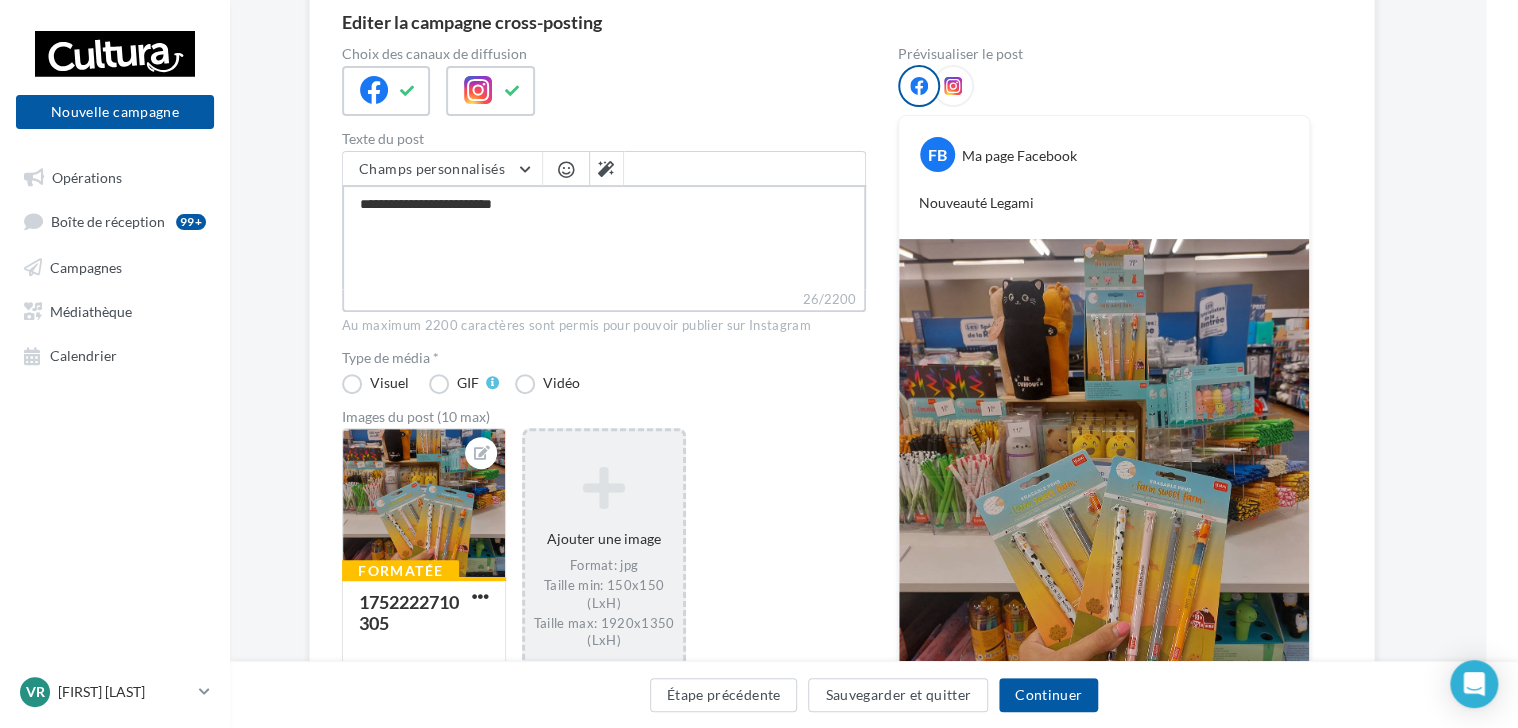 type on "**********" 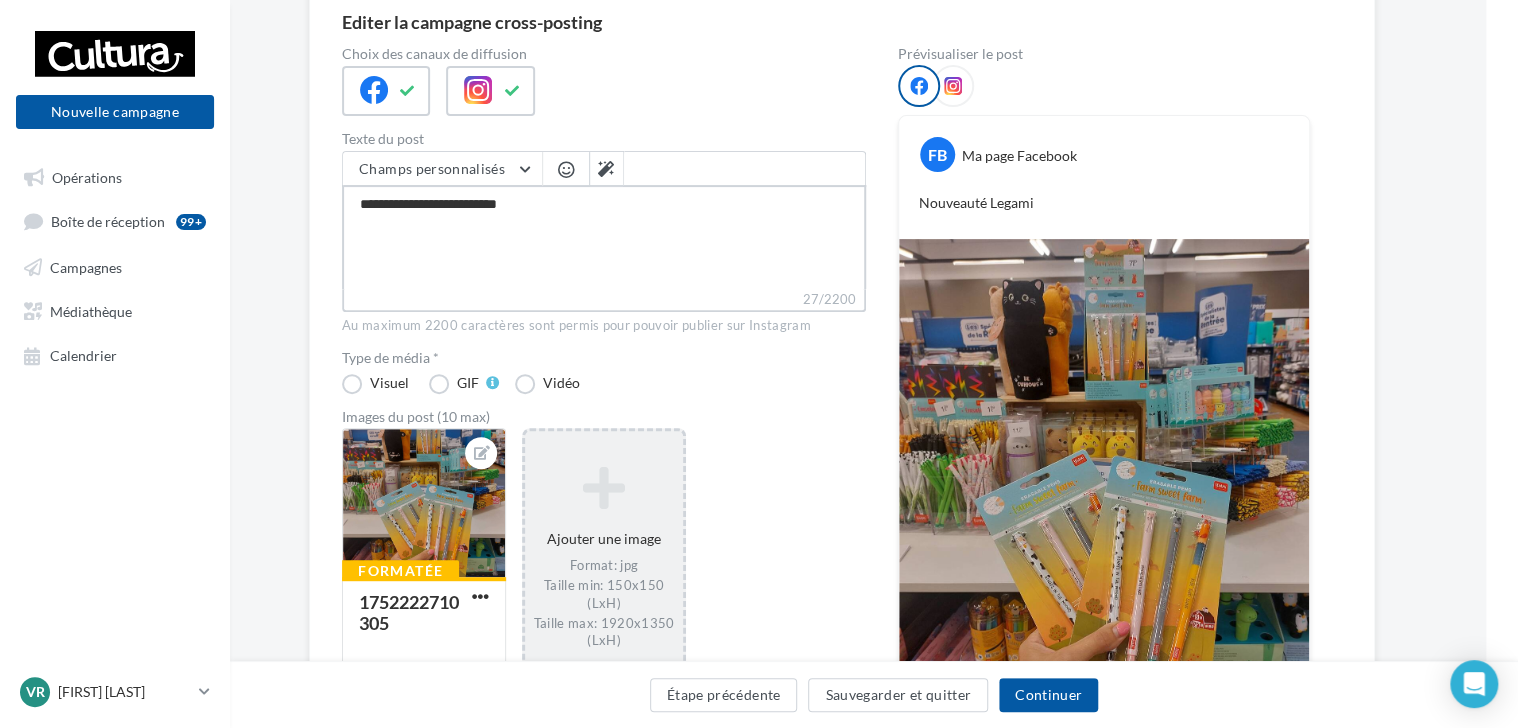 type on "**********" 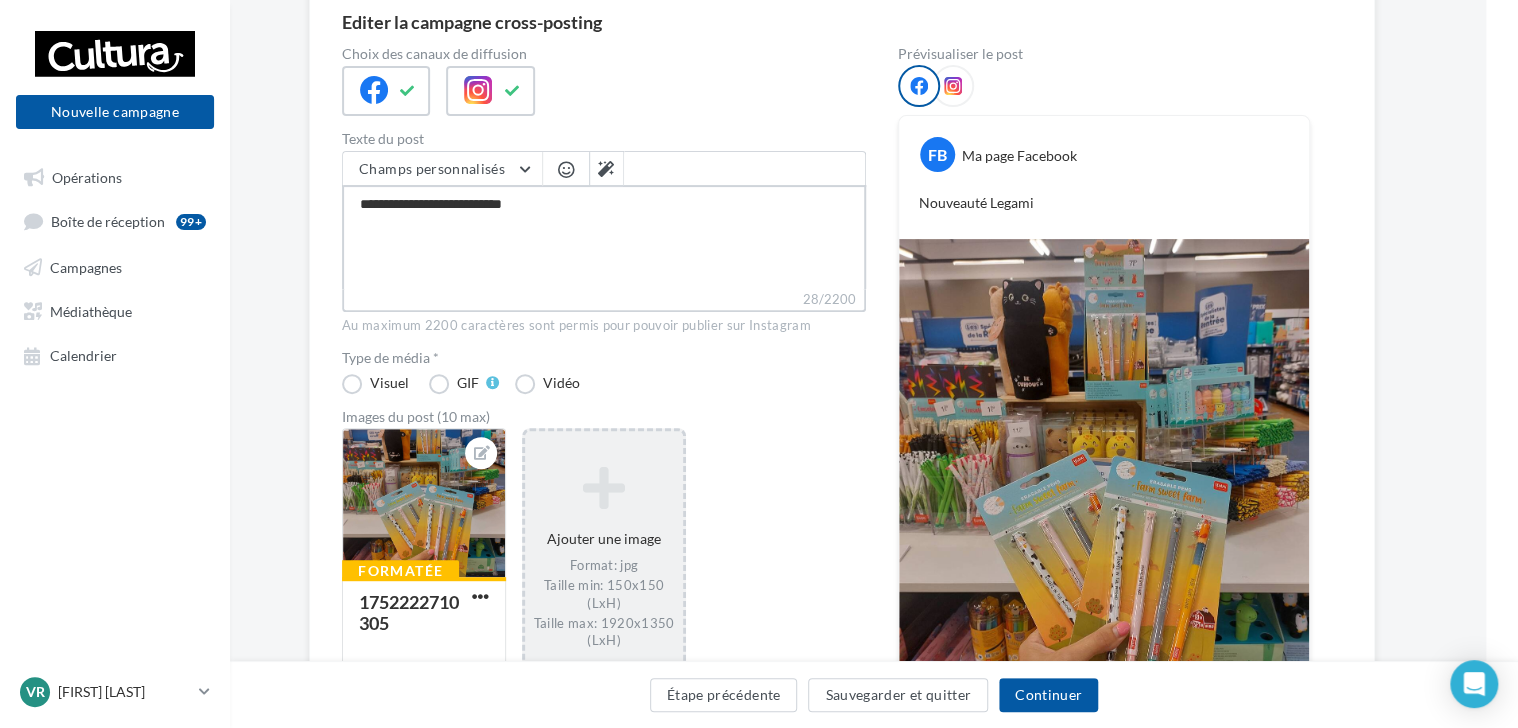 type on "**********" 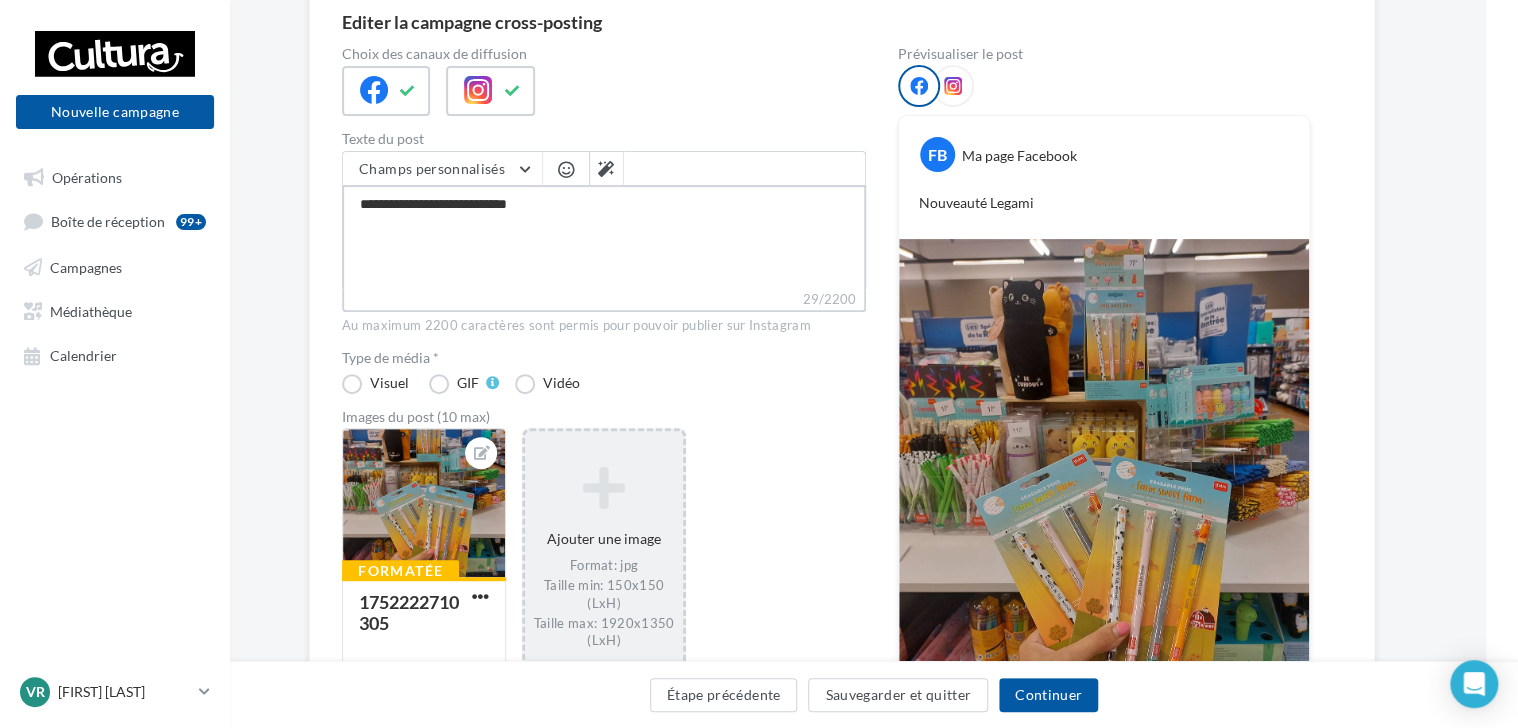 type on "**********" 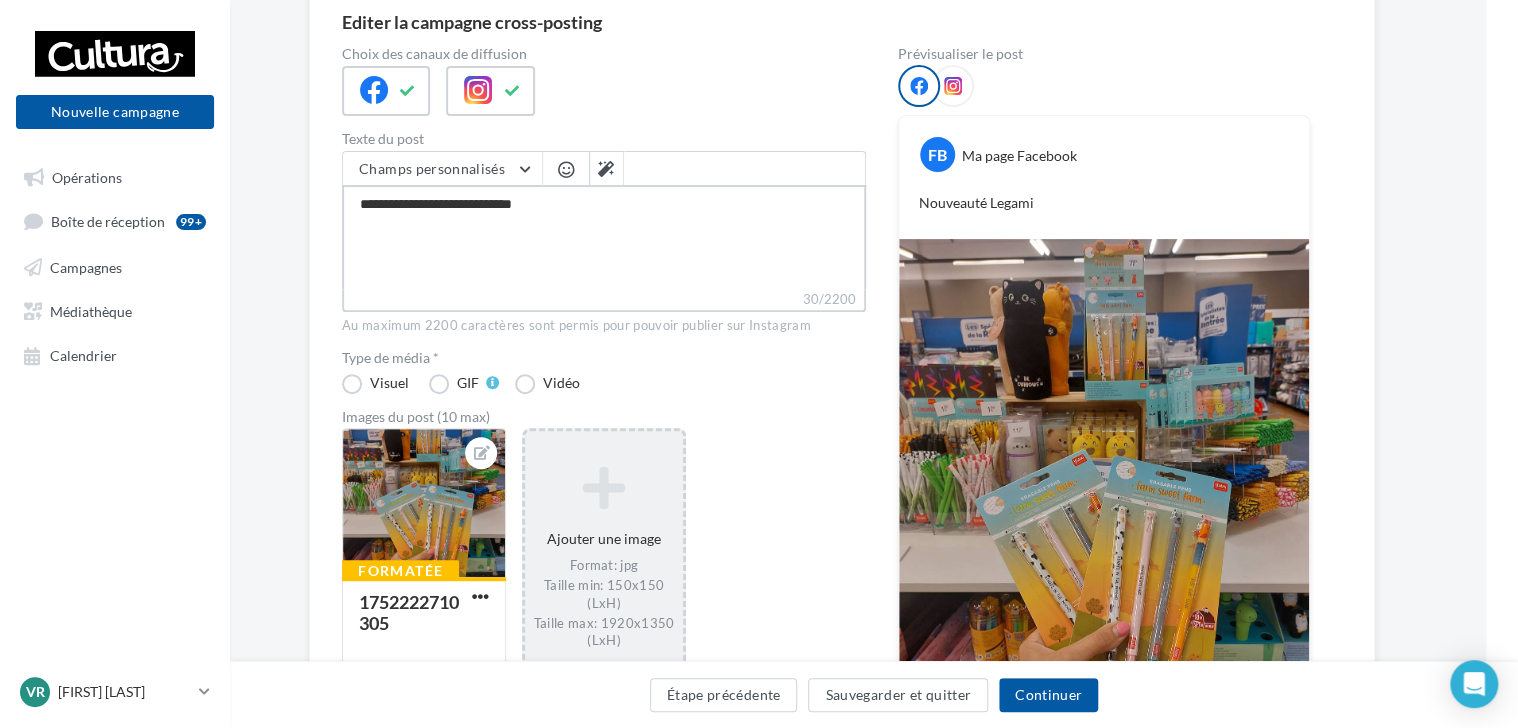 type on "**********" 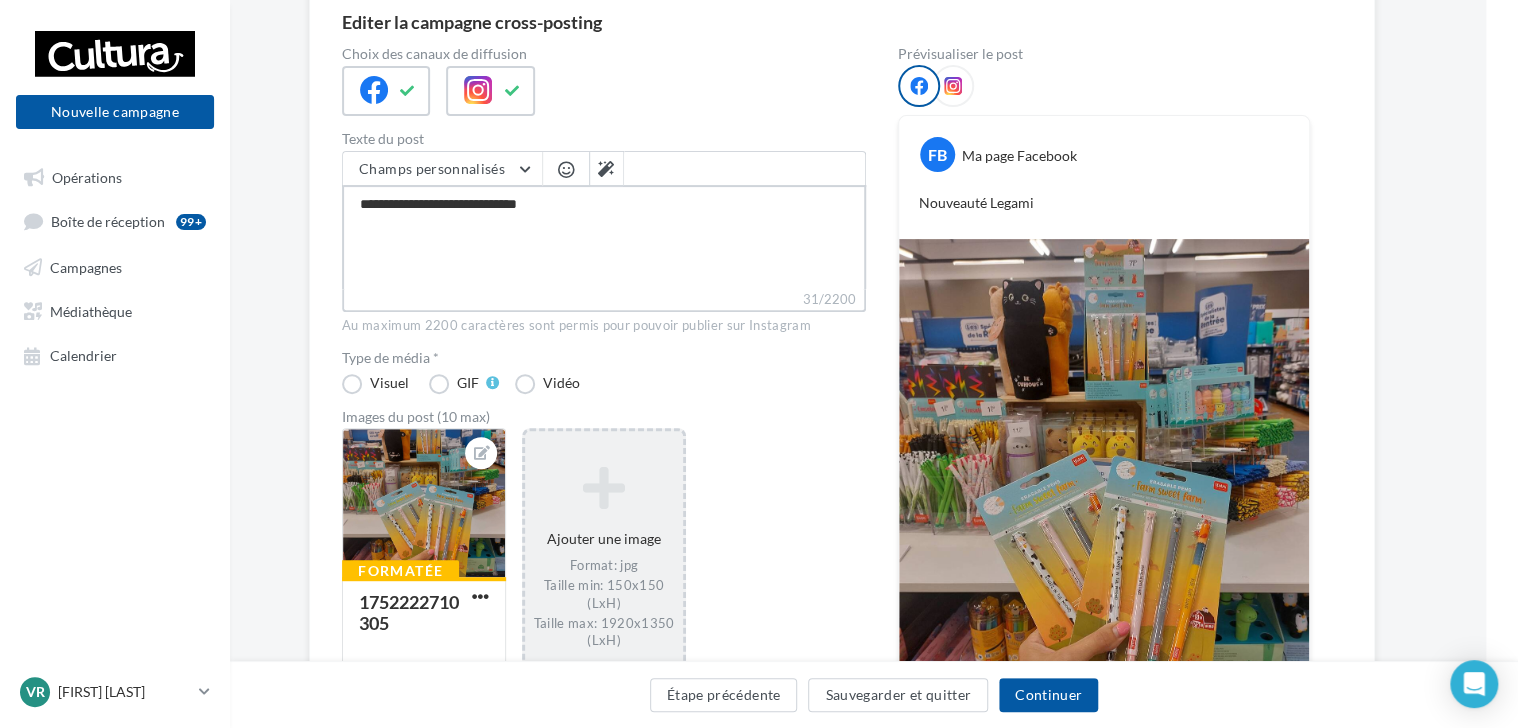 type on "**********" 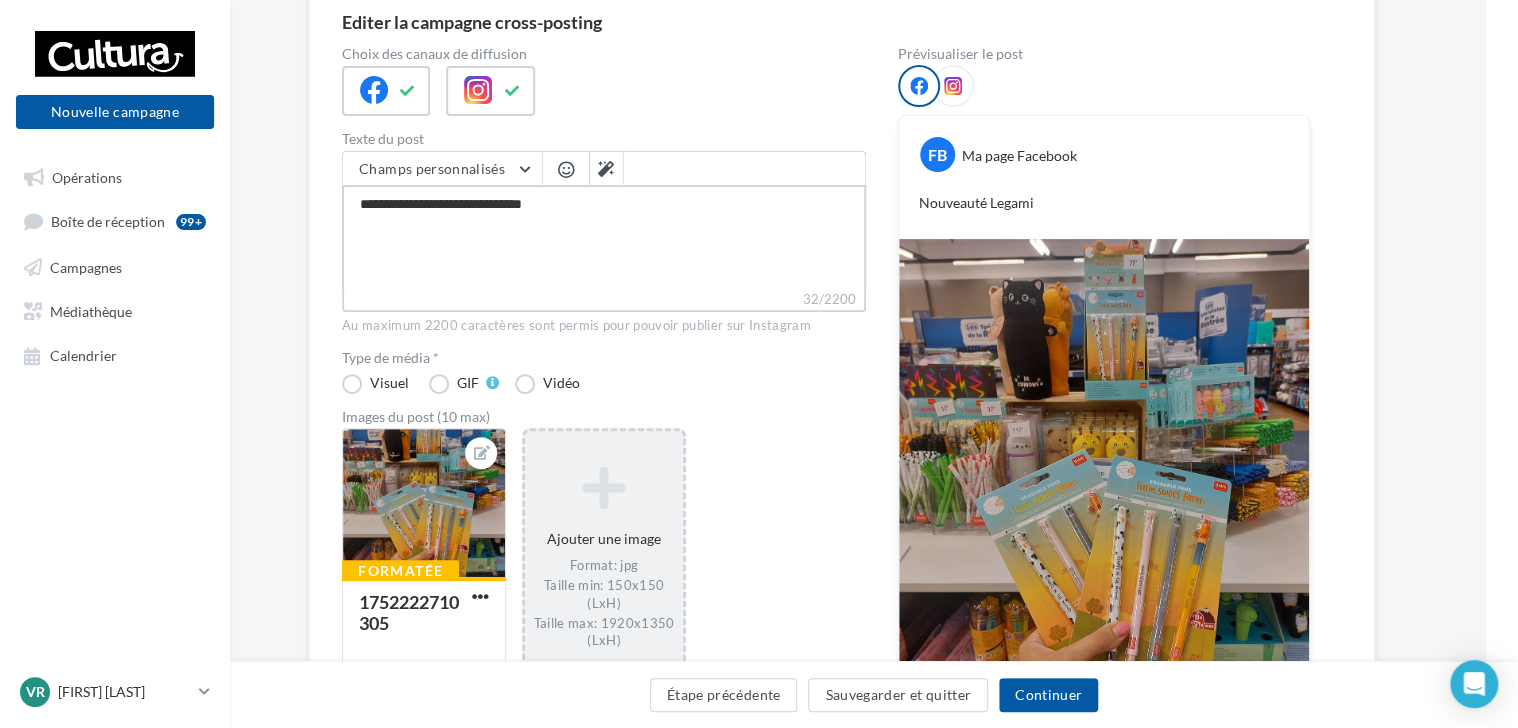 type on "**********" 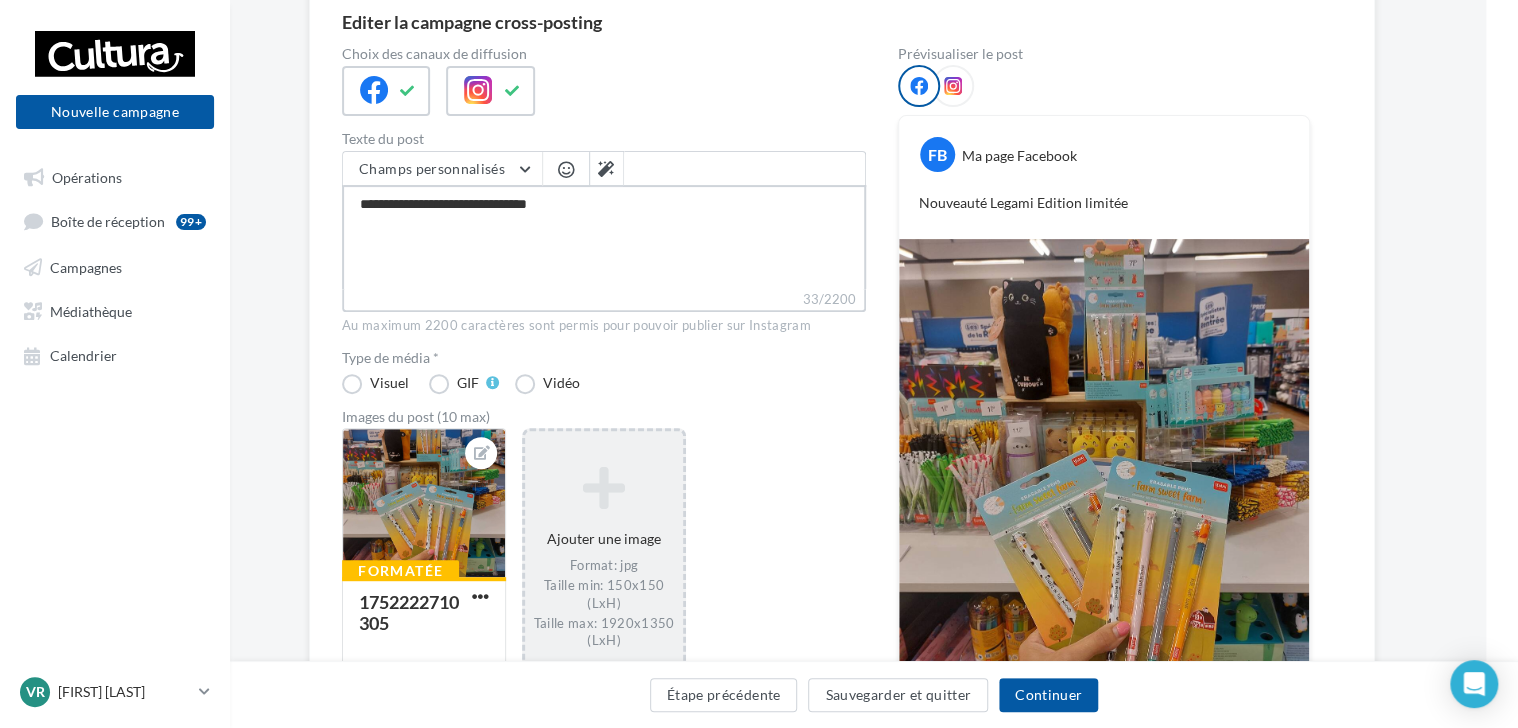 type on "**********" 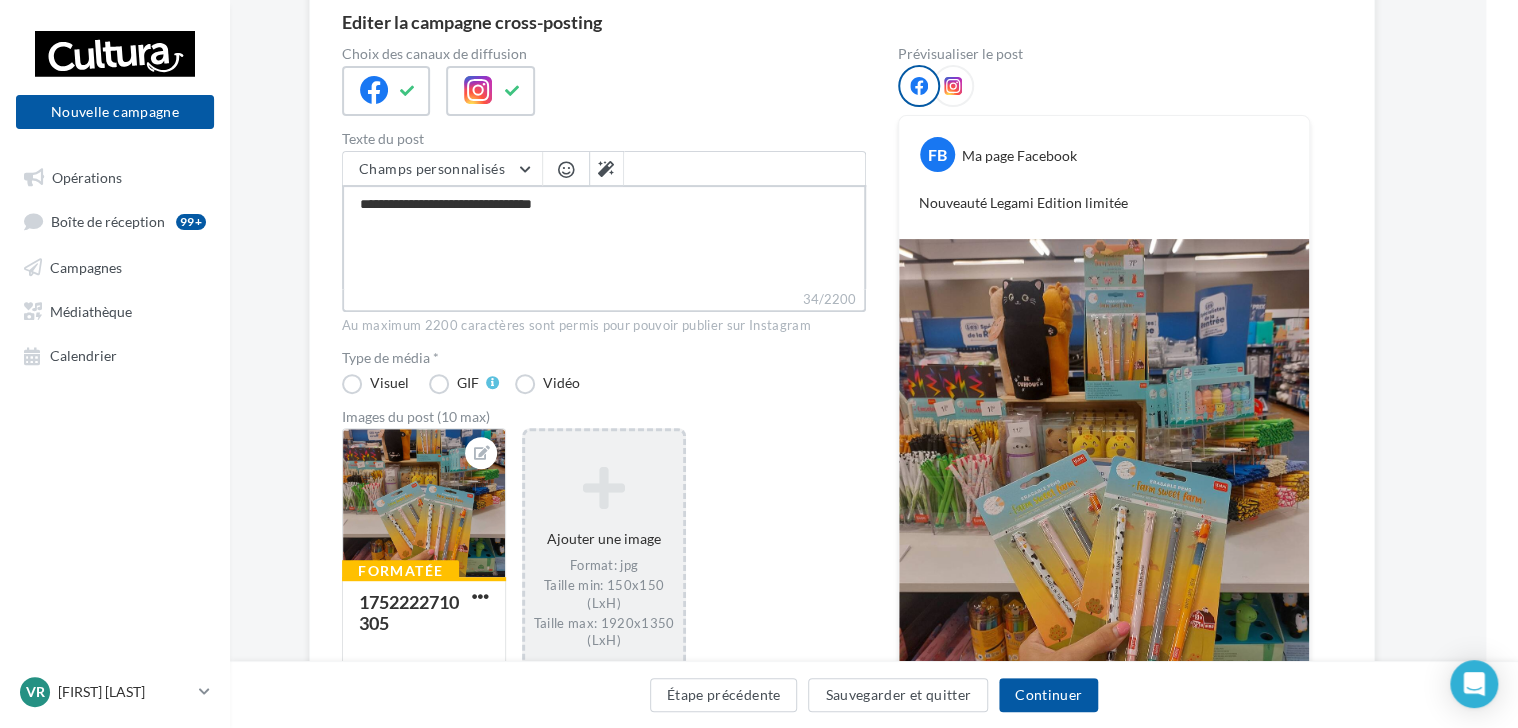 type on "**********" 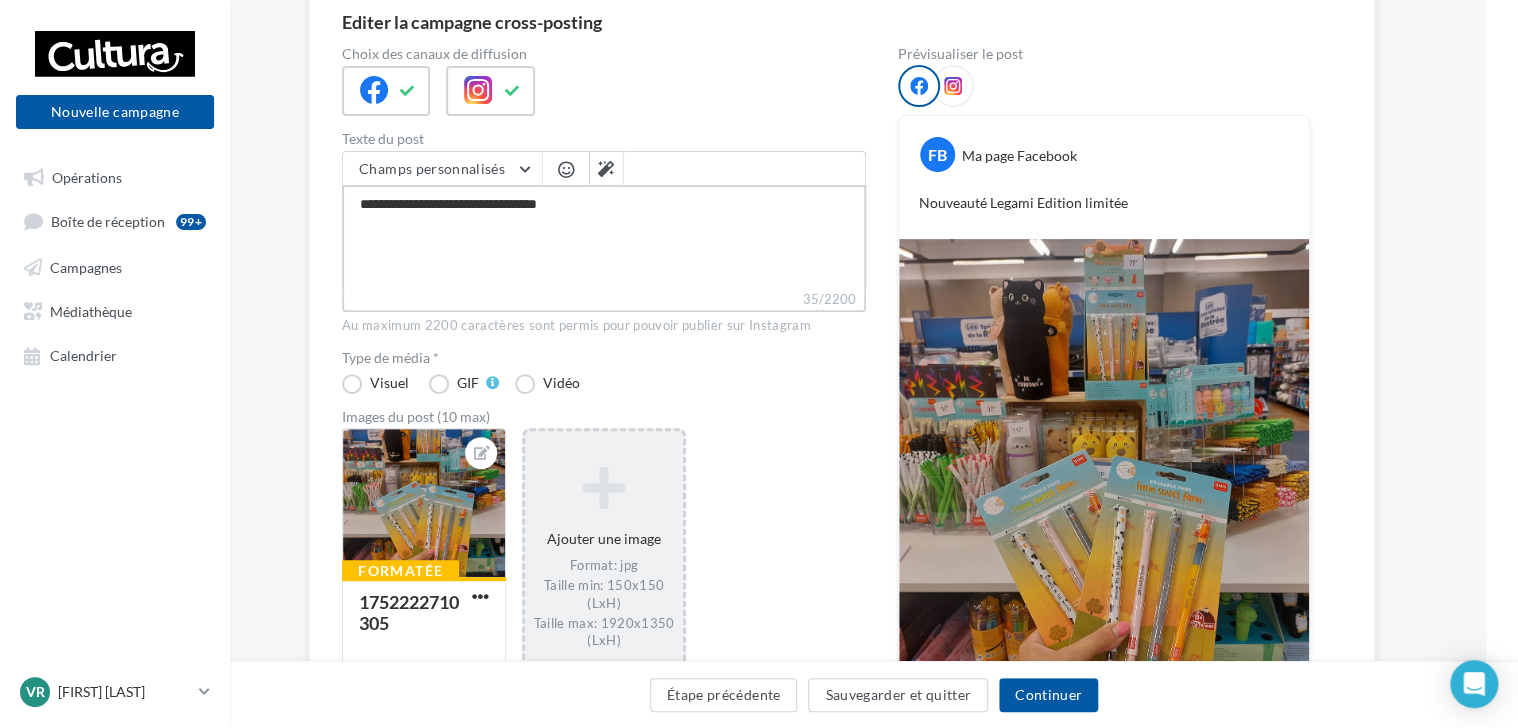 type on "**********" 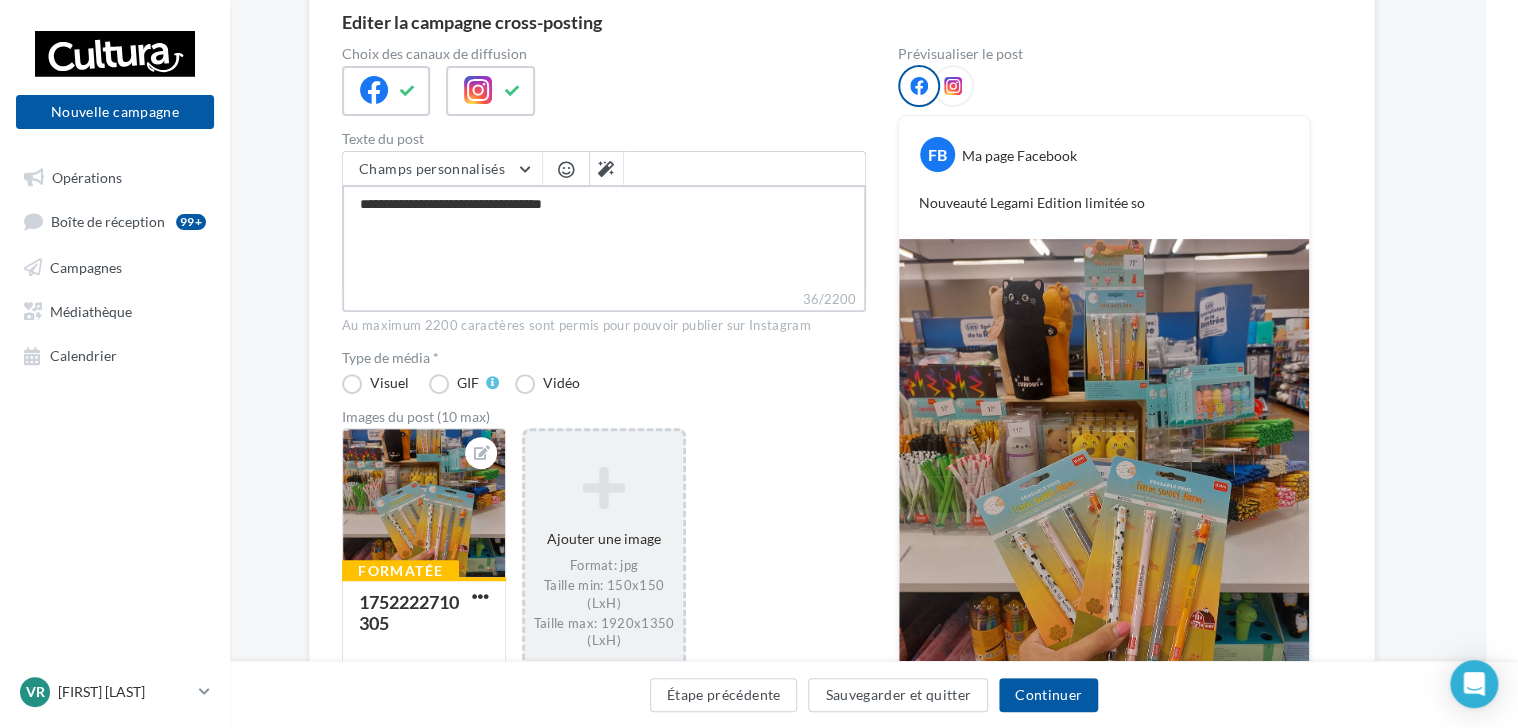 type on "**********" 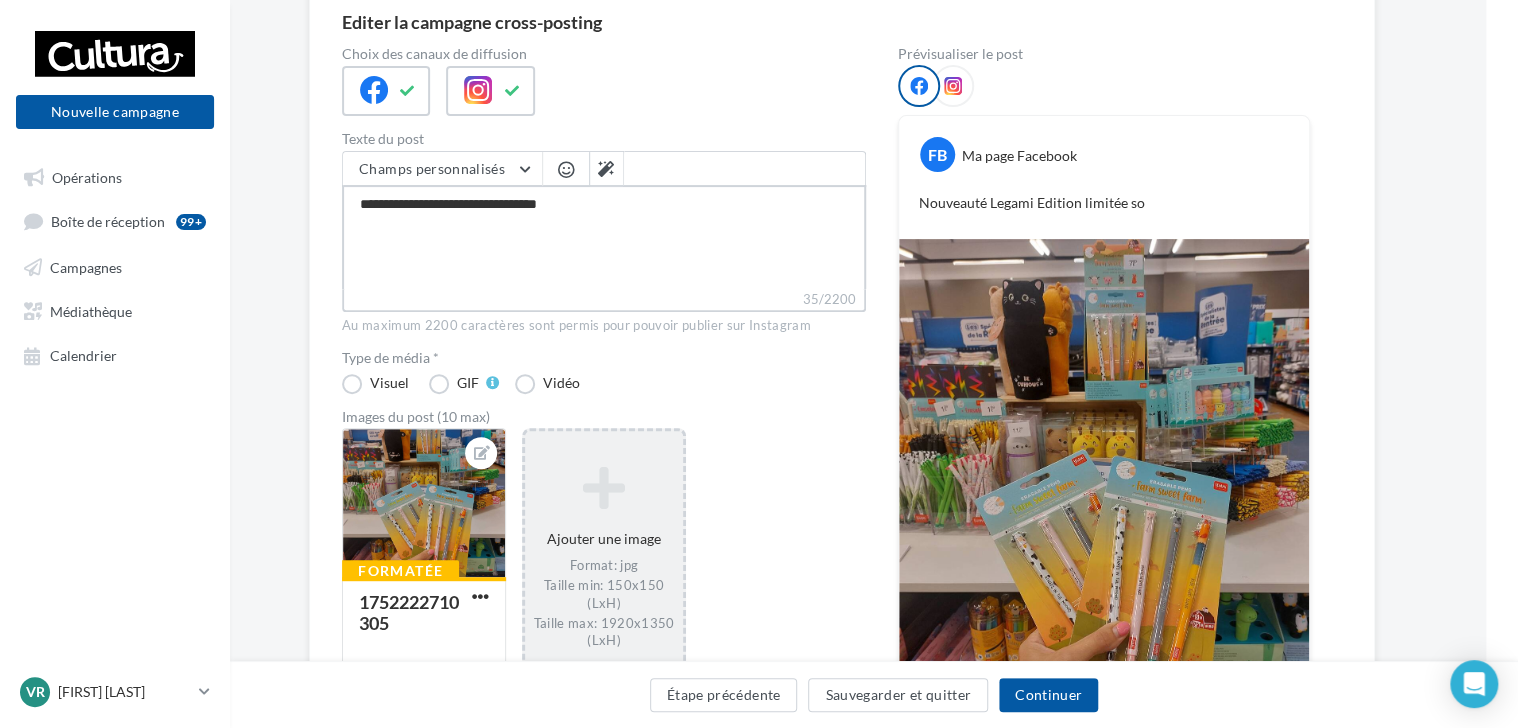 type on "**********" 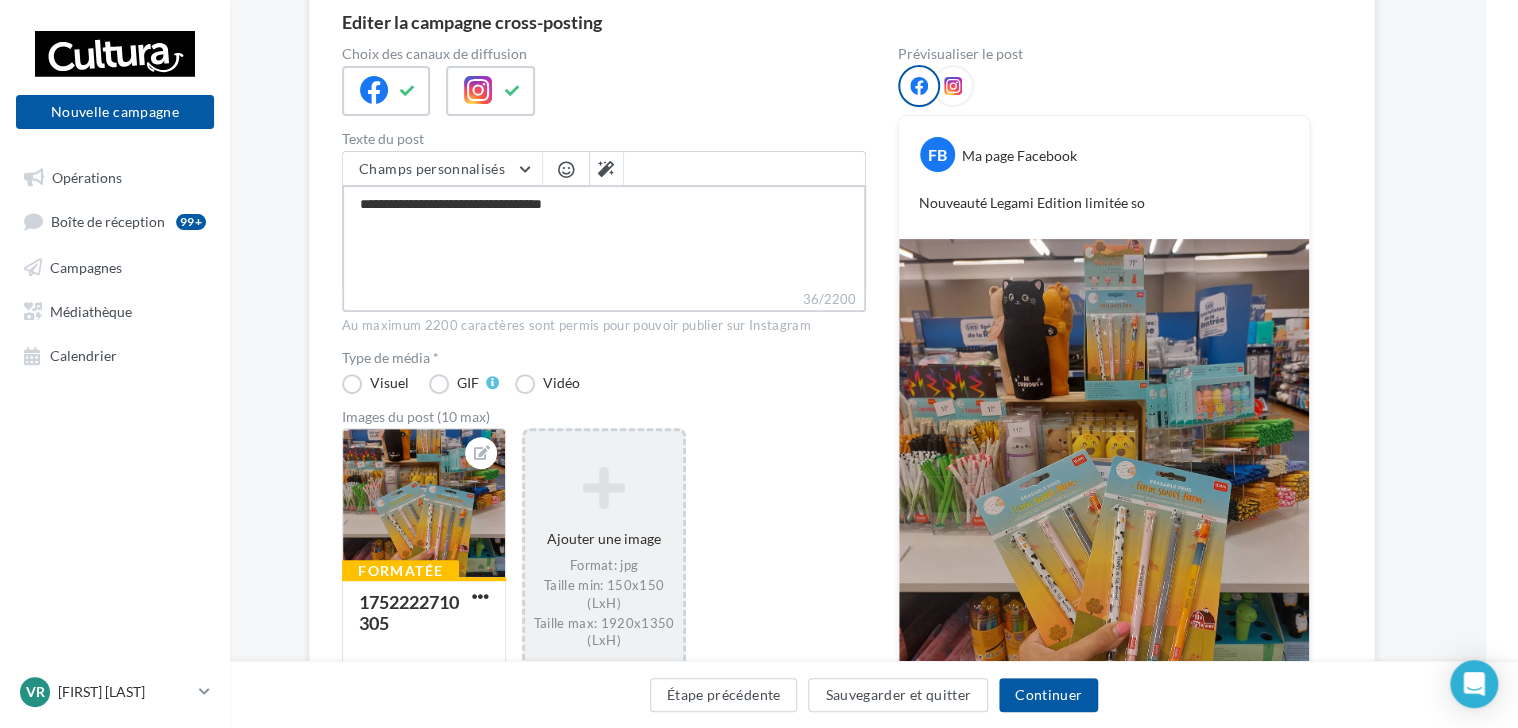 type on "**********" 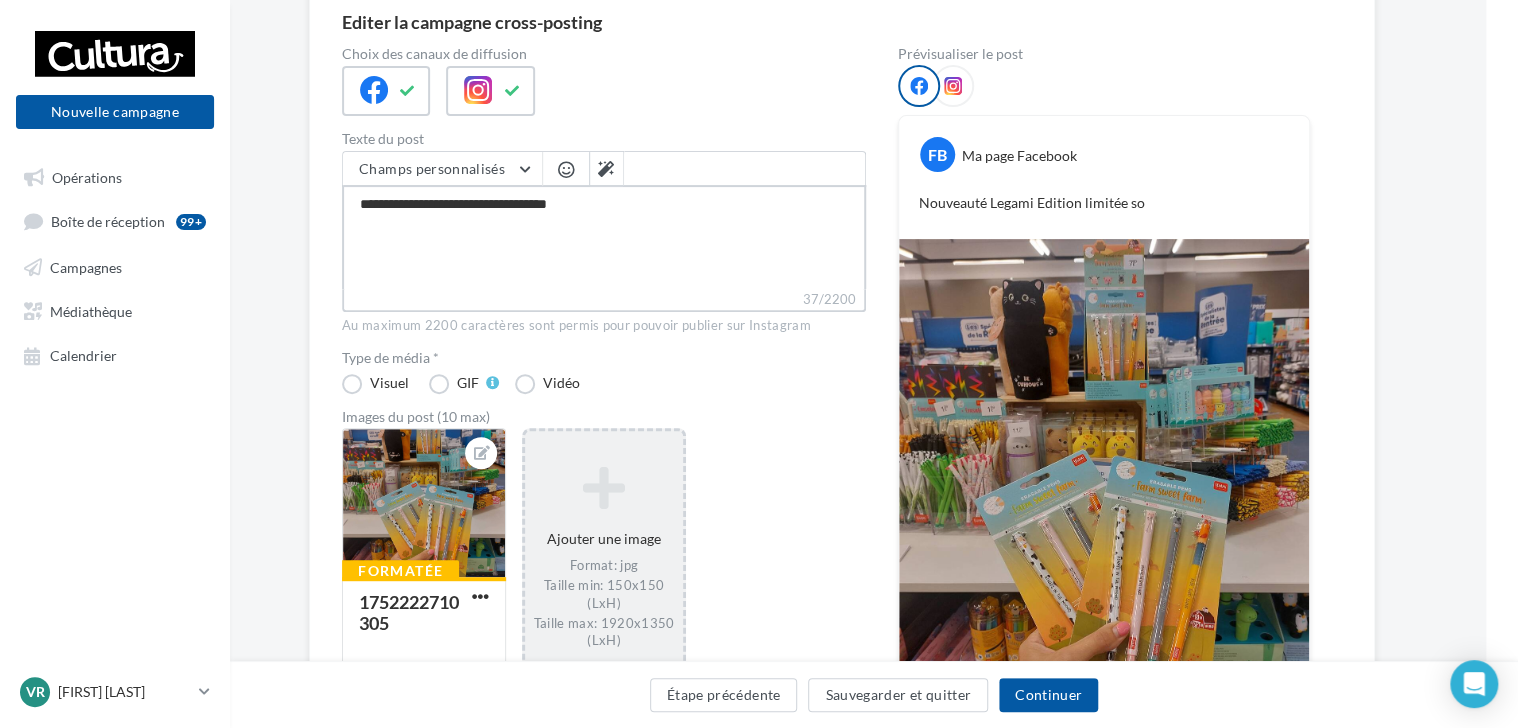 type on "**********" 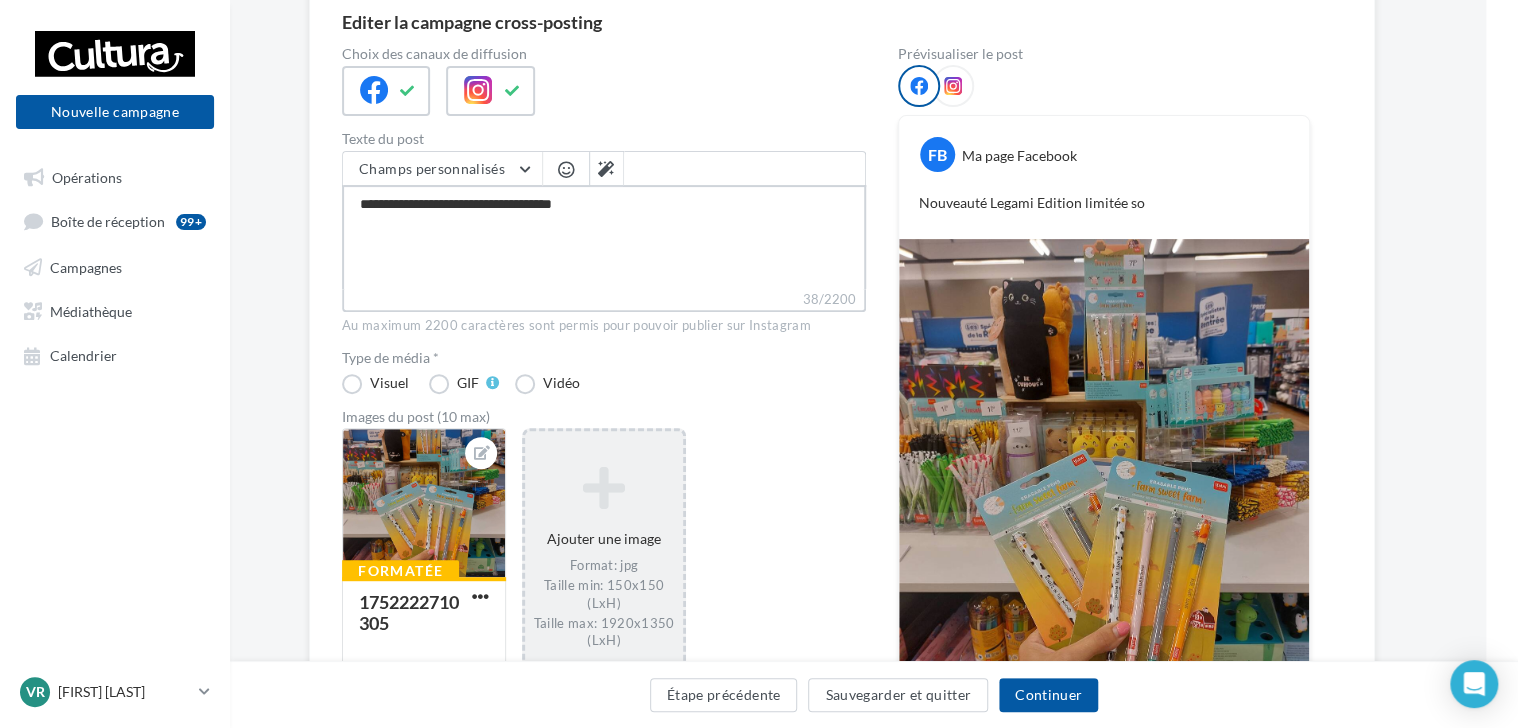 type on "**********" 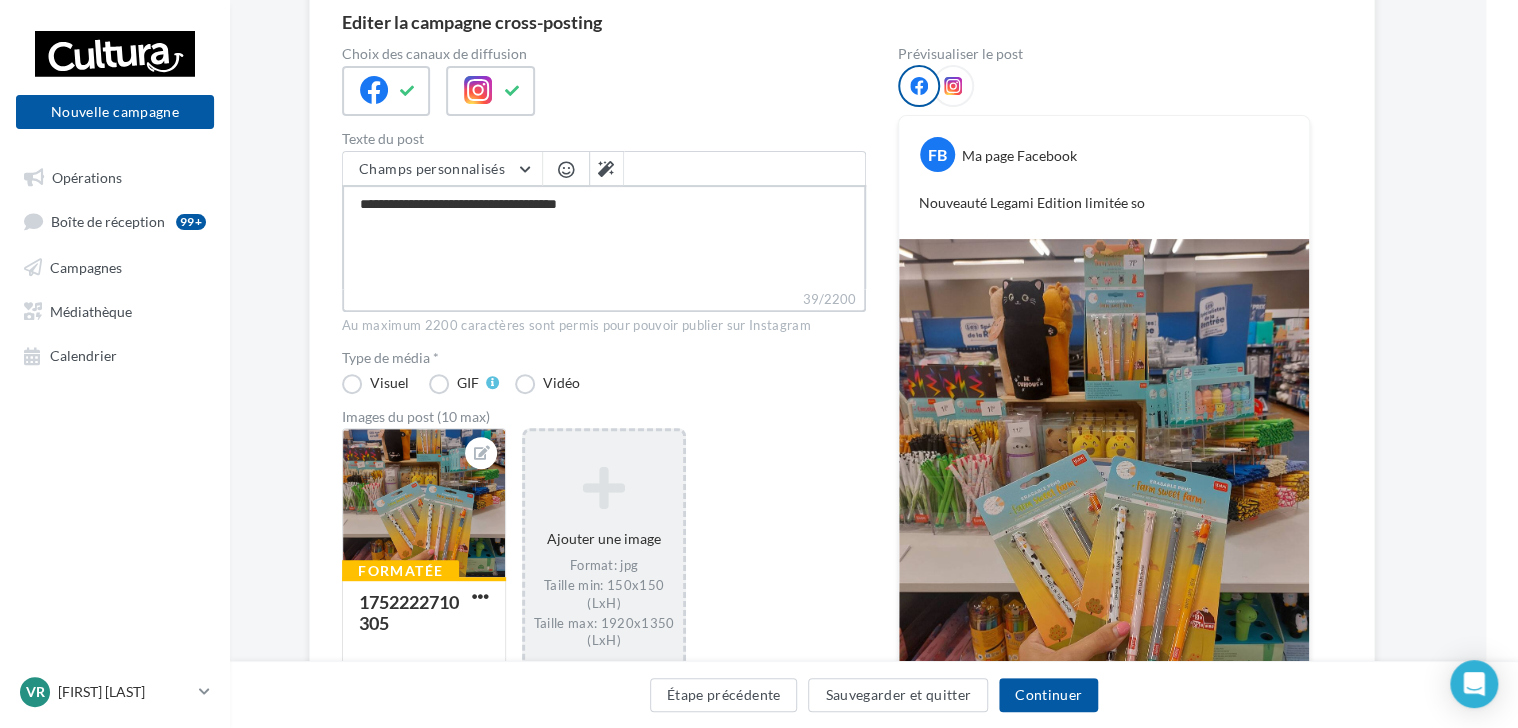 type on "**********" 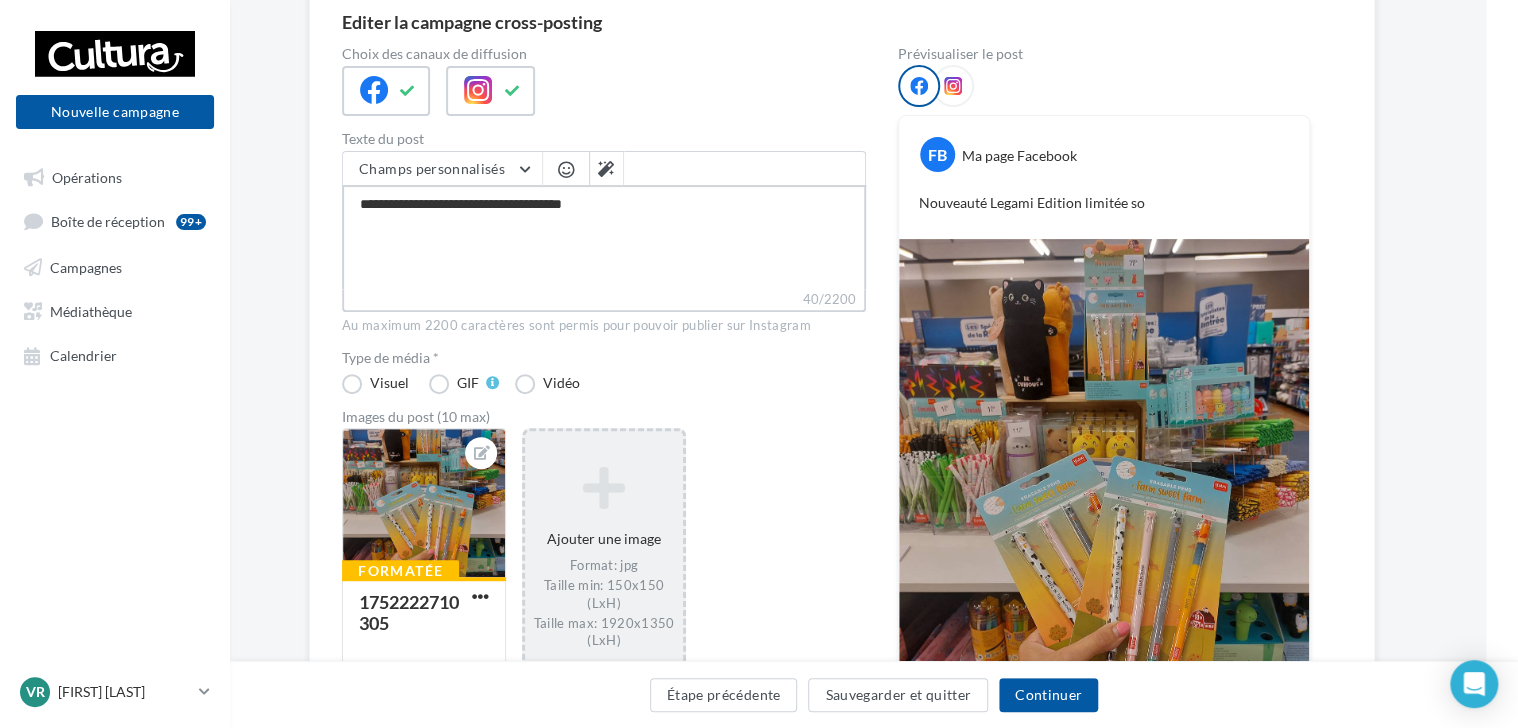 type on "**********" 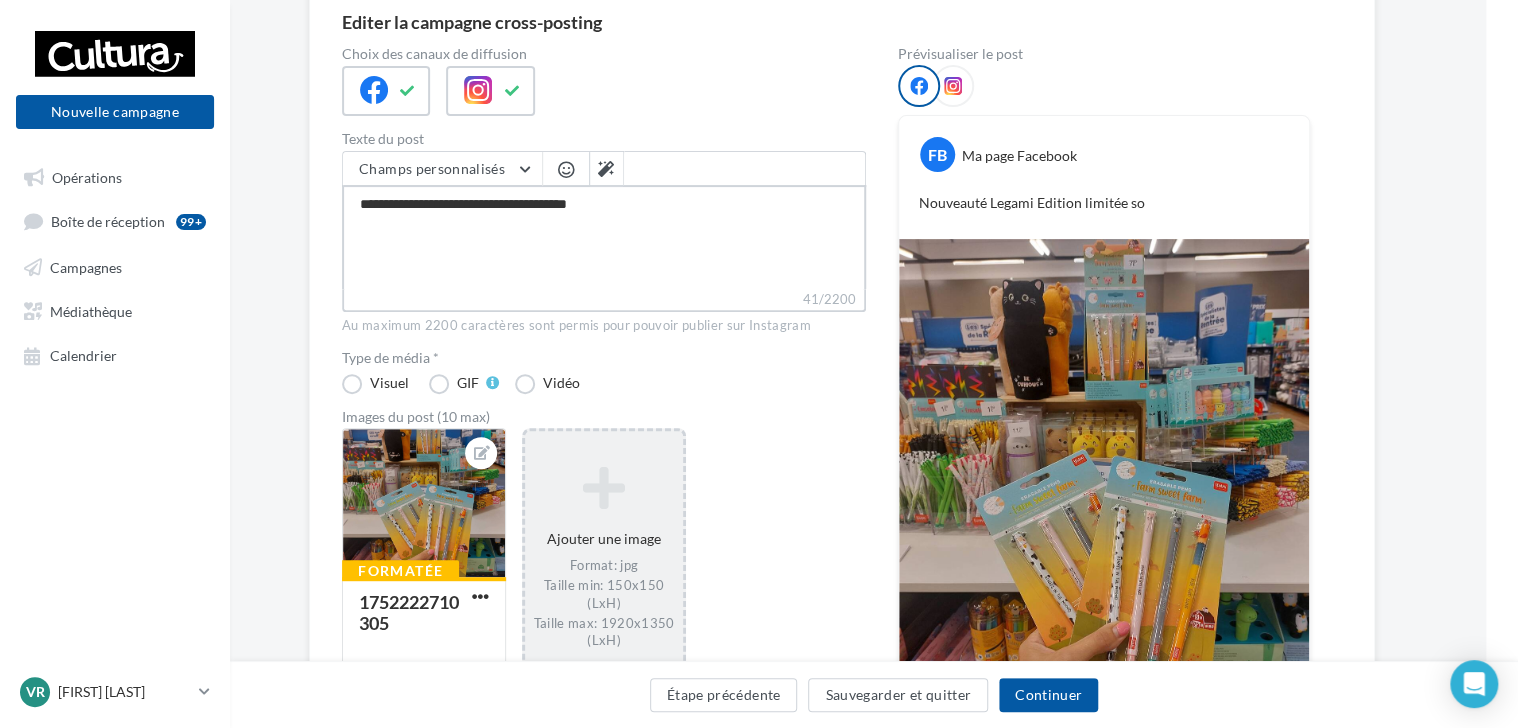 type on "**********" 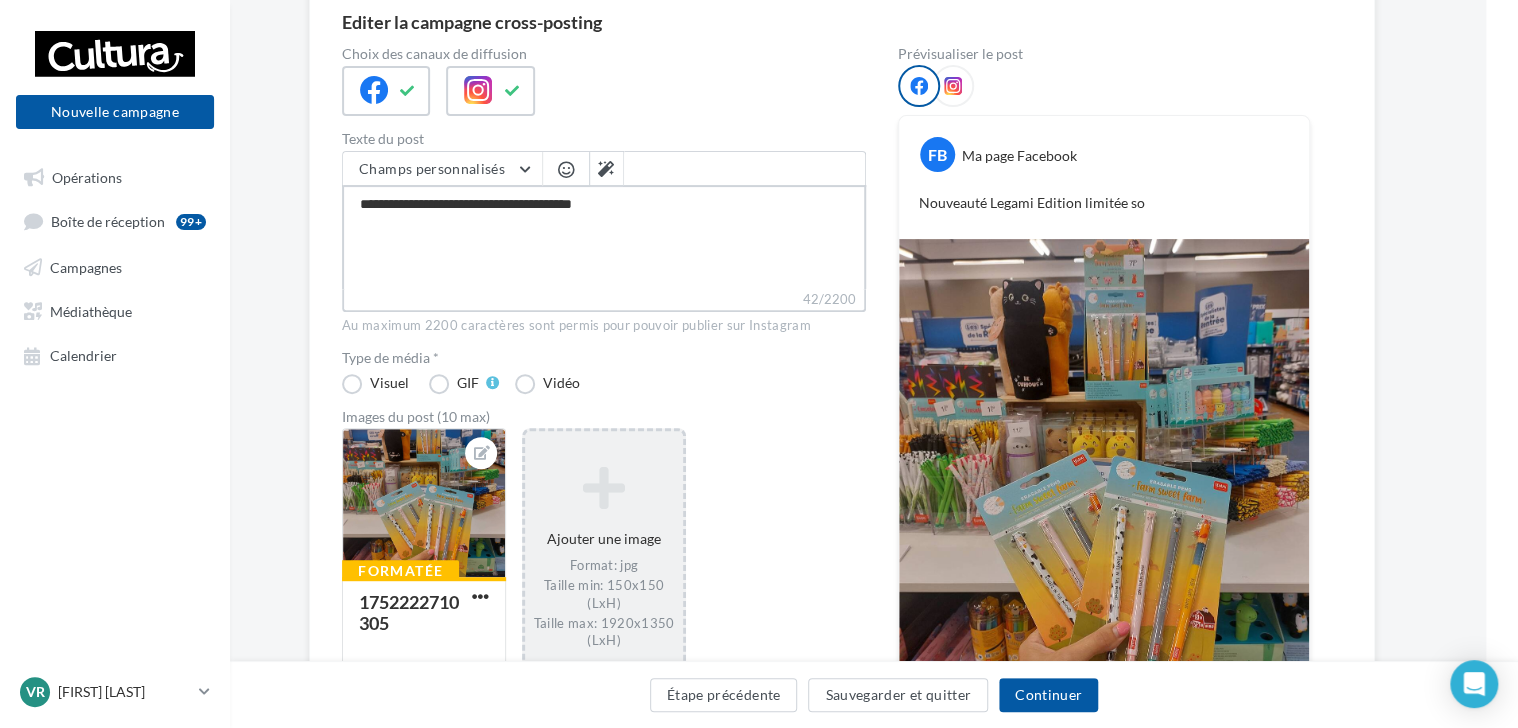 type on "**********" 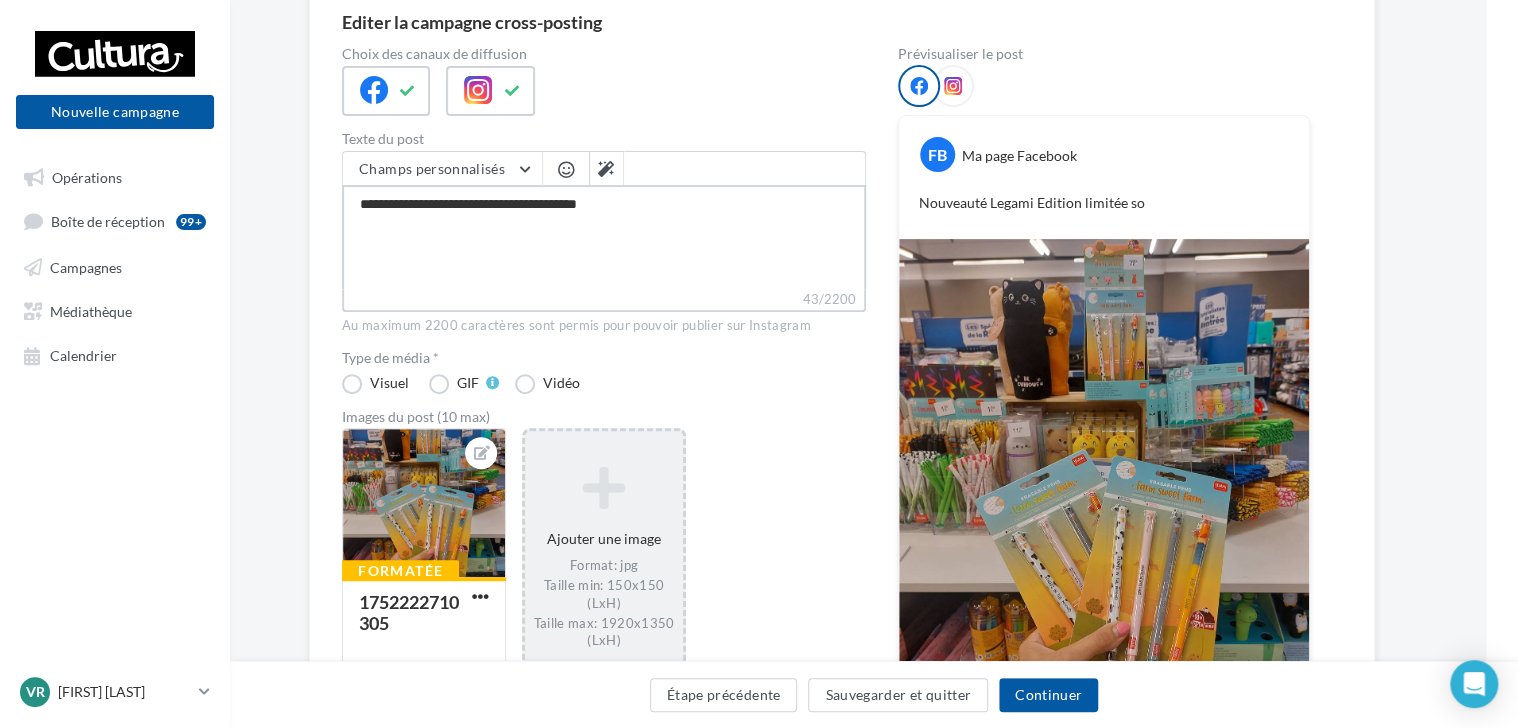 type on "**********" 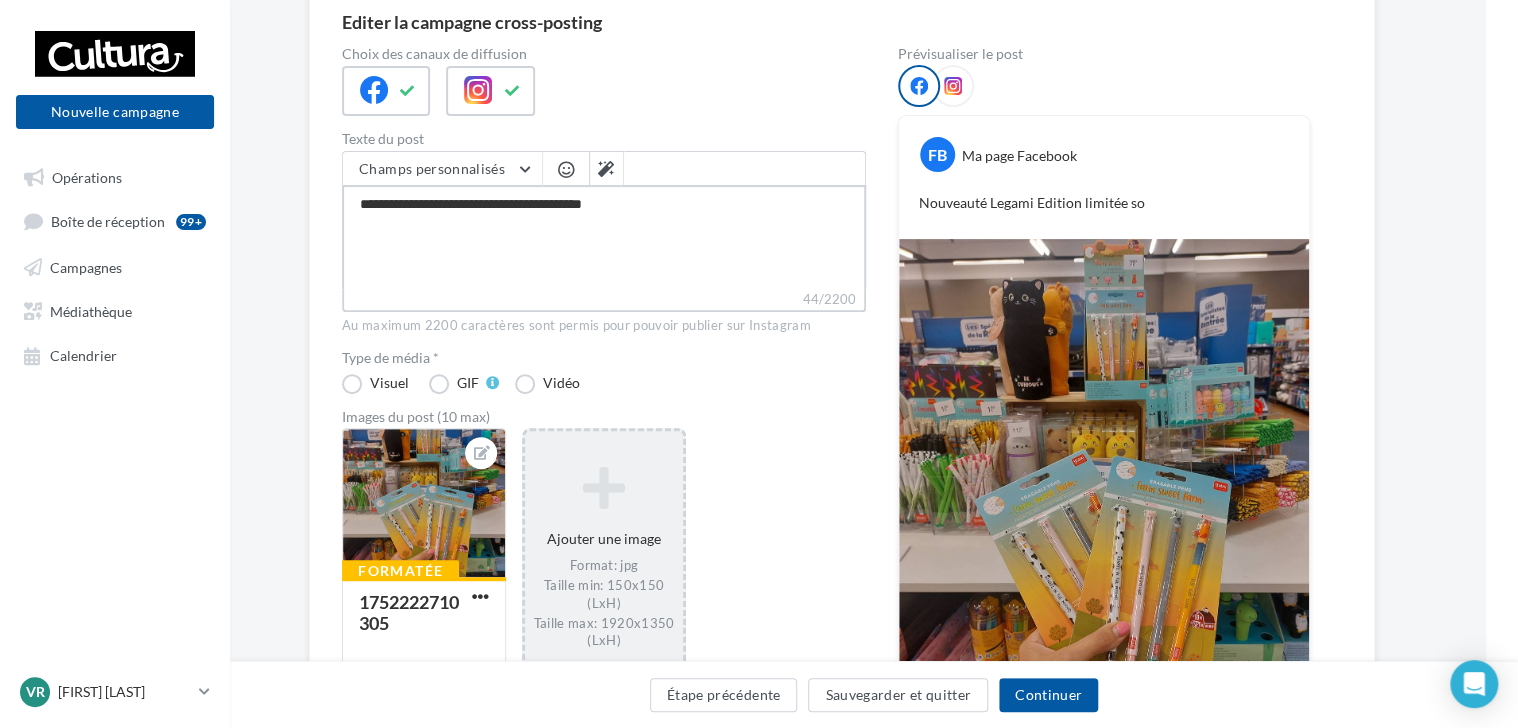 type on "**********" 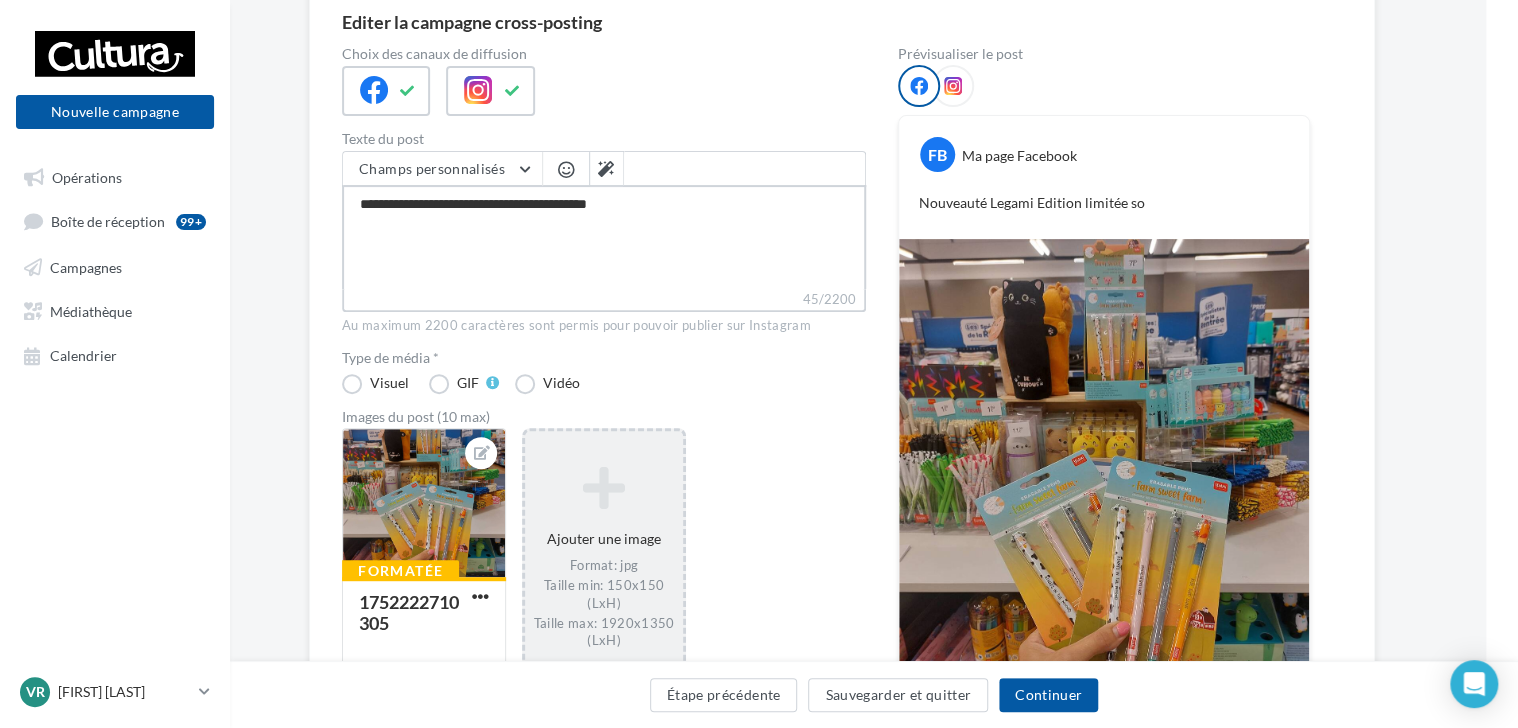 type 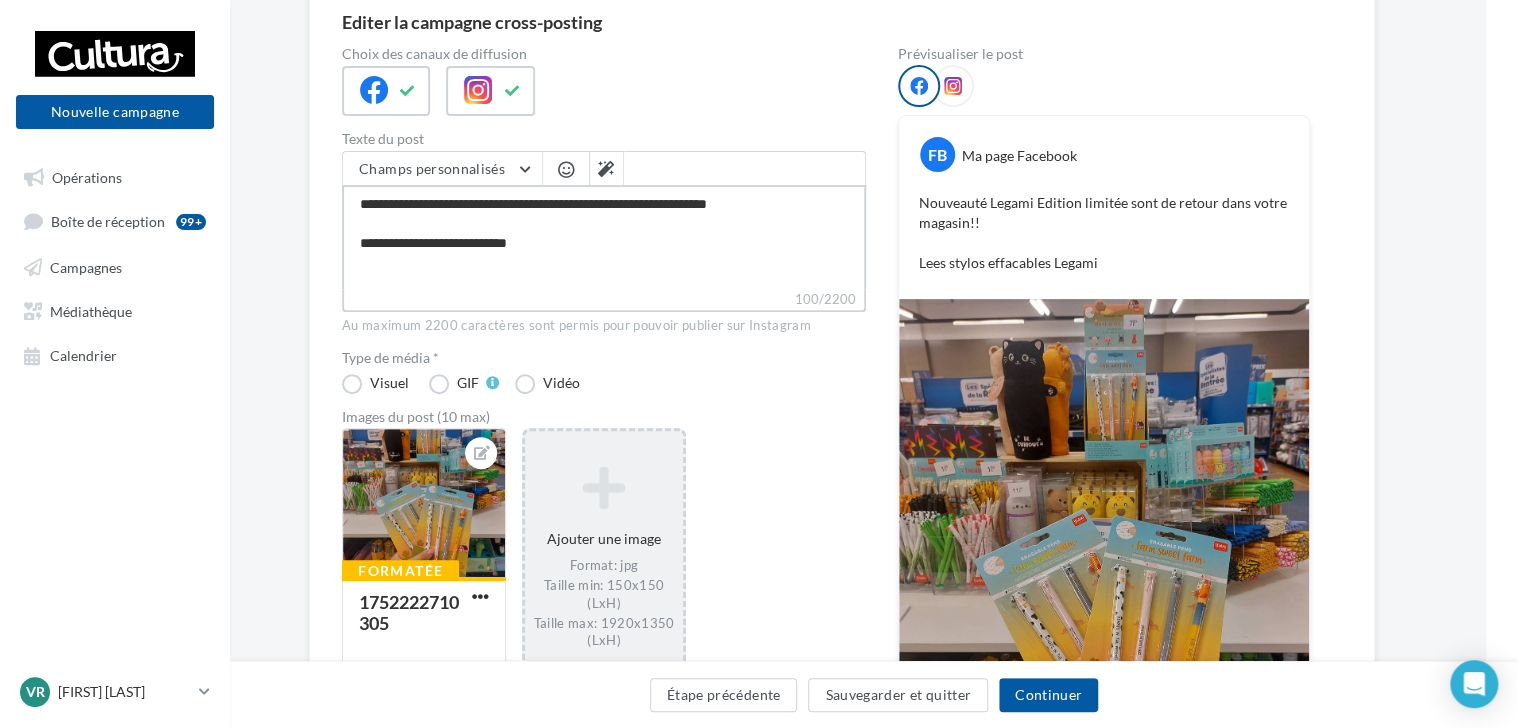 click on "**********" at bounding box center [604, 237] 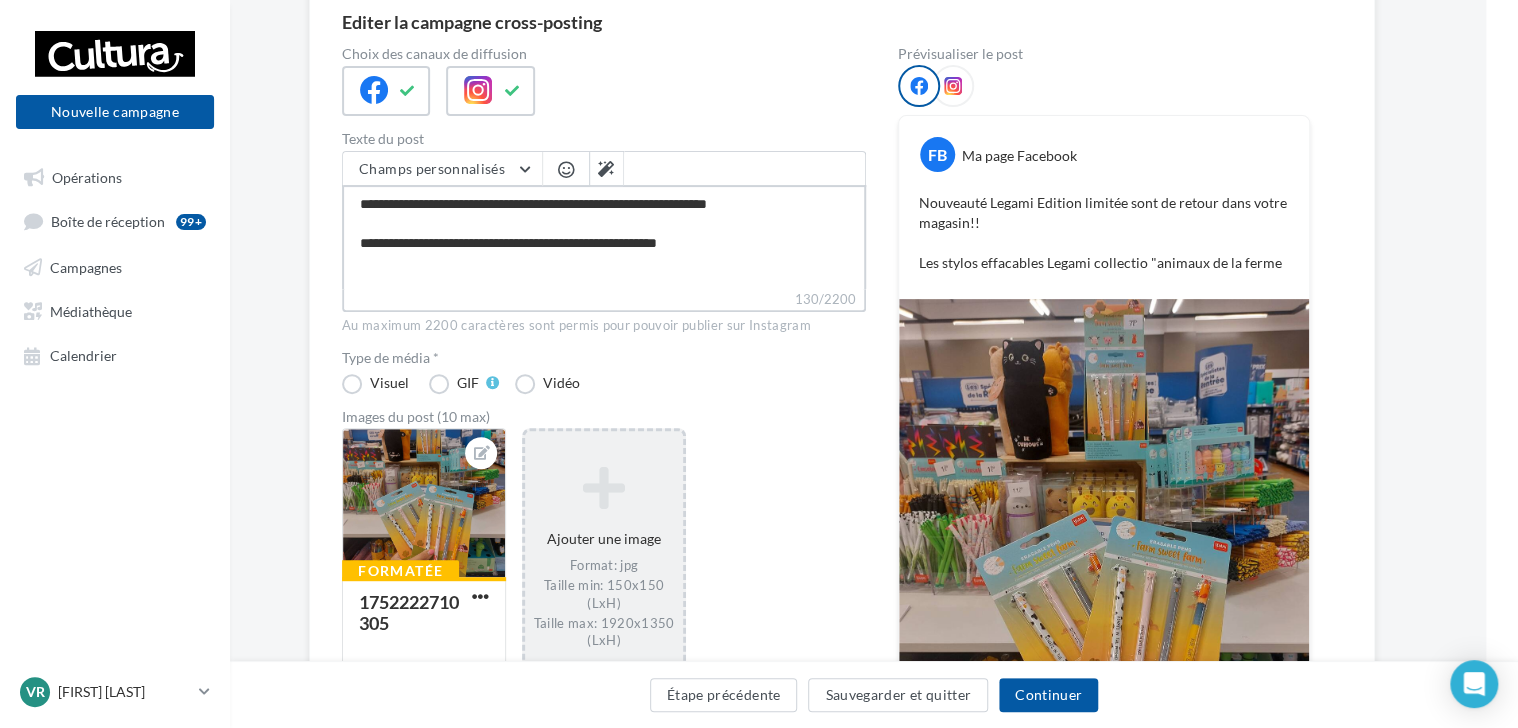 click on "**********" at bounding box center (604, 237) 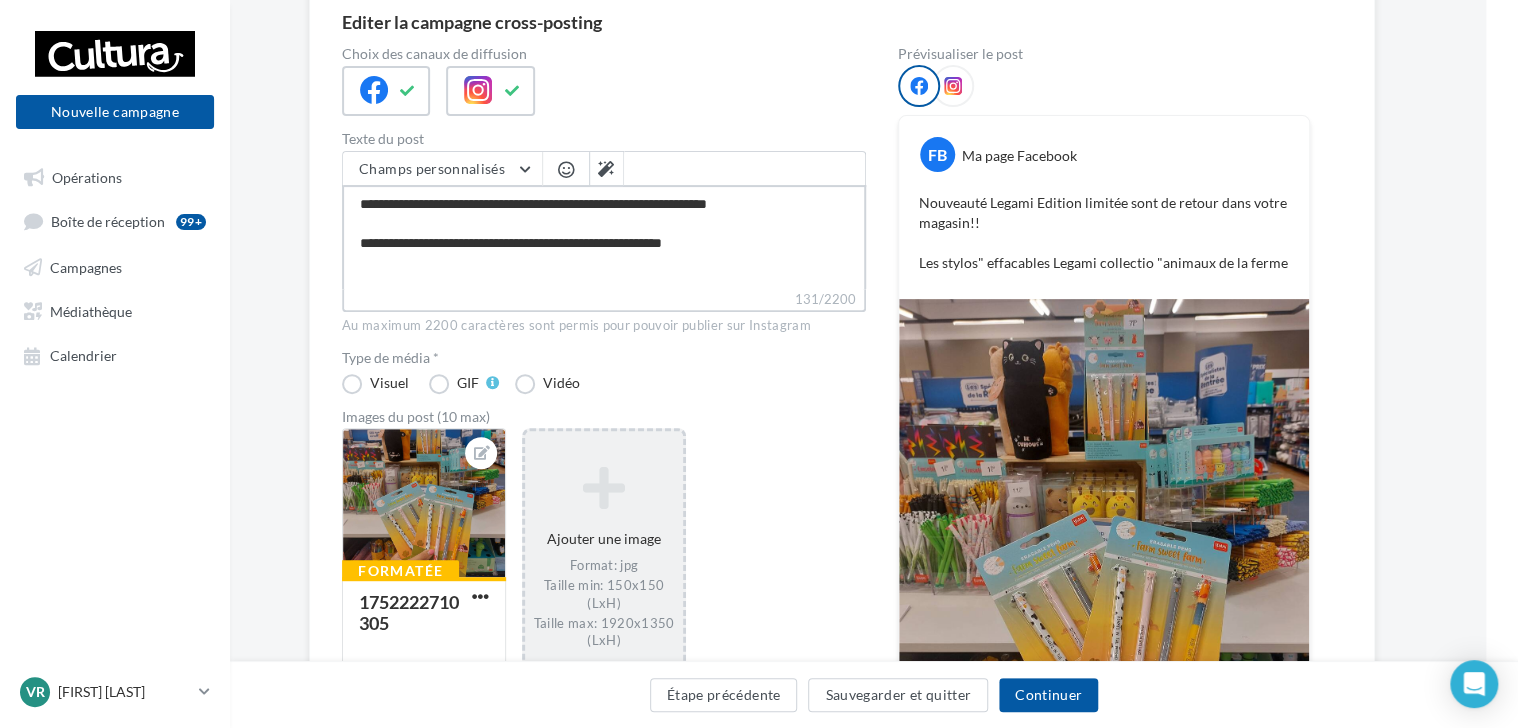click on "**********" at bounding box center [604, 237] 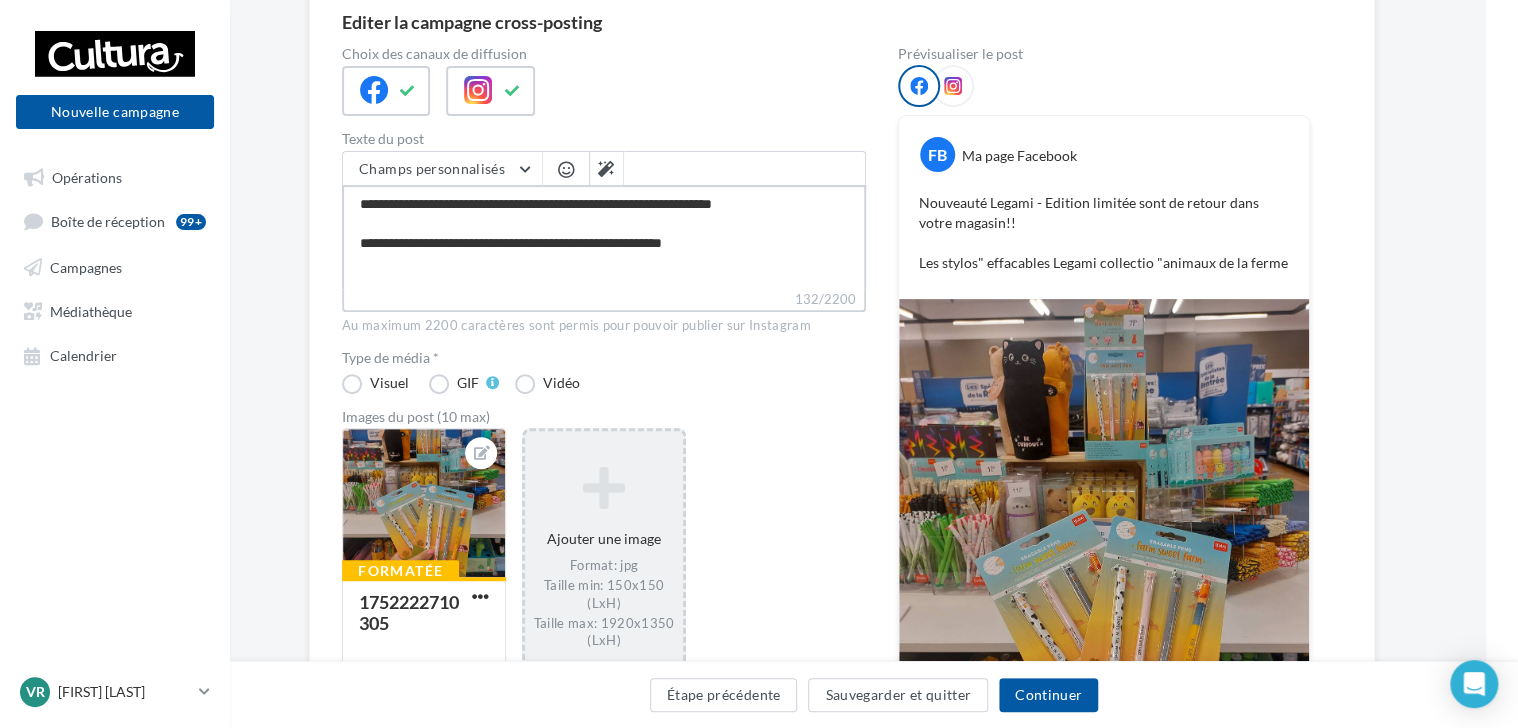 click on "**********" at bounding box center [604, 237] 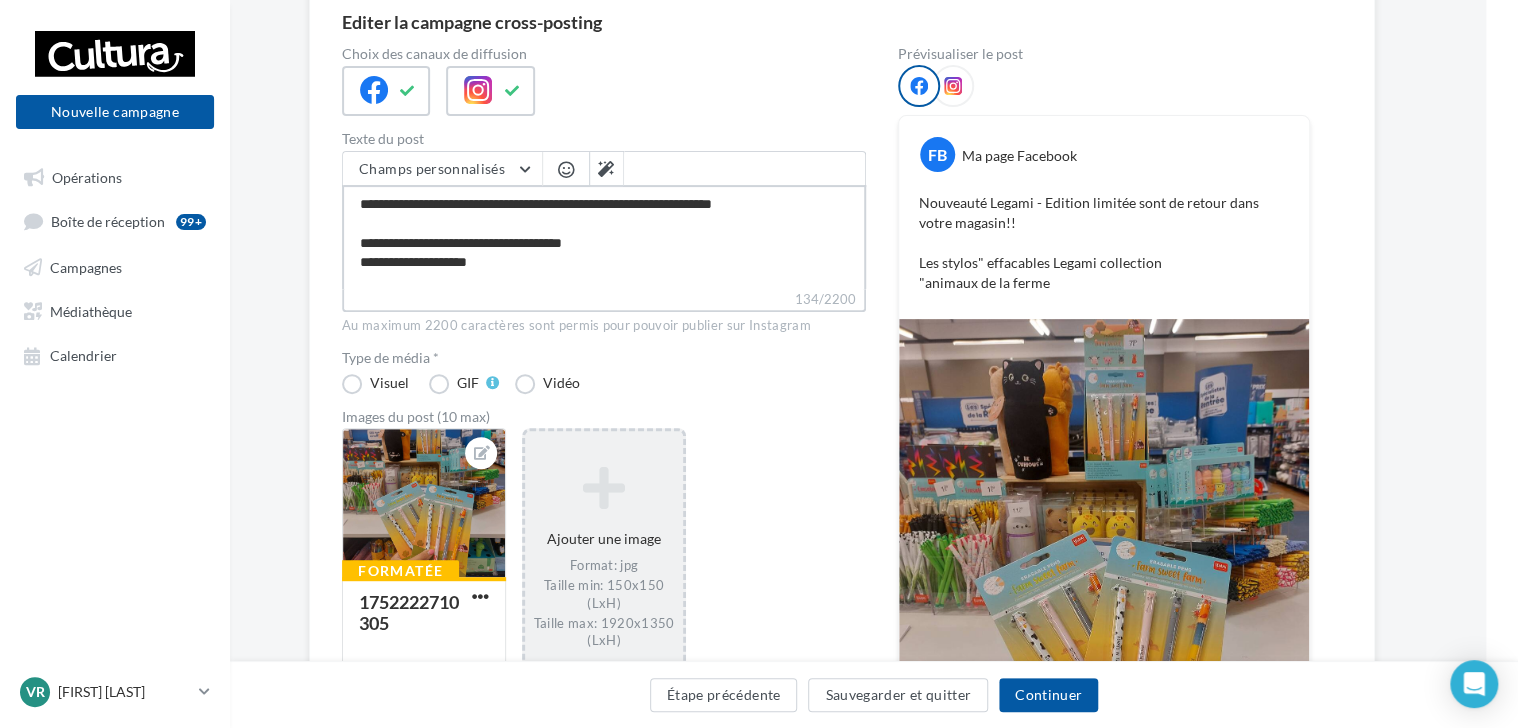 click on "**********" at bounding box center [604, 237] 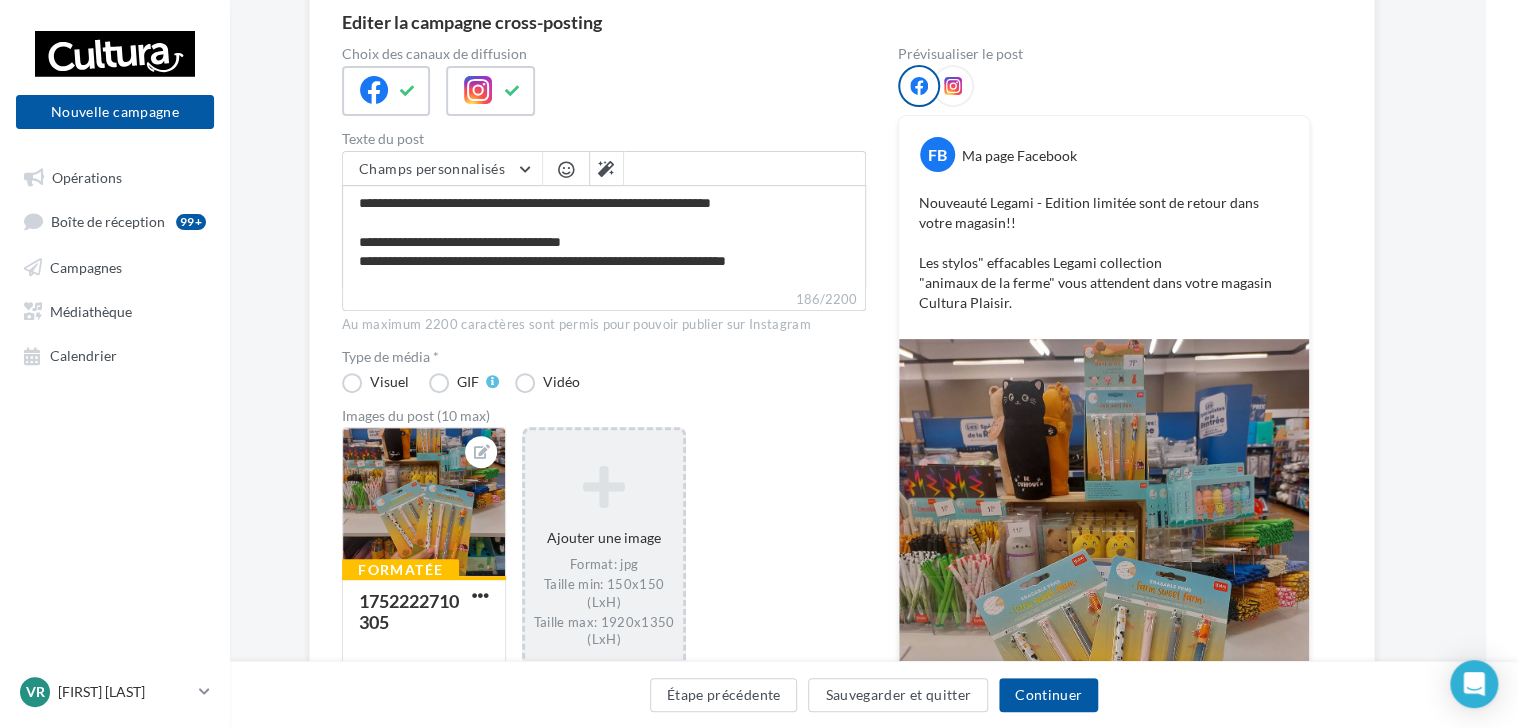 click at bounding box center [566, 169] 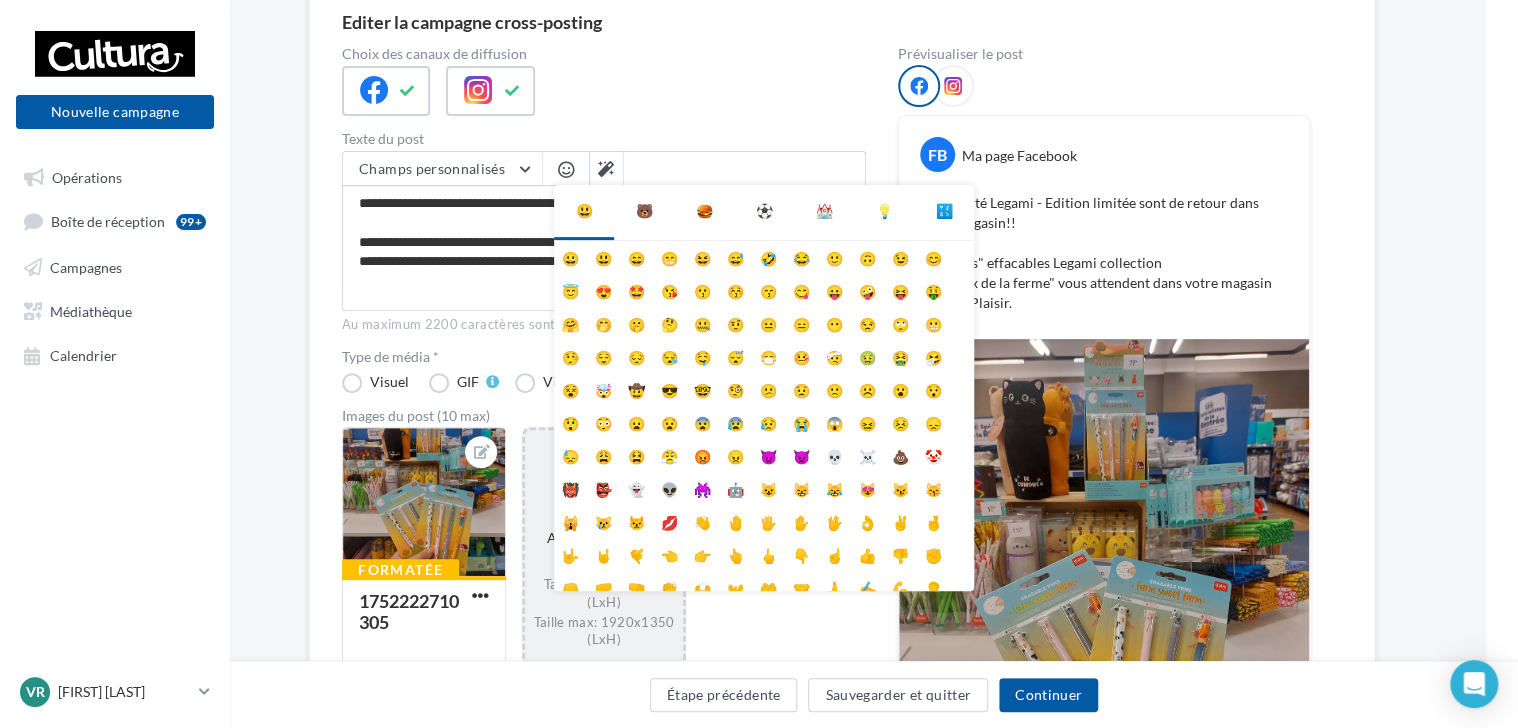 click at bounding box center [604, 91] 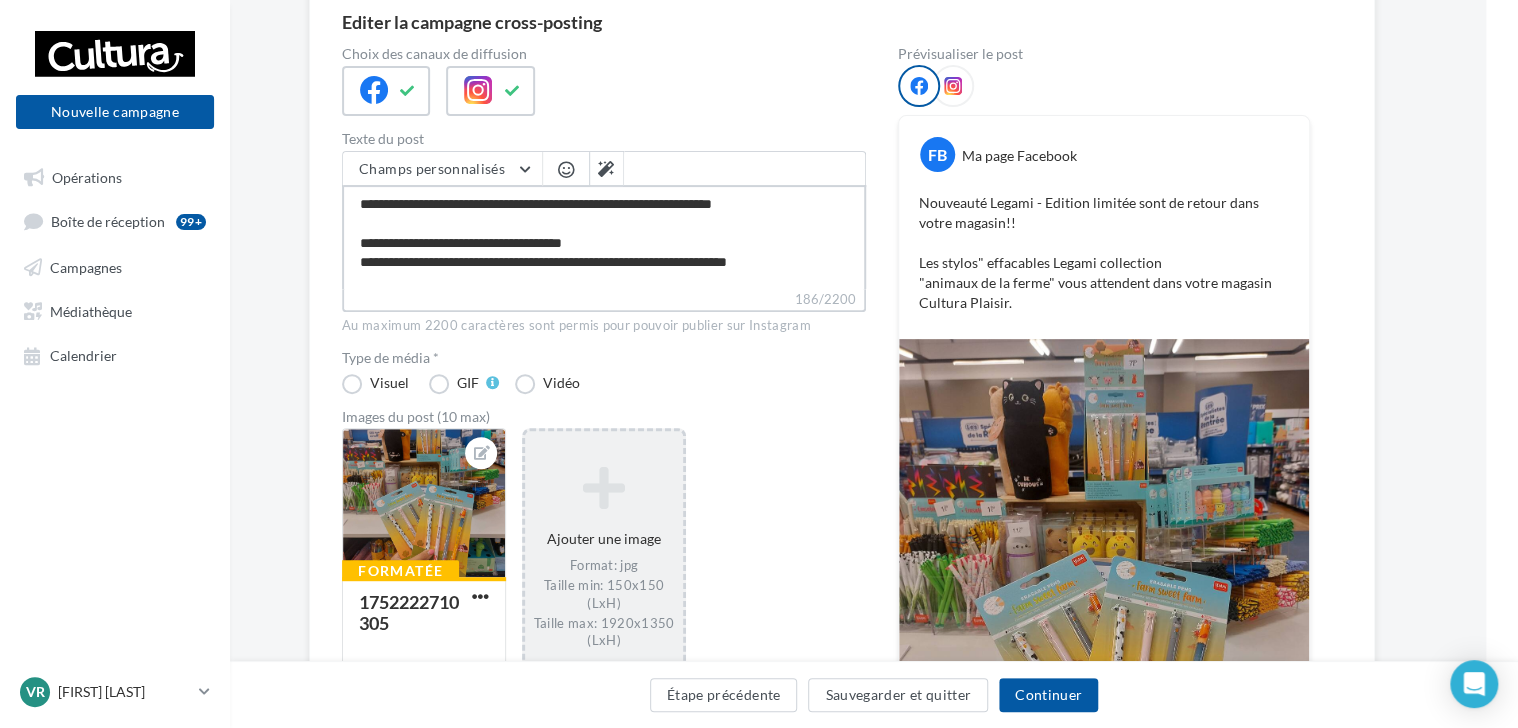click on "**********" at bounding box center (604, 237) 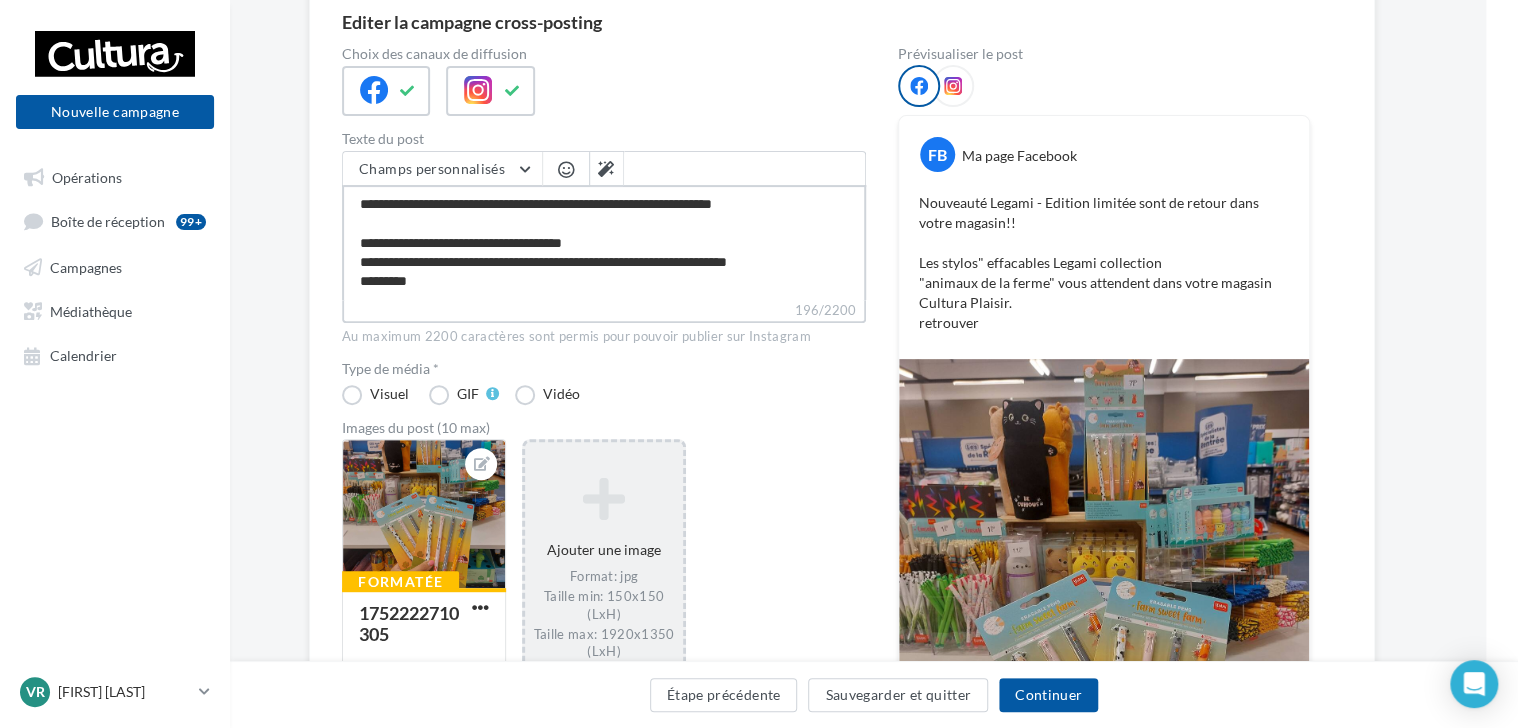click on "**********" at bounding box center (604, 242) 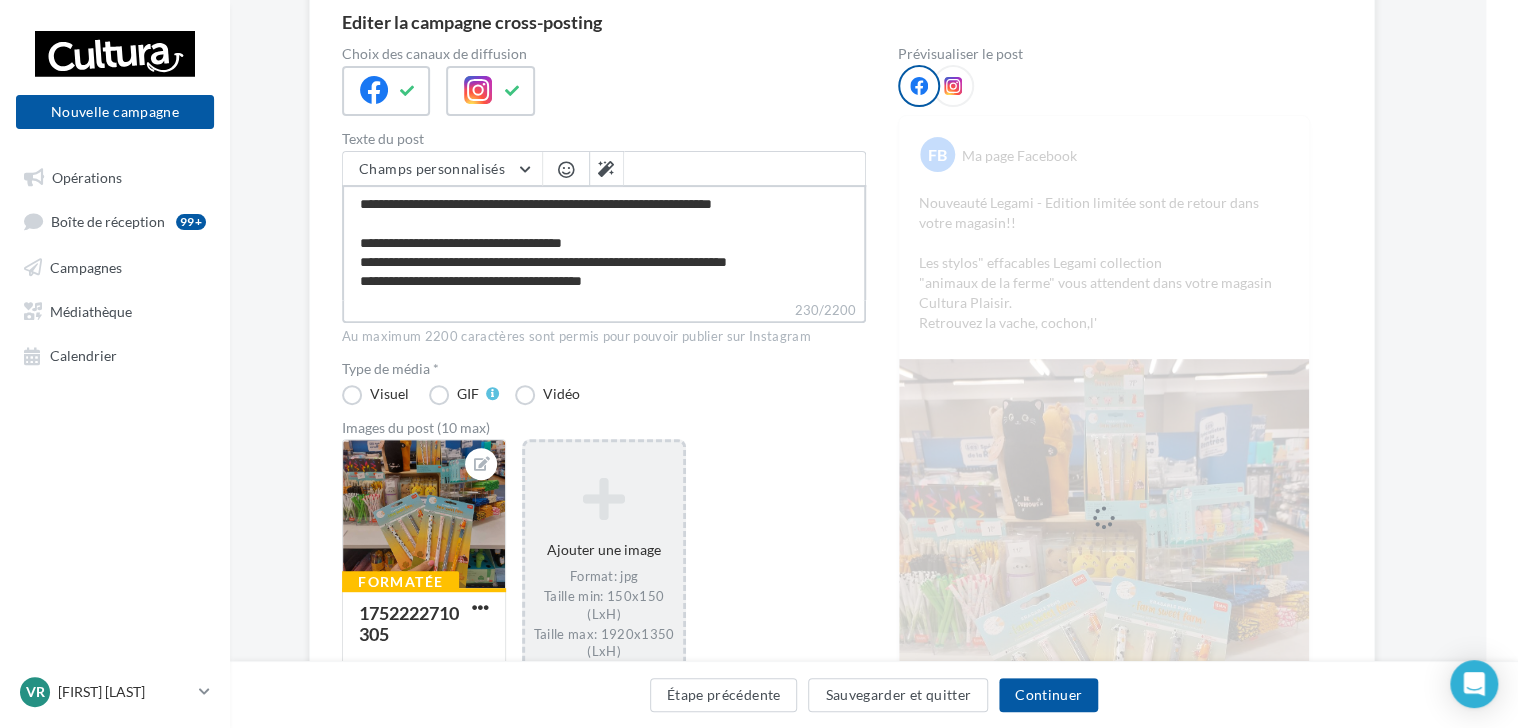scroll, scrollTop: 28, scrollLeft: 0, axis: vertical 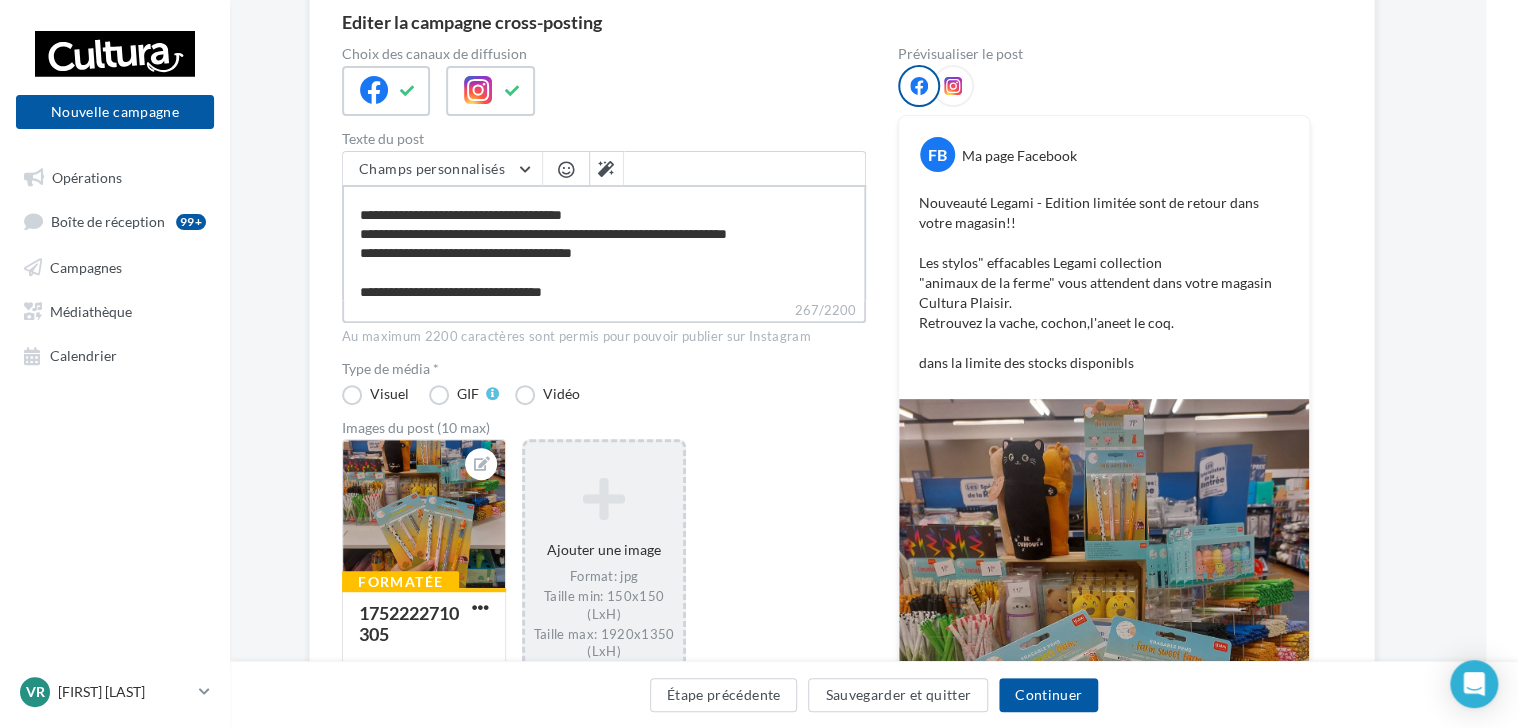 click on "**********" at bounding box center [604, 242] 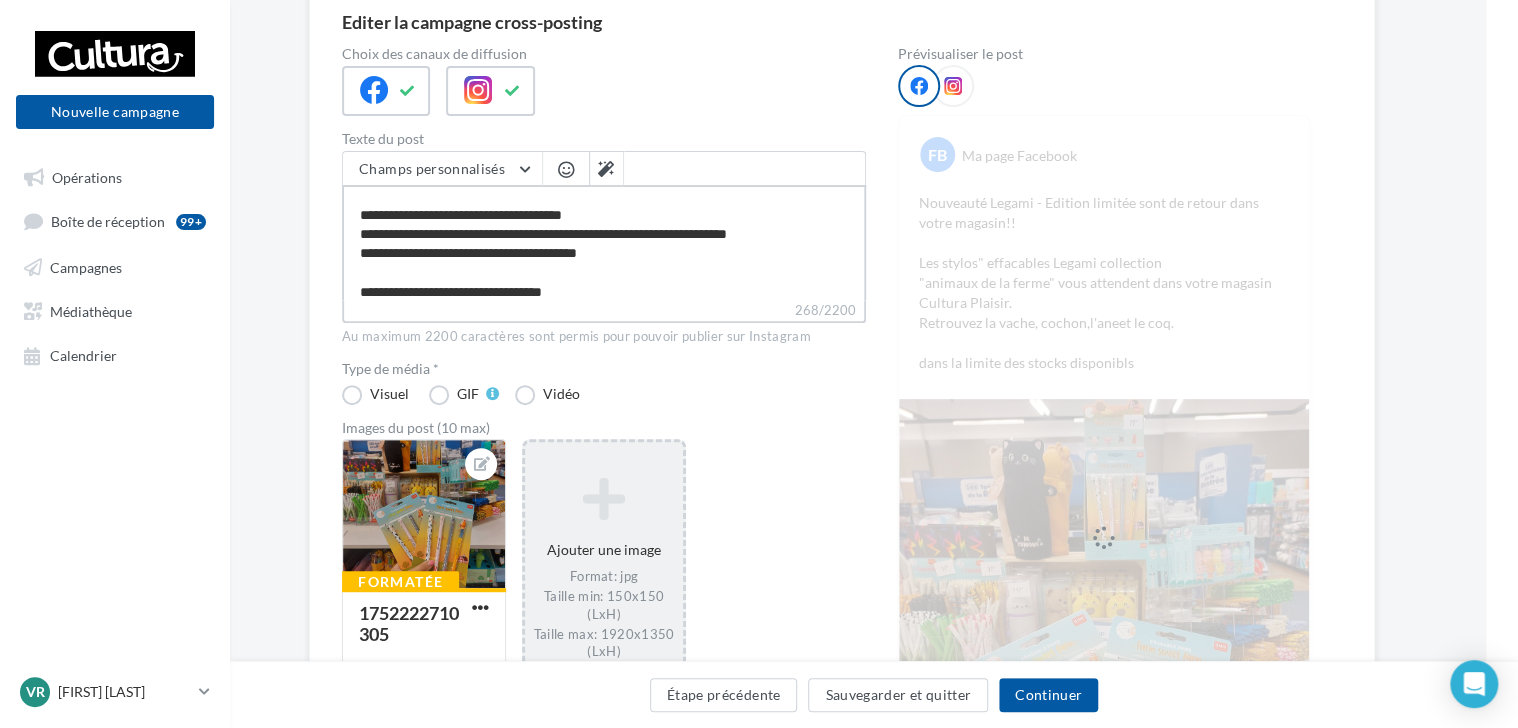 click on "**********" at bounding box center (604, 242) 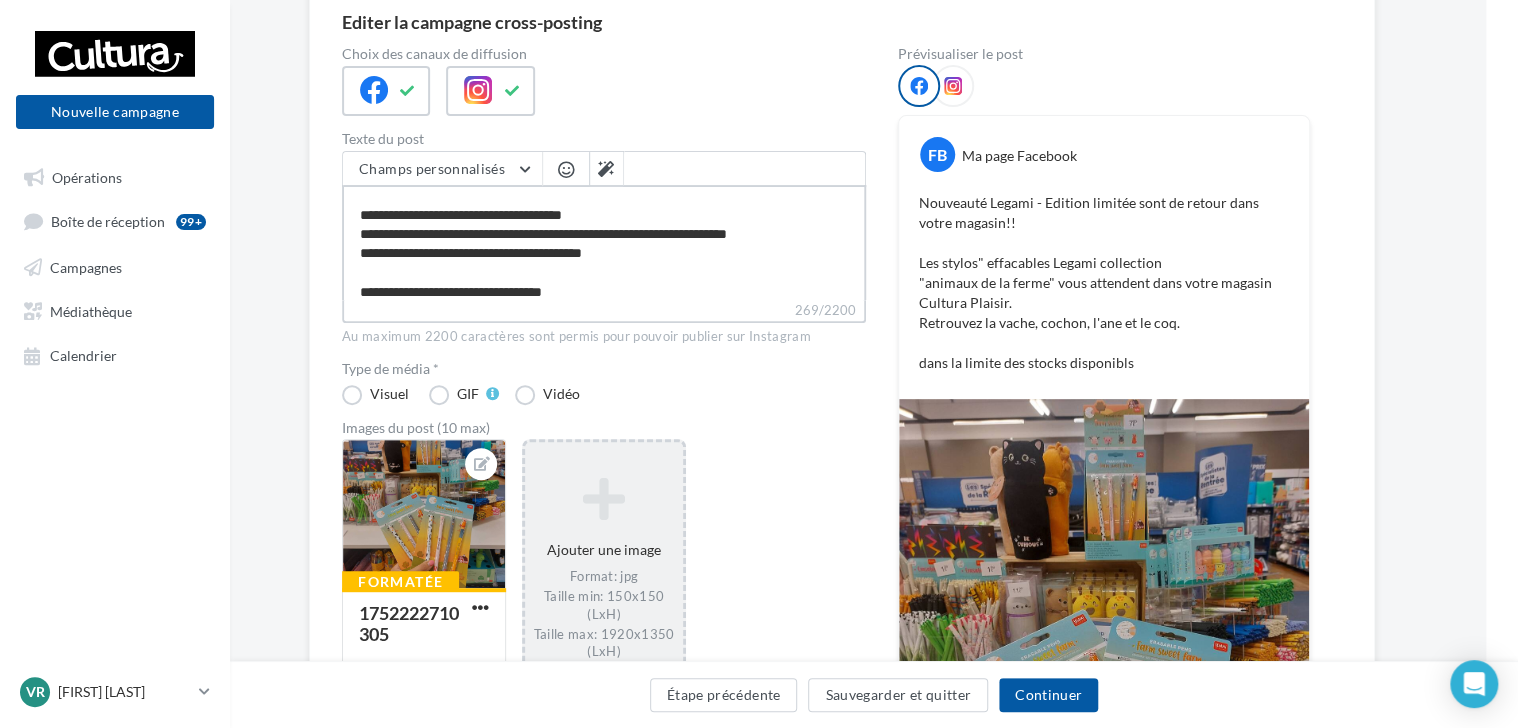 click on "**********" at bounding box center [604, 242] 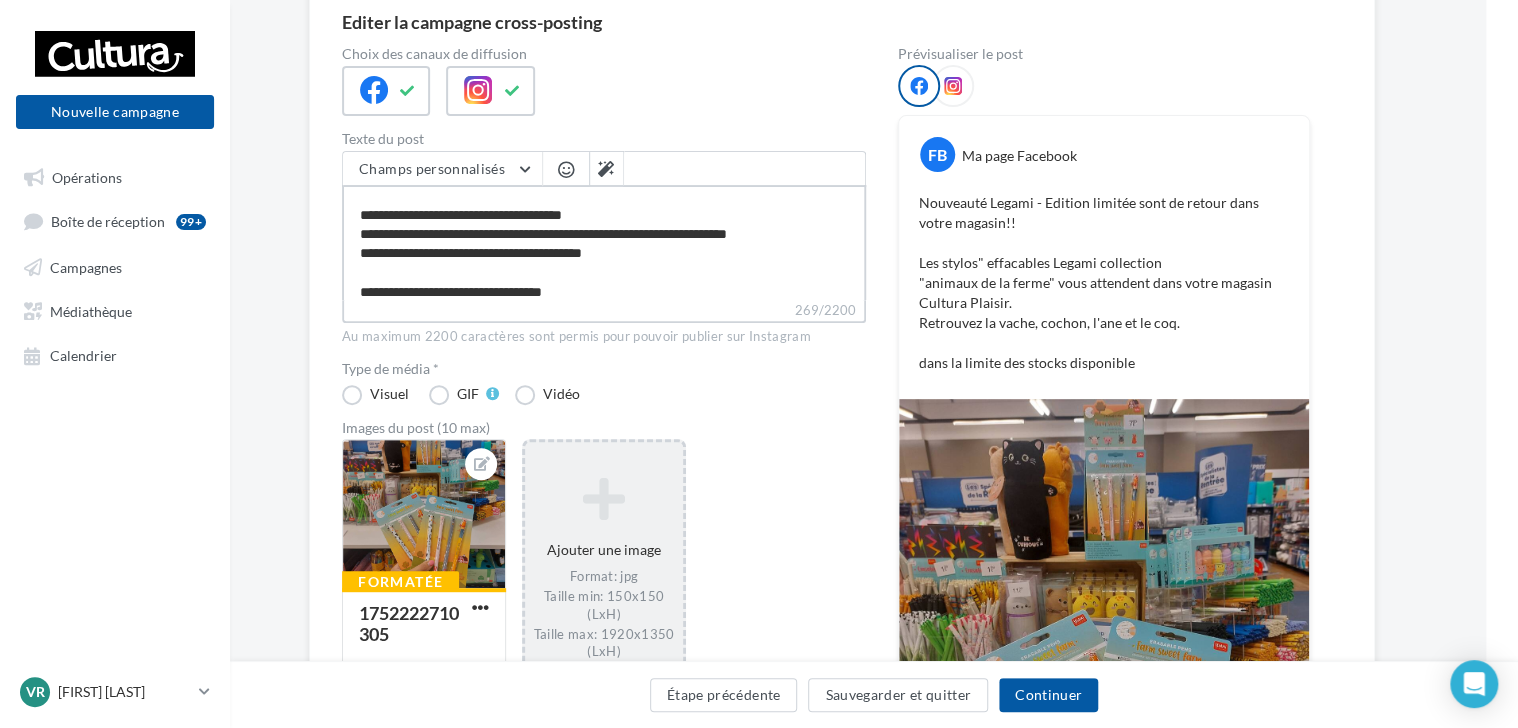 click on "**********" at bounding box center [604, 242] 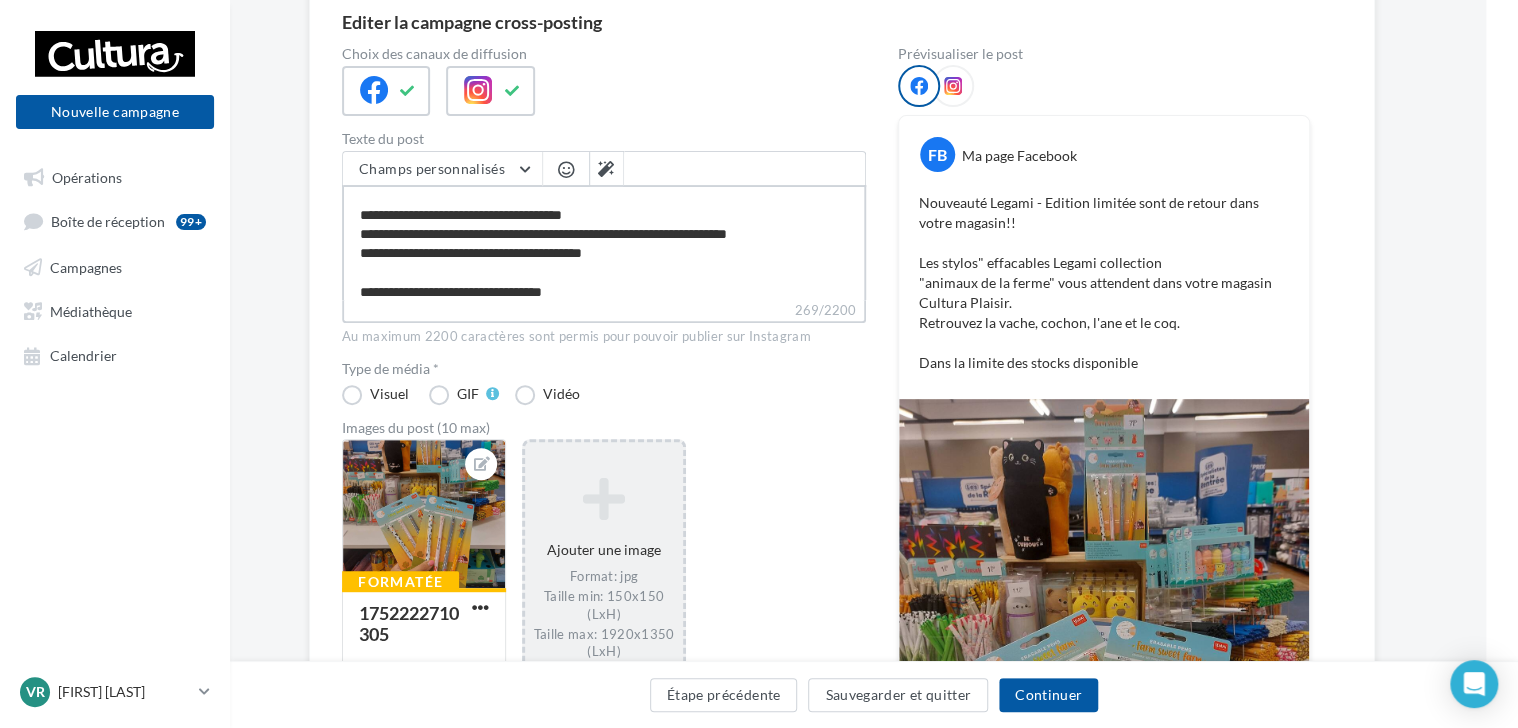 click on "**********" at bounding box center [604, 242] 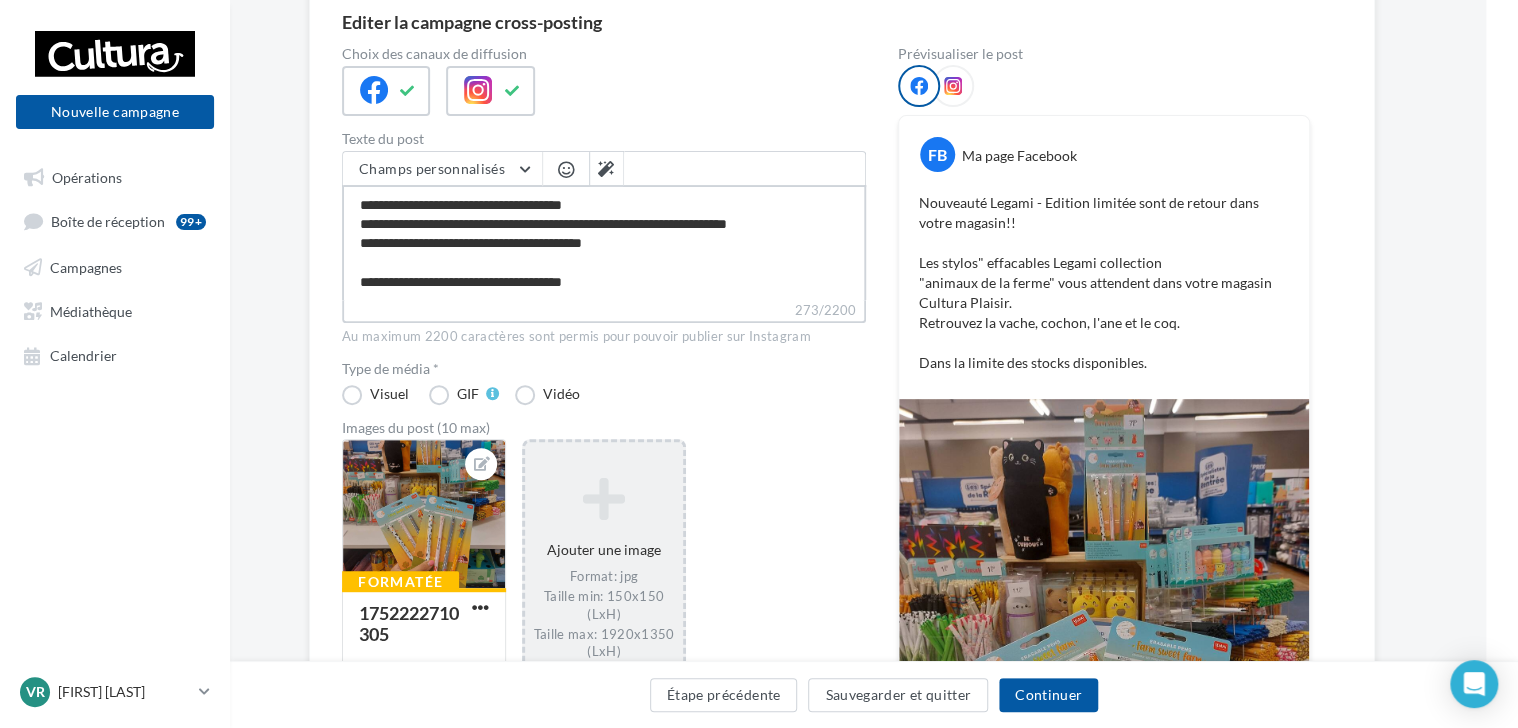 scroll, scrollTop: 66, scrollLeft: 0, axis: vertical 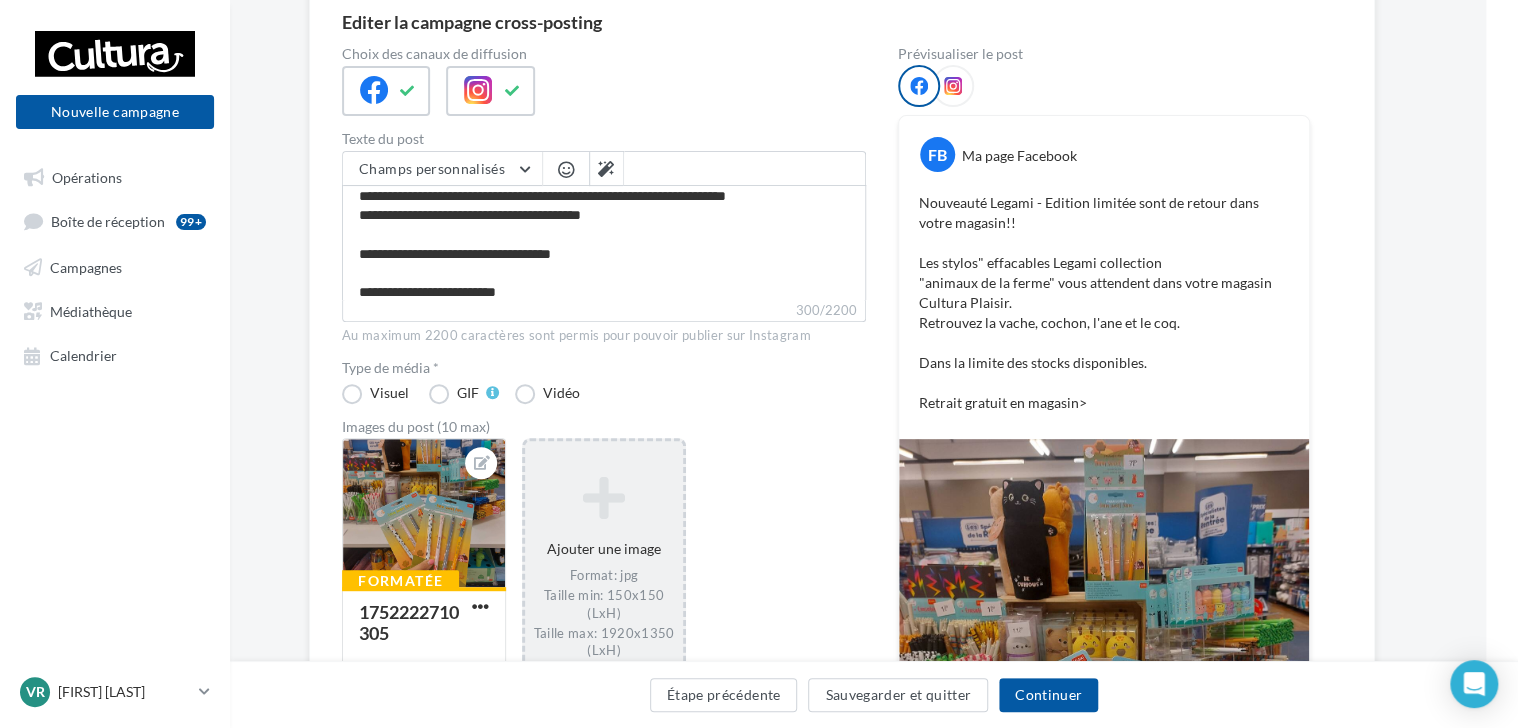 click on "Nouveauté Legami - Edition limitée sont de retour dans votre magasin!! Les stylos" effacables Legami collection  "animaux de la ferme" vous attendent dans votre magasin Cultura Plaisir. Retrouvez la vache, cochon, l'ane et le coq. Dans la limite des stocks disponibles. Retrait gratuit en magasin>" at bounding box center (1104, 303) 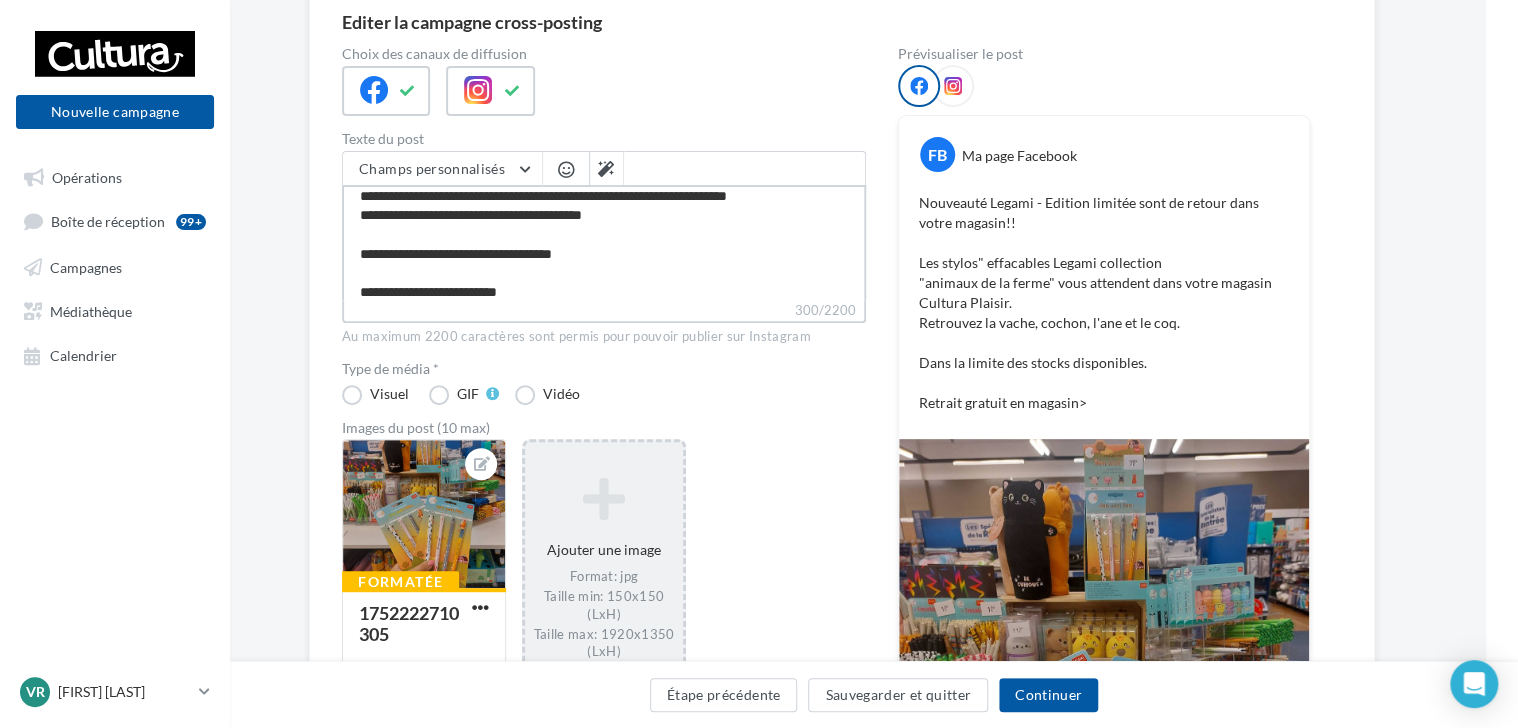 scroll, scrollTop: 39, scrollLeft: 0, axis: vertical 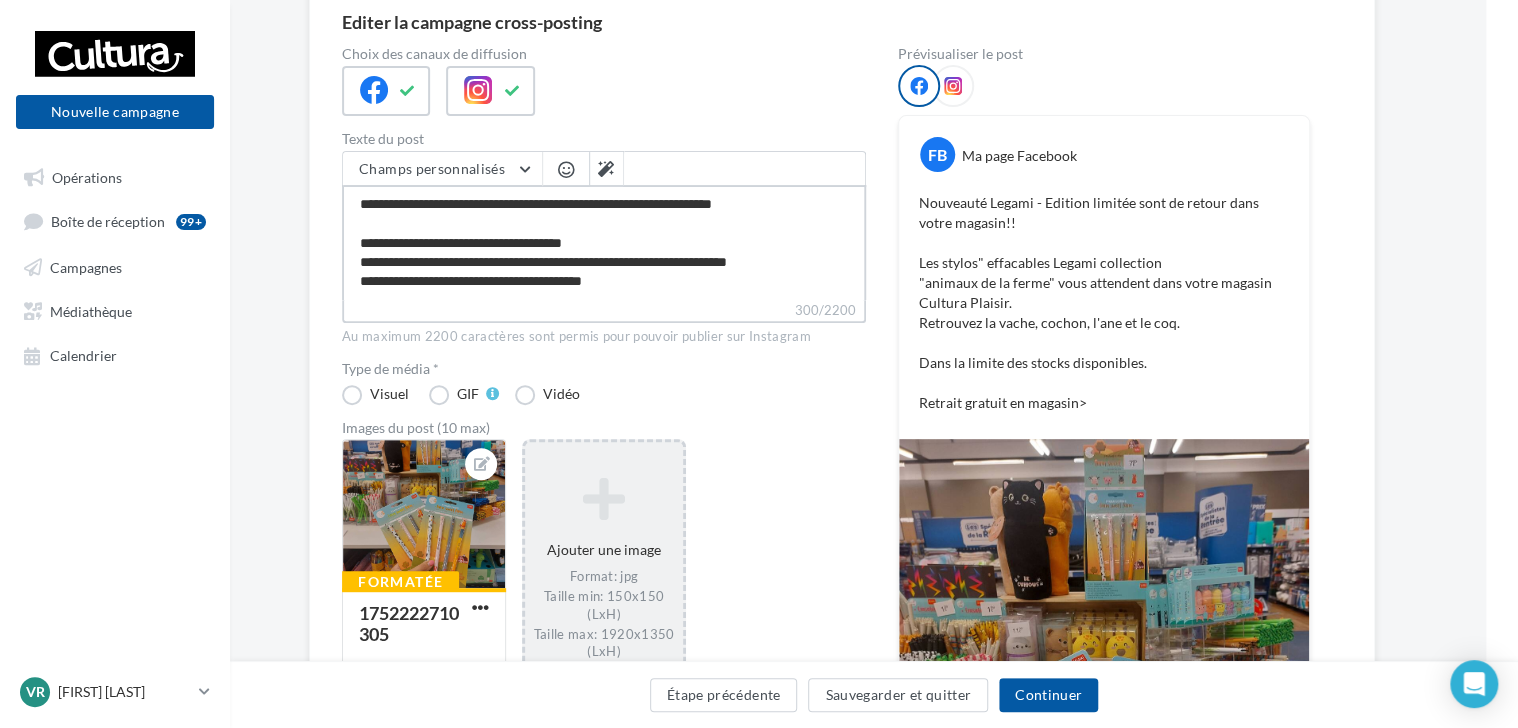 click on "**********" at bounding box center [604, 242] 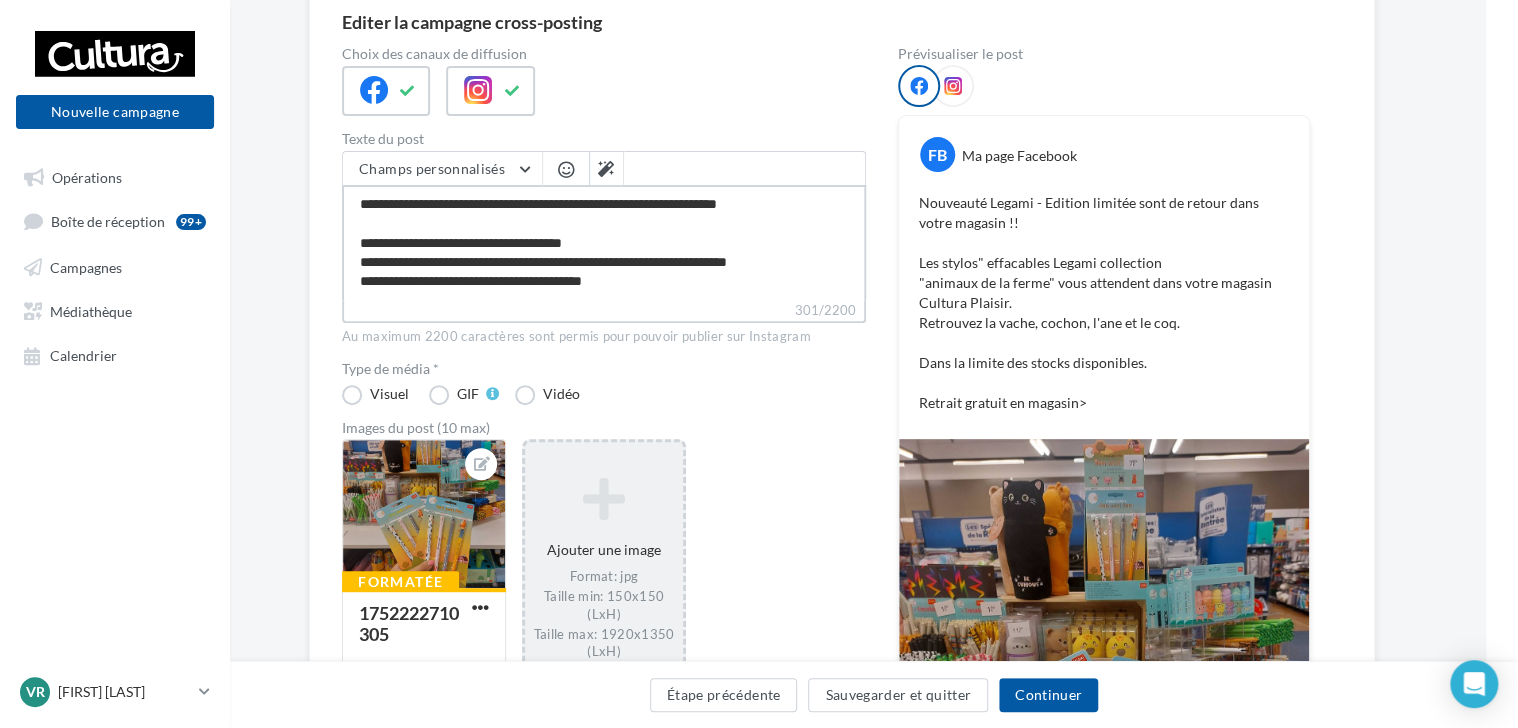 click on "**********" at bounding box center (604, 242) 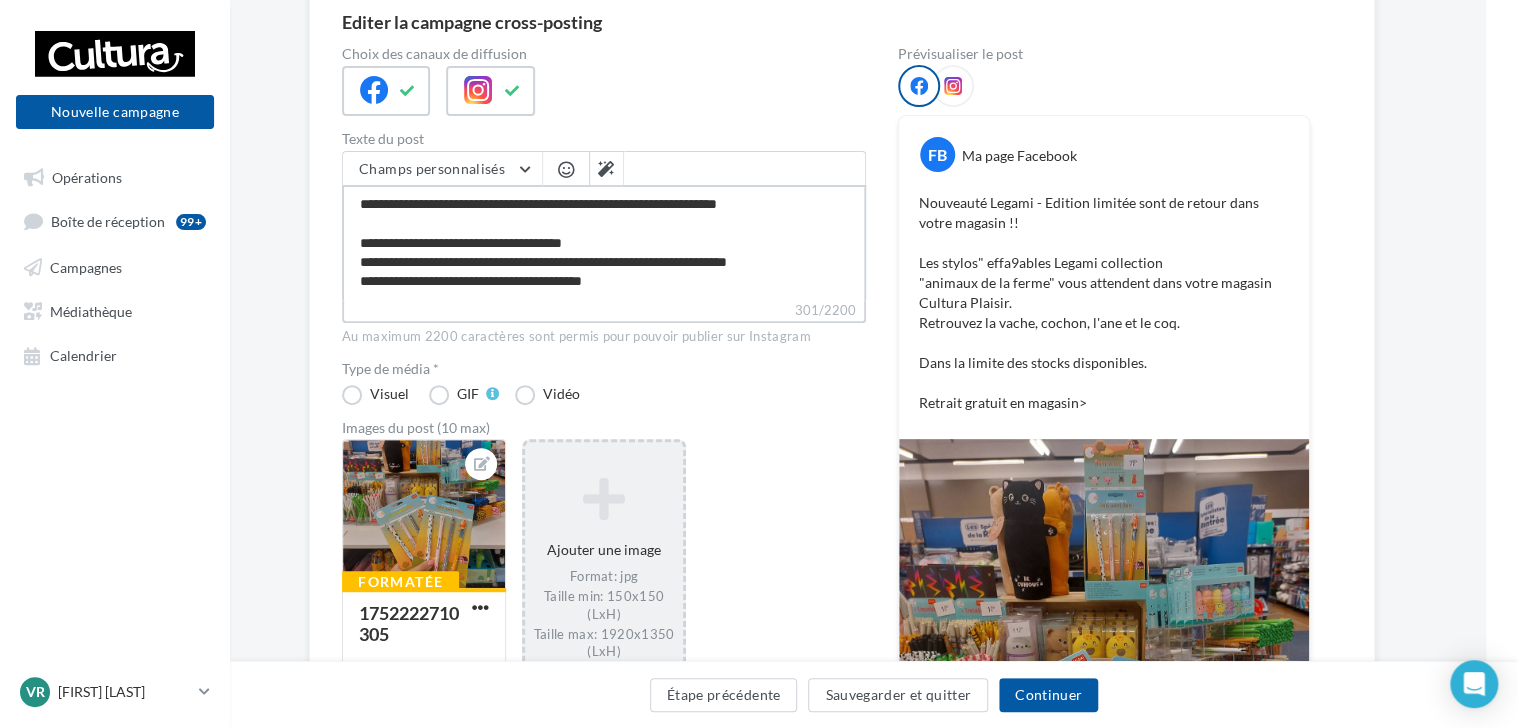 click on "**********" at bounding box center [604, 242] 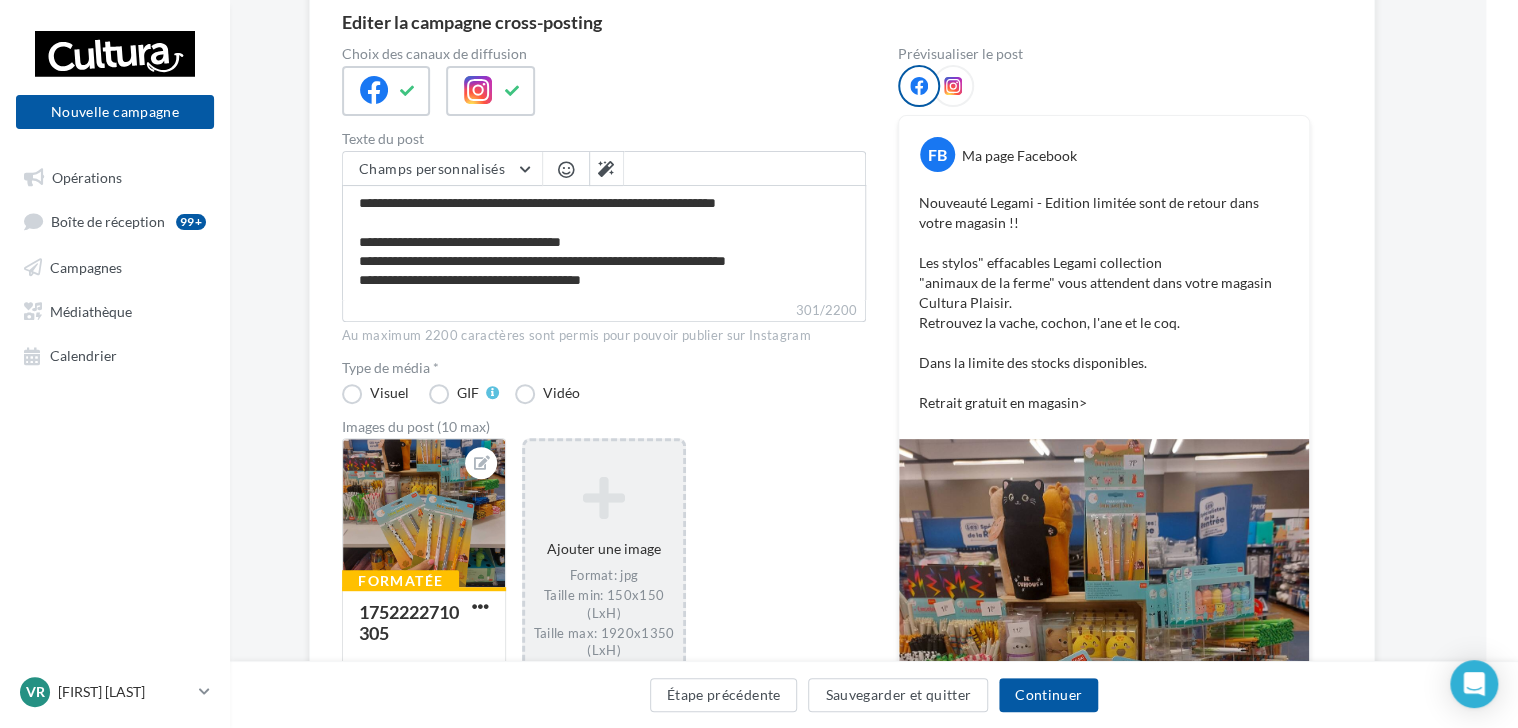 click at bounding box center (566, 169) 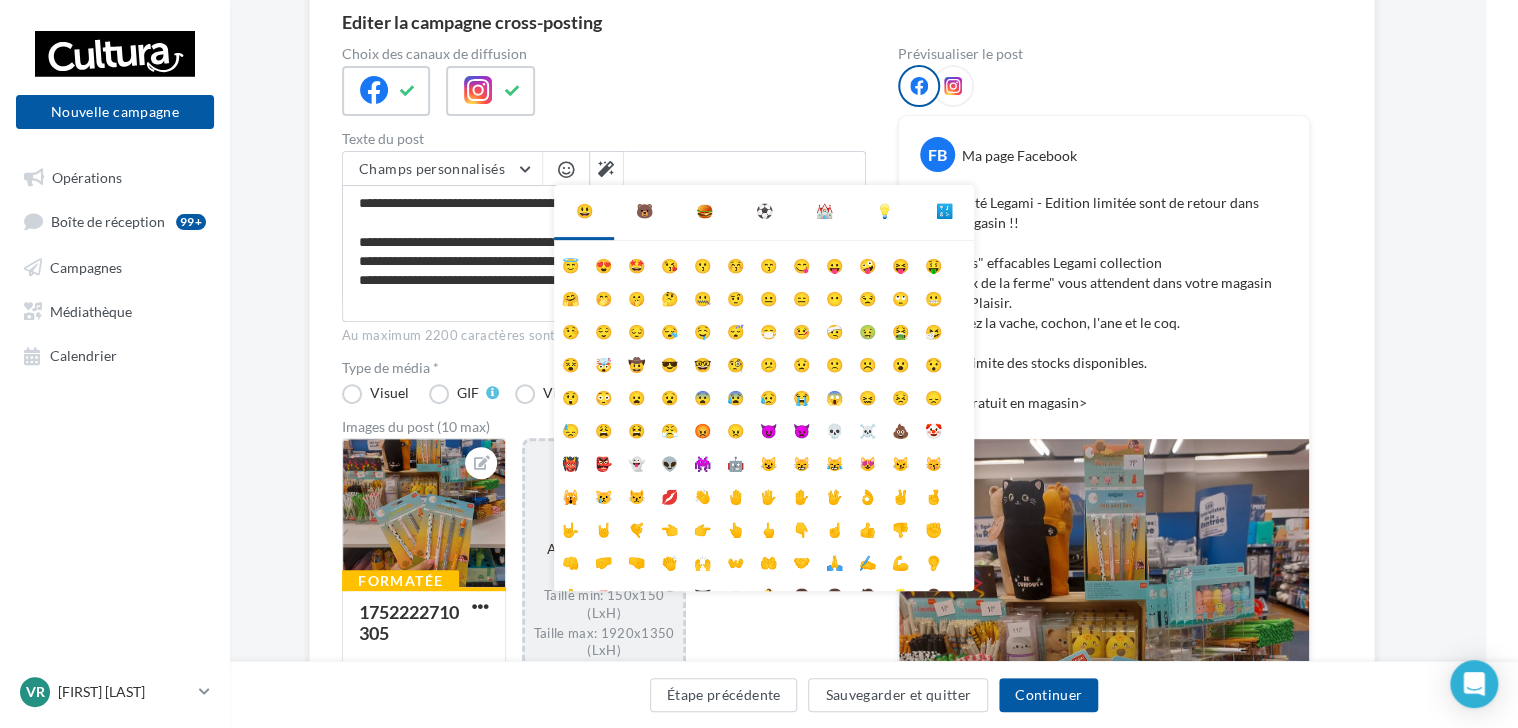 scroll, scrollTop: 78, scrollLeft: 0, axis: vertical 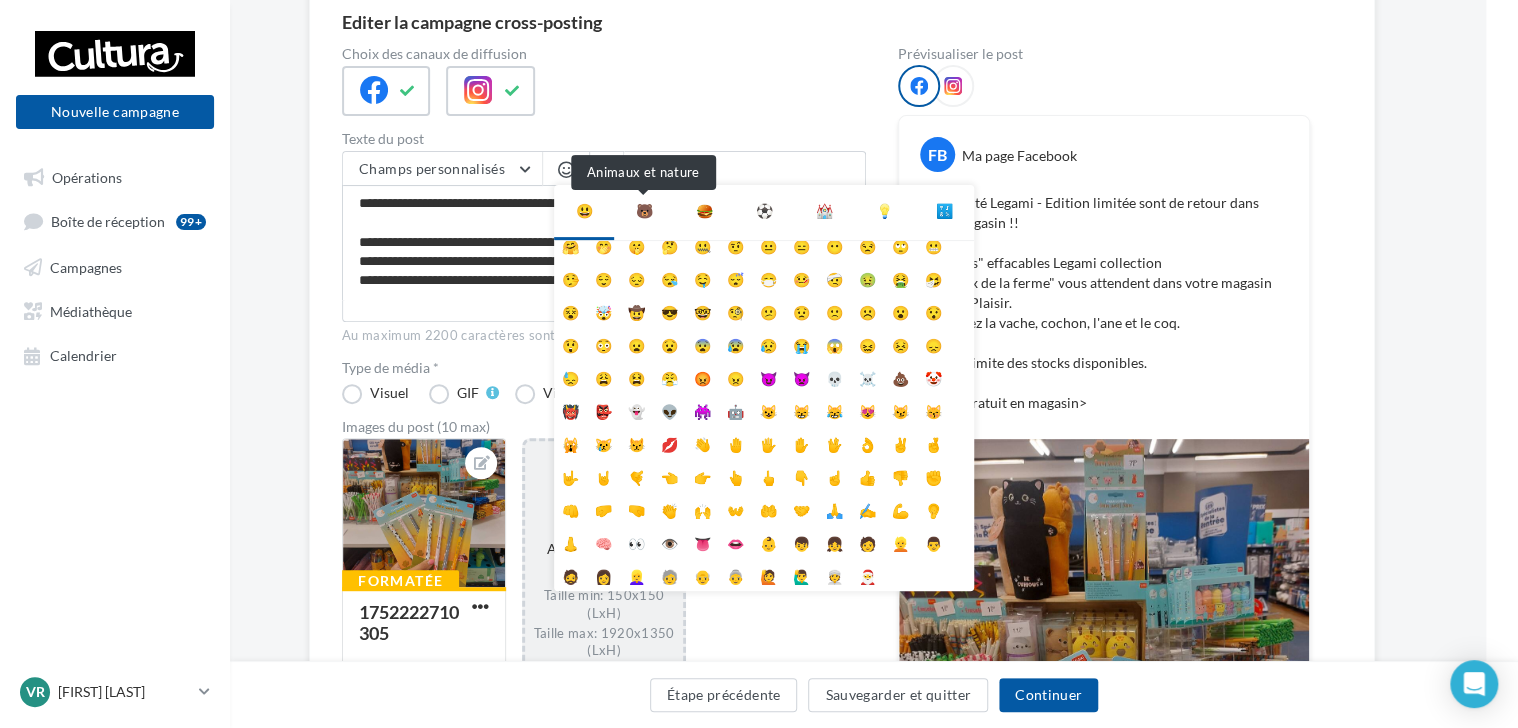 click on "🐻" at bounding box center [644, 211] 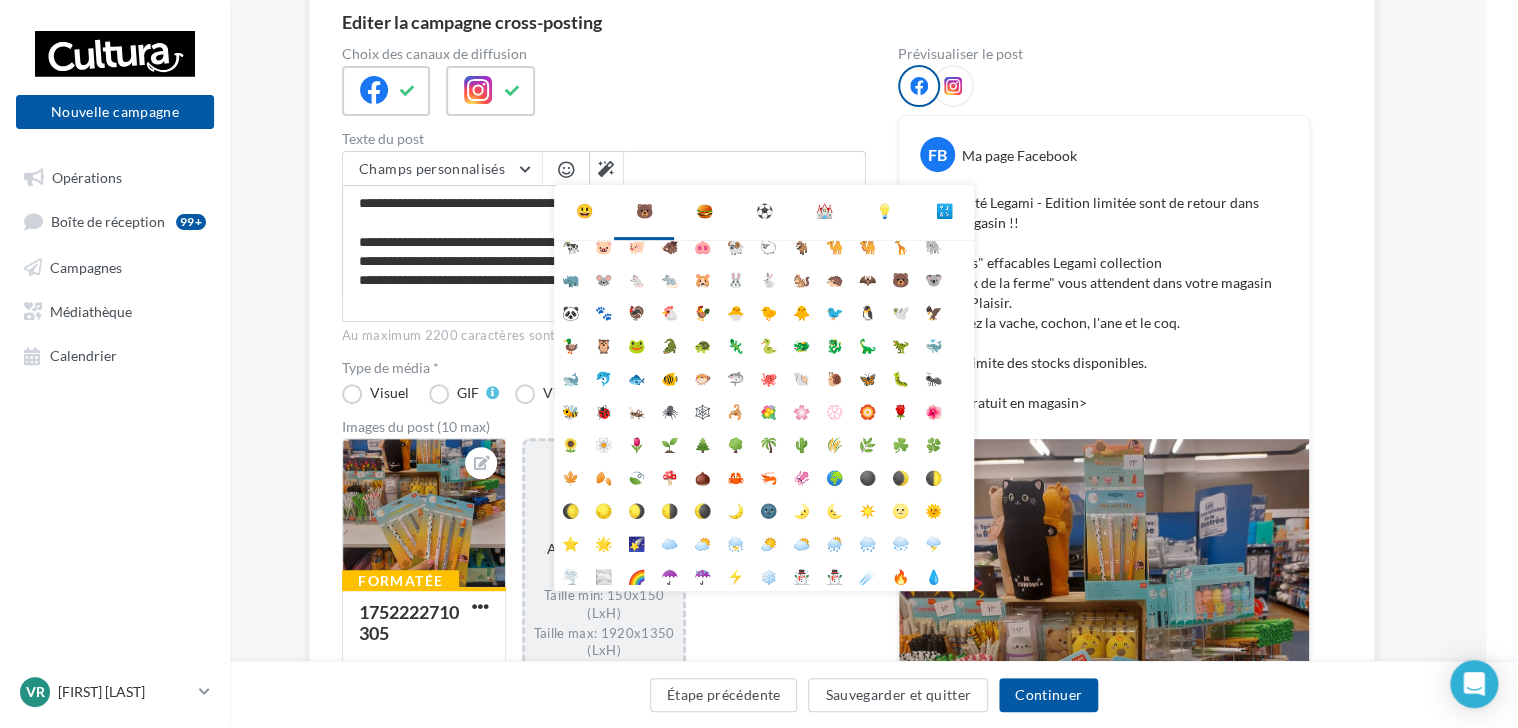 click on "🐻" at bounding box center [644, 211] 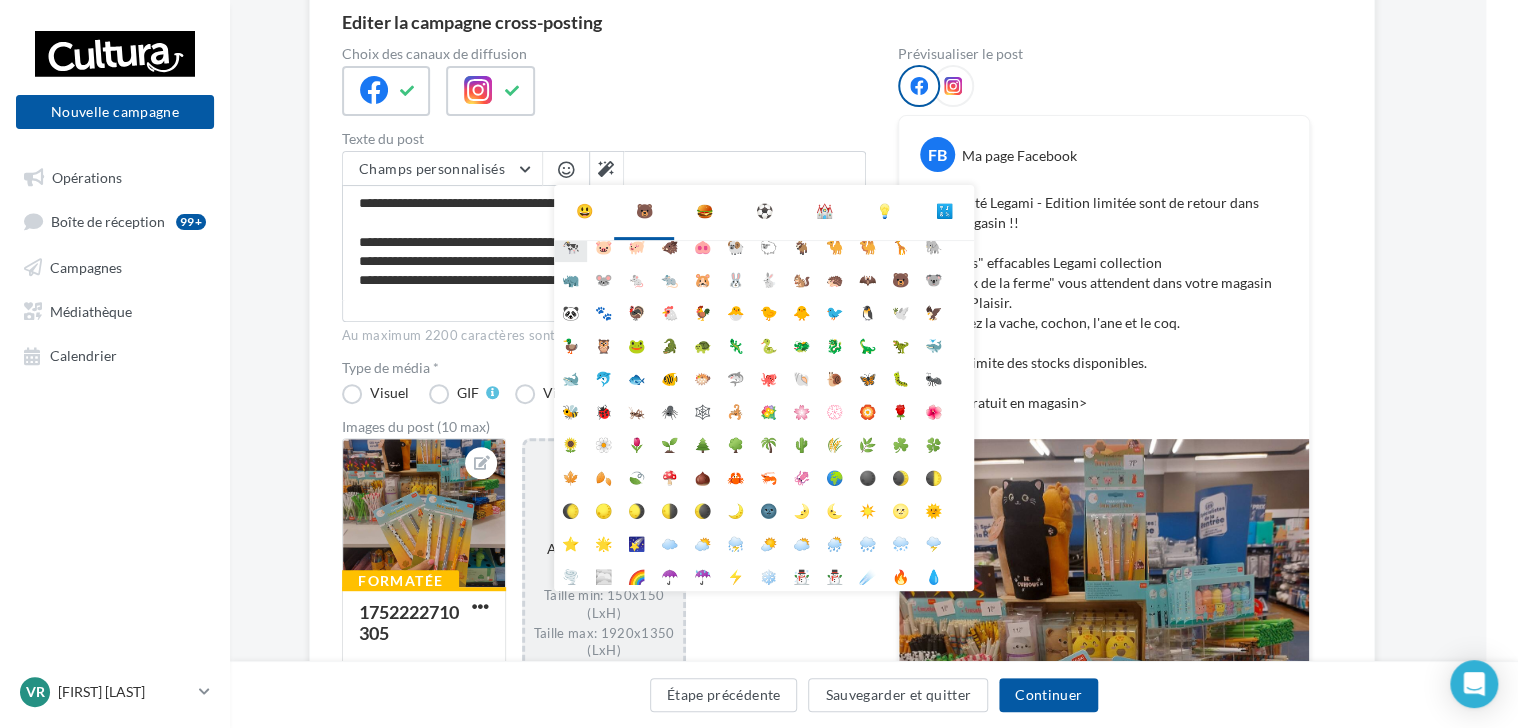 click on "🐄" at bounding box center (570, 245) 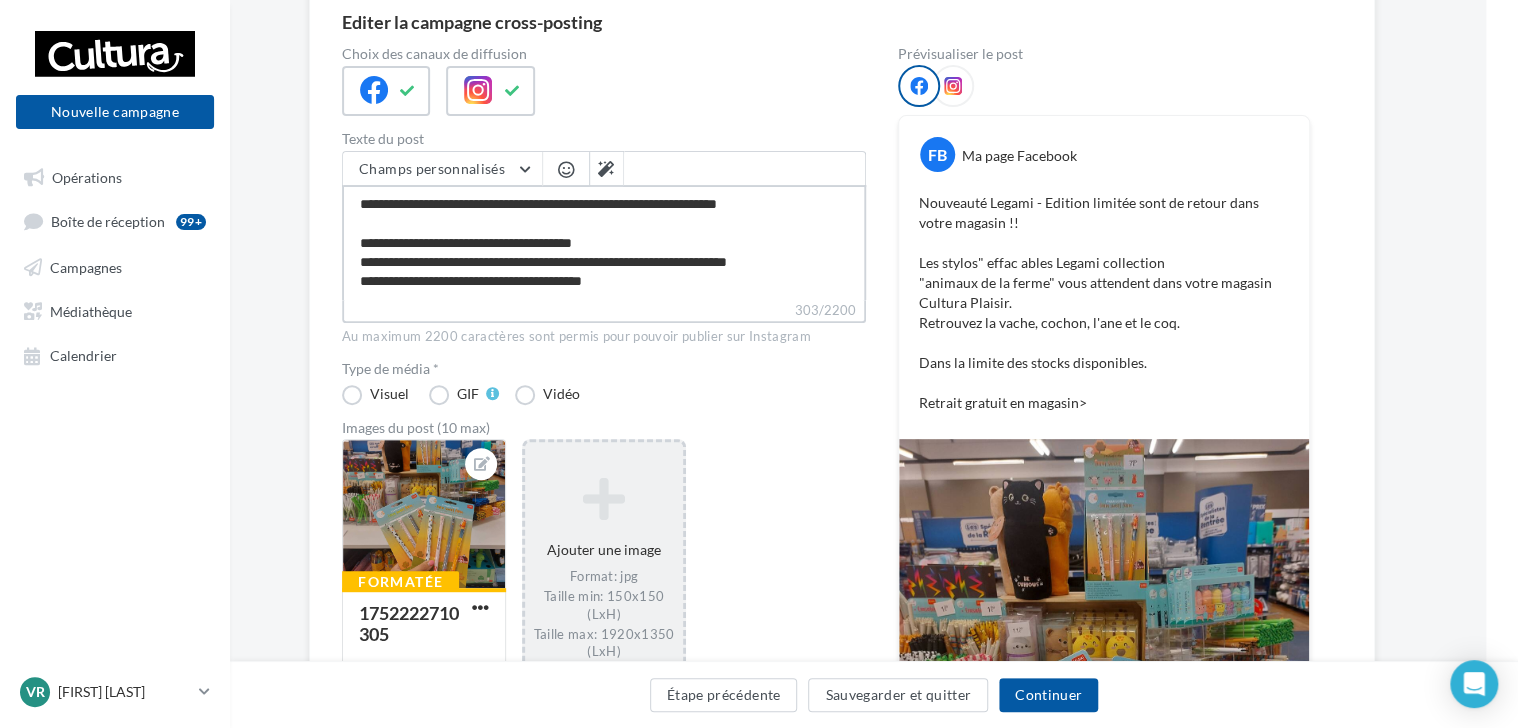 click on "**********" at bounding box center (604, 242) 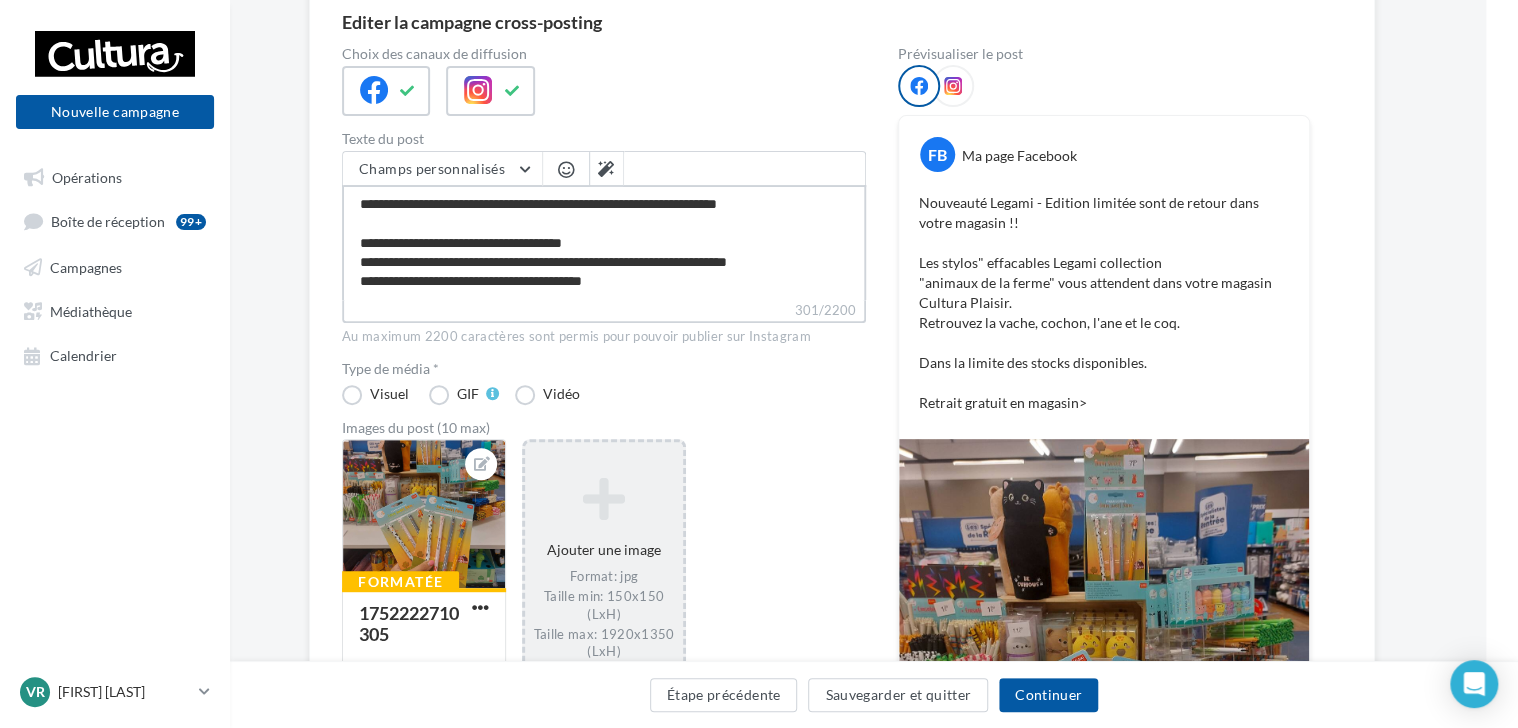 click on "**********" at bounding box center (604, 242) 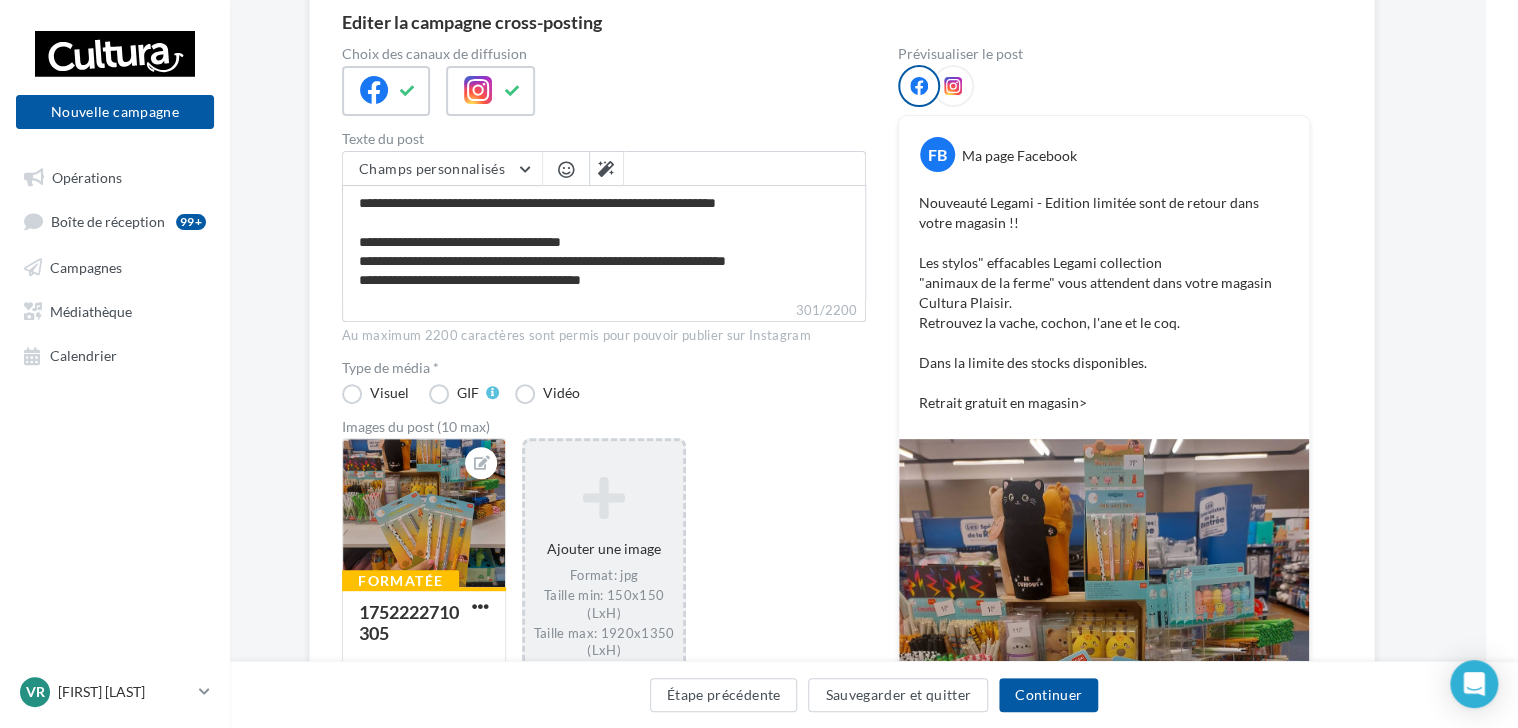 click at bounding box center [566, 169] 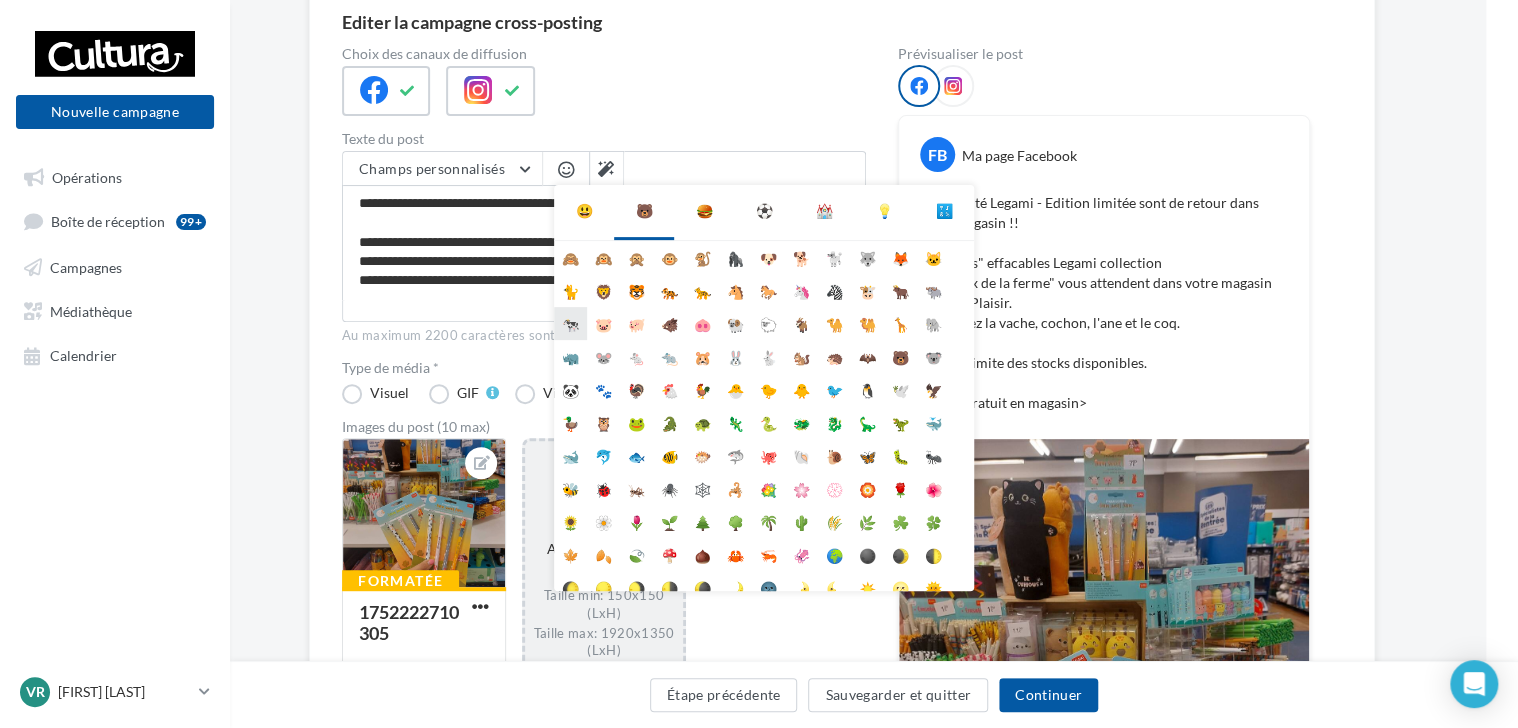 click on "🐄" at bounding box center (570, 323) 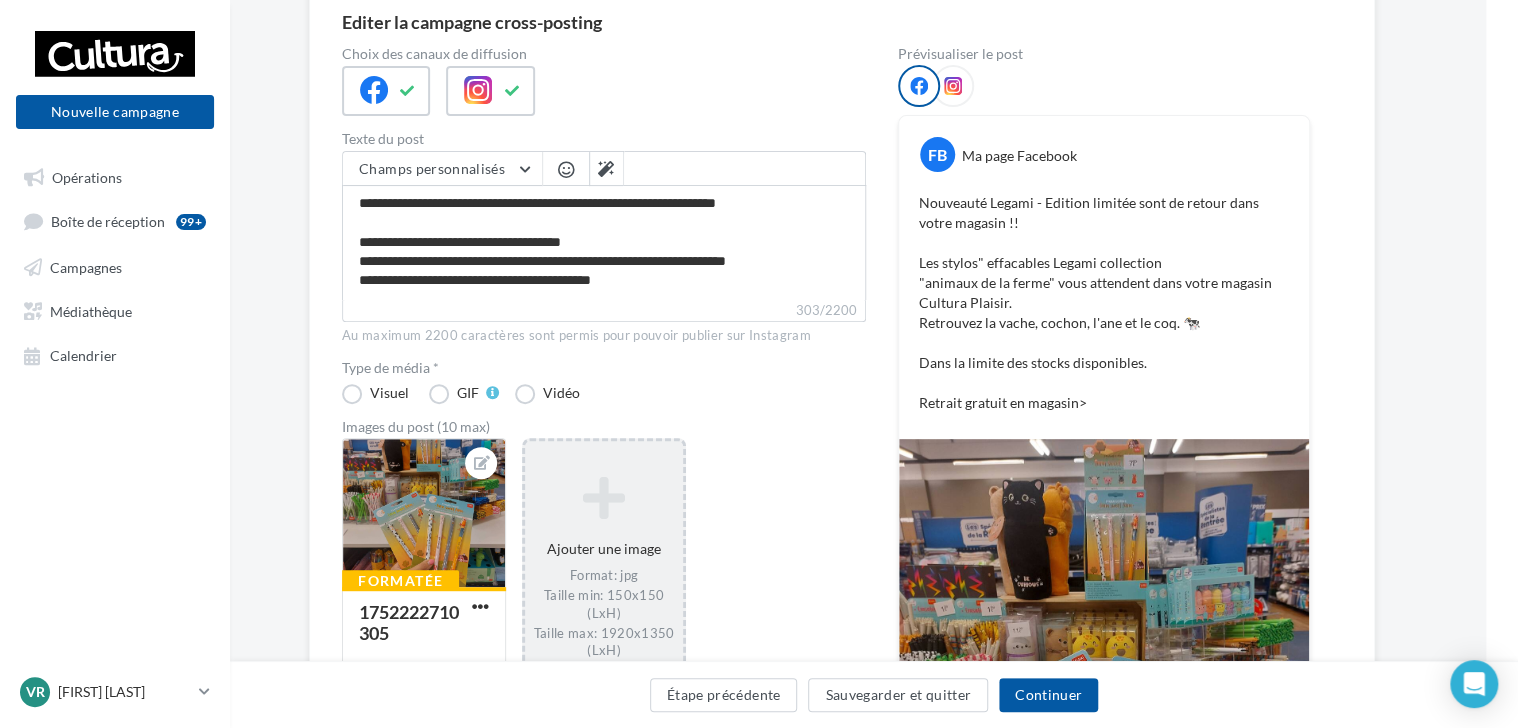 click at bounding box center (566, 169) 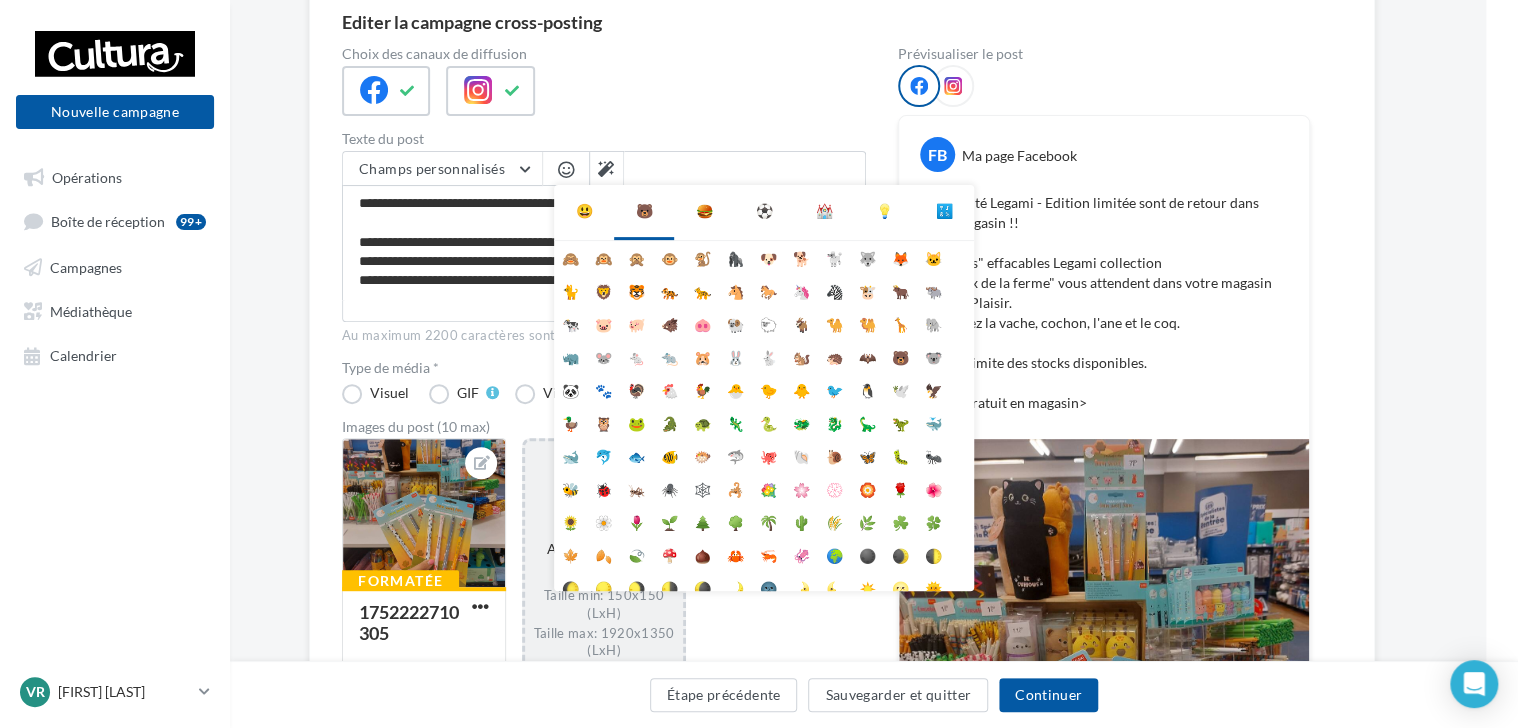 click at bounding box center (745, 168) 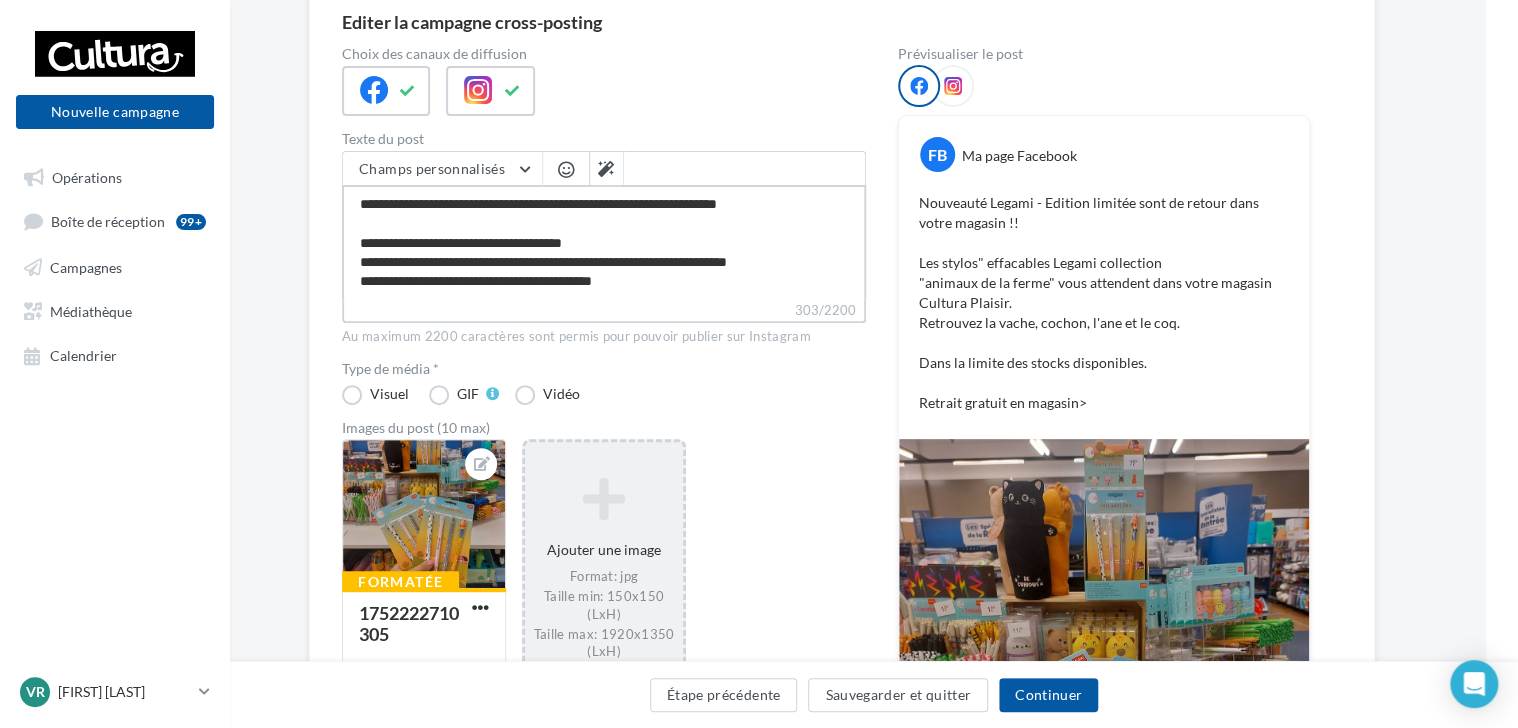click on "**********" at bounding box center [604, 242] 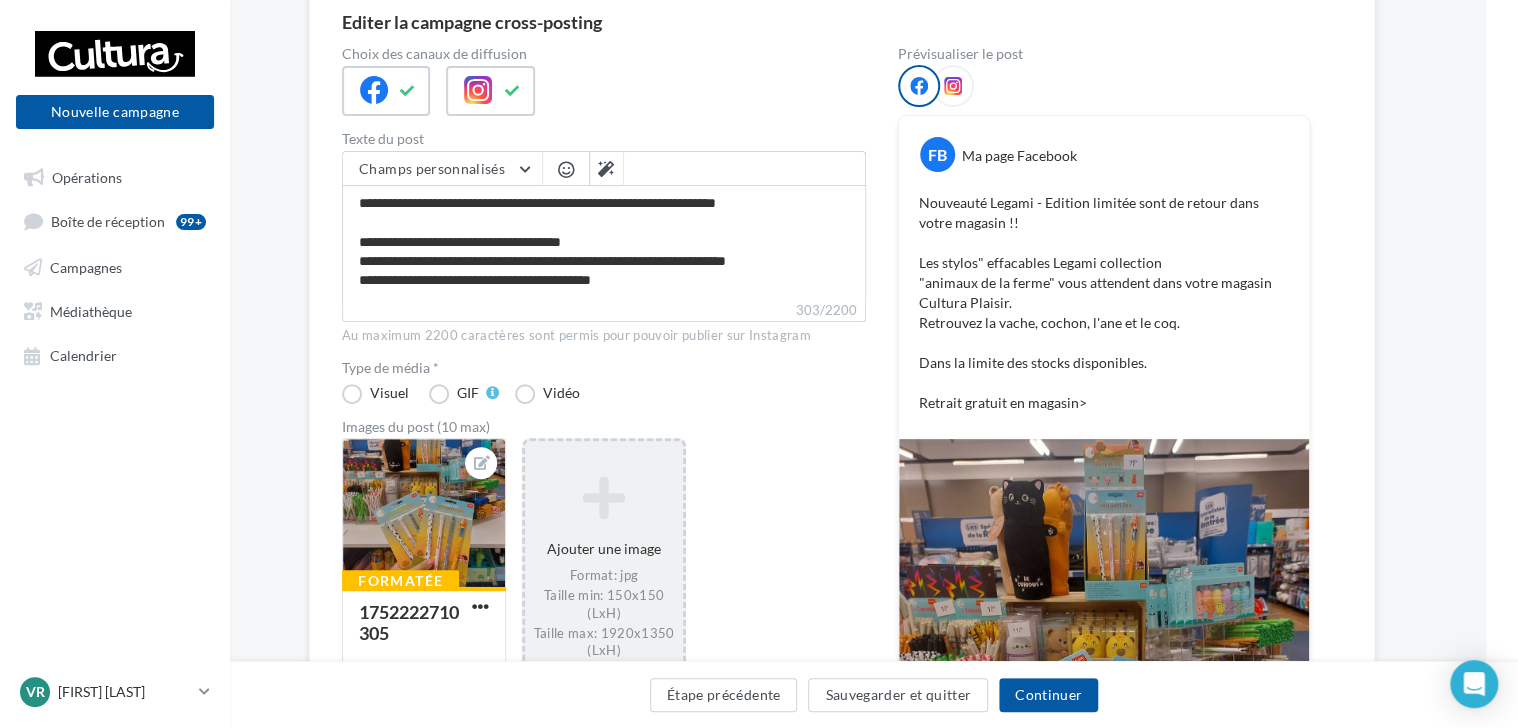 click at bounding box center [566, 170] 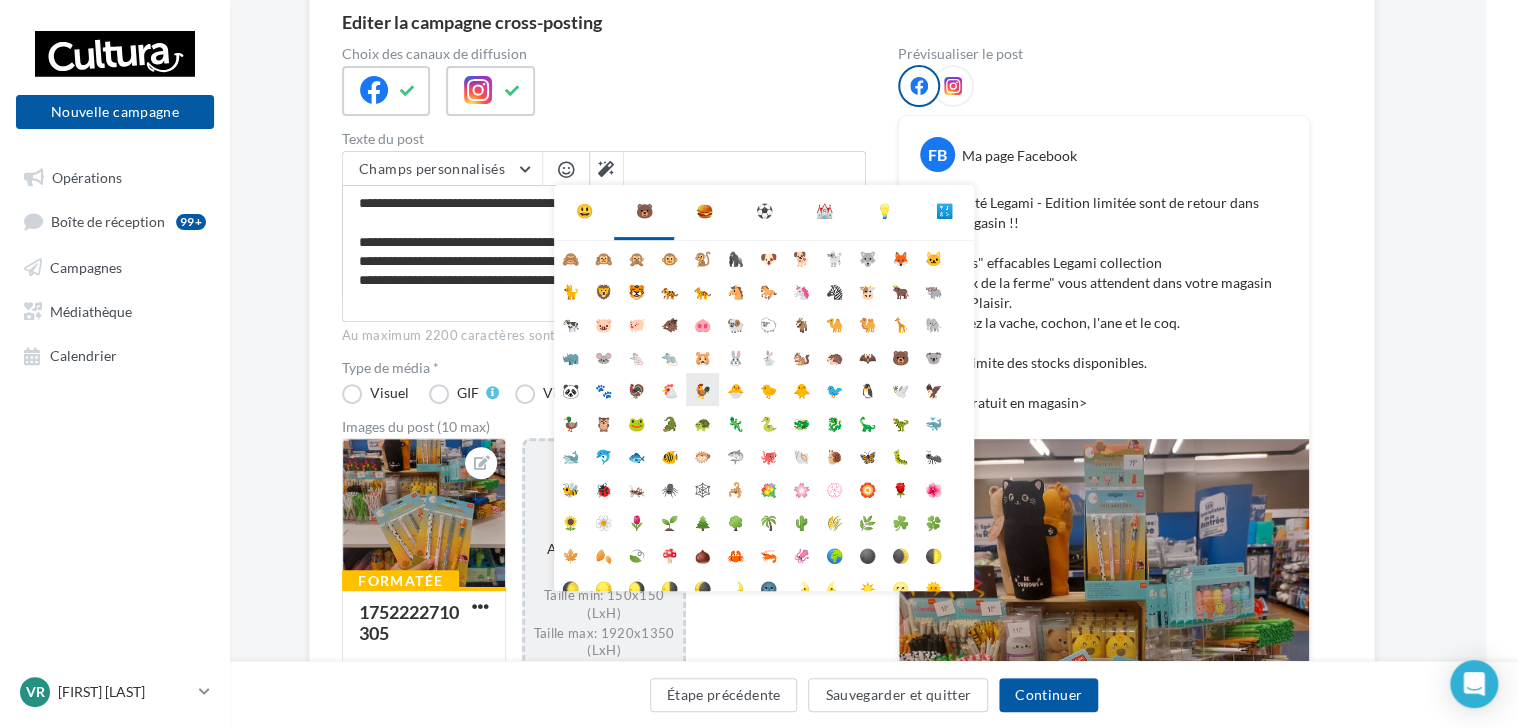click on "🐓" at bounding box center (702, 389) 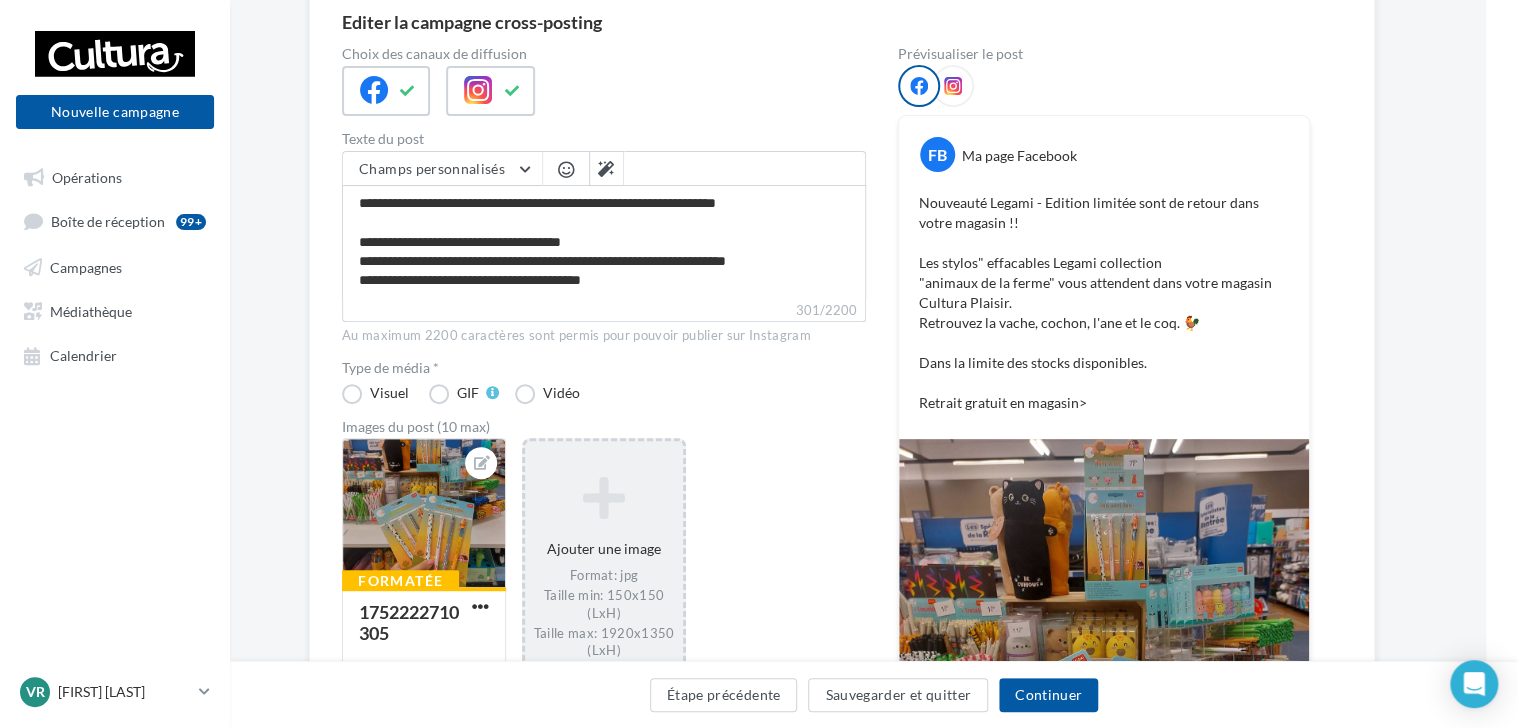 click on "Type de média
*
Visuel
GIF
Vidéo" at bounding box center [604, 382] 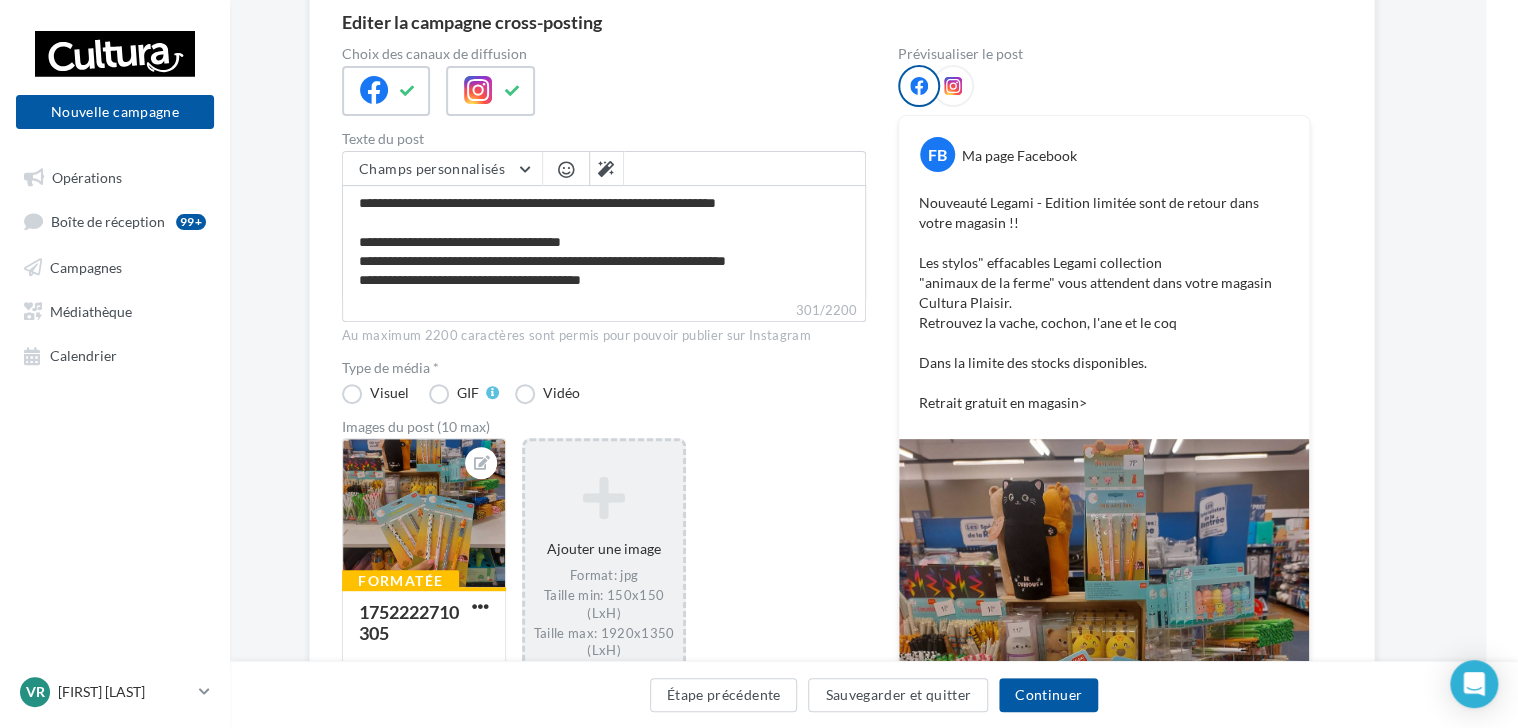 click at bounding box center (566, 169) 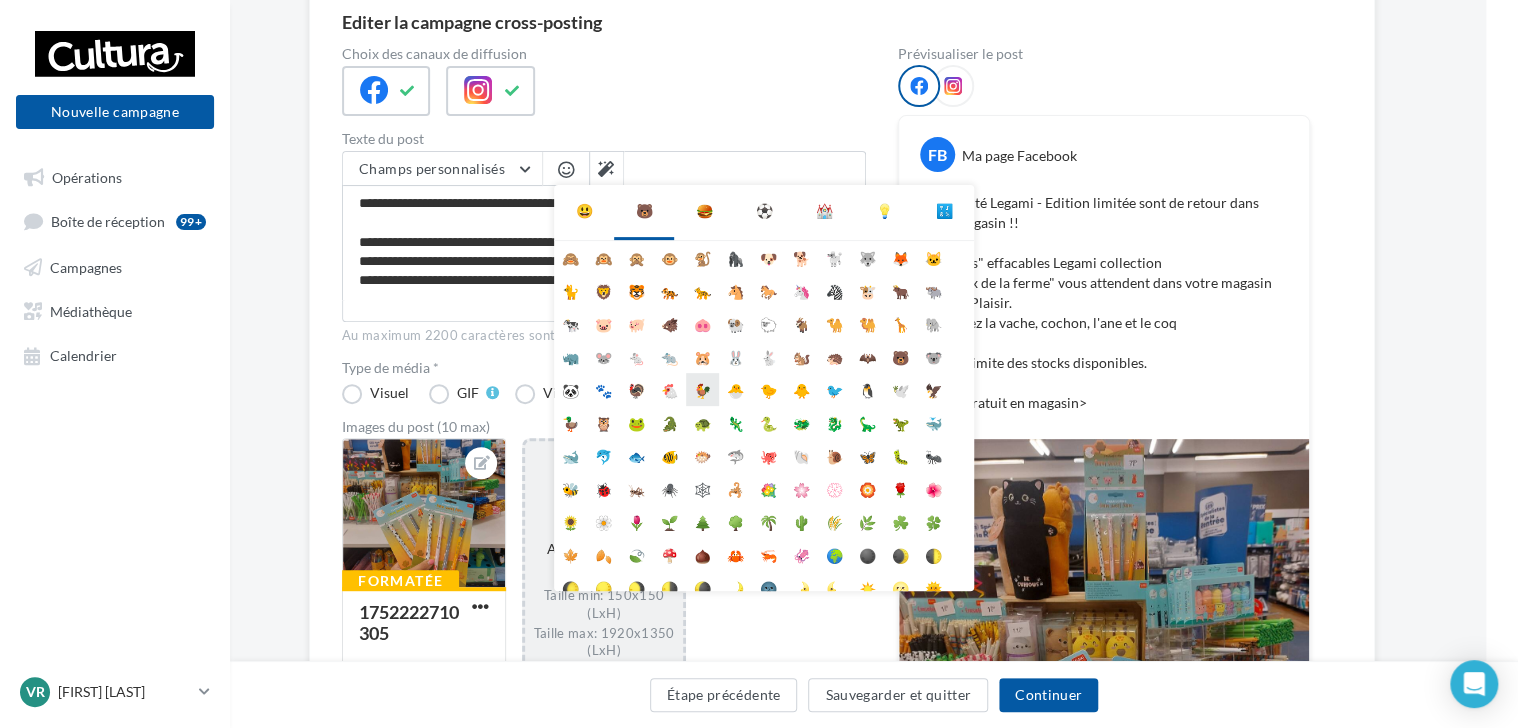 click on "🐓" at bounding box center [702, 389] 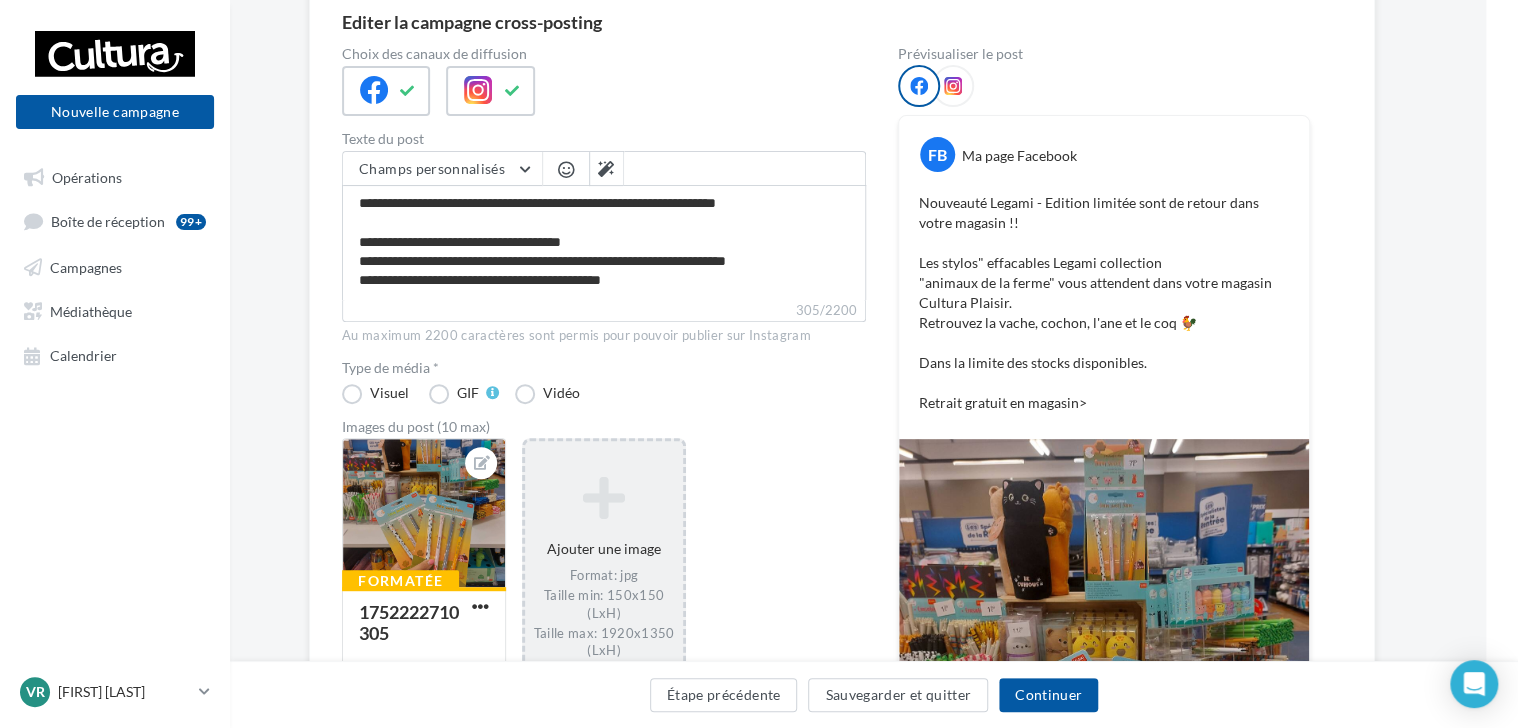 click on "Nouveauté Legami - Edition limitée sont de retour dans votre magasin !! Les stylos" effacables Legami collection  "animaux de la ferme" vous attendent dans votre magasin Cultura Plaisir. Retrouvez la vache, cochon, l'ane et le coq 🐓   Dans la limite des stocks disponibles. Retrait gratuit en magasin>" at bounding box center [1104, 303] 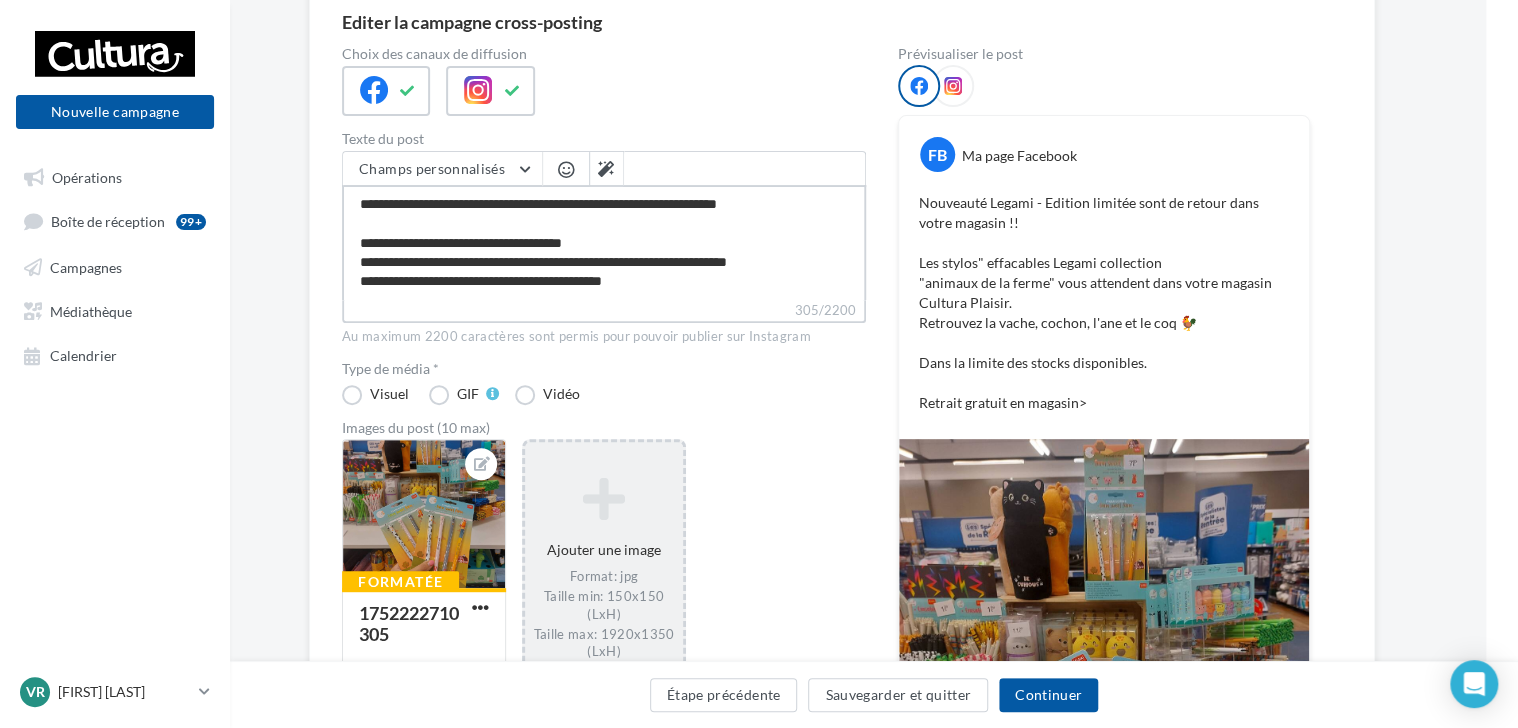 click on "**********" at bounding box center (604, 242) 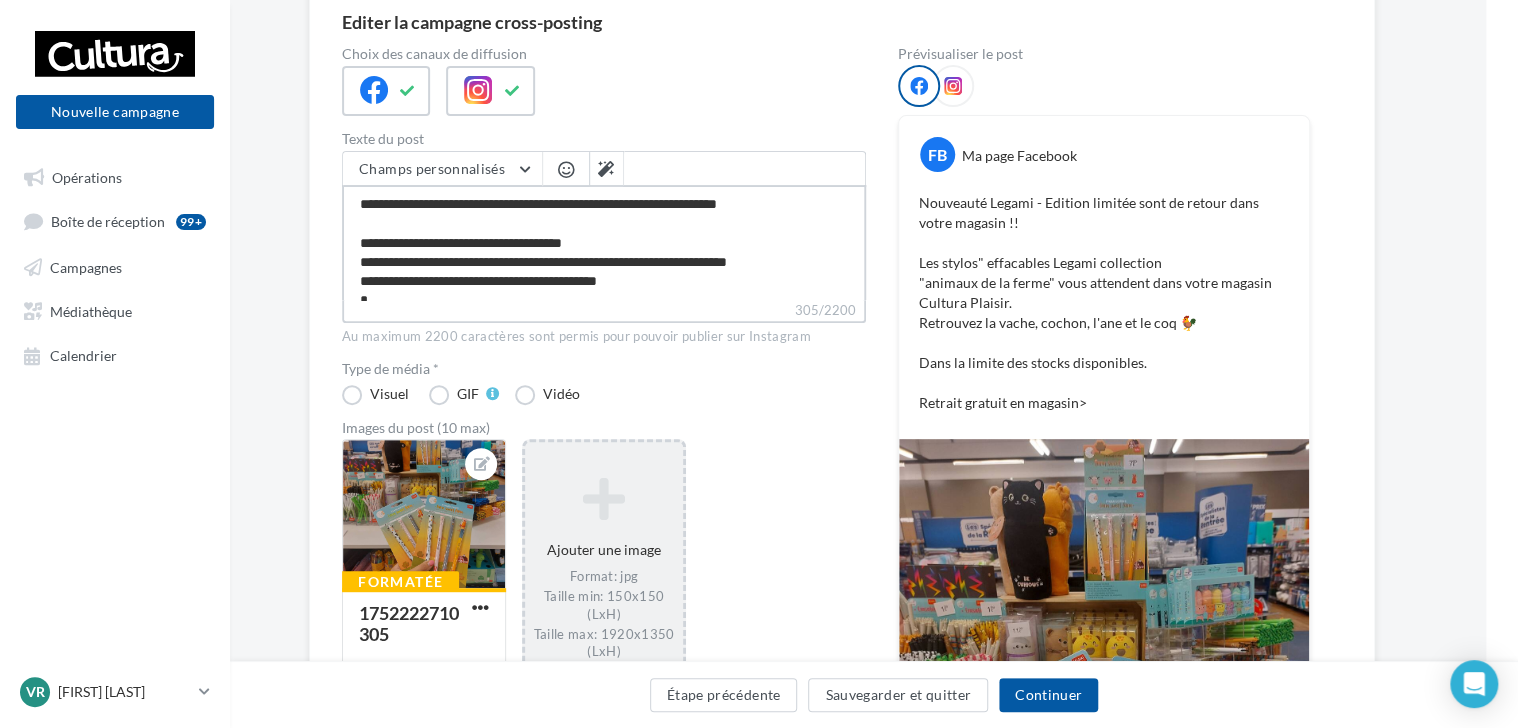 scroll, scrollTop: 8, scrollLeft: 0, axis: vertical 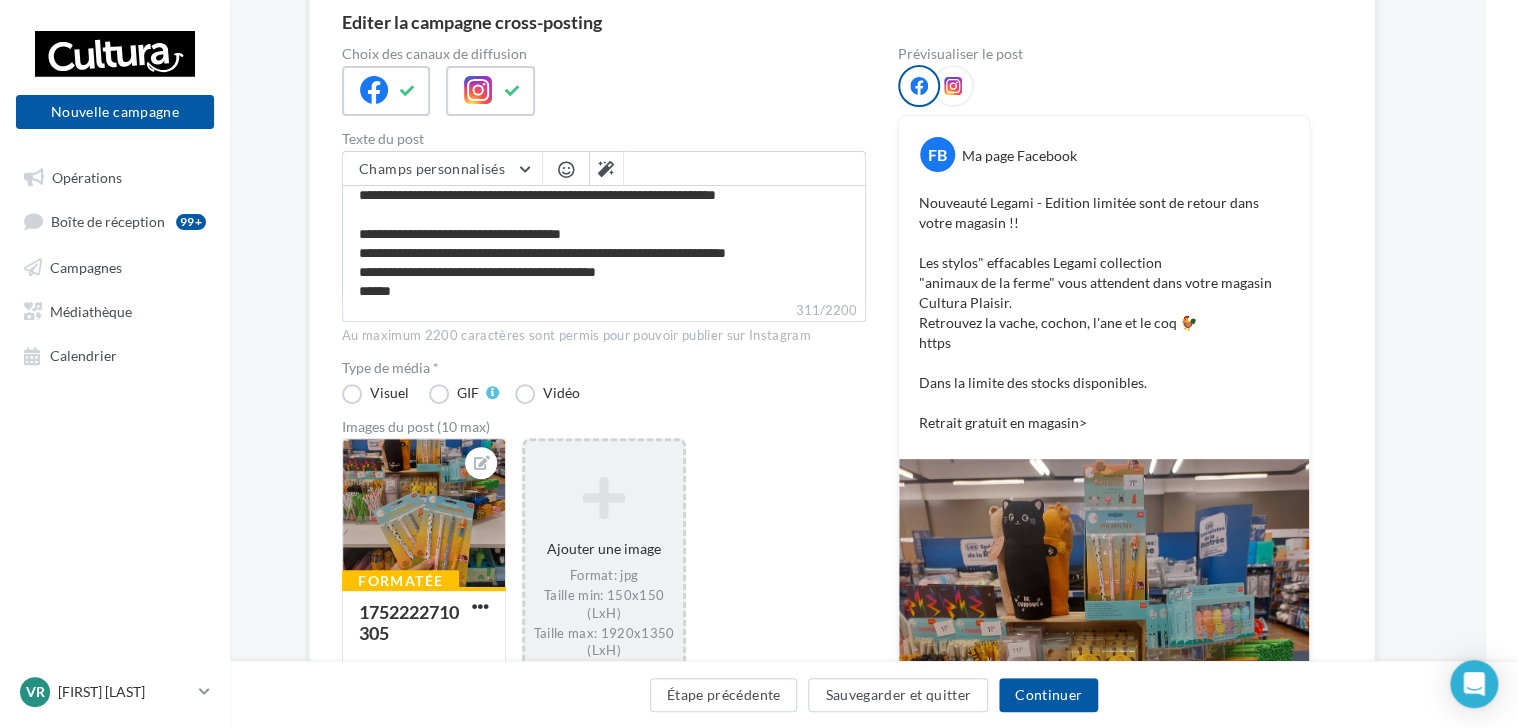 click on "Nouveauté Legami - Edition limitée sont de retour dans votre magasin !! Les stylos" effacables Legami collection  "animaux de la ferme" vous attendent dans votre magasin Cultura Plaisir. Retrouvez la vache, cochon, l'ane et le coq 🐓  https  Dans la limite des stocks disponibles. Retrait gratuit en magasin>" at bounding box center [1104, 313] 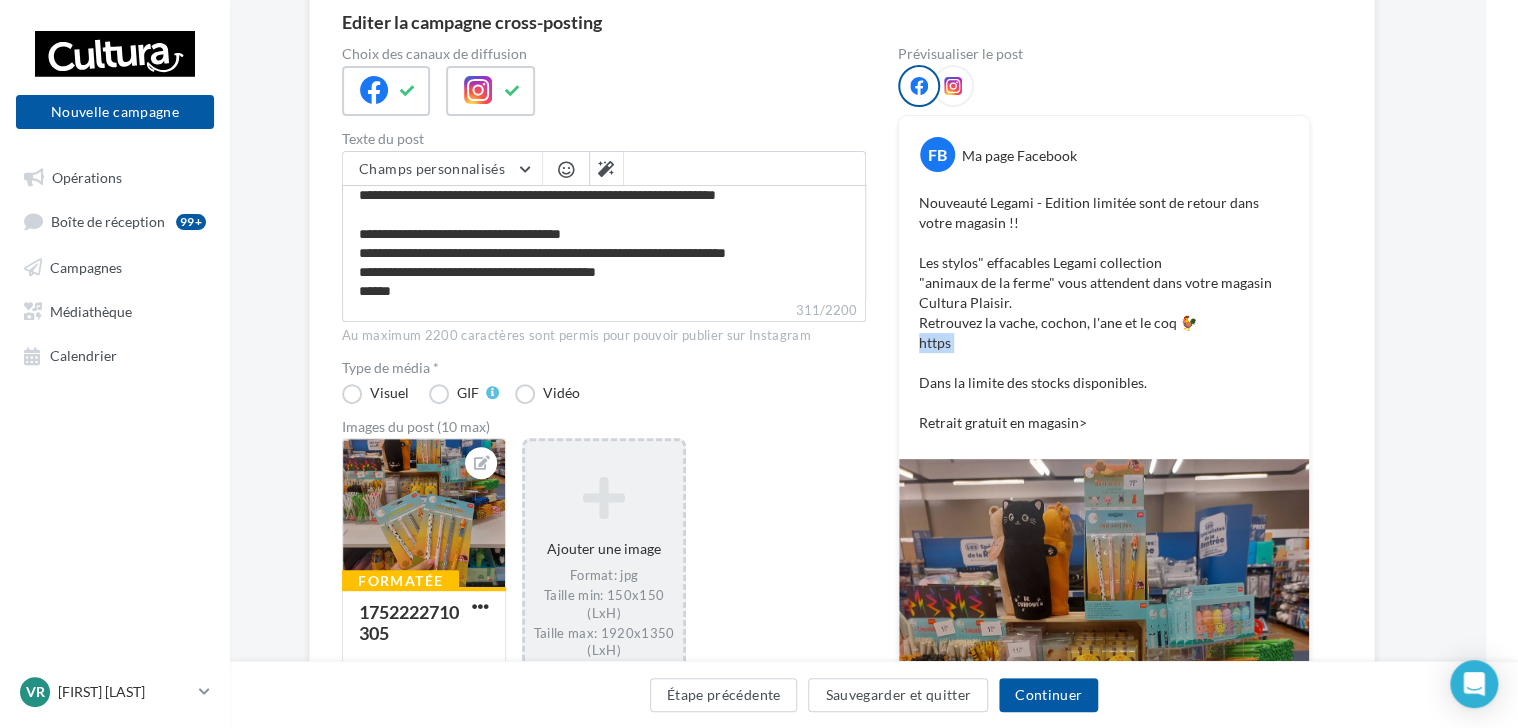 click on "Nouveauté Legami - Edition limitée sont de retour dans votre magasin !! Les stylos" effacables Legami collection  "animaux de la ferme" vous attendent dans votre magasin Cultura Plaisir. Retrouvez la vache, cochon, l'ane et le coq 🐓  https  Dans la limite des stocks disponibles. Retrait gratuit en magasin>" at bounding box center [1104, 313] 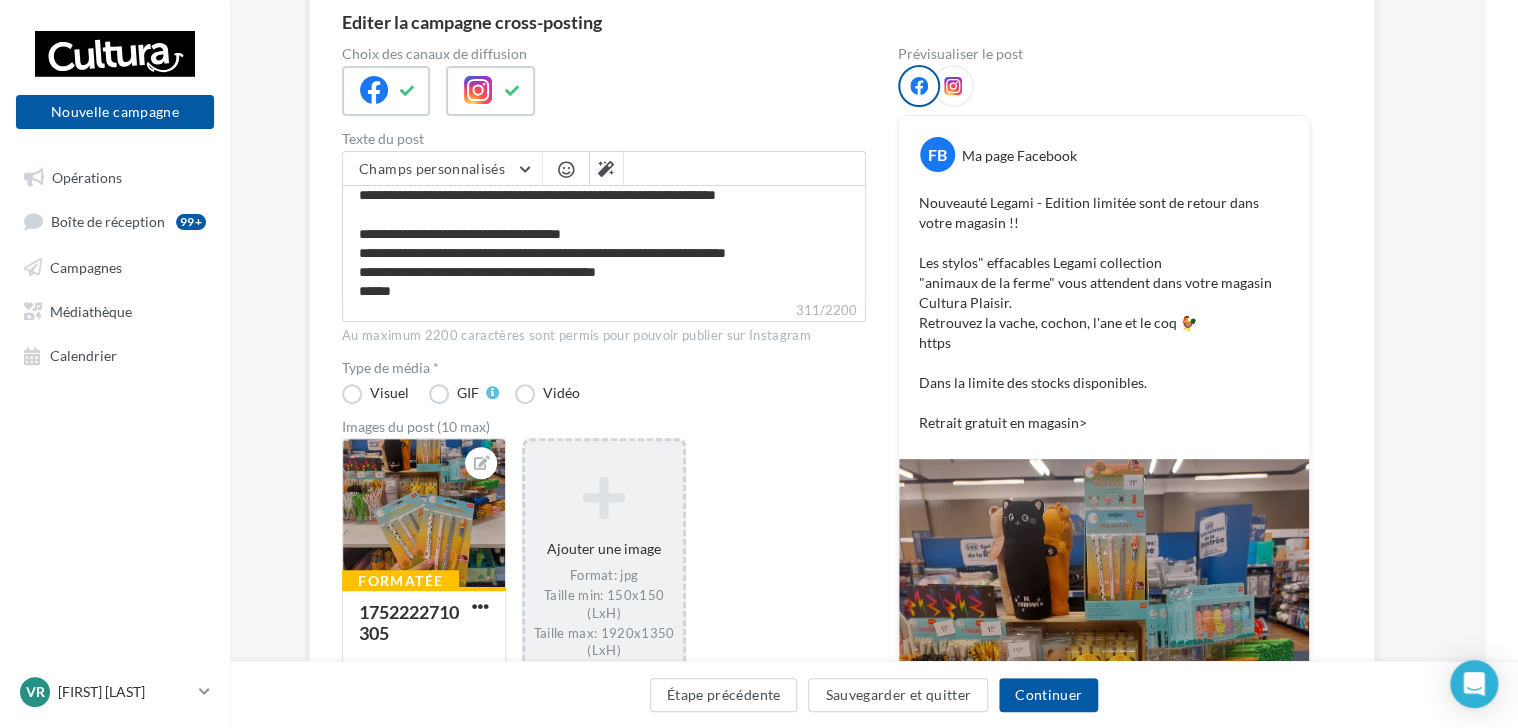 click on "Nouveauté Legami - Edition limitée sont de retour dans votre magasin !! Les stylos" effacables Legami collection  "animaux de la ferme" vous attendent dans votre magasin Cultura Plaisir. Retrouvez la vache, cochon, l'ane et le coq 🐓  https  Dans la limite des stocks disponibles. Retrait gratuit en magasin>" at bounding box center (1104, 313) 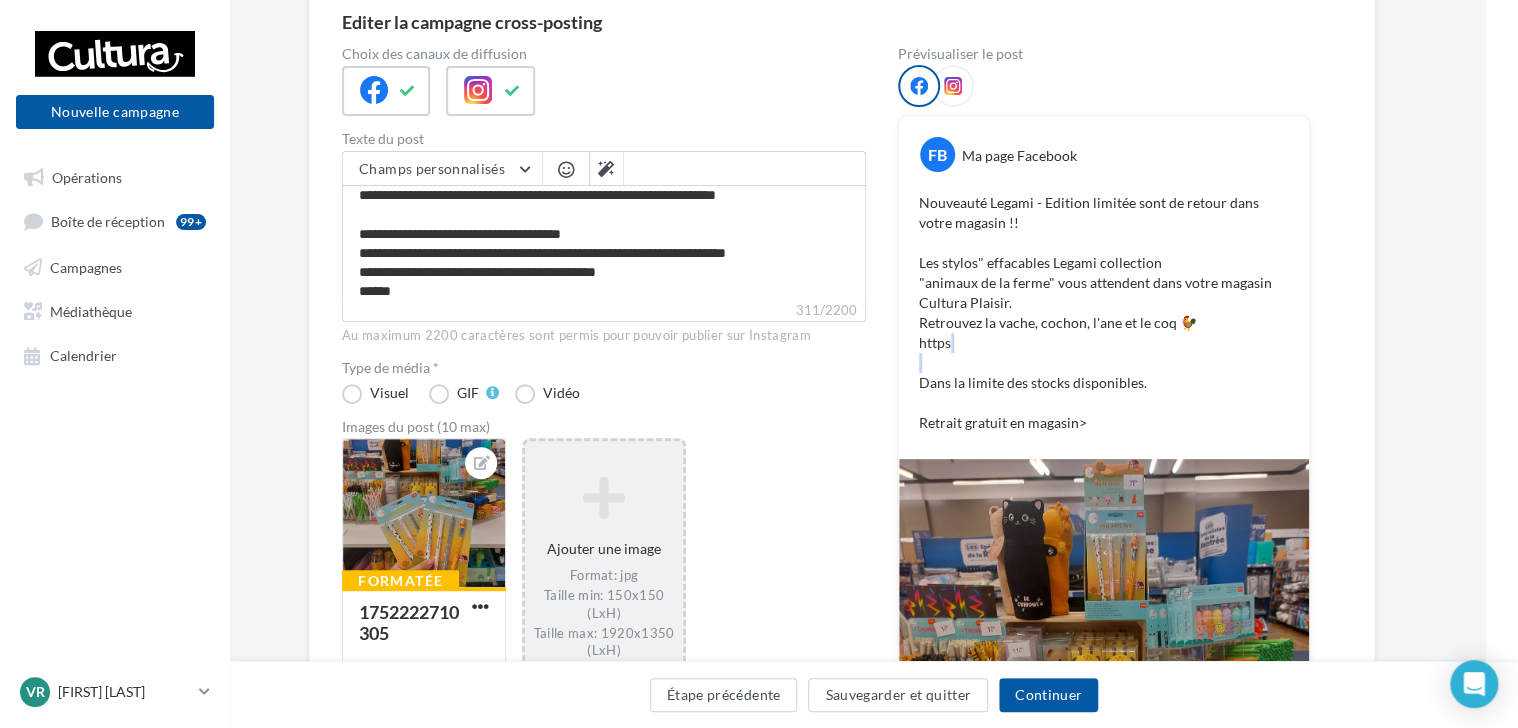 click on "Nouveauté Legami - Edition limitée sont de retour dans votre magasin !! Les stylos" effacables Legami collection  "animaux de la ferme" vous attendent dans votre magasin Cultura Plaisir. Retrouvez la vache, cochon, l'ane et le coq 🐓  https  Dans la limite des stocks disponibles. Retrait gratuit en magasin>" at bounding box center [1104, 313] 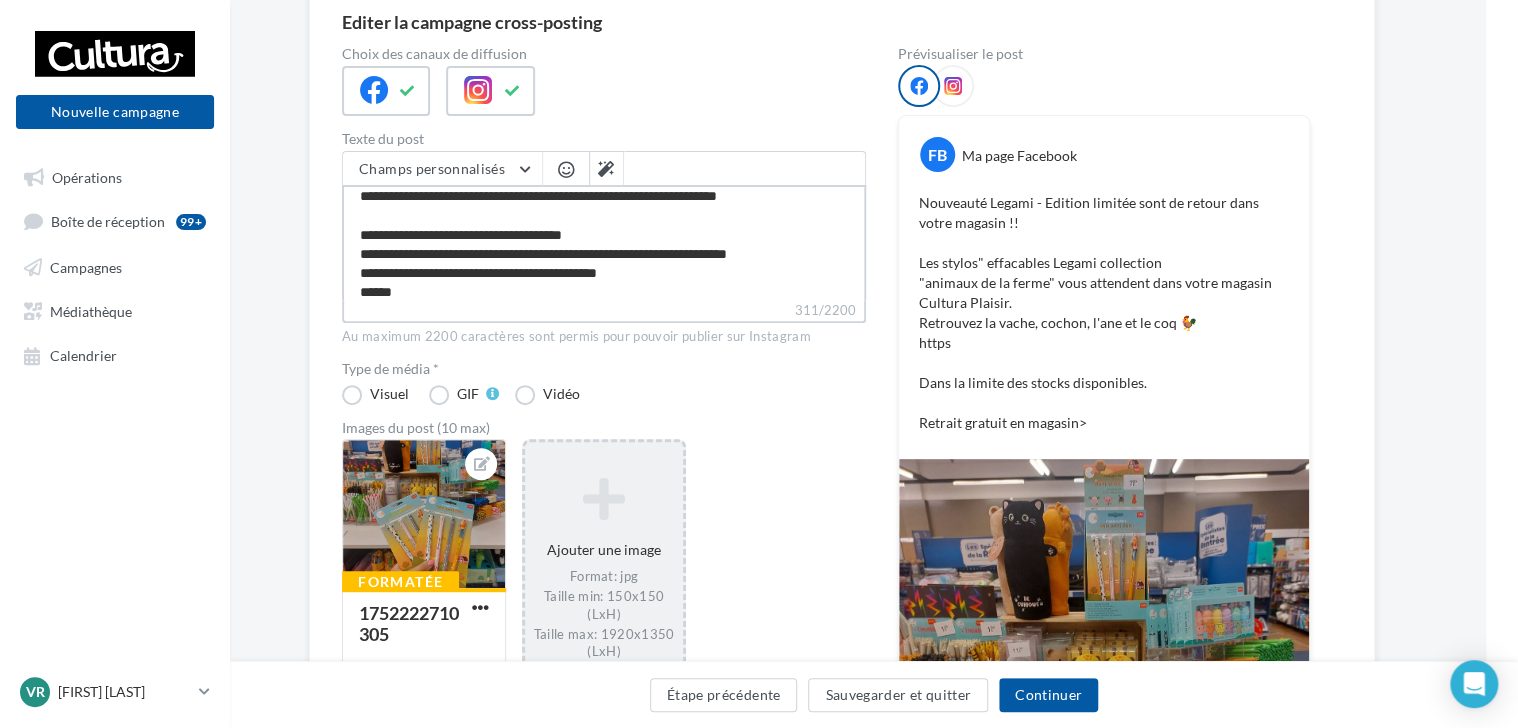 scroll, scrollTop: 8, scrollLeft: 0, axis: vertical 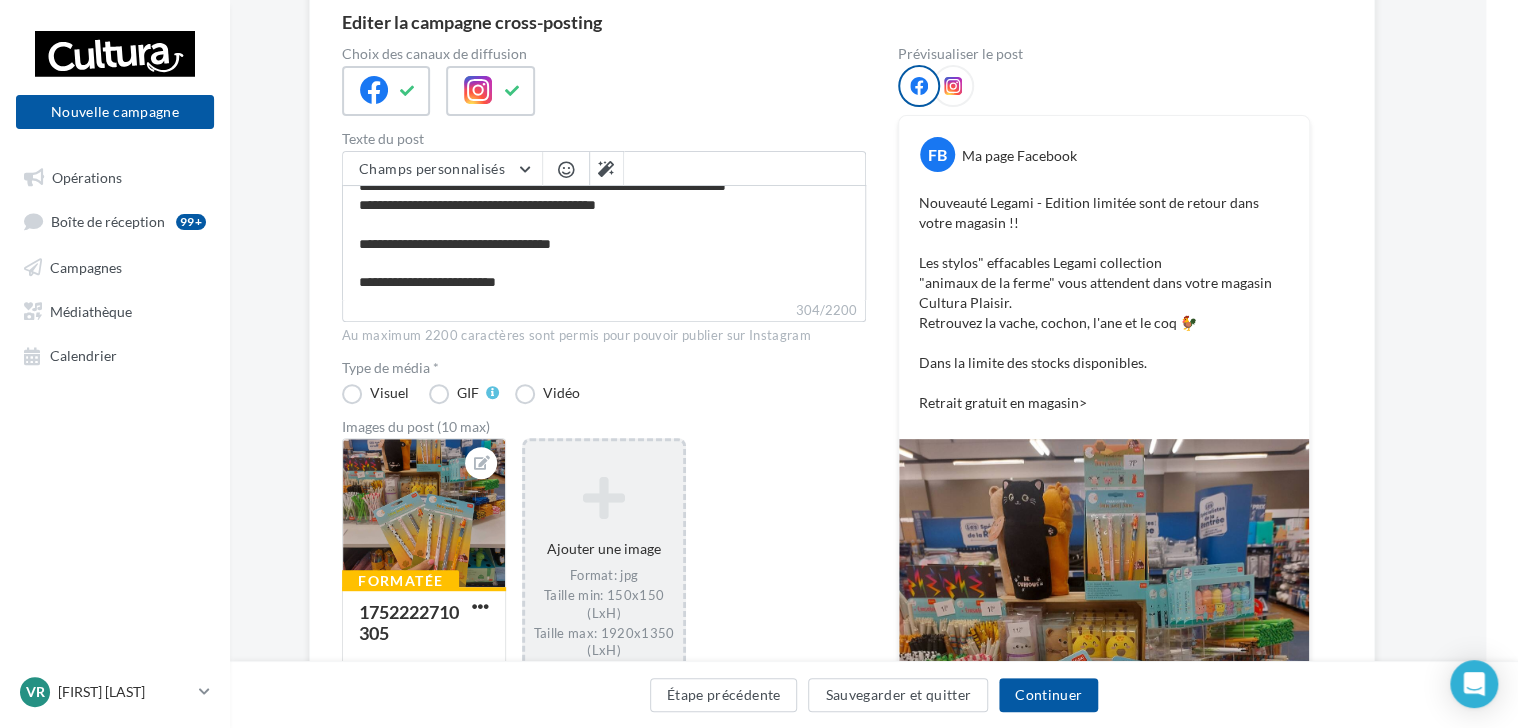 click on "Nouveauté Legami - Edition limitée sont de retour dans votre magasin !! Les stylos" effacables Legami collection  "animaux de la ferme" vous attendent dans votre magasin Cultura Plaisir. Retrouvez la vache, cochon, l'ane et le coq 🐓  Dans la limite des stocks disponibles. Retrait gratuit en magasin>" at bounding box center (1104, 303) 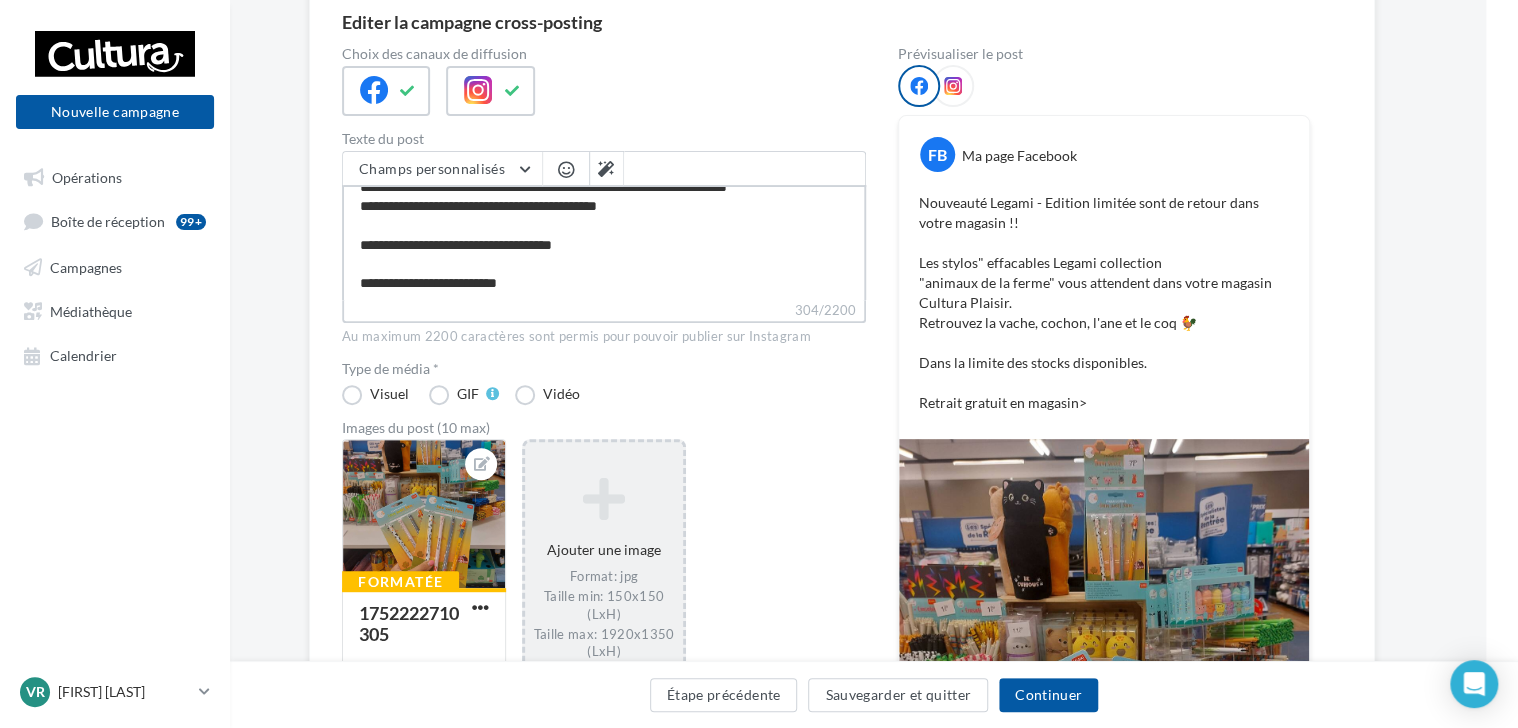 scroll, scrollTop: 76, scrollLeft: 0, axis: vertical 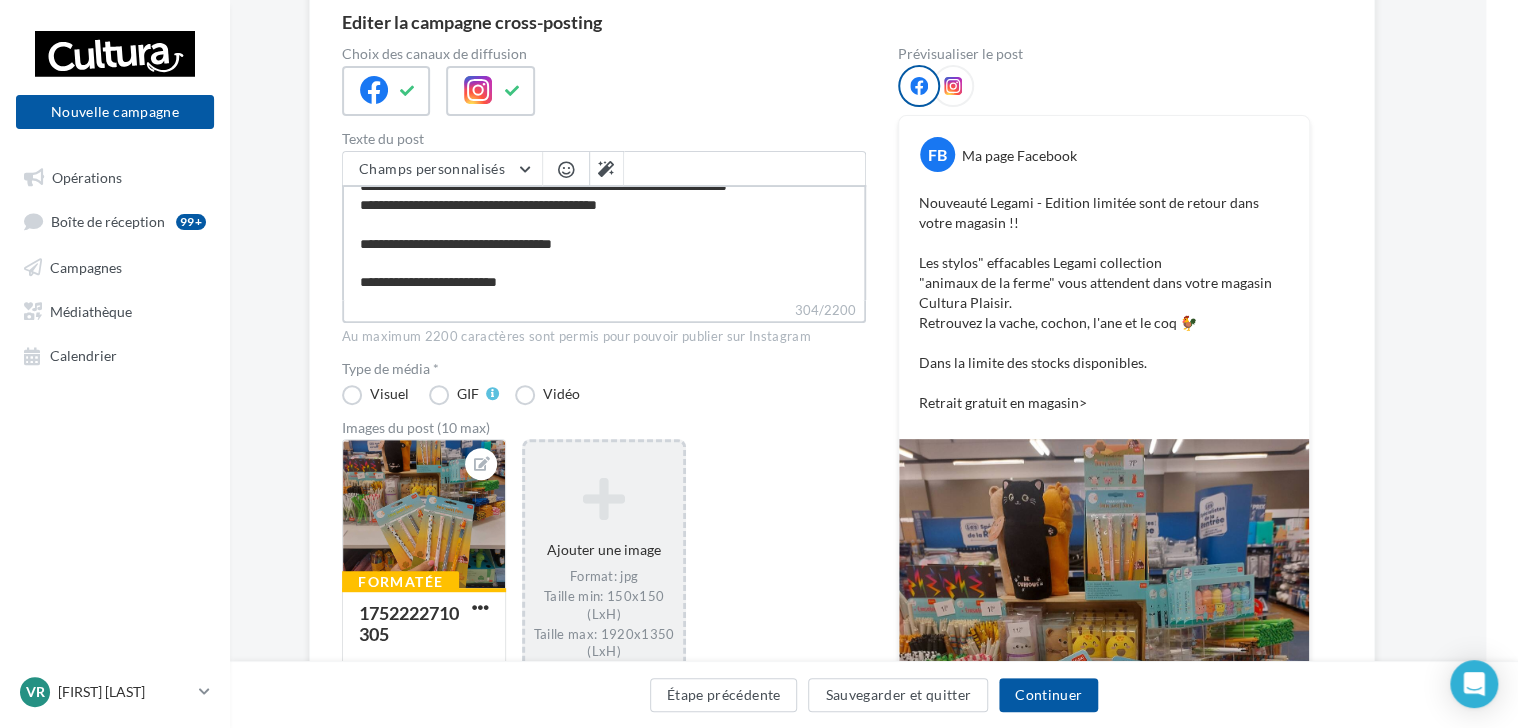 click on "**********" at bounding box center (604, 242) 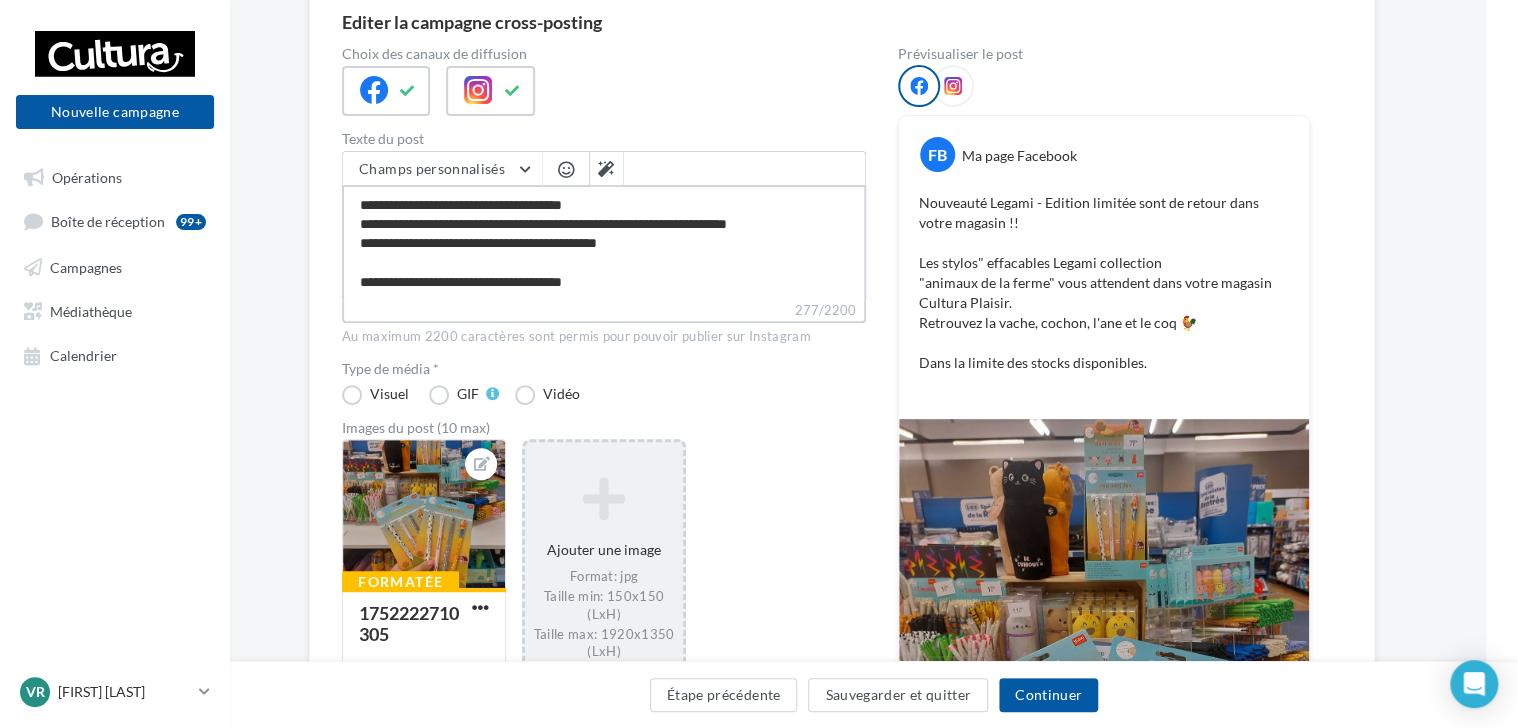 scroll, scrollTop: 0, scrollLeft: 0, axis: both 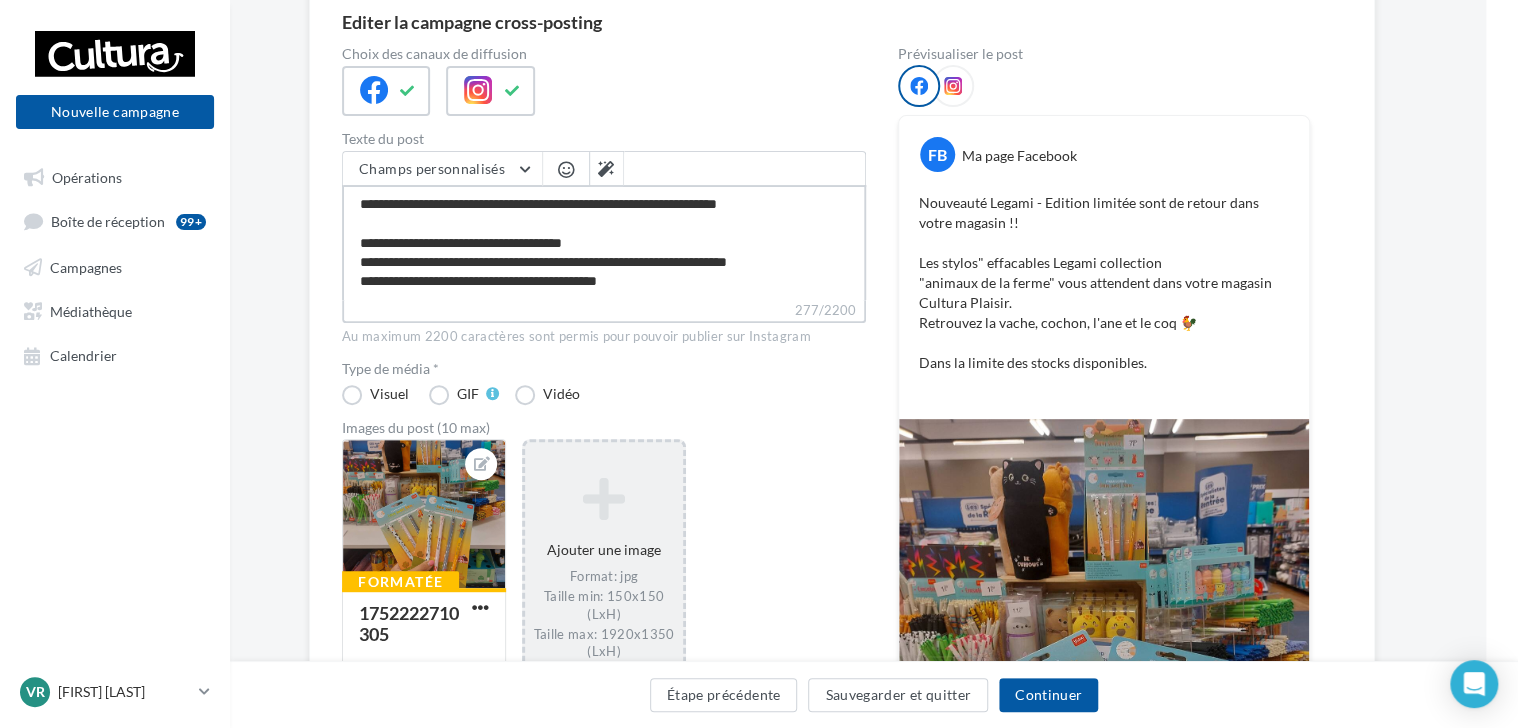 click on "**********" at bounding box center (604, 242) 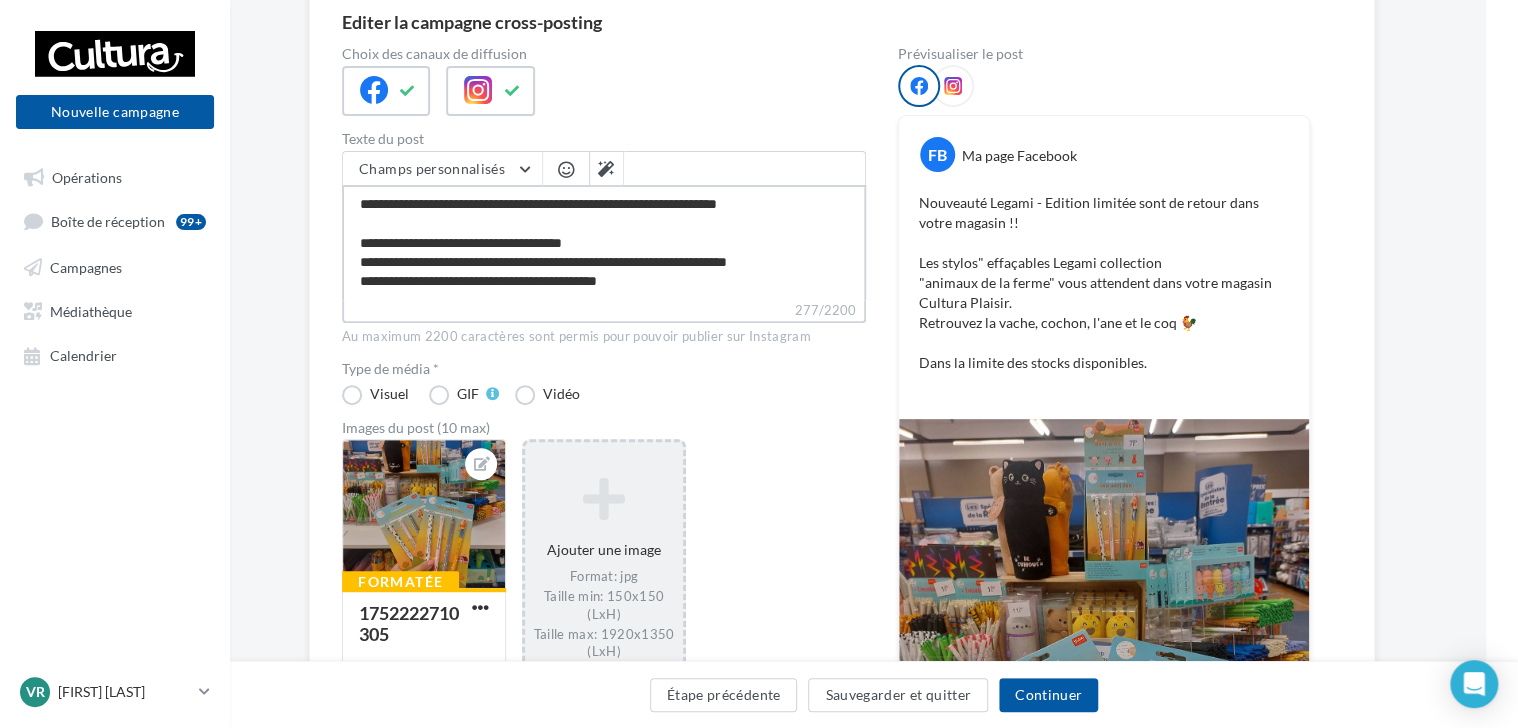 click on "**********" at bounding box center [604, 242] 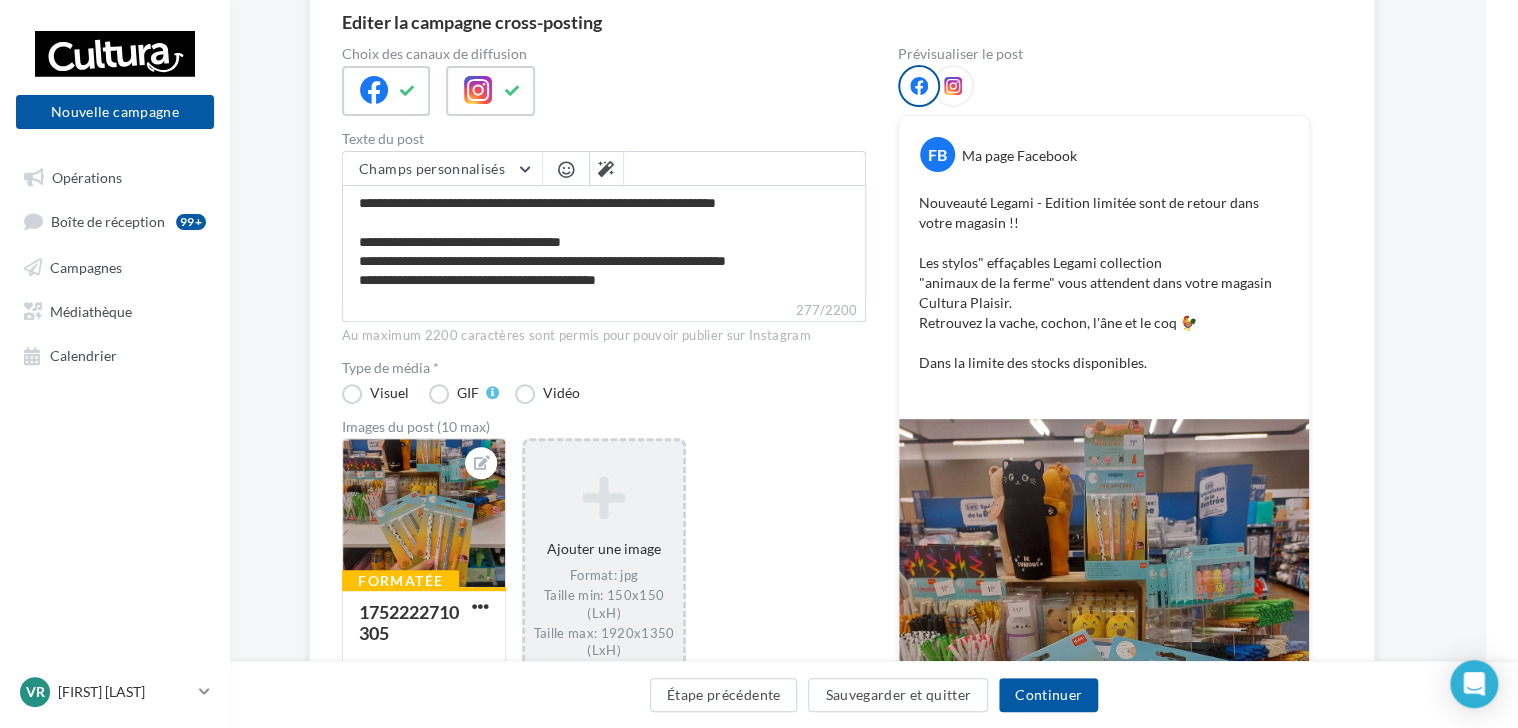click on "Nouveauté Legami - Edition limitée sont de retour dans votre magasin !! Les stylos" effaçables Legami collection  "animaux de la ferme" vous attendent dans votre magasin Cultura Plaisir. Retrouvez la vache, cochon, l'âne et le coq 🐓  Dans la limite des stocks disponibles." at bounding box center [1104, 293] 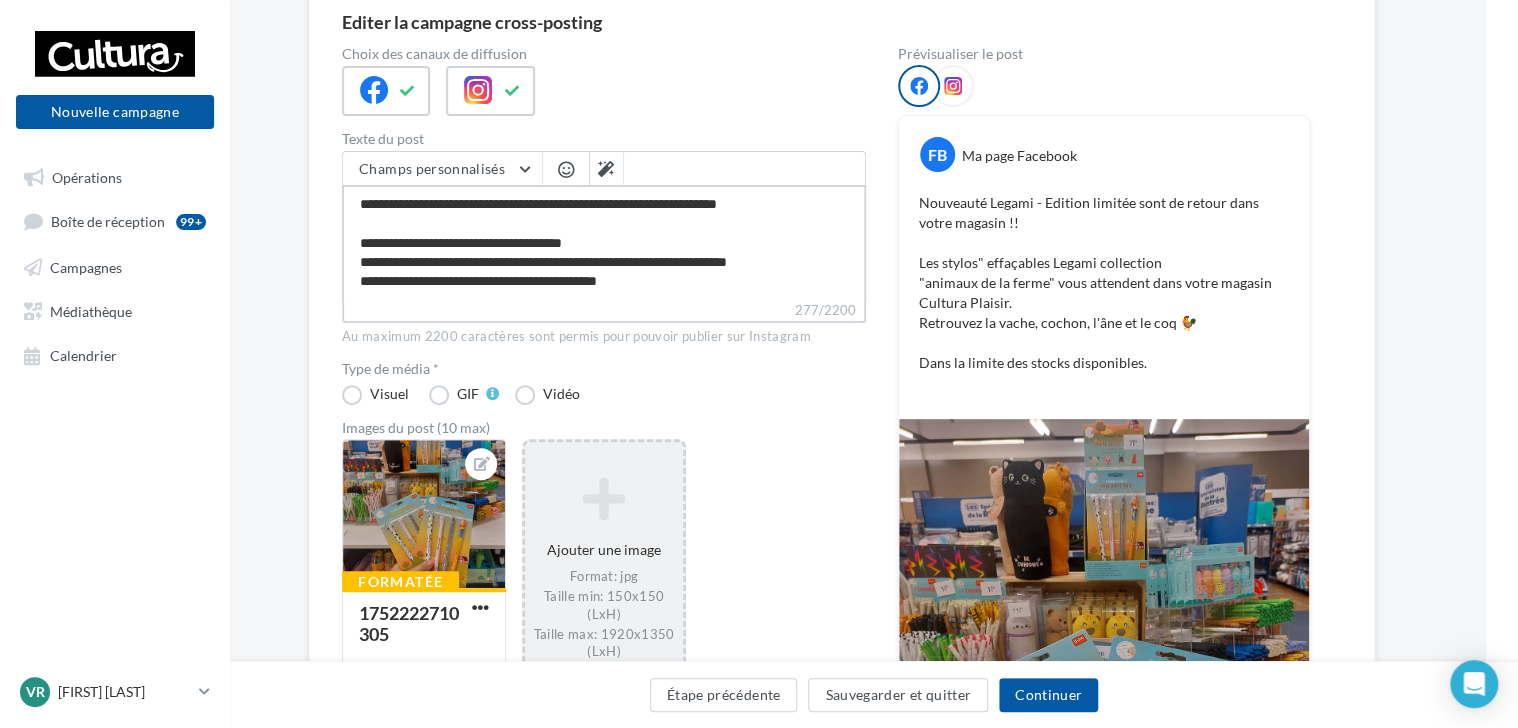 click on "**********" at bounding box center (604, 242) 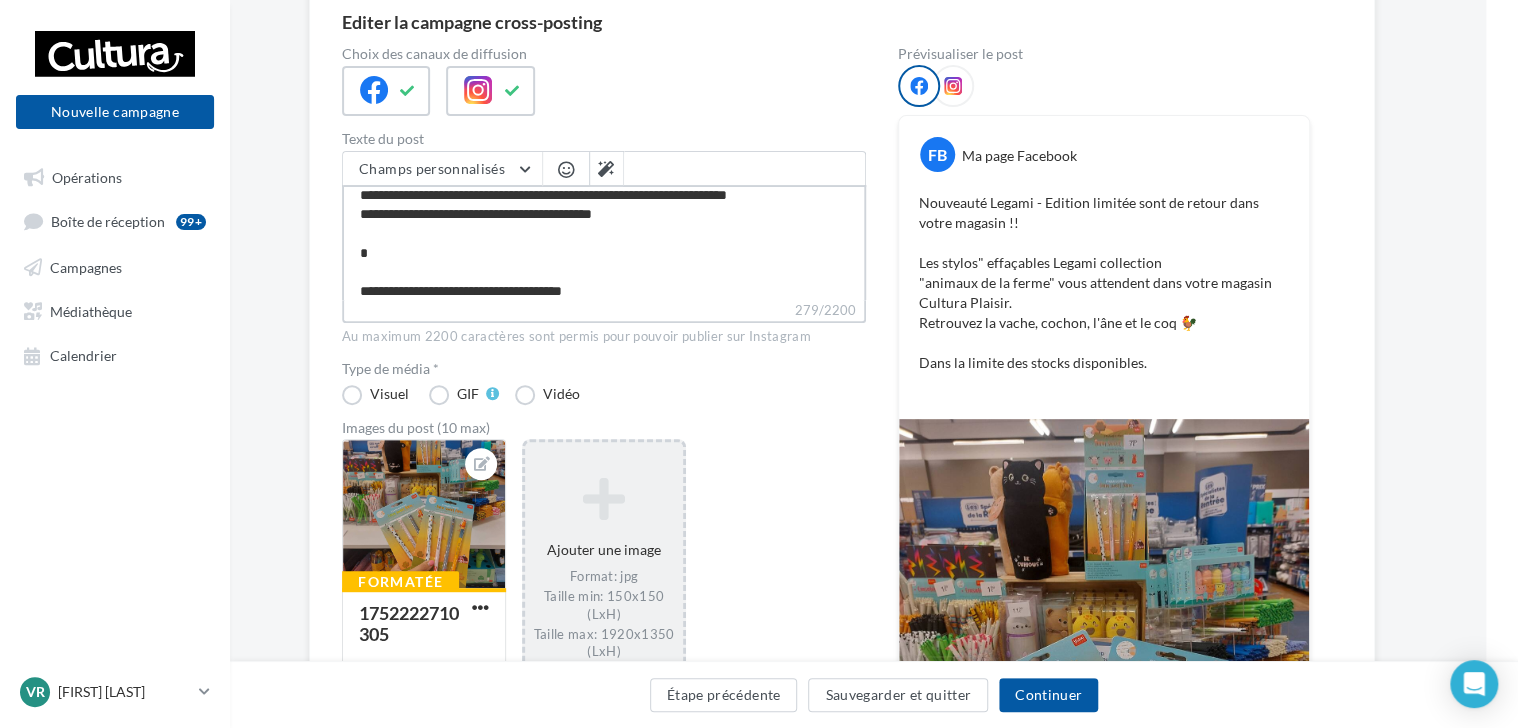 scroll, scrollTop: 65, scrollLeft: 0, axis: vertical 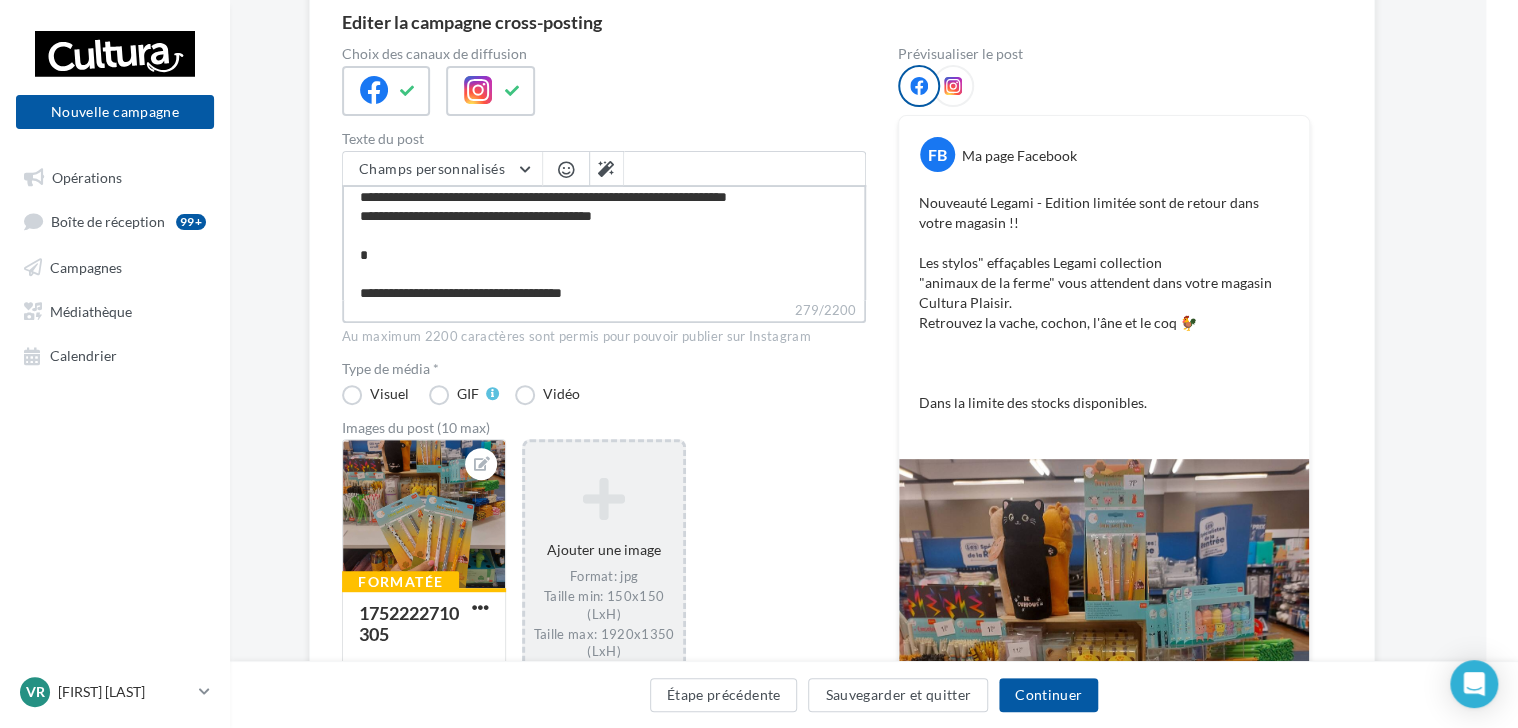 paste on "**********" 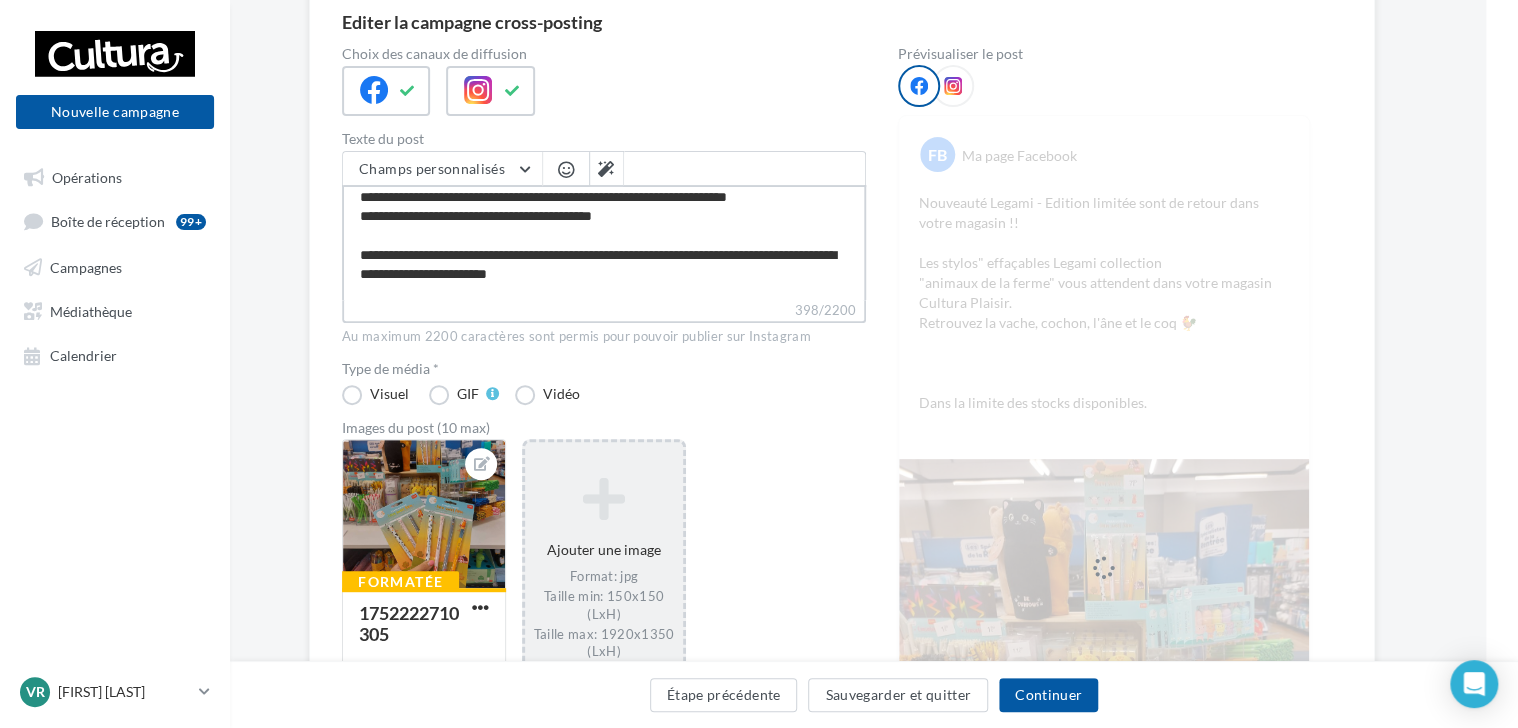 click on "**********" at bounding box center (604, 242) 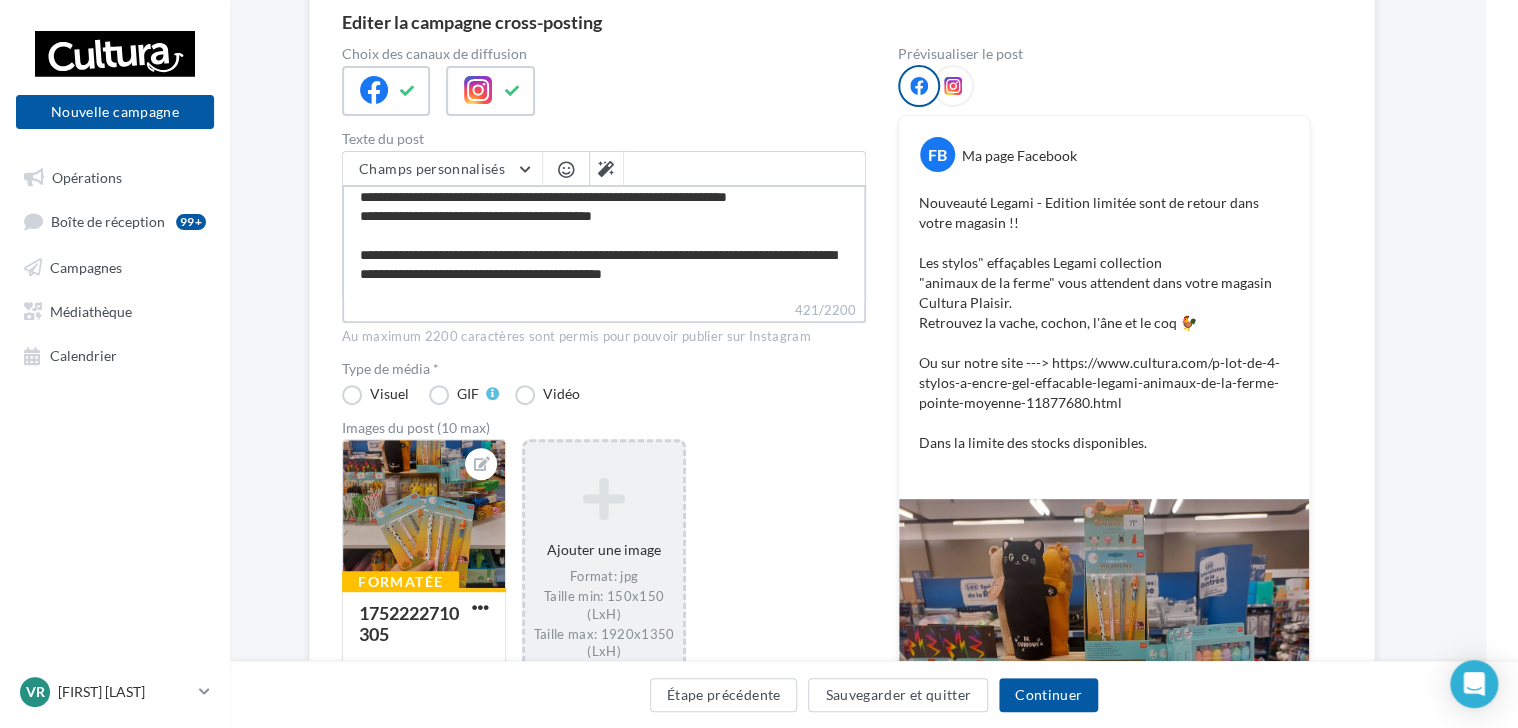 drag, startPoint x: 461, startPoint y: 251, endPoint x: 361, endPoint y: 252, distance: 100.005 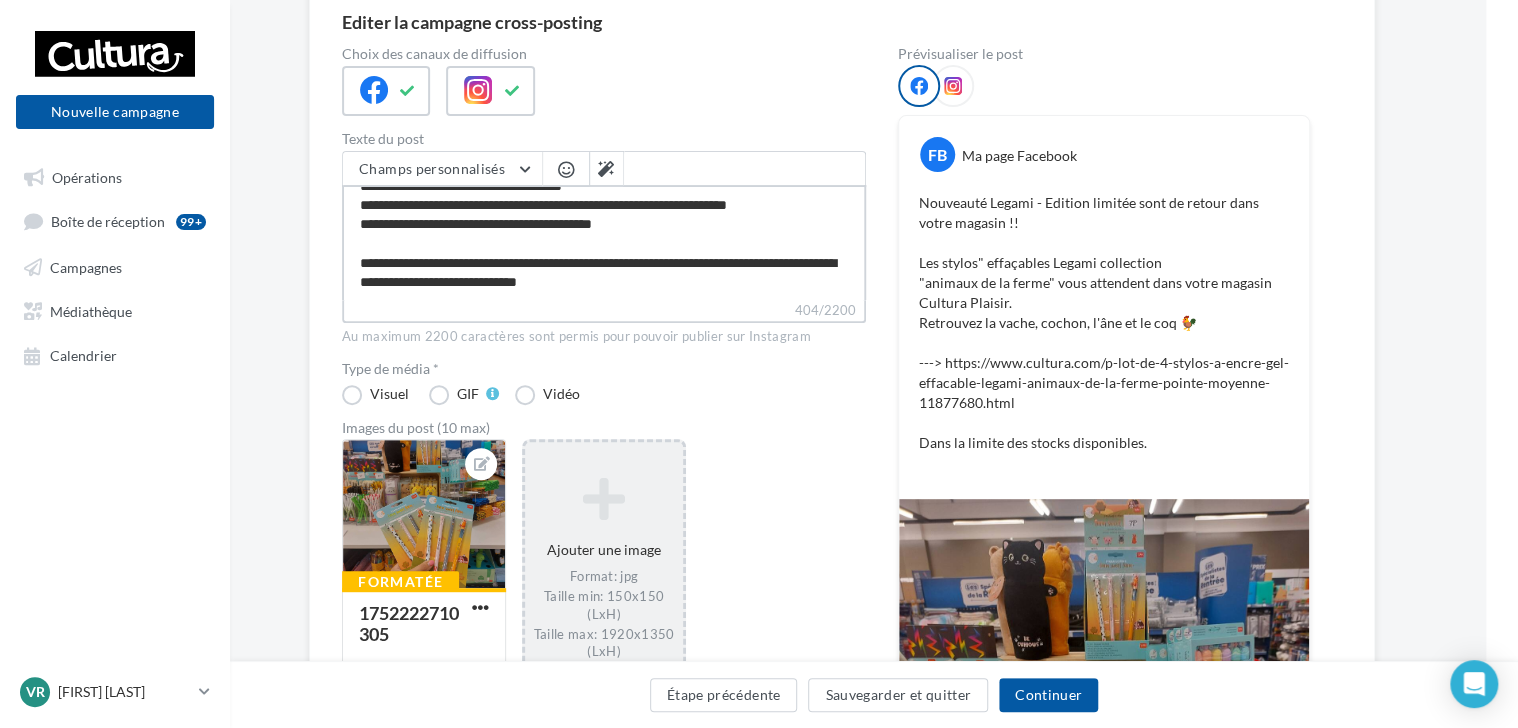 scroll, scrollTop: 53, scrollLeft: 0, axis: vertical 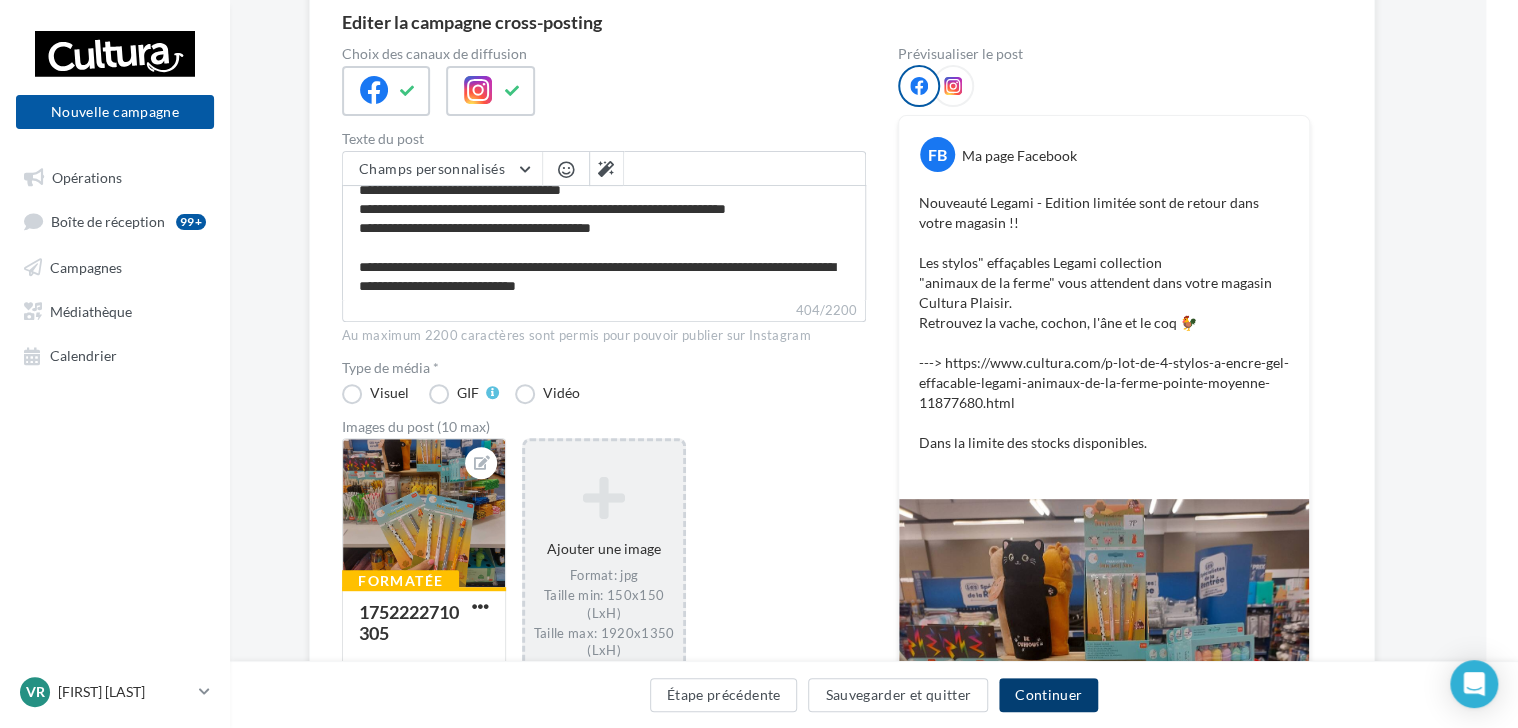 click on "Continuer" at bounding box center [1048, 695] 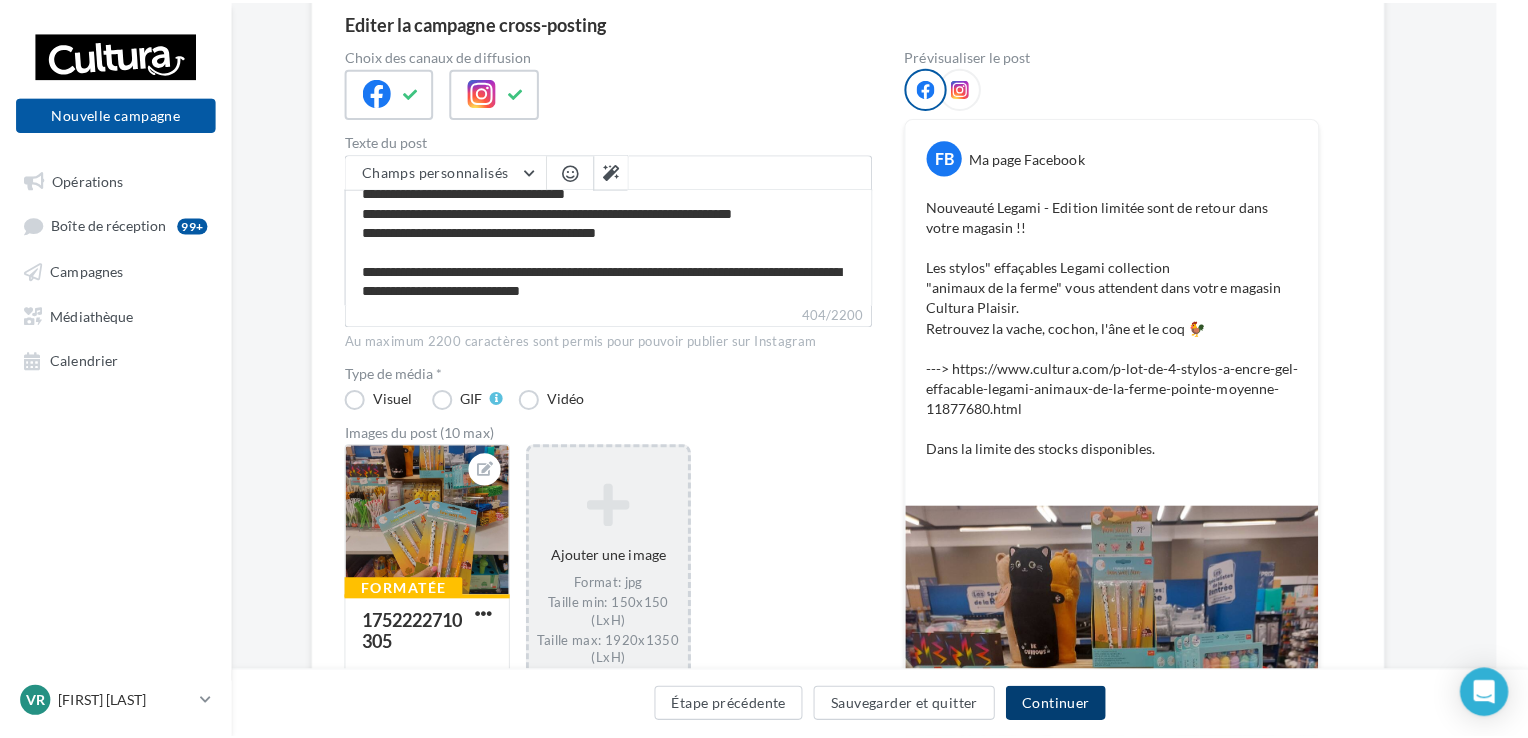 scroll, scrollTop: 0, scrollLeft: 32, axis: horizontal 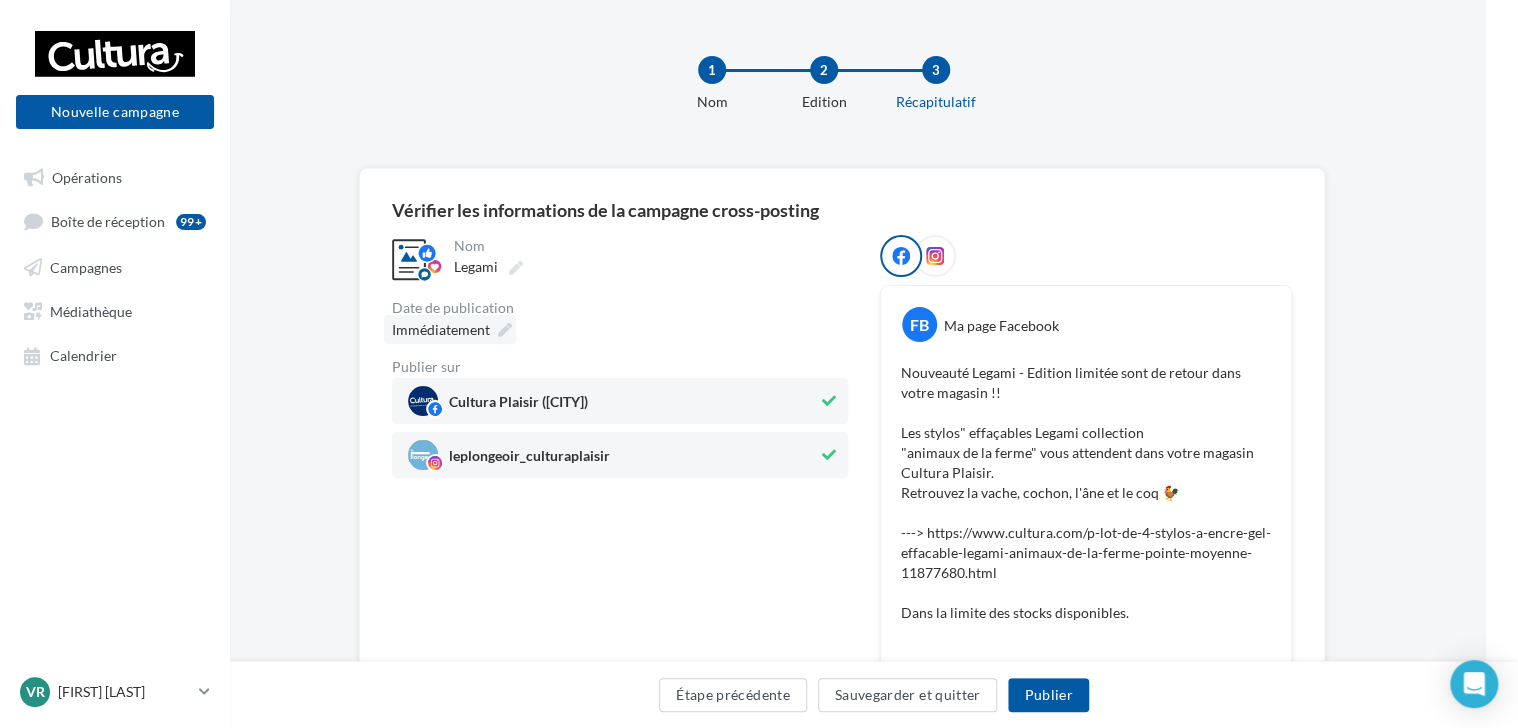 click on "Immédiatement" at bounding box center [441, 329] 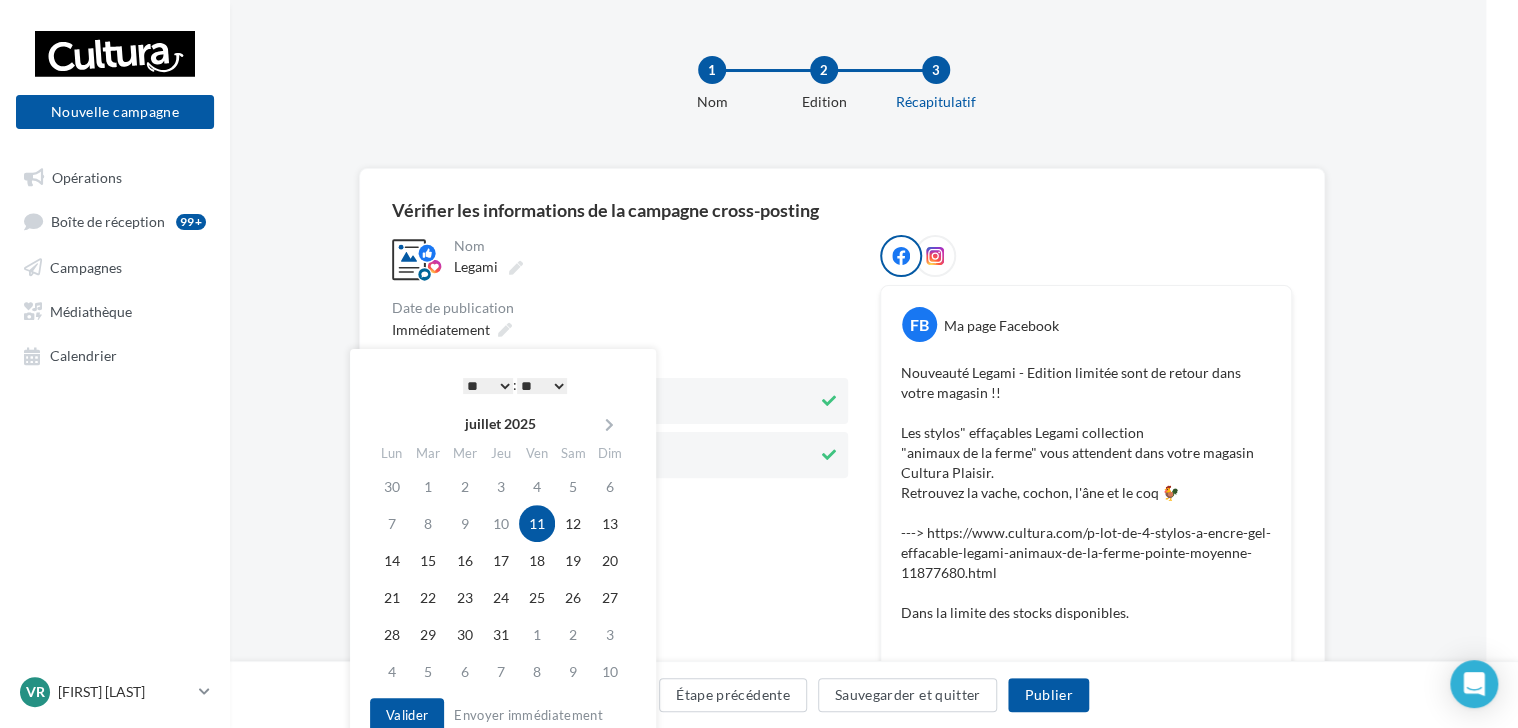 click on "* * * * * * * * * * ** ** ** ** ** ** ** ** ** ** ** ** ** **" at bounding box center (488, 386) 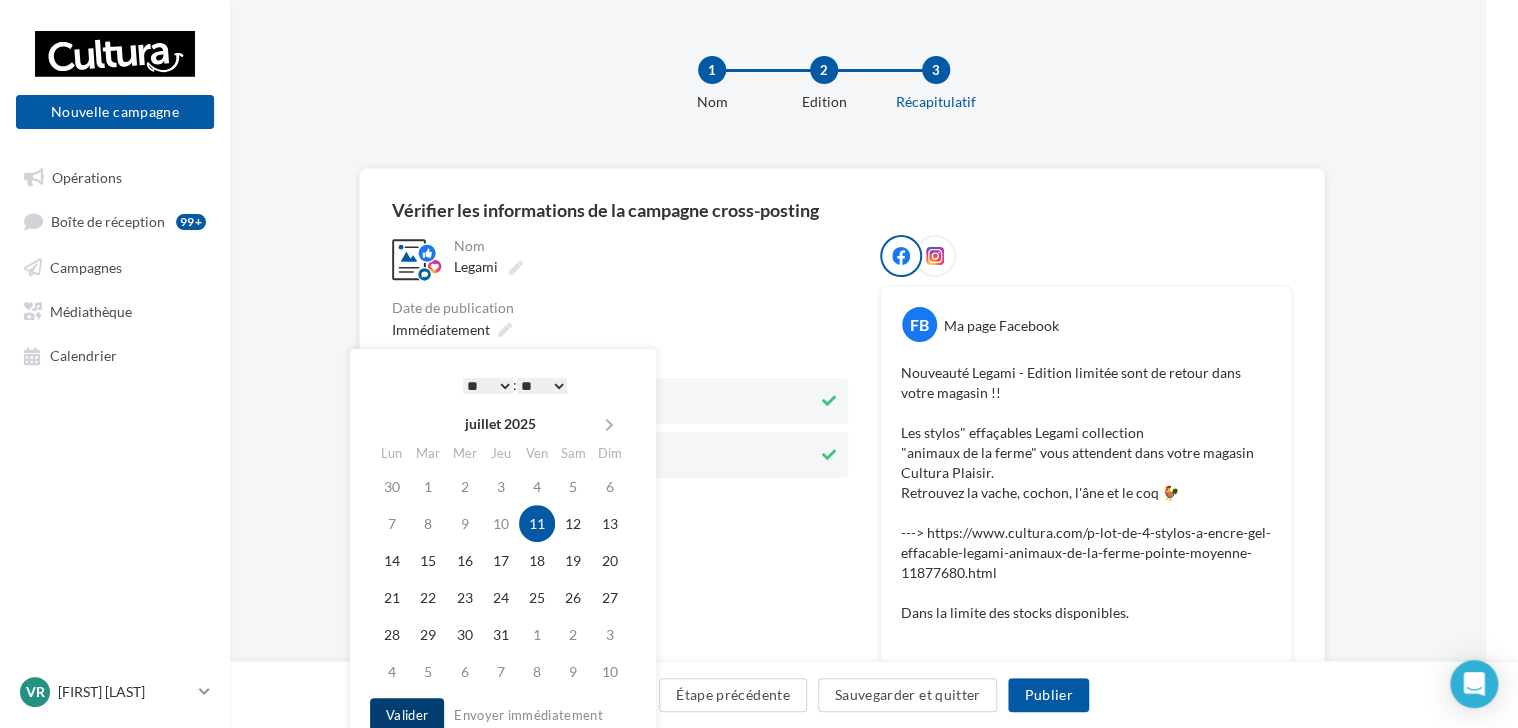 click on "Valider" at bounding box center (407, 715) 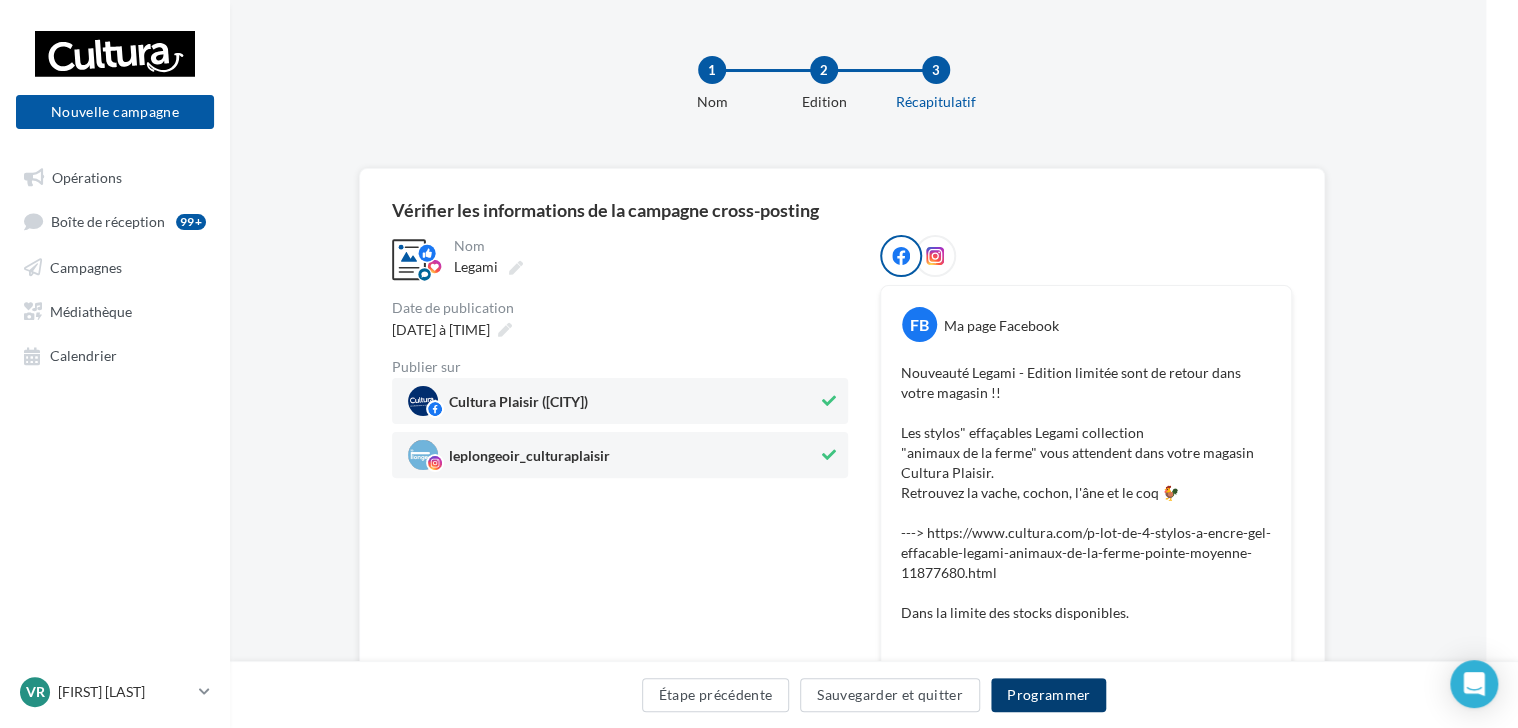 click on "Programmer" at bounding box center (1049, 695) 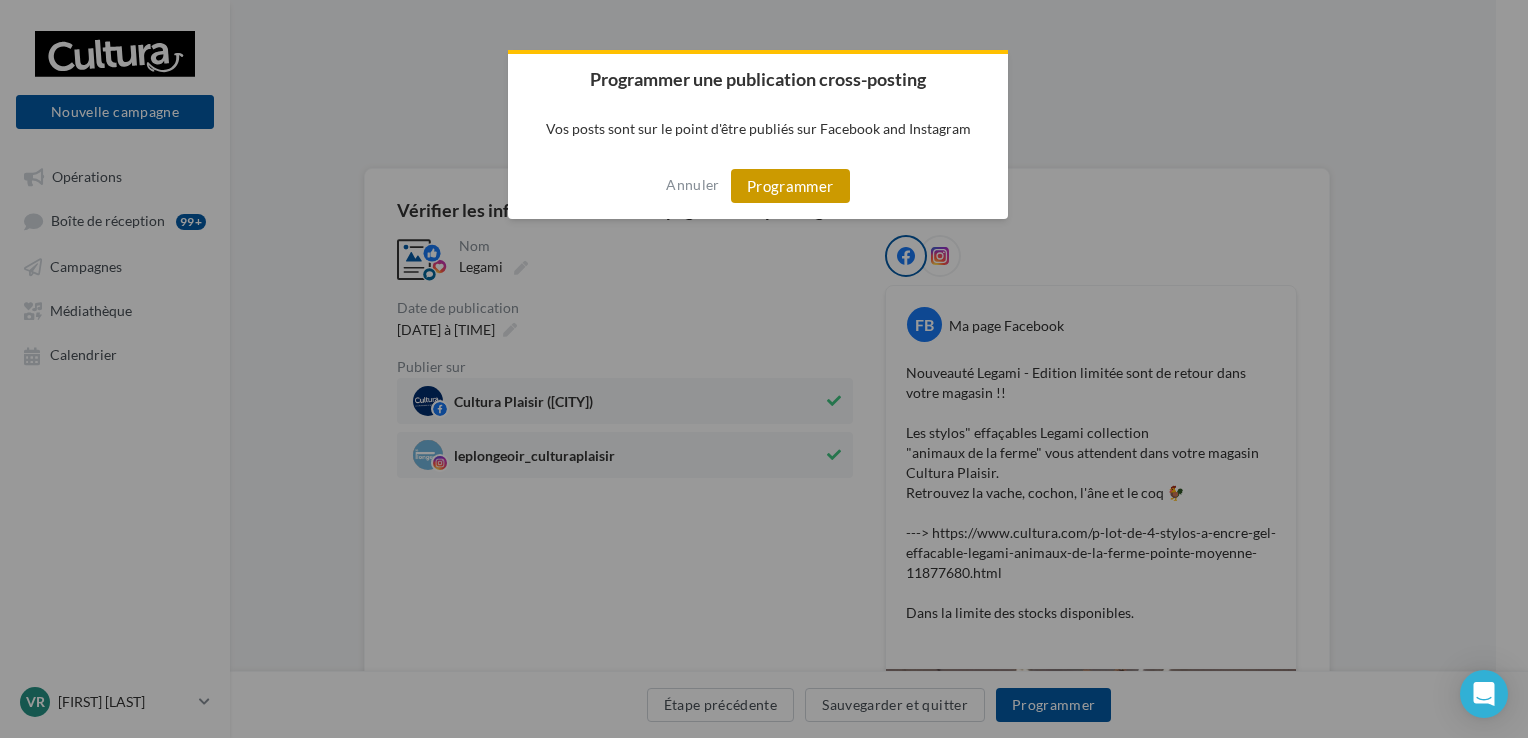 click on "Programmer" at bounding box center (790, 186) 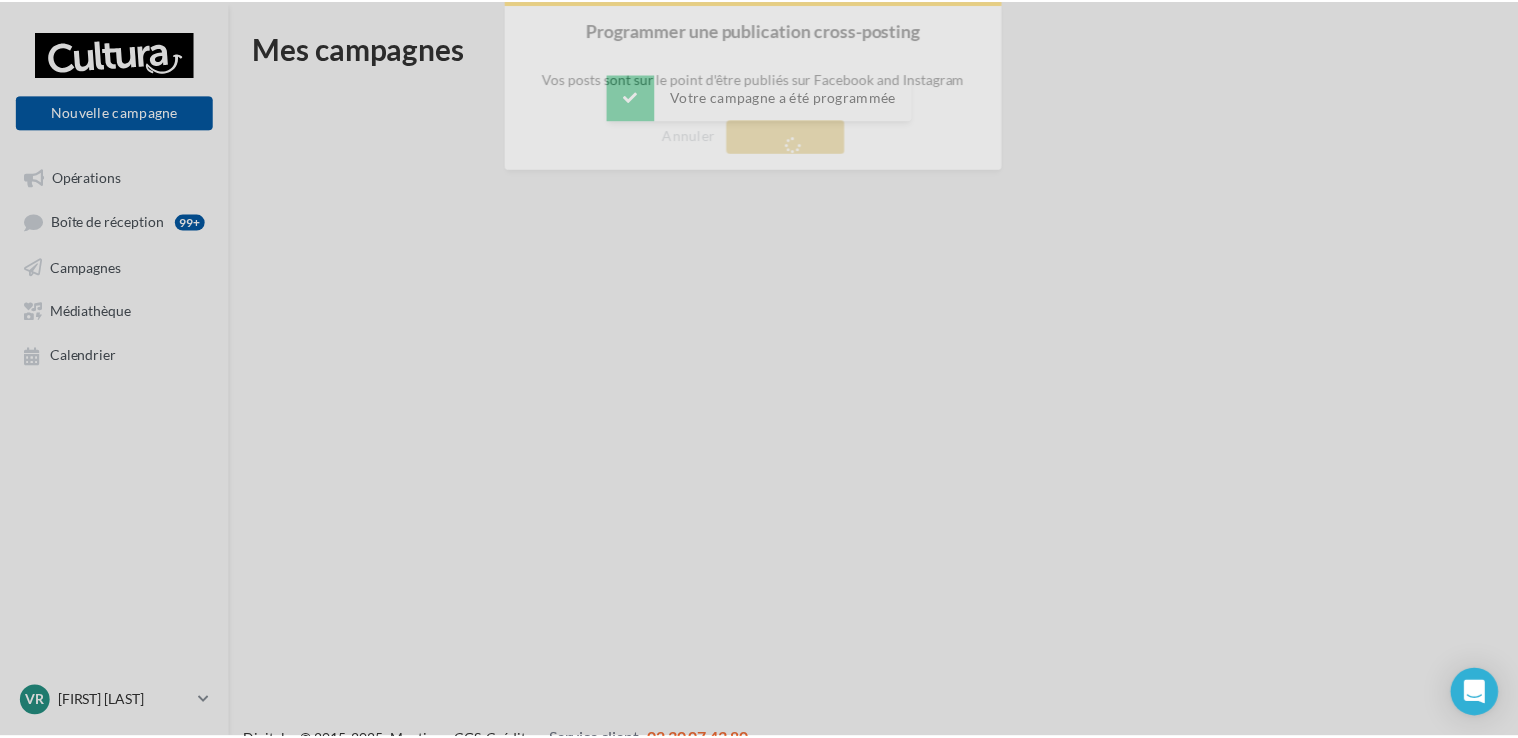 scroll, scrollTop: 0, scrollLeft: 0, axis: both 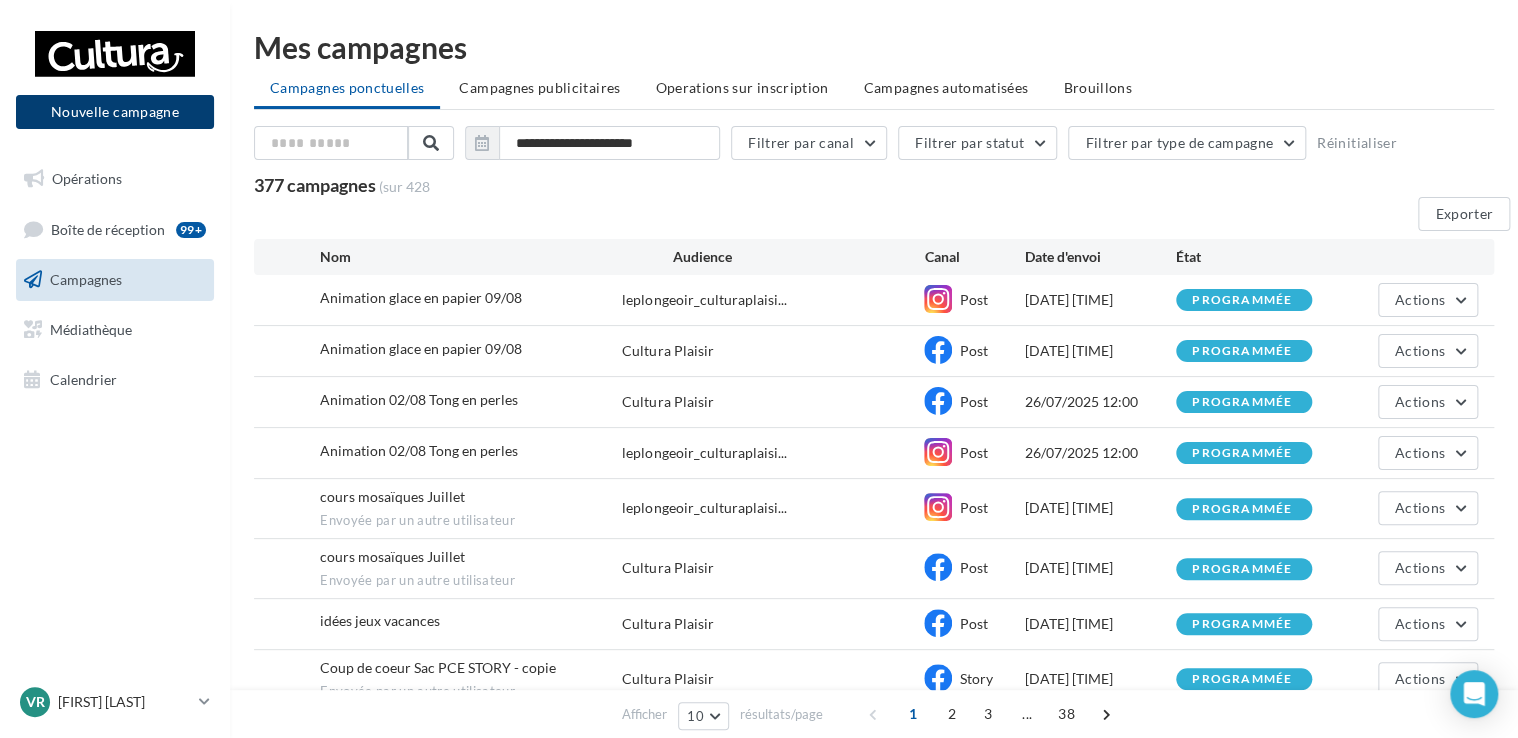 click on "Nouvelle campagne" at bounding box center [115, 112] 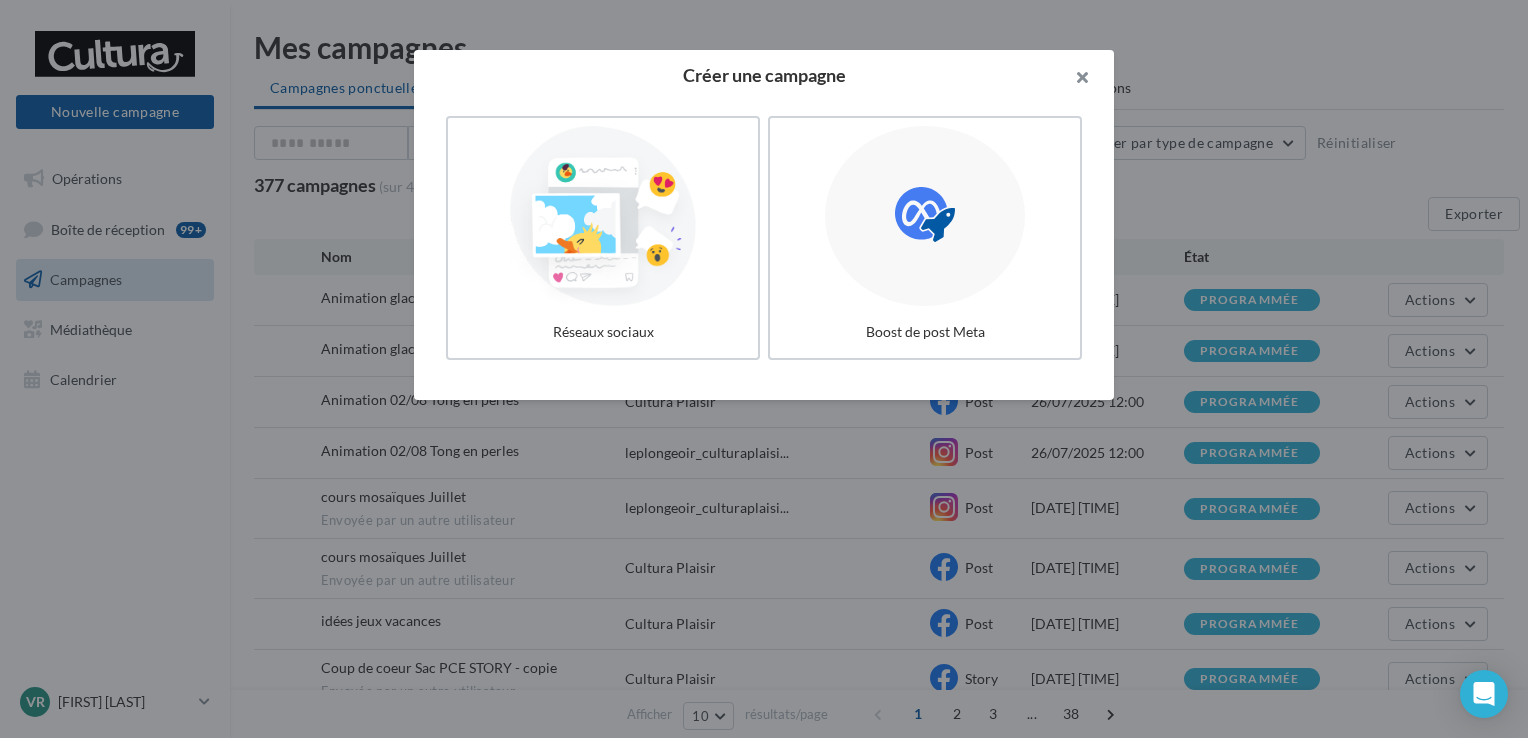 click at bounding box center (1074, 80) 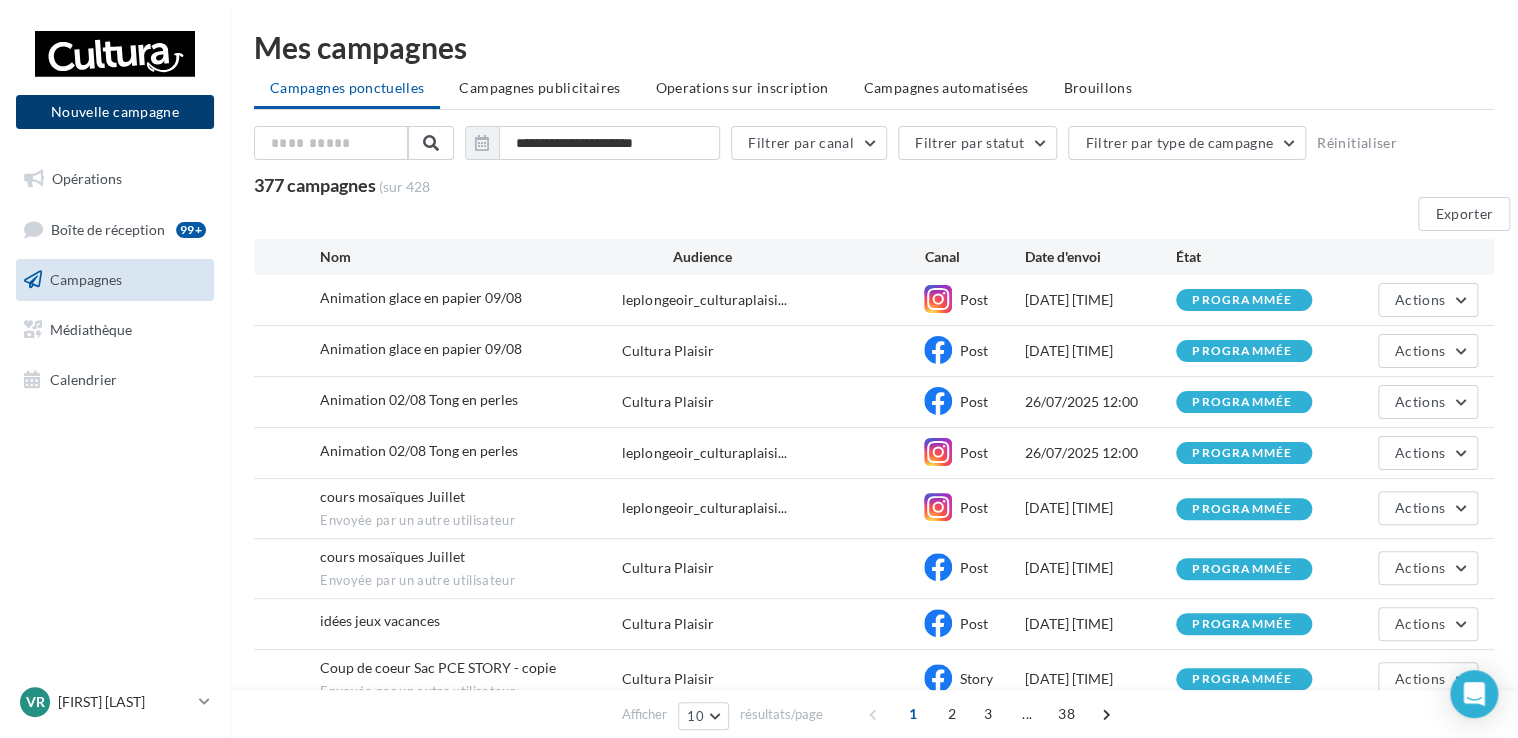 click on "Nouvelle campagne" at bounding box center [115, 112] 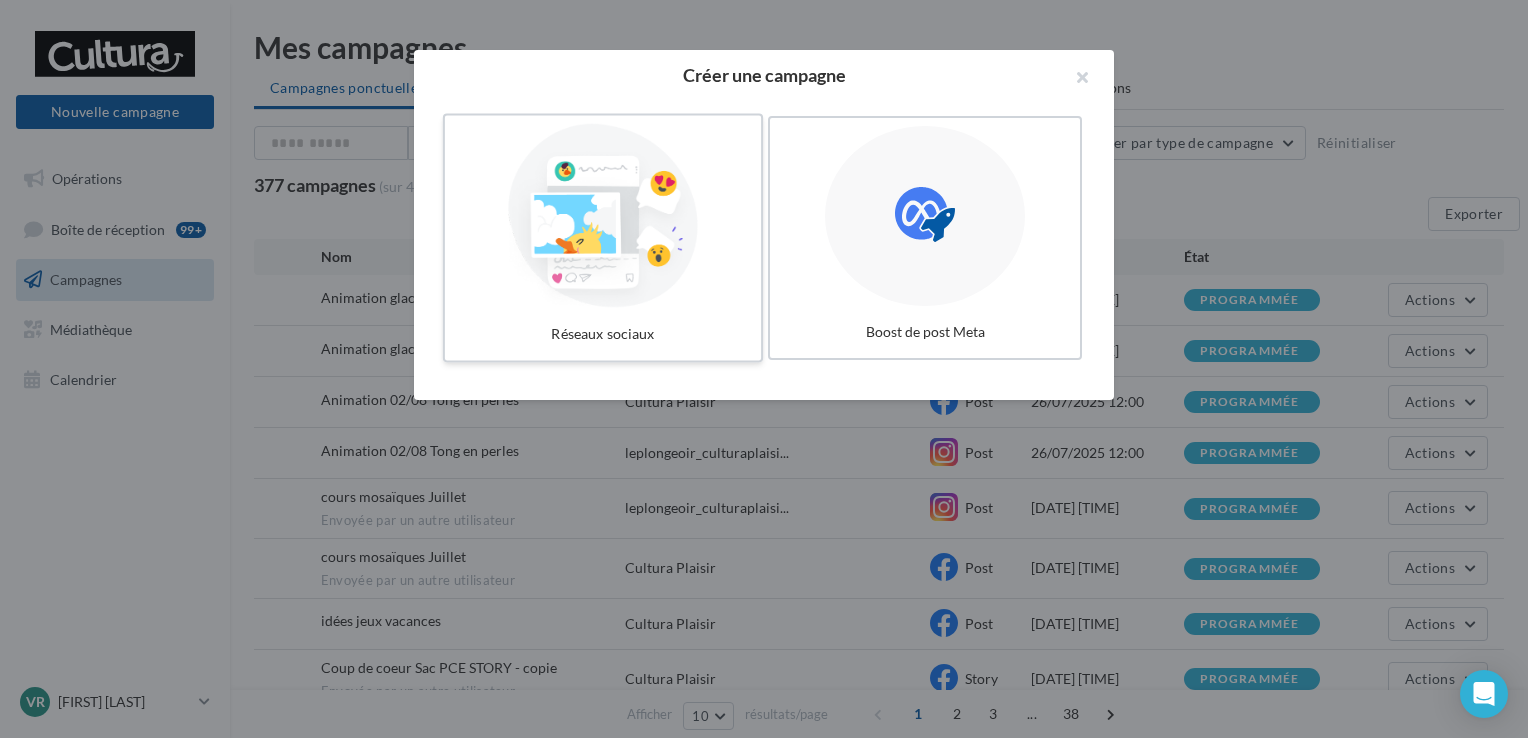 click at bounding box center (603, 216) 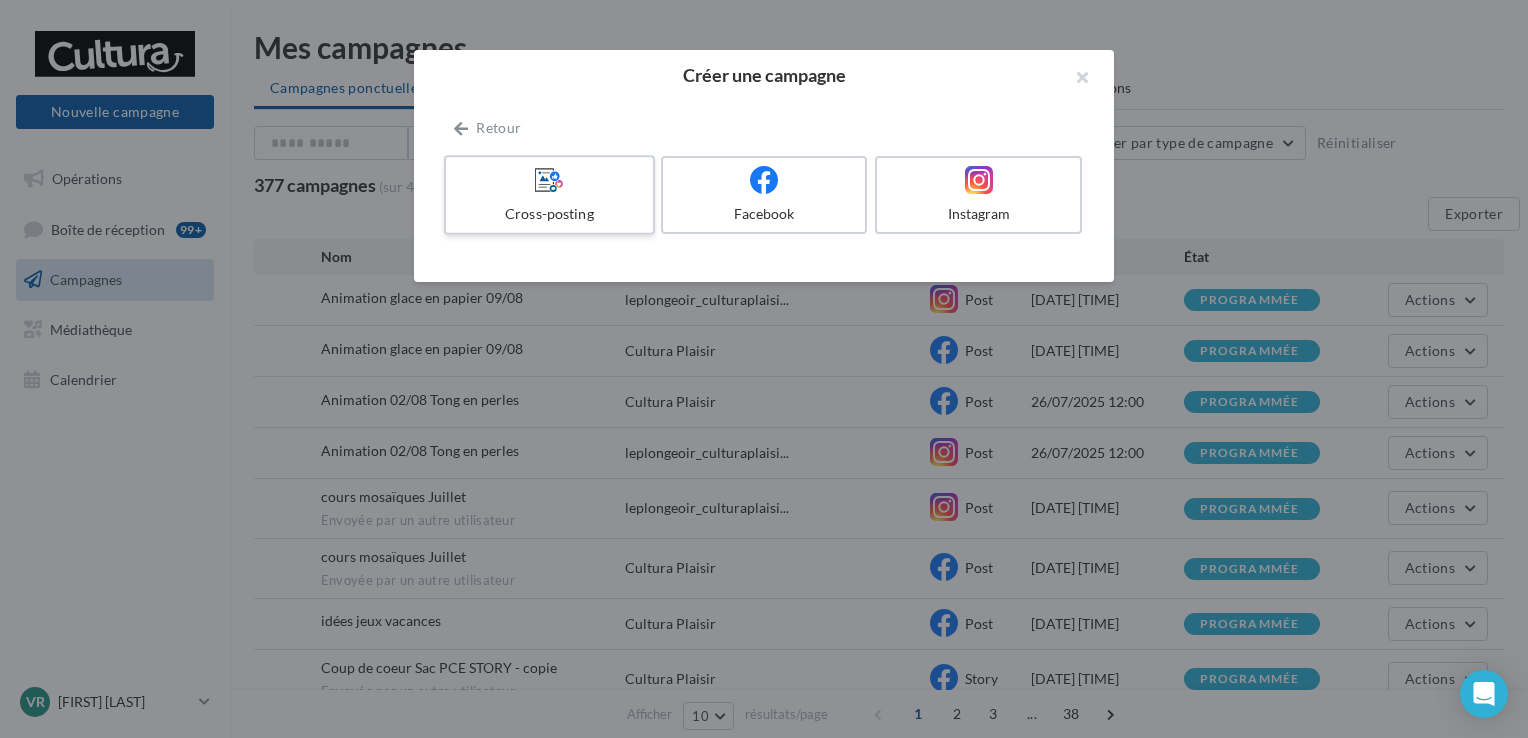 click on "Cross-posting" at bounding box center [549, 195] 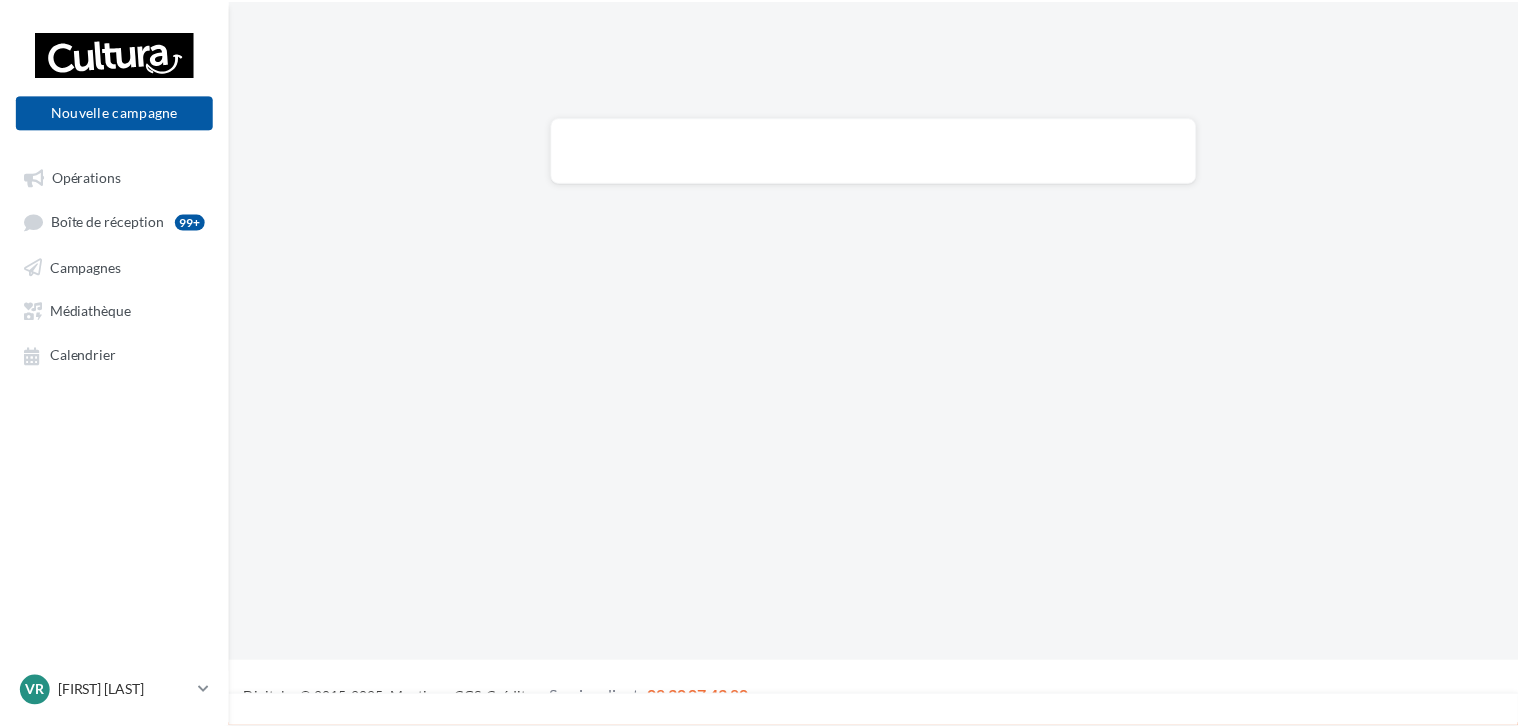 scroll, scrollTop: 0, scrollLeft: 0, axis: both 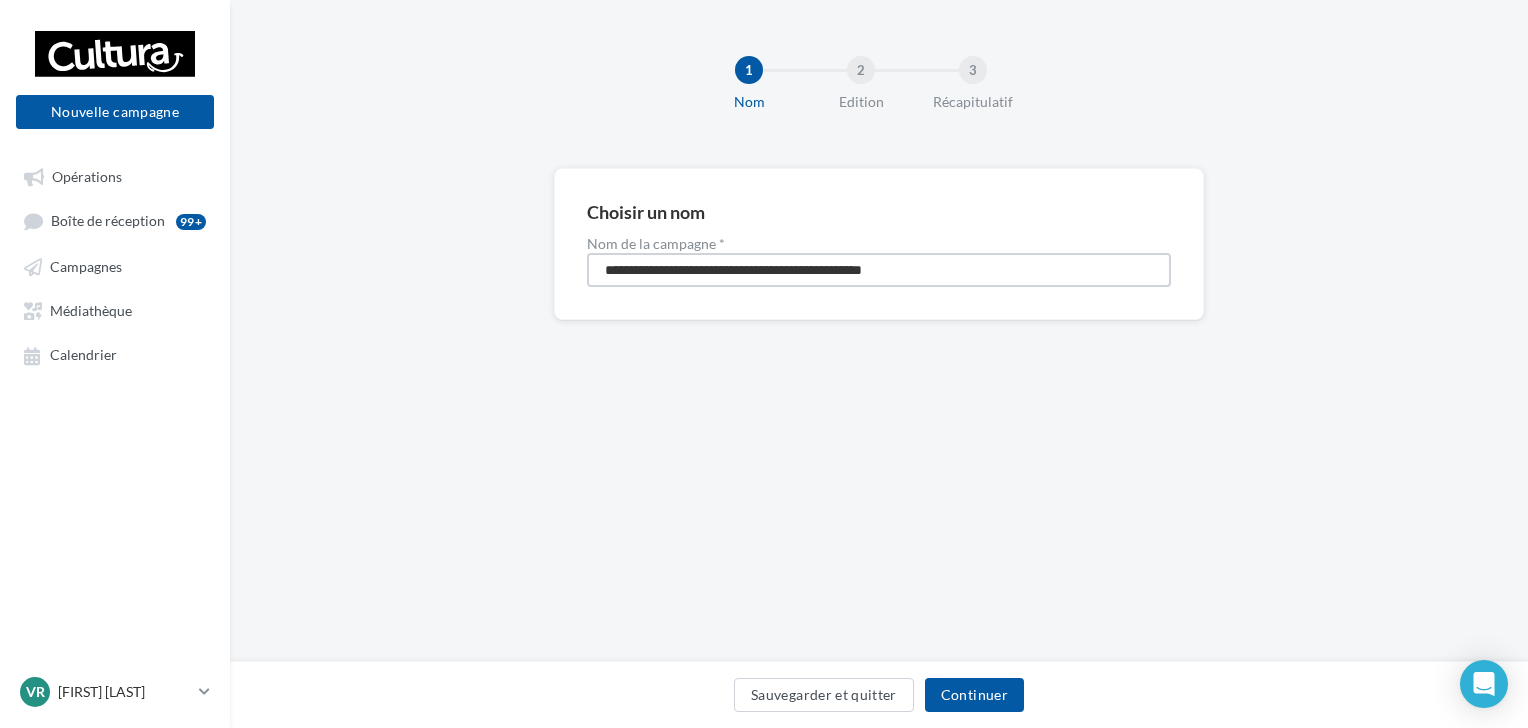 click on "**********" at bounding box center (879, 270) 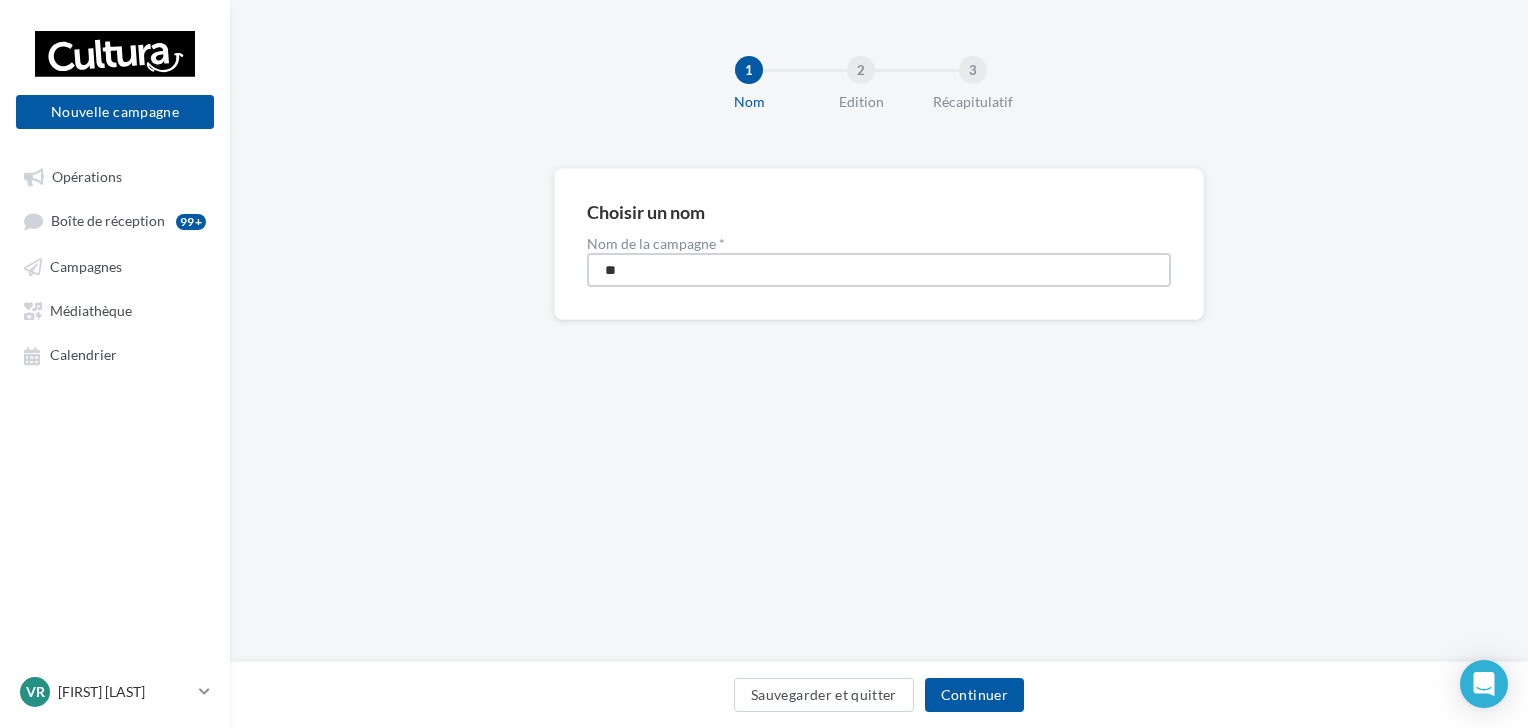 type on "*" 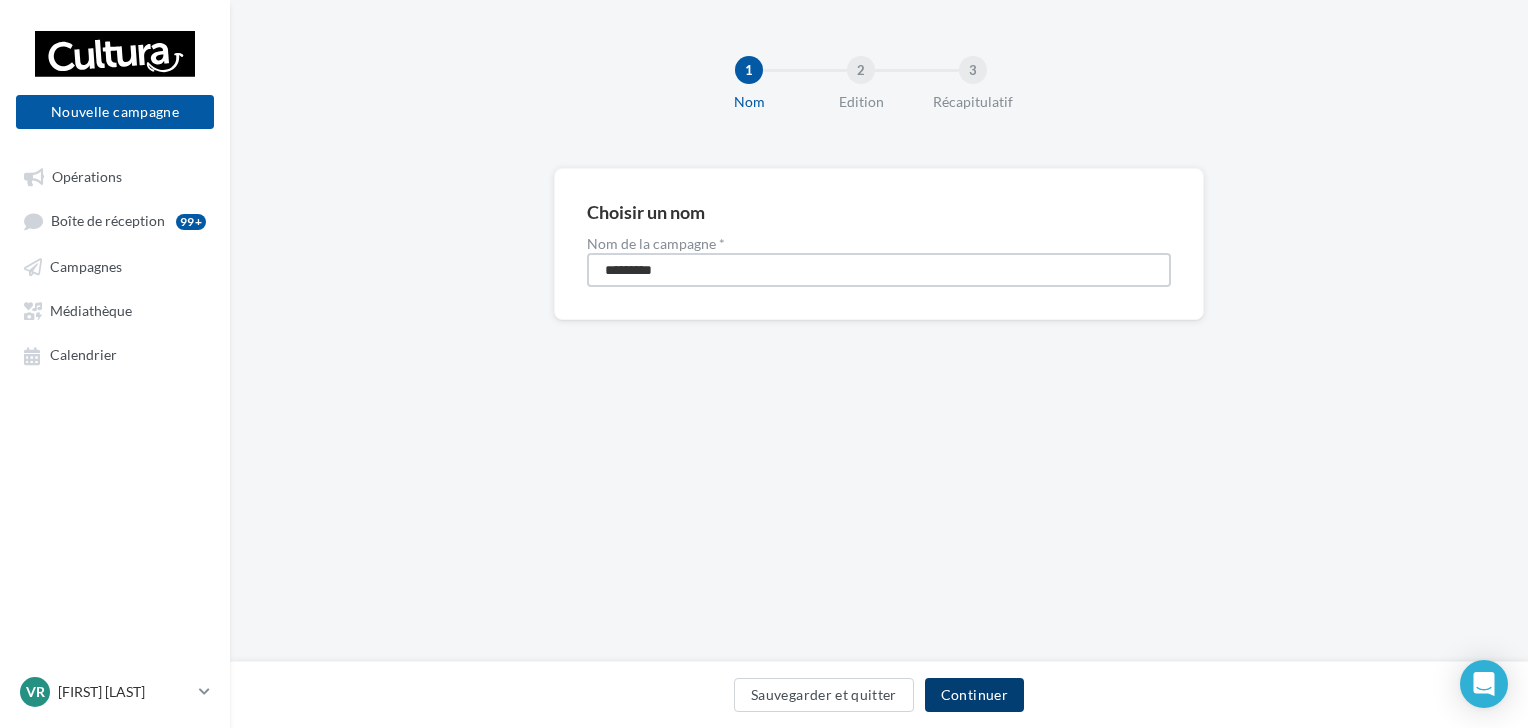 type on "*********" 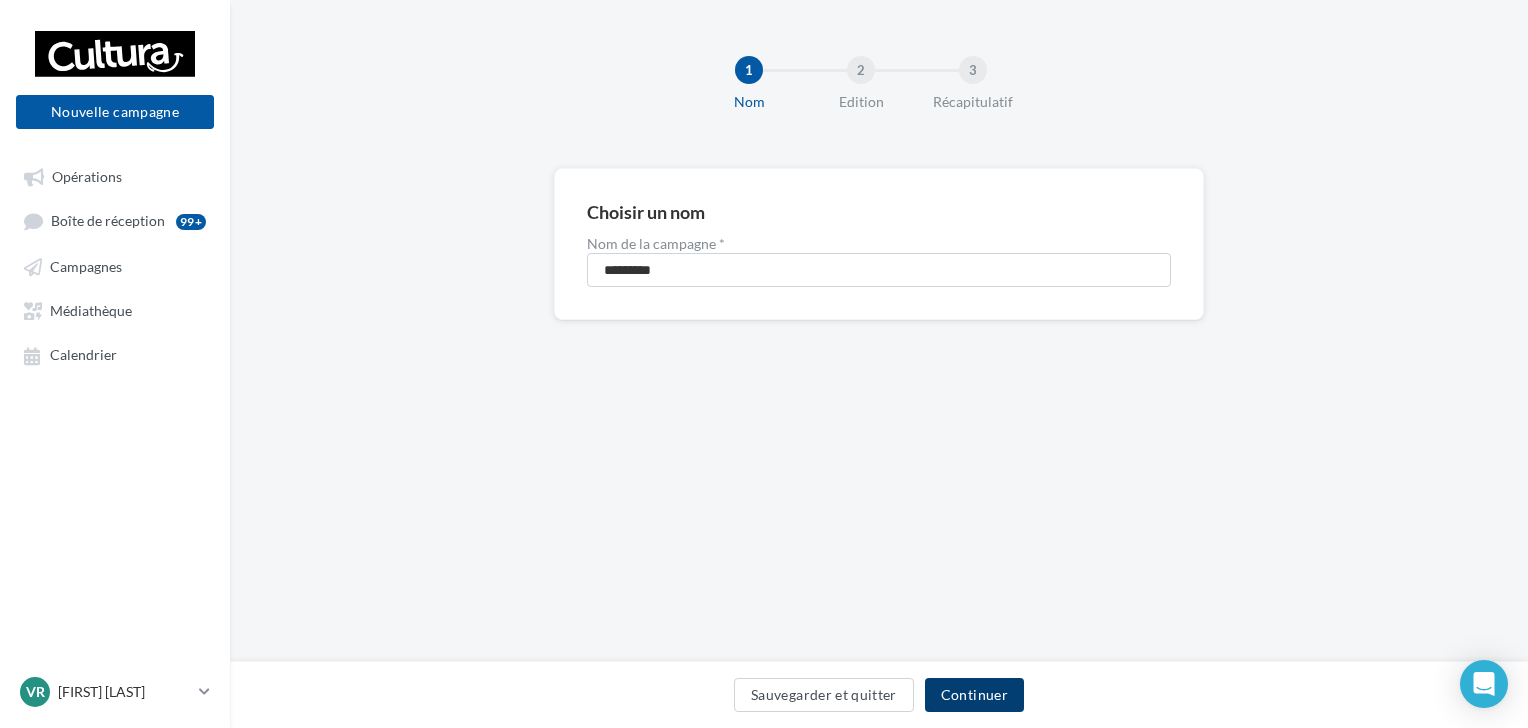 click on "Continuer" at bounding box center [974, 695] 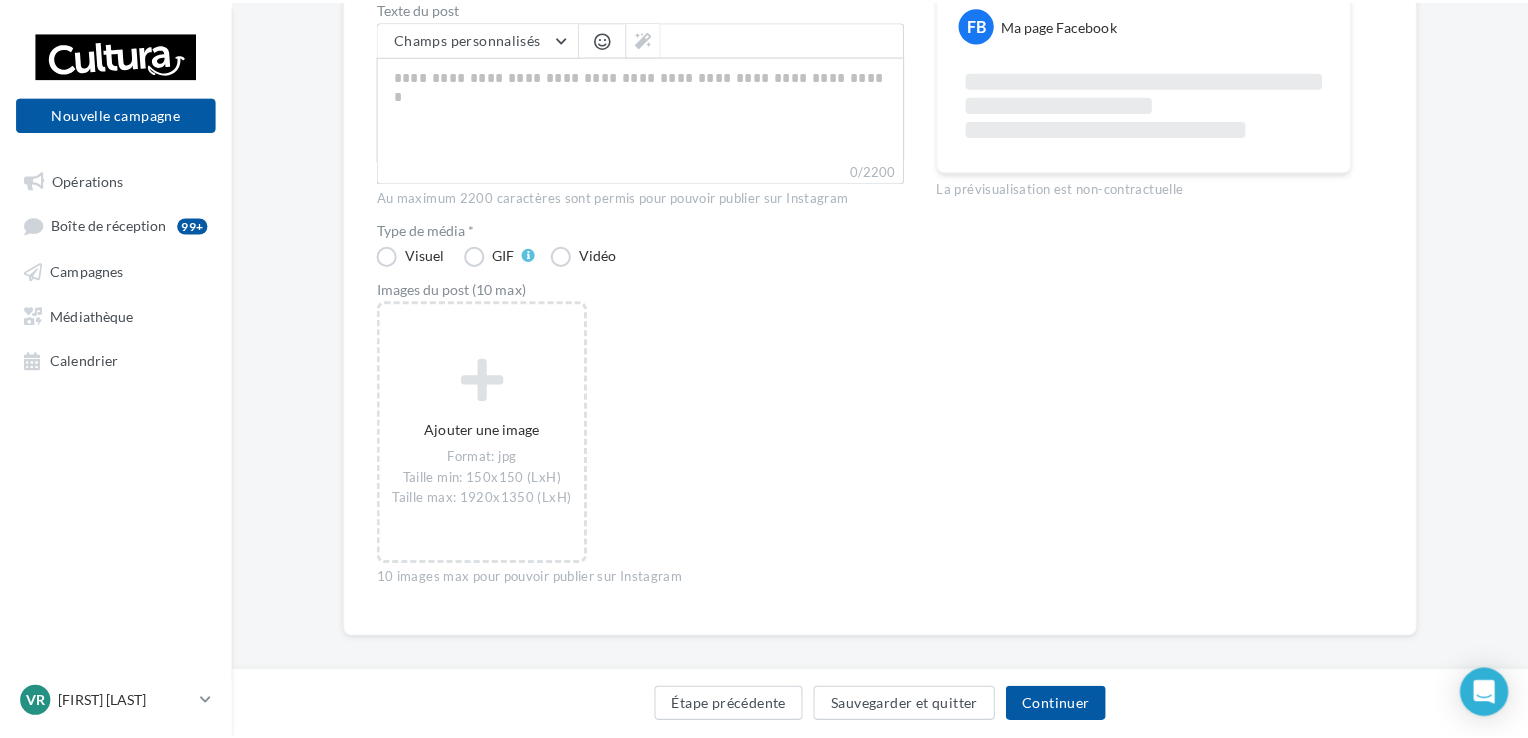 scroll, scrollTop: 320, scrollLeft: 0, axis: vertical 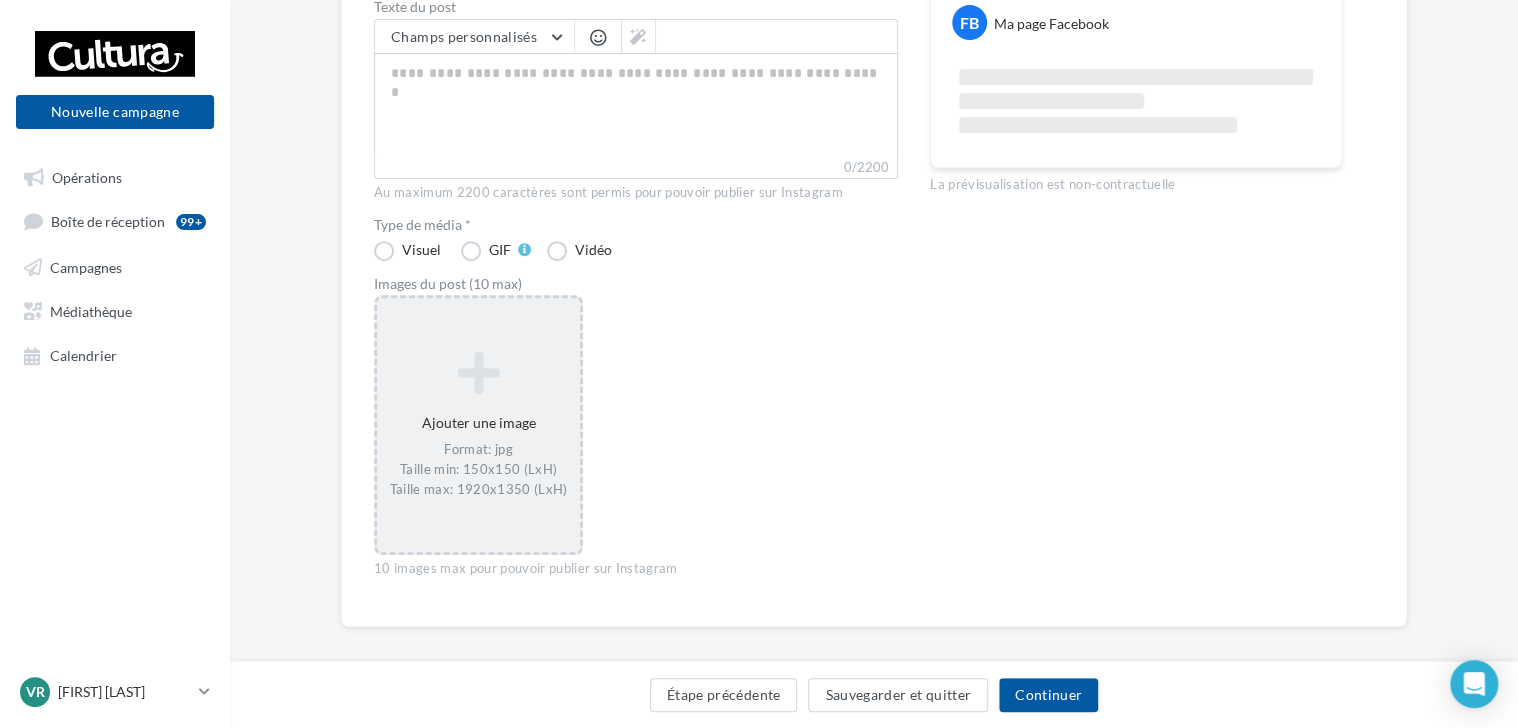 click on "Ajouter une image     Format: jpg   Taille min: 150x150 (LxH)   Taille max: 1920x1350 (LxH)" at bounding box center (478, 425) 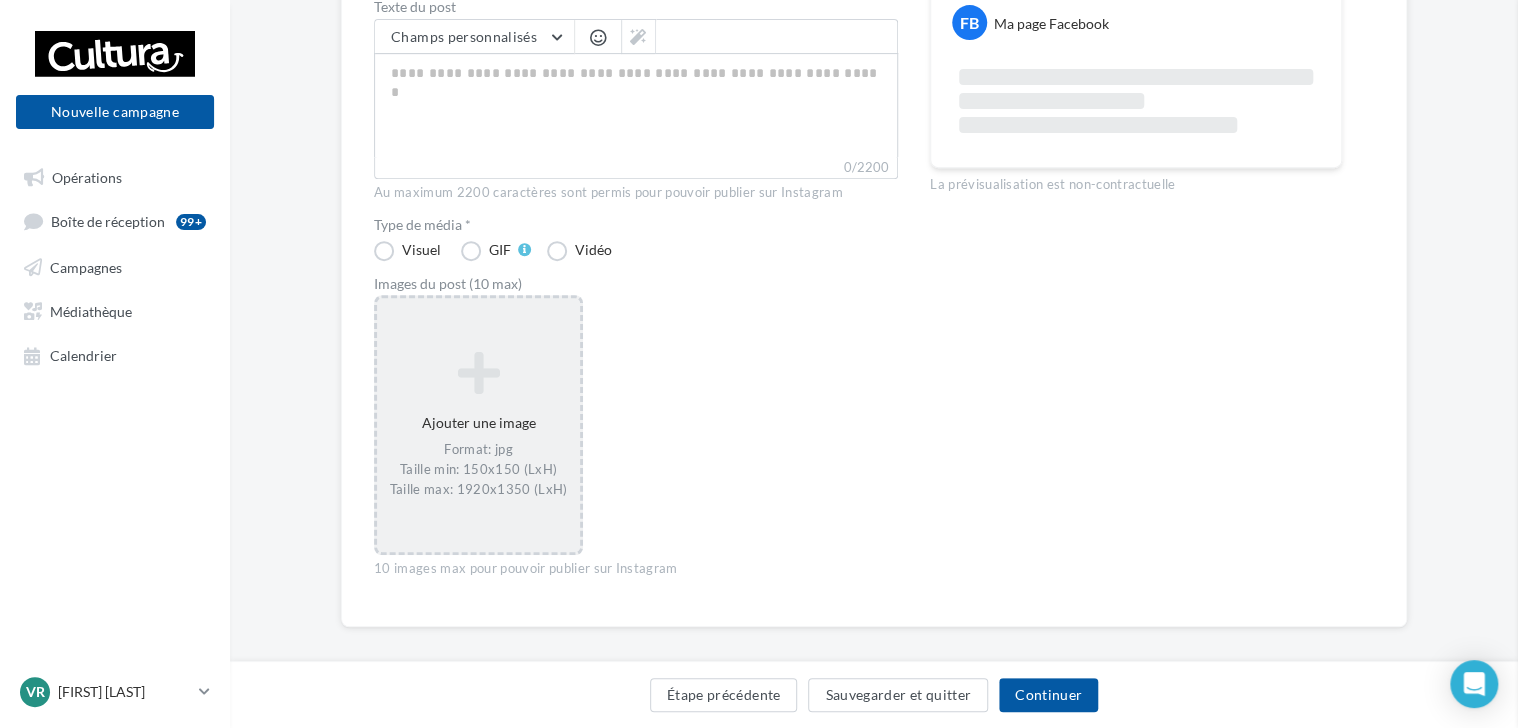 click on "Sélectionner un ou plusieurs fichiers
Consulter les contraintes attendues pour ce type de campagne                   Filtrer par        Réinitialiser
Mes fichiers
Partagés avec moi
Champs de personnalisation
Mes fichiers
Tout sélectionner
Actions                Importer un fichier     Ajouter un dossier    697334 (1)                697334 (1)      OP couleurs - Planning A4.pdf                OP couleurs - Planning A4.pdf       Ajouter un fichier                      1752222710305  Format d'image: jpg                   1752222710305                      1752146101472  Format d'image: jpg                   1752146101472                          1752146599996  Format d'image: jpg                   1752146599996                      1752146592706" at bounding box center [478, 298] 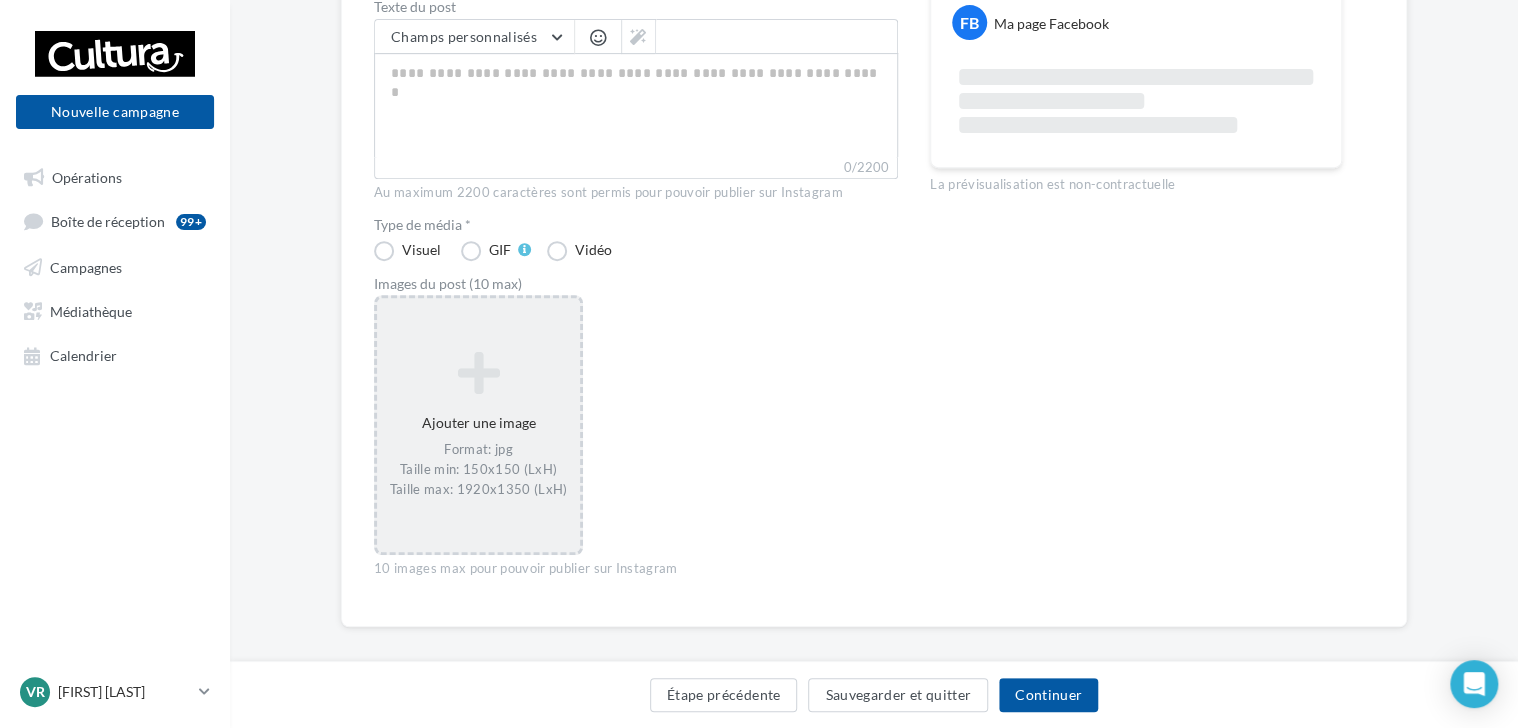 click on "Ajouter une image     Format: jpg   Taille min: 150x150 (LxH)   Taille max: 1920x1350 (LxH)" at bounding box center (478, 425) 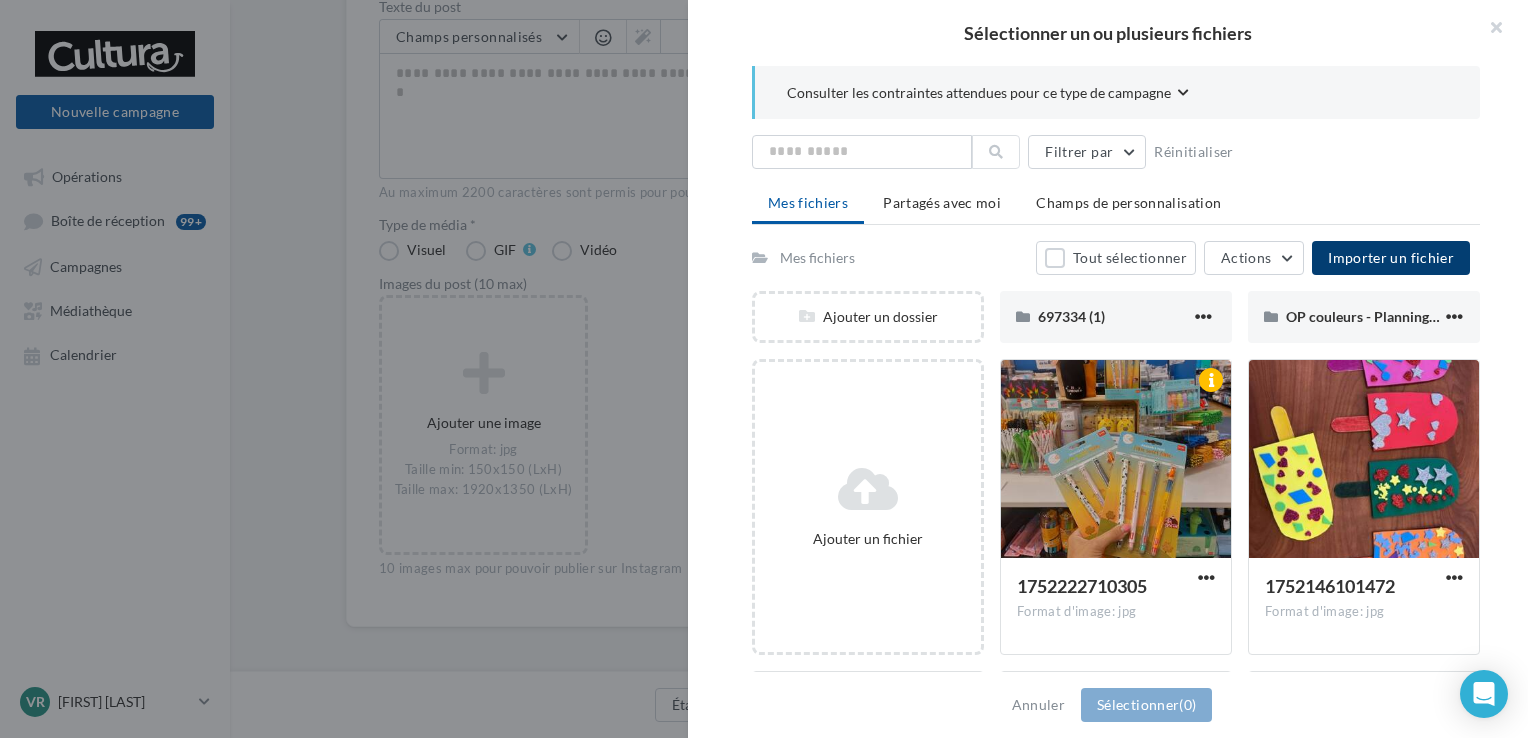 click on "Importer un fichier" at bounding box center (1391, 258) 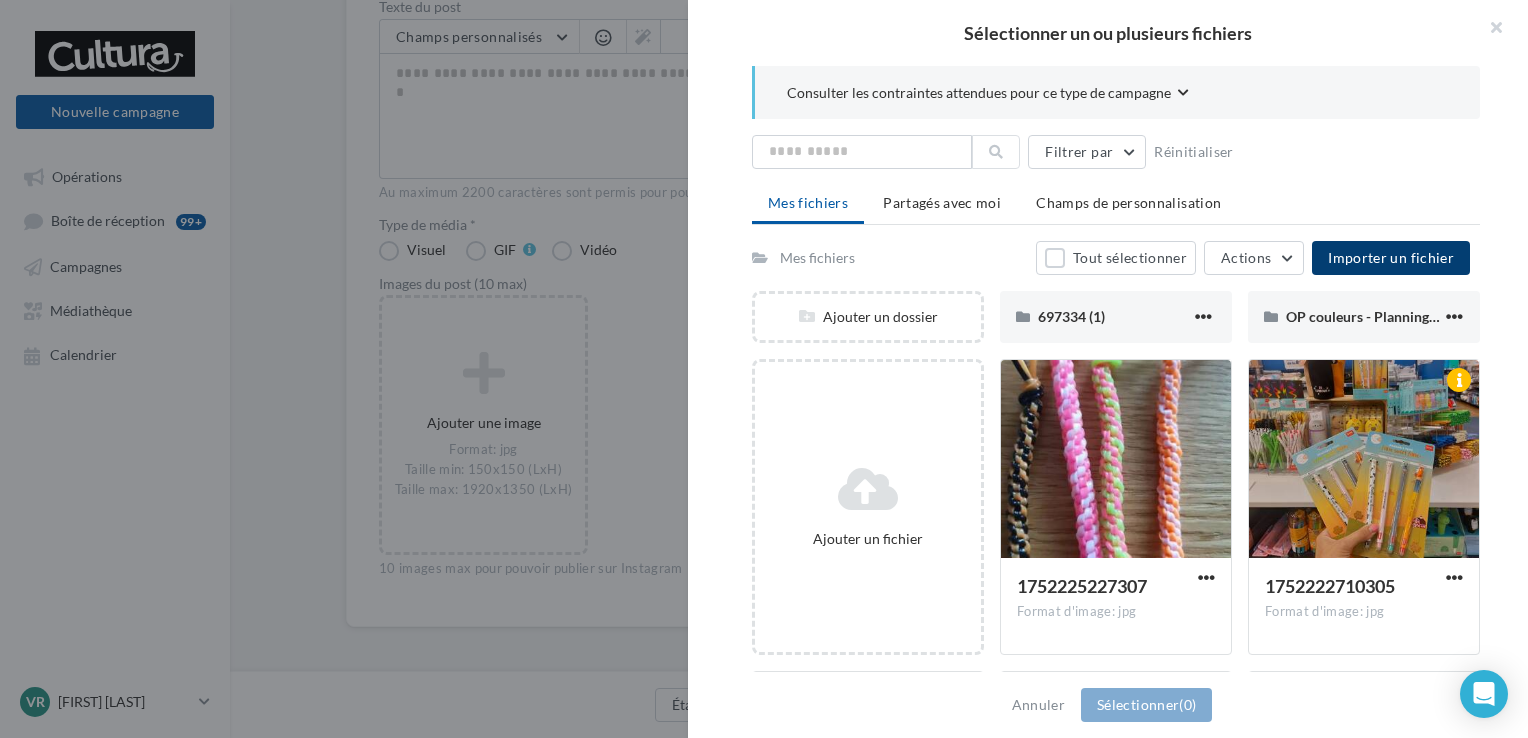 click on "Importer un fichier" at bounding box center (1391, 257) 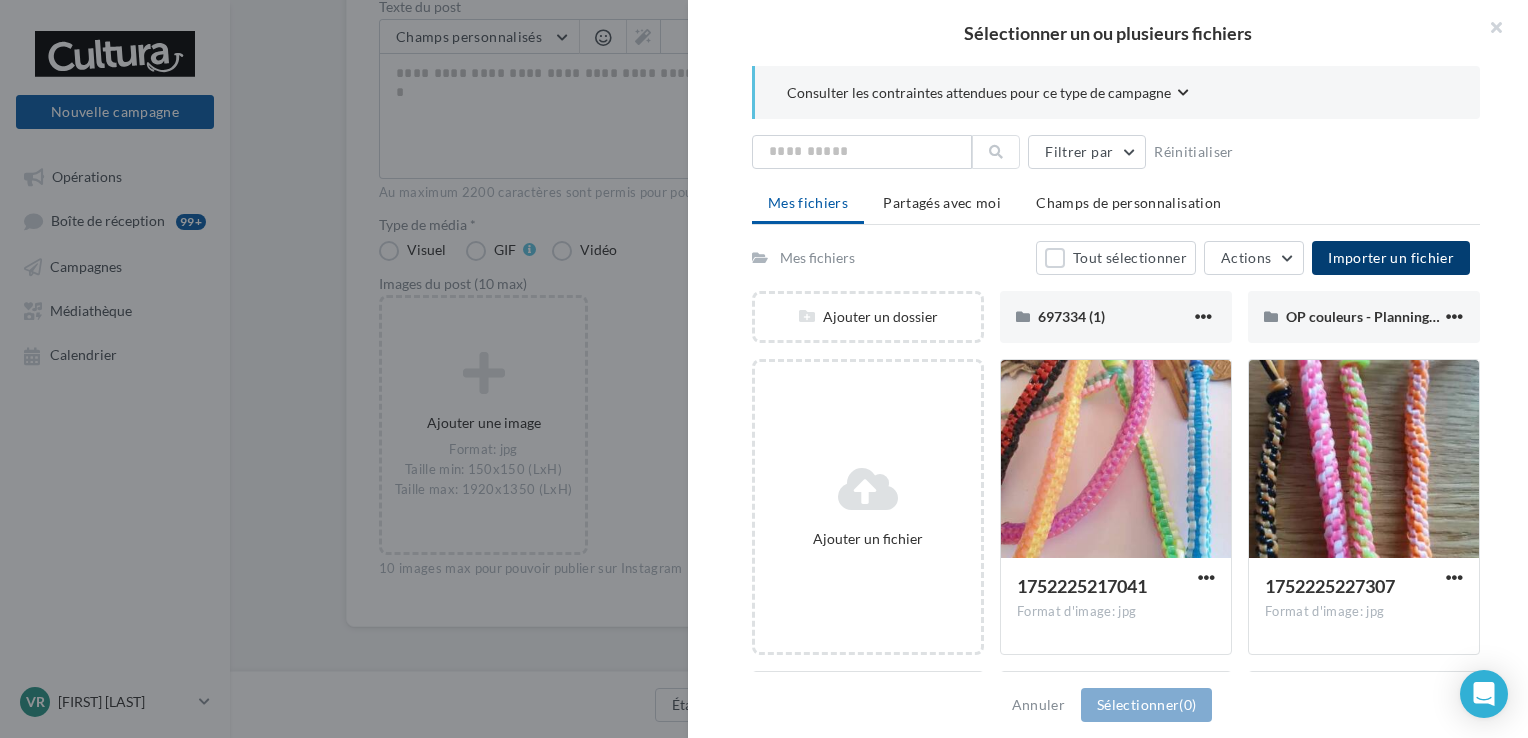 click on "Importer un fichier" at bounding box center [1391, 257] 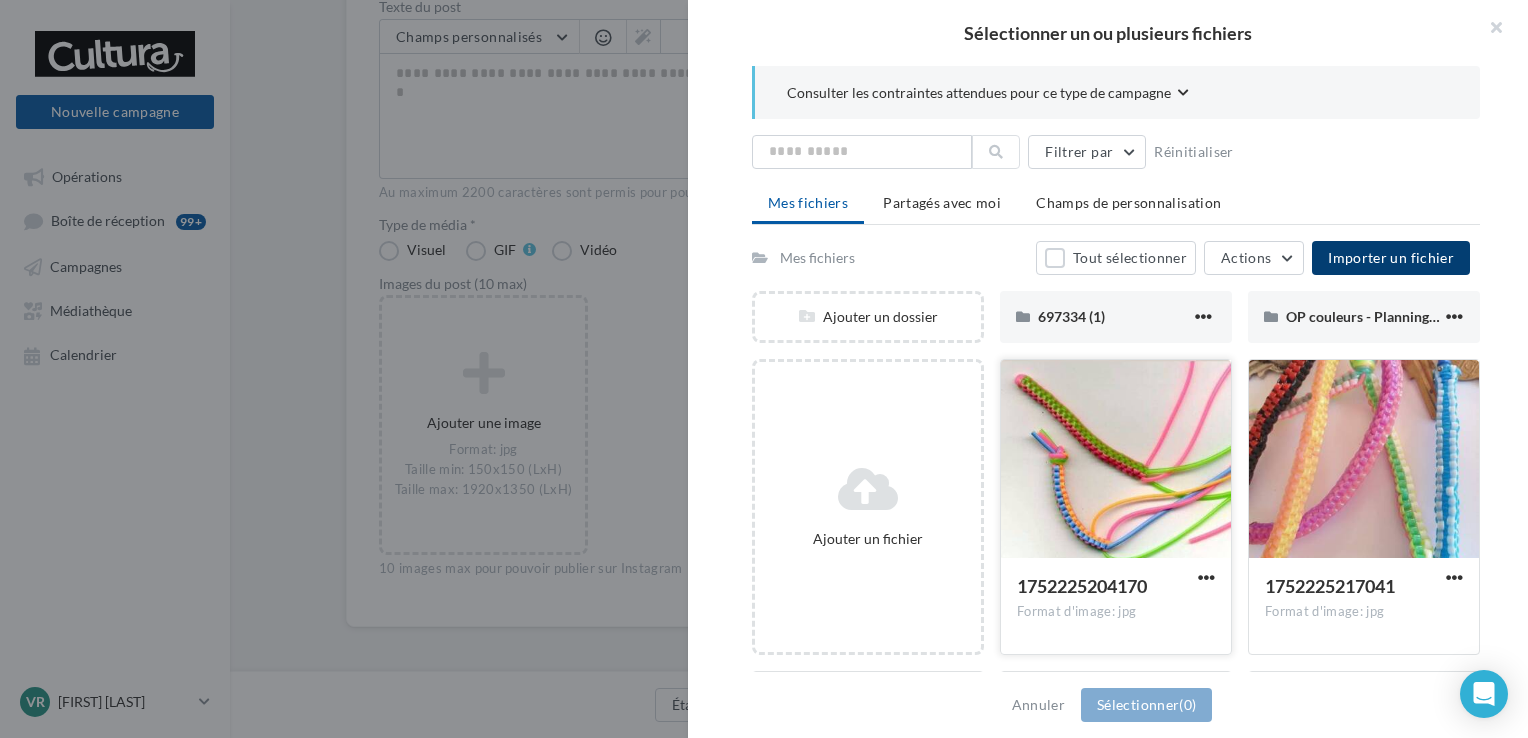 click at bounding box center (1116, 460) 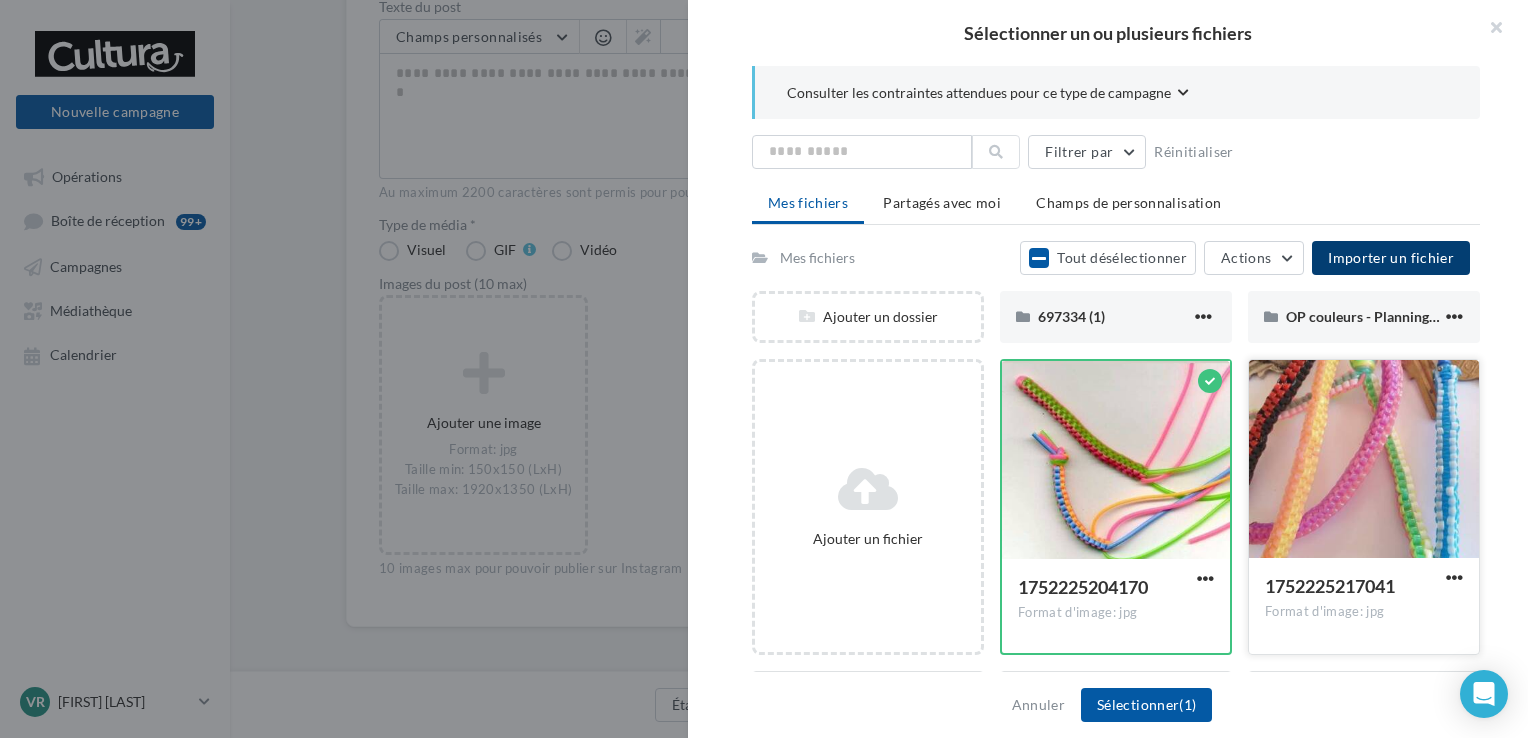 click at bounding box center (1364, 460) 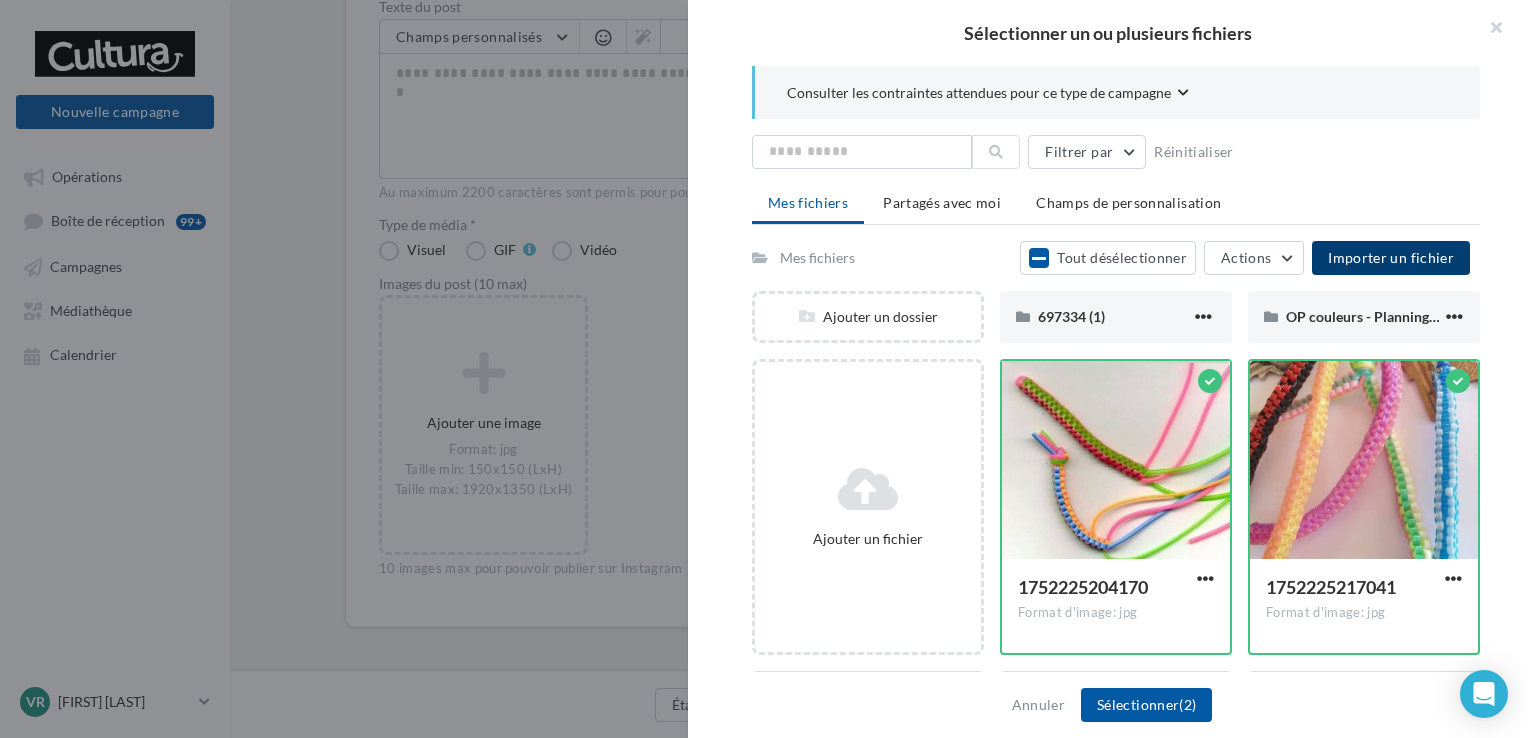 drag, startPoint x: 1475, startPoint y: 328, endPoint x: 1525, endPoint y: 326, distance: 50.039986 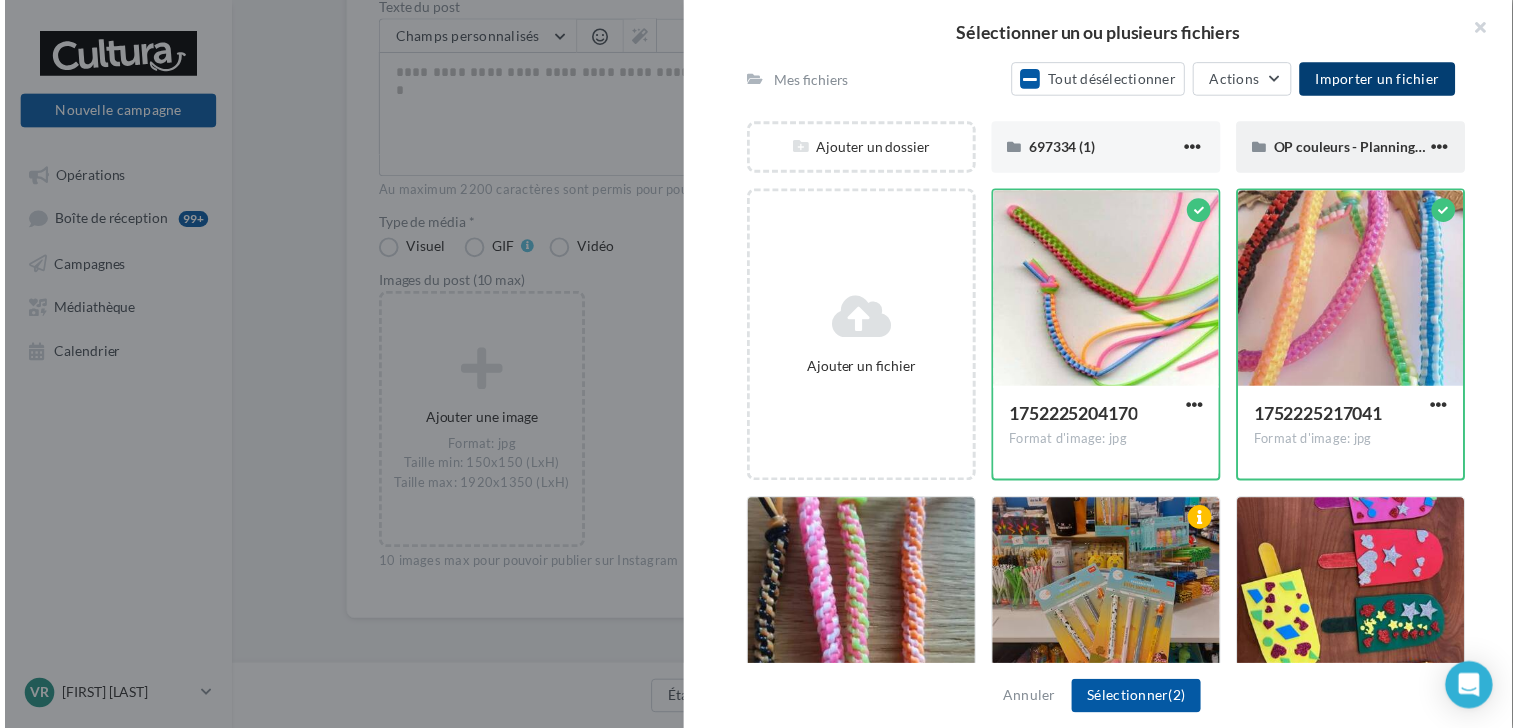 scroll, scrollTop: 292, scrollLeft: 0, axis: vertical 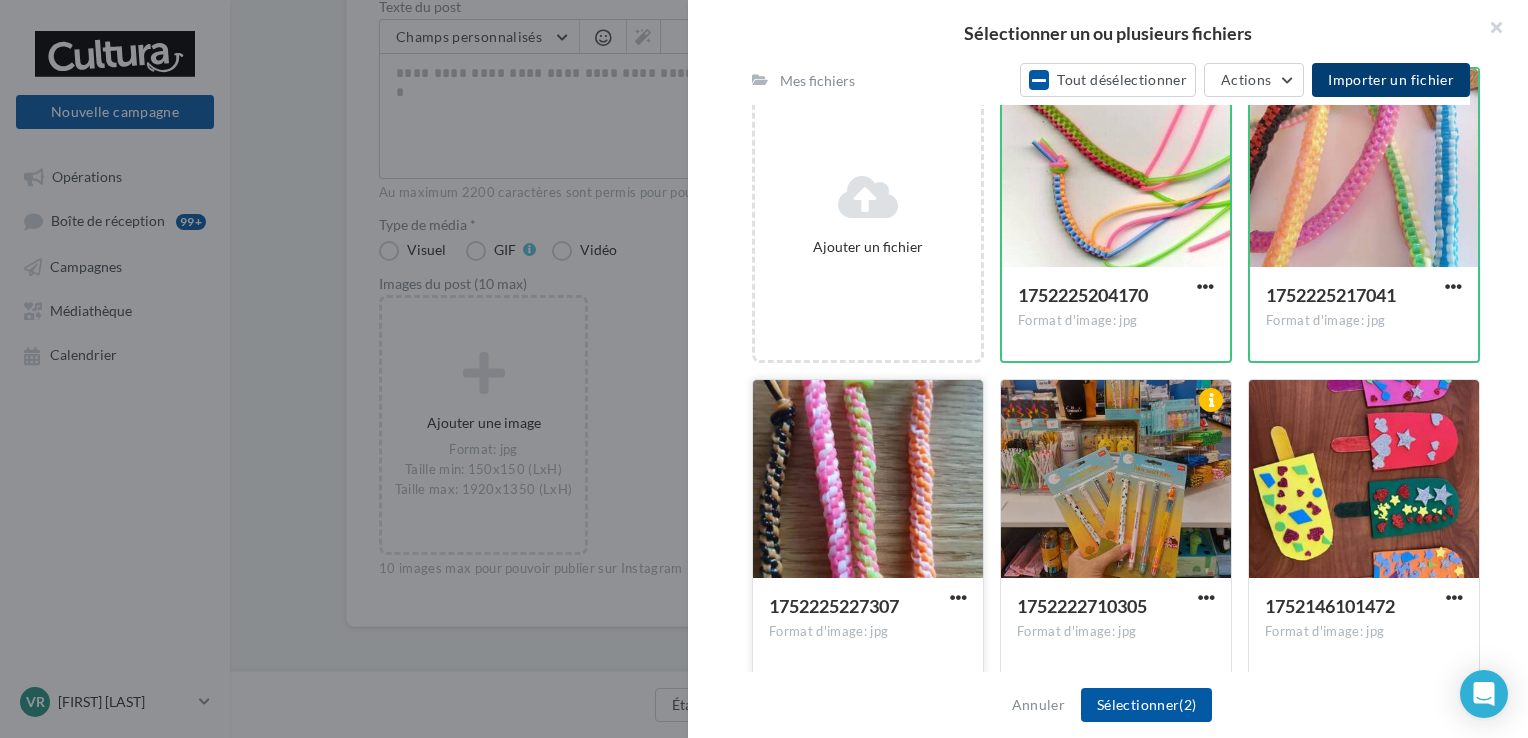 drag, startPoint x: 912, startPoint y: 471, endPoint x: 821, endPoint y: 482, distance: 91.66242 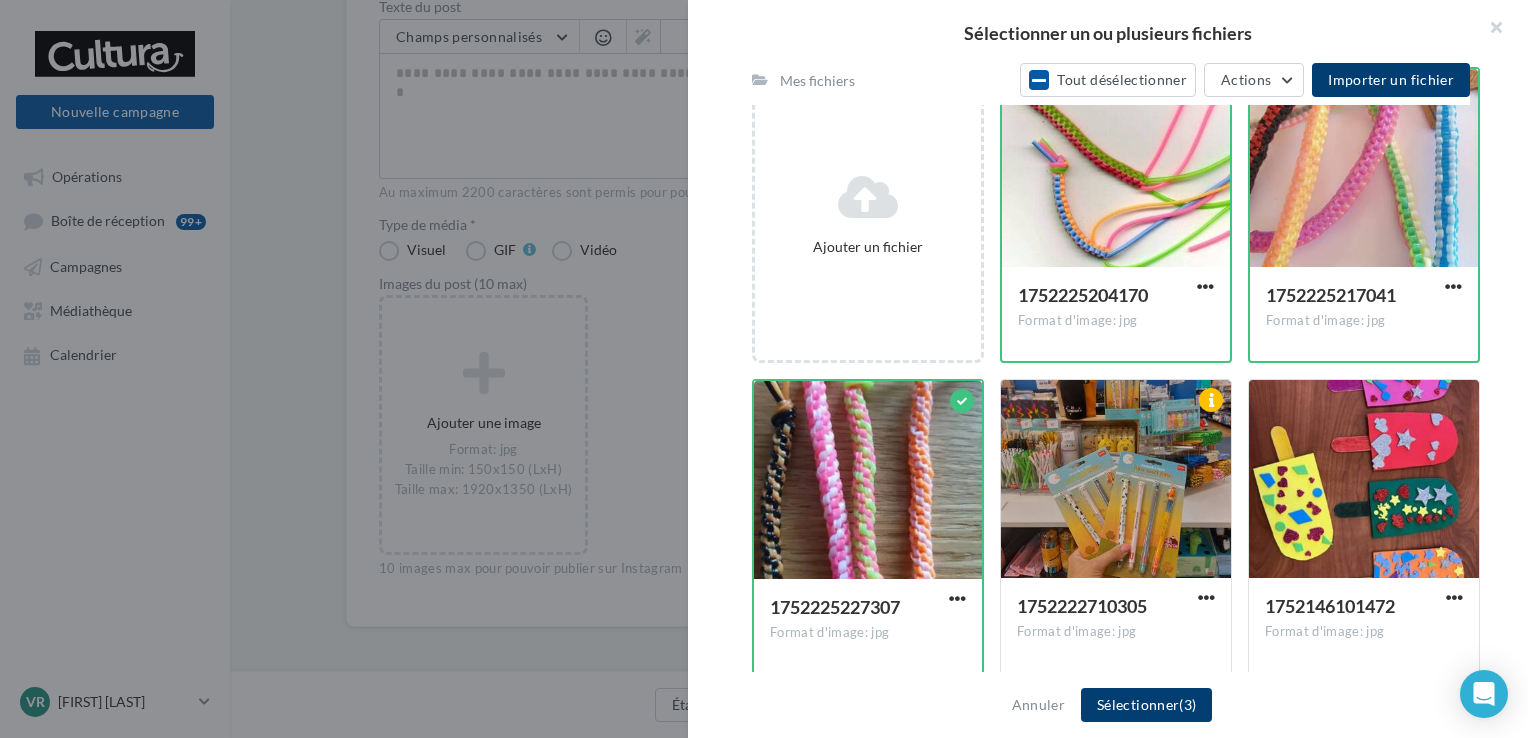 click on "Sélectionner   (3)" at bounding box center [1146, 705] 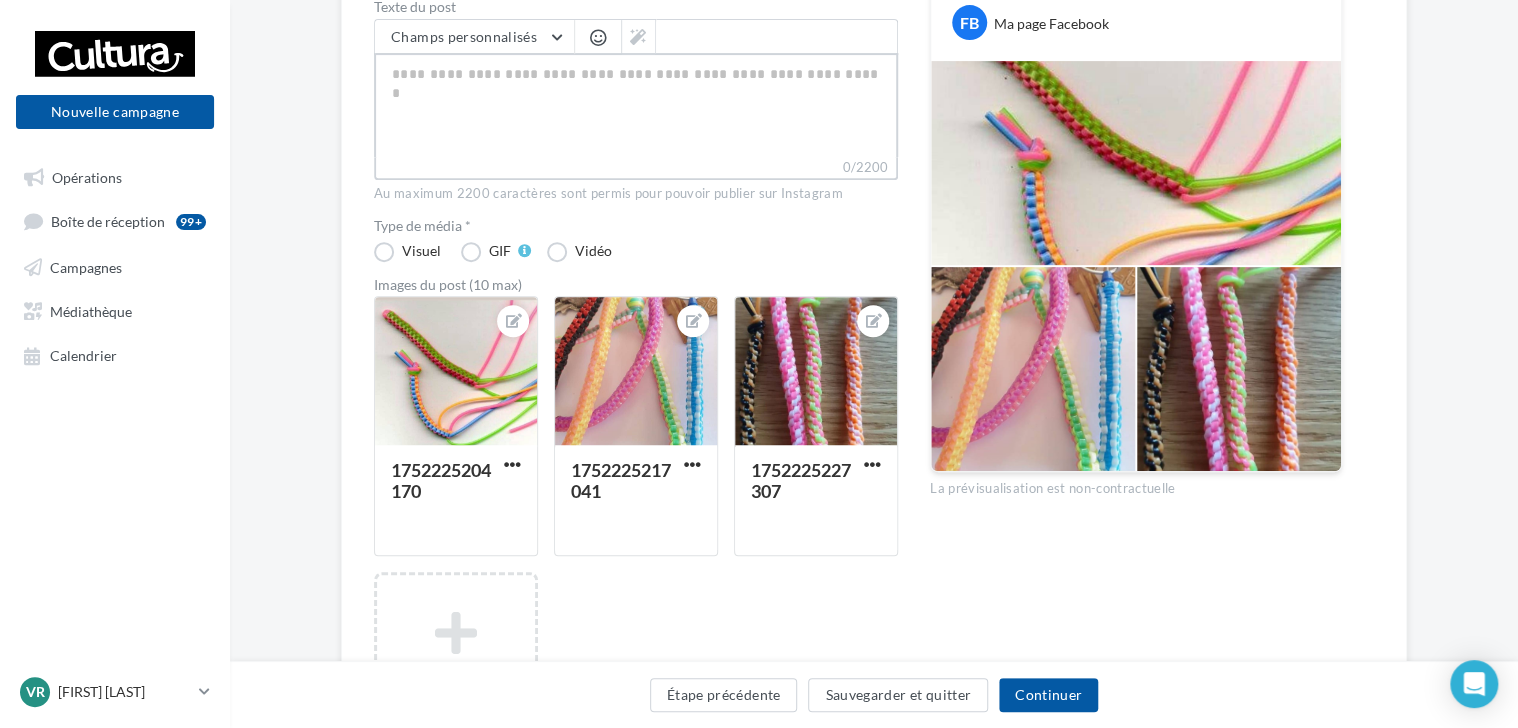 click on "0/2200" at bounding box center (636, 105) 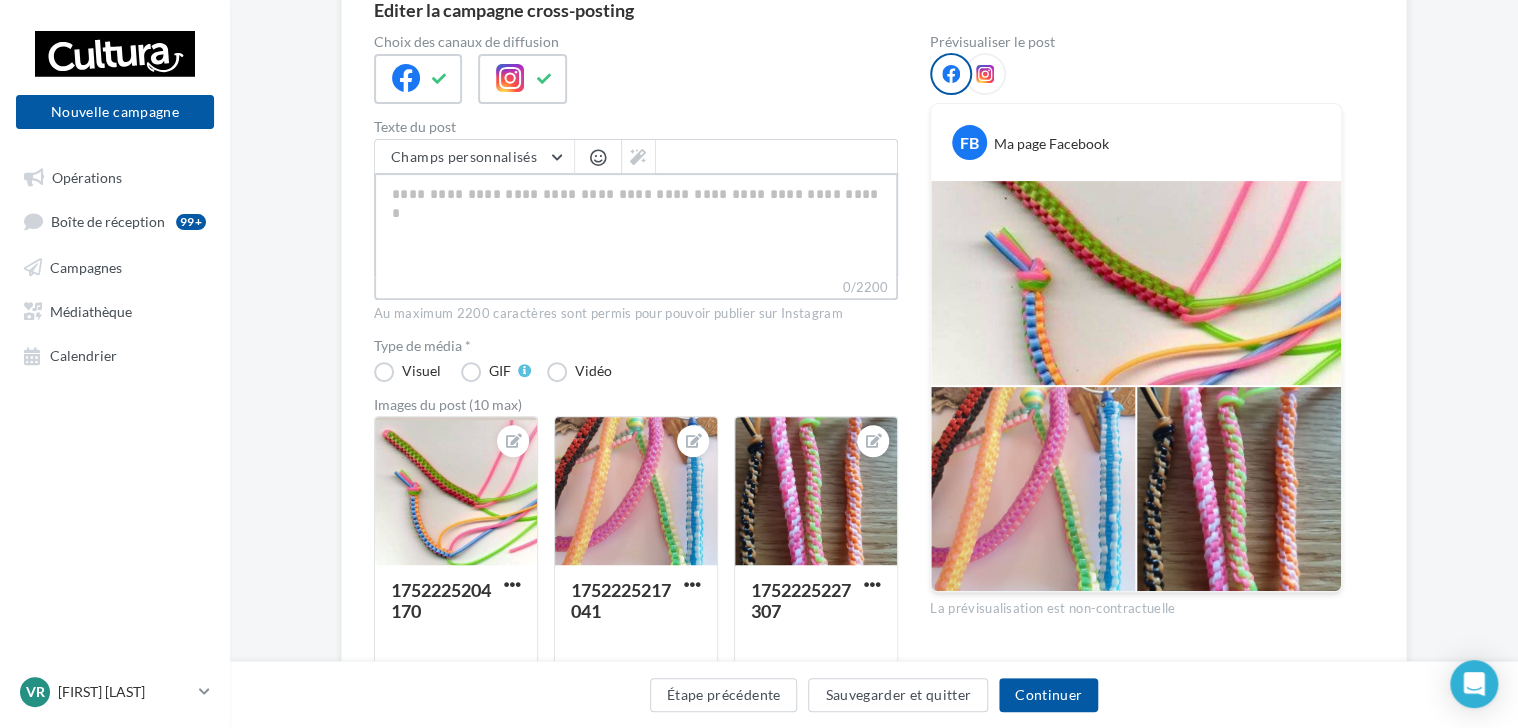 scroll, scrollTop: 207, scrollLeft: 0, axis: vertical 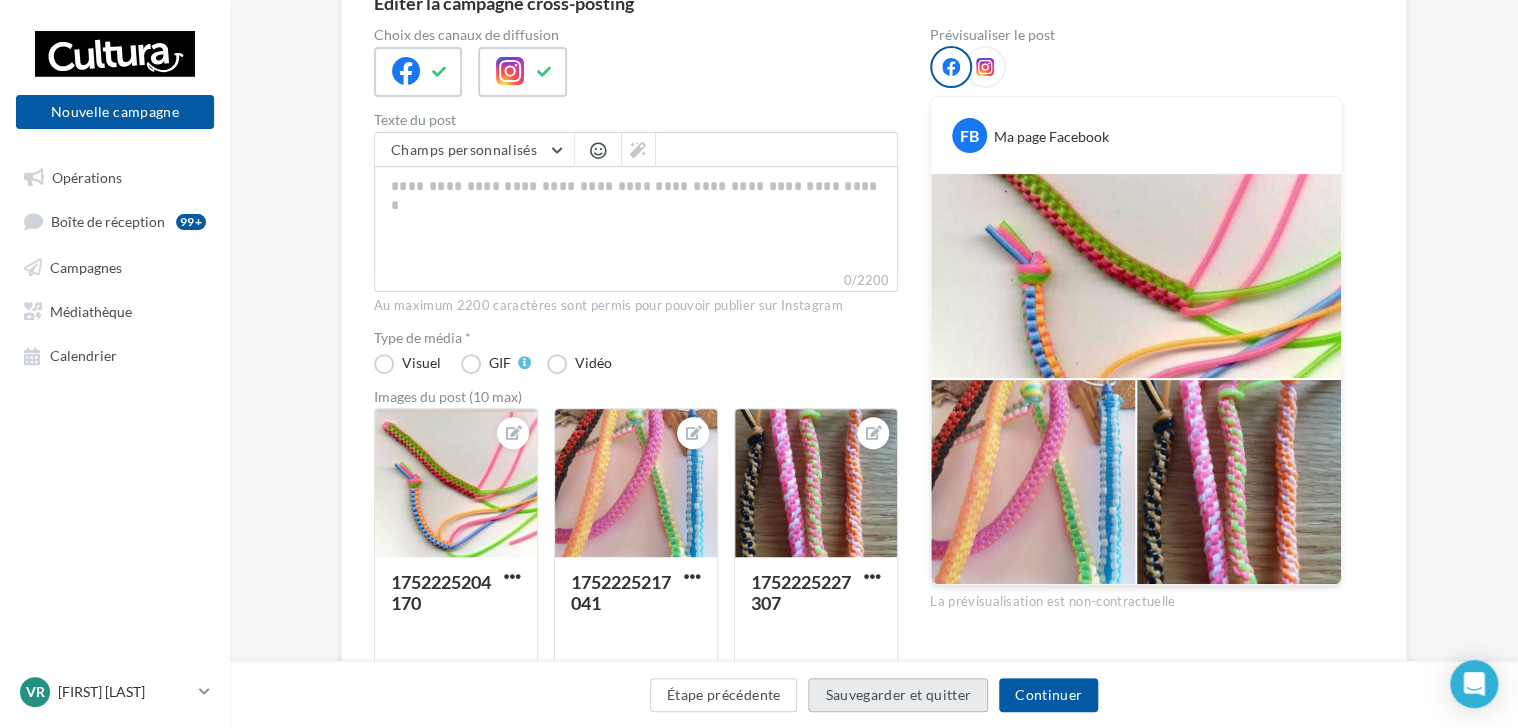 click on "Sauvegarder et quitter" at bounding box center [898, 695] 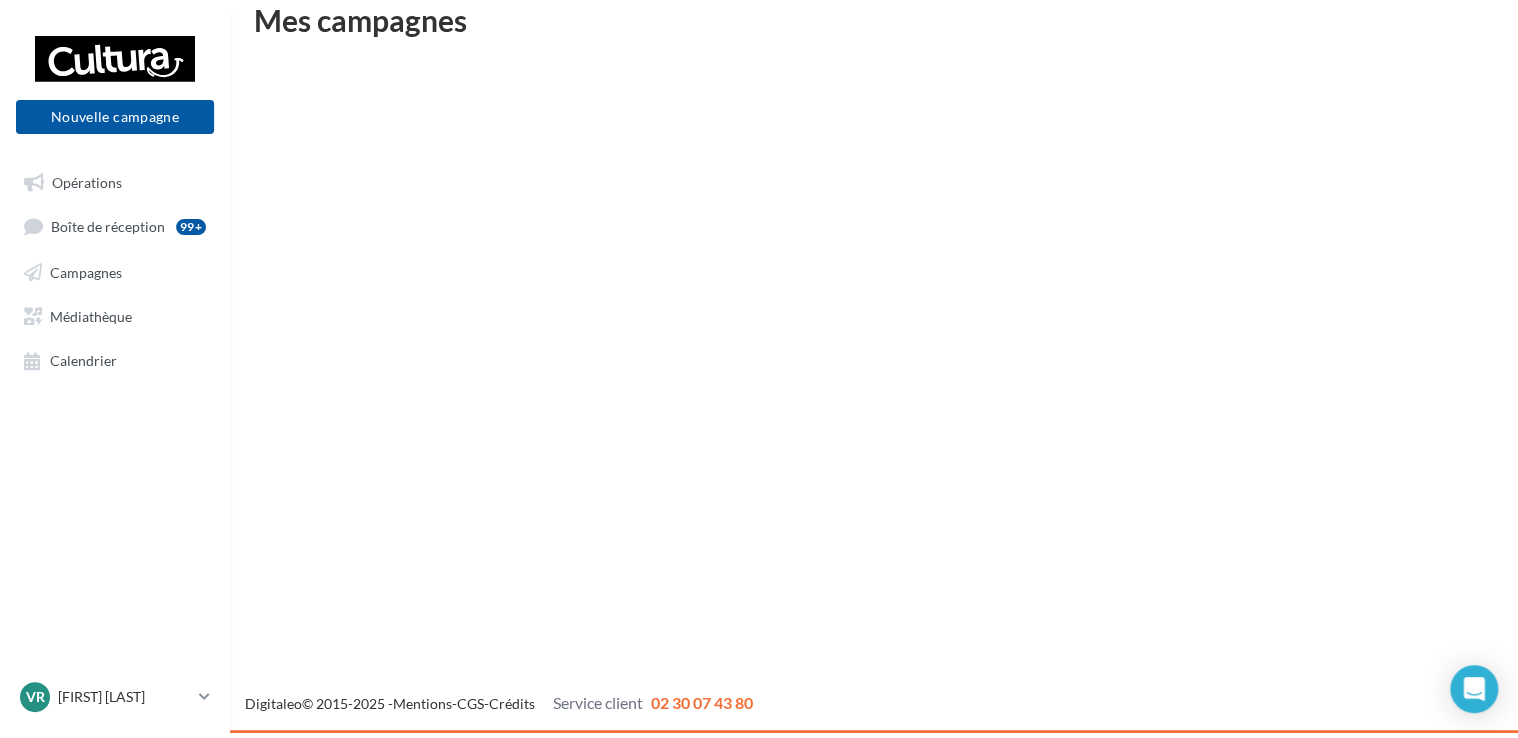 scroll, scrollTop: 32, scrollLeft: 0, axis: vertical 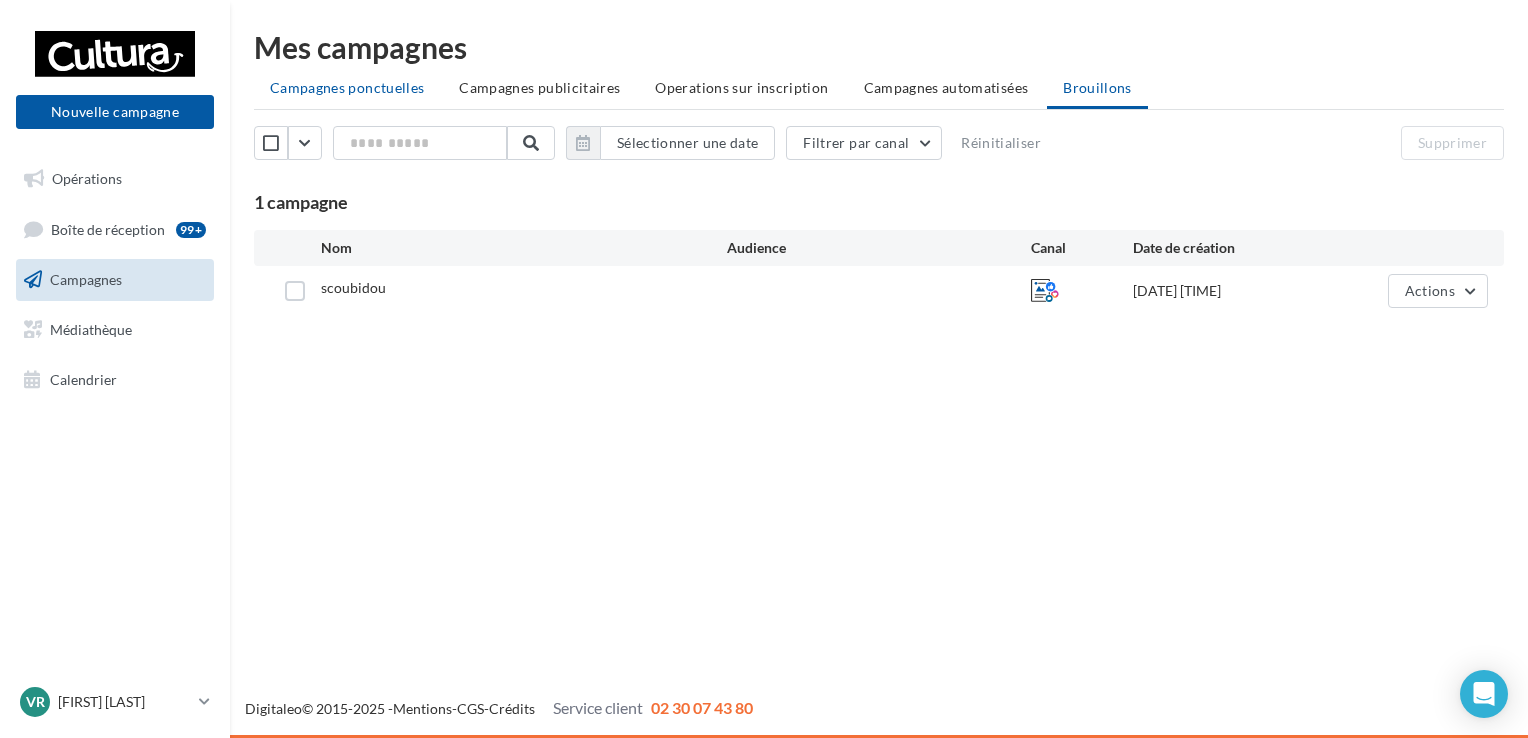 click on "Campagnes ponctuelles" at bounding box center (347, 87) 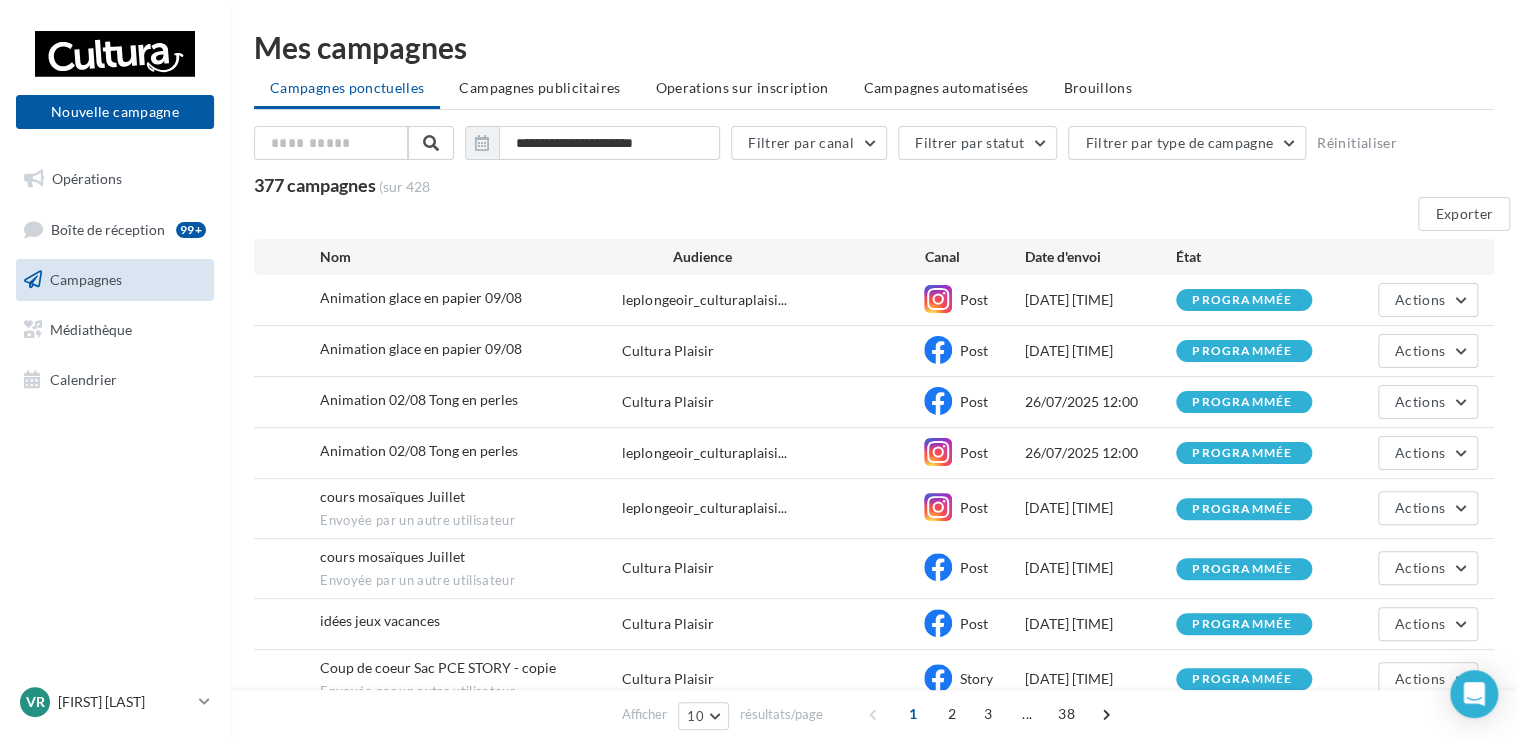 scroll, scrollTop: 74, scrollLeft: 0, axis: vertical 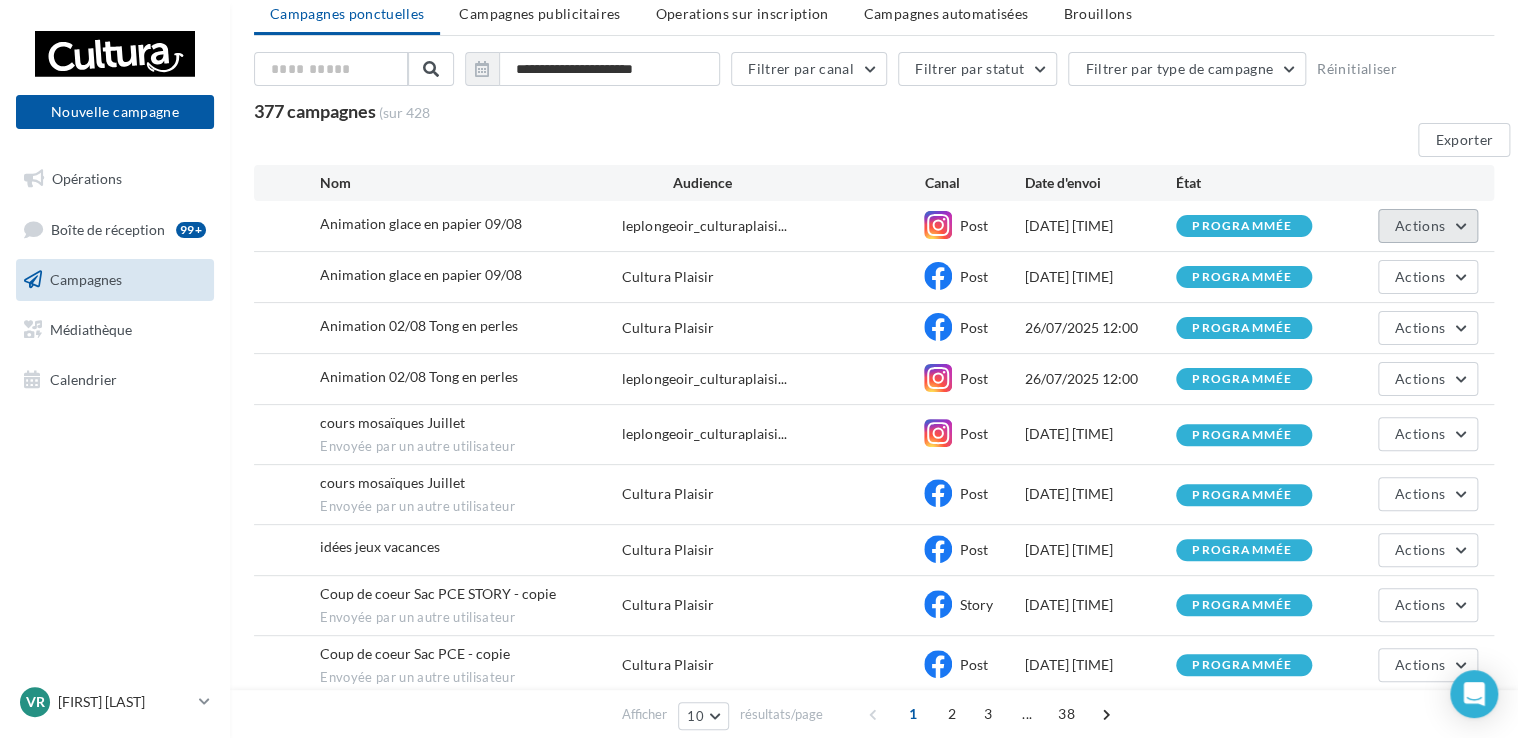 click on "Actions" at bounding box center (1420, 225) 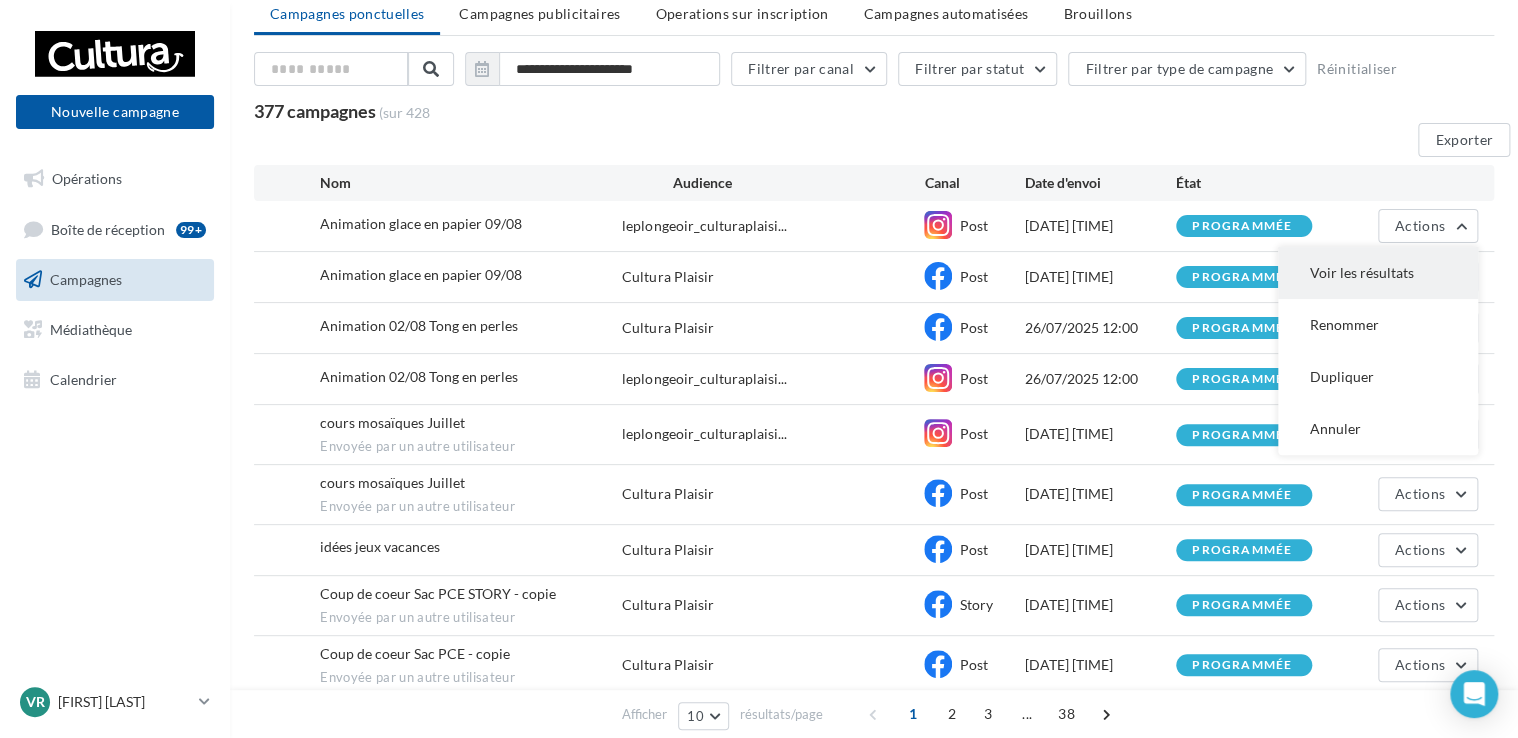 click on "Voir les résultats" at bounding box center [1378, 273] 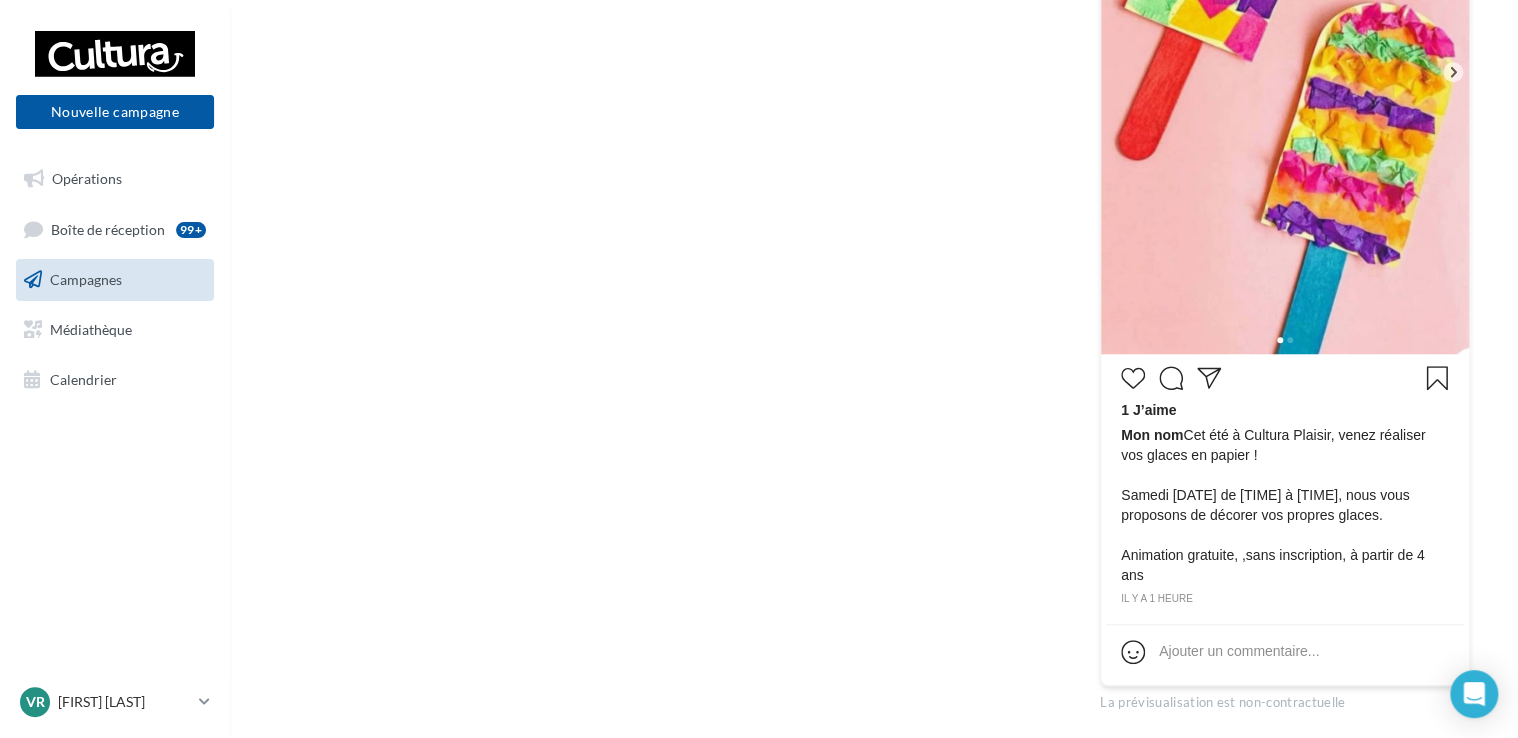 scroll, scrollTop: 743, scrollLeft: 0, axis: vertical 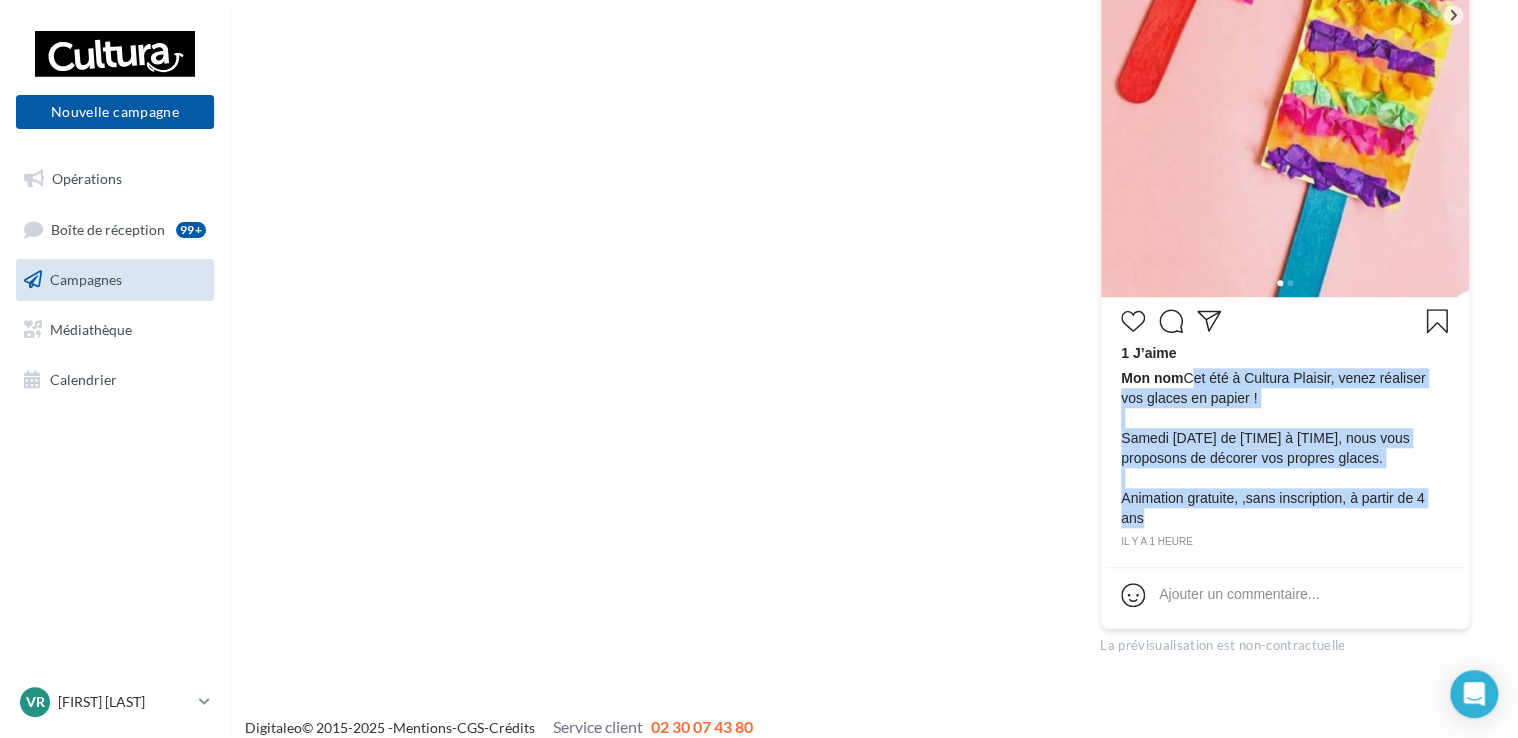 drag, startPoint x: 1186, startPoint y: 375, endPoint x: 1457, endPoint y: 498, distance: 297.60712 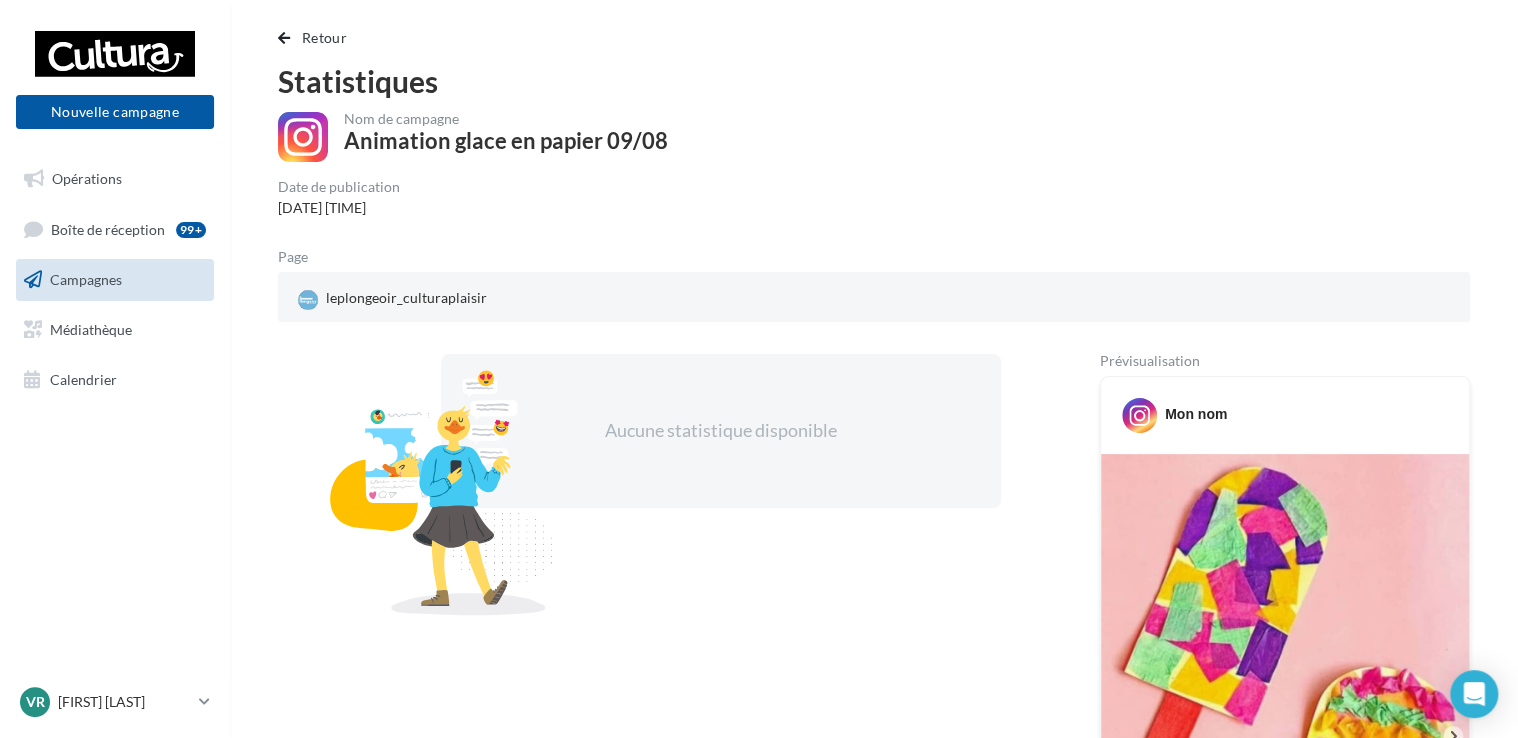 scroll, scrollTop: 0, scrollLeft: 0, axis: both 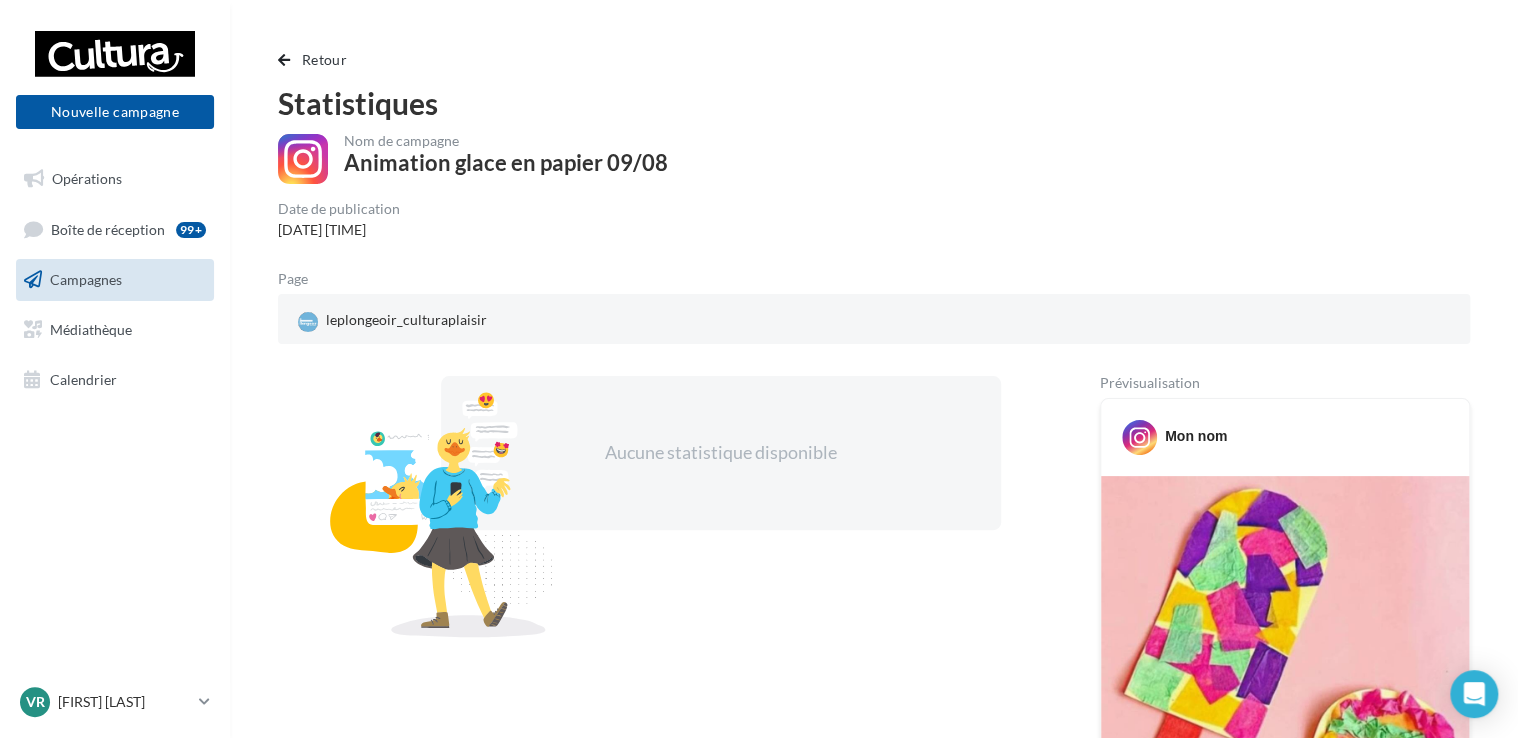 click on "Retour
Statistiques
Nom de campagne   Animation glace en papier 09/08           Date de publication   02/08/2025 12h00          Page
leplongeoir_culturaplaisir
Aucune statistique disponible
Prévisualisation
Mon nom
1 J’aime" at bounding box center [874, 723] 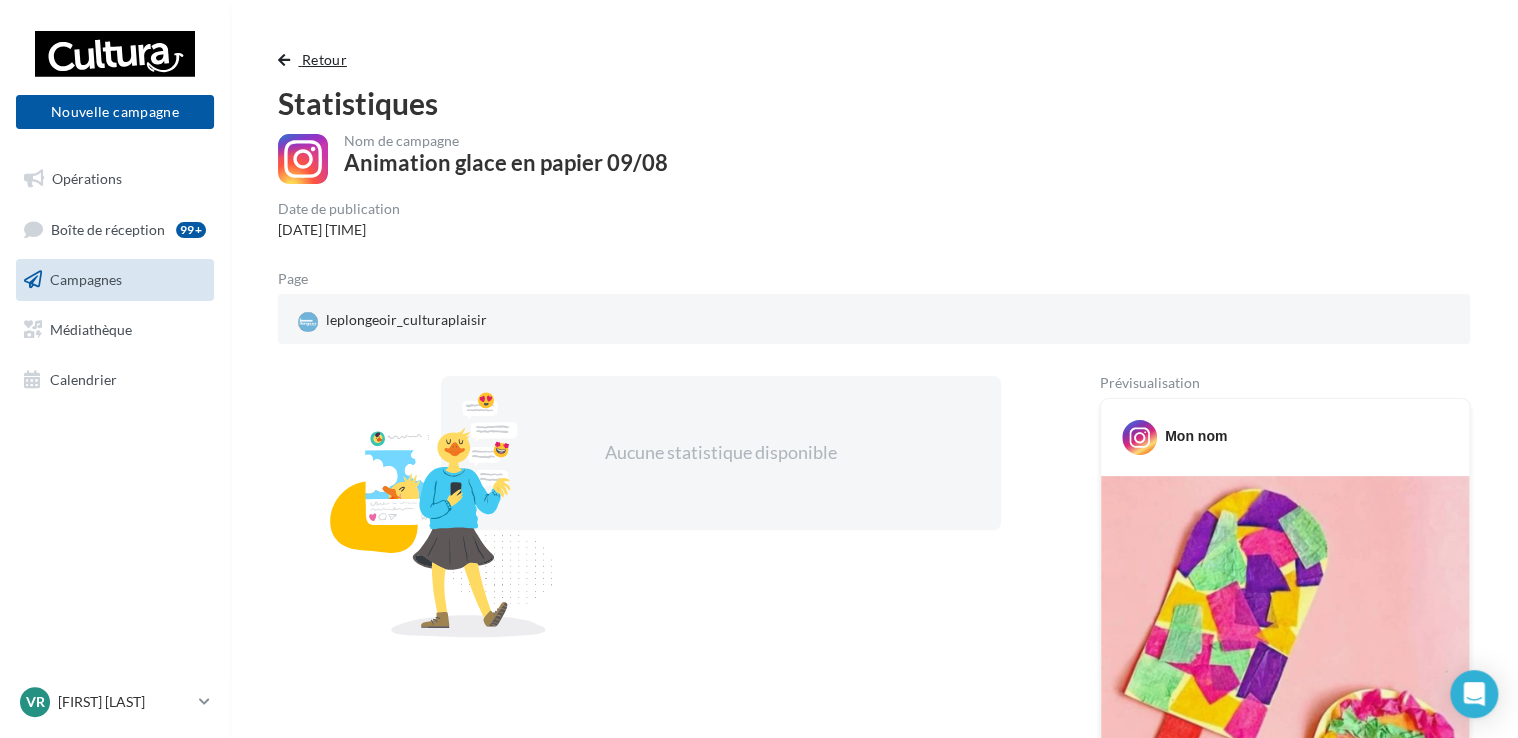 click at bounding box center [284, 60] 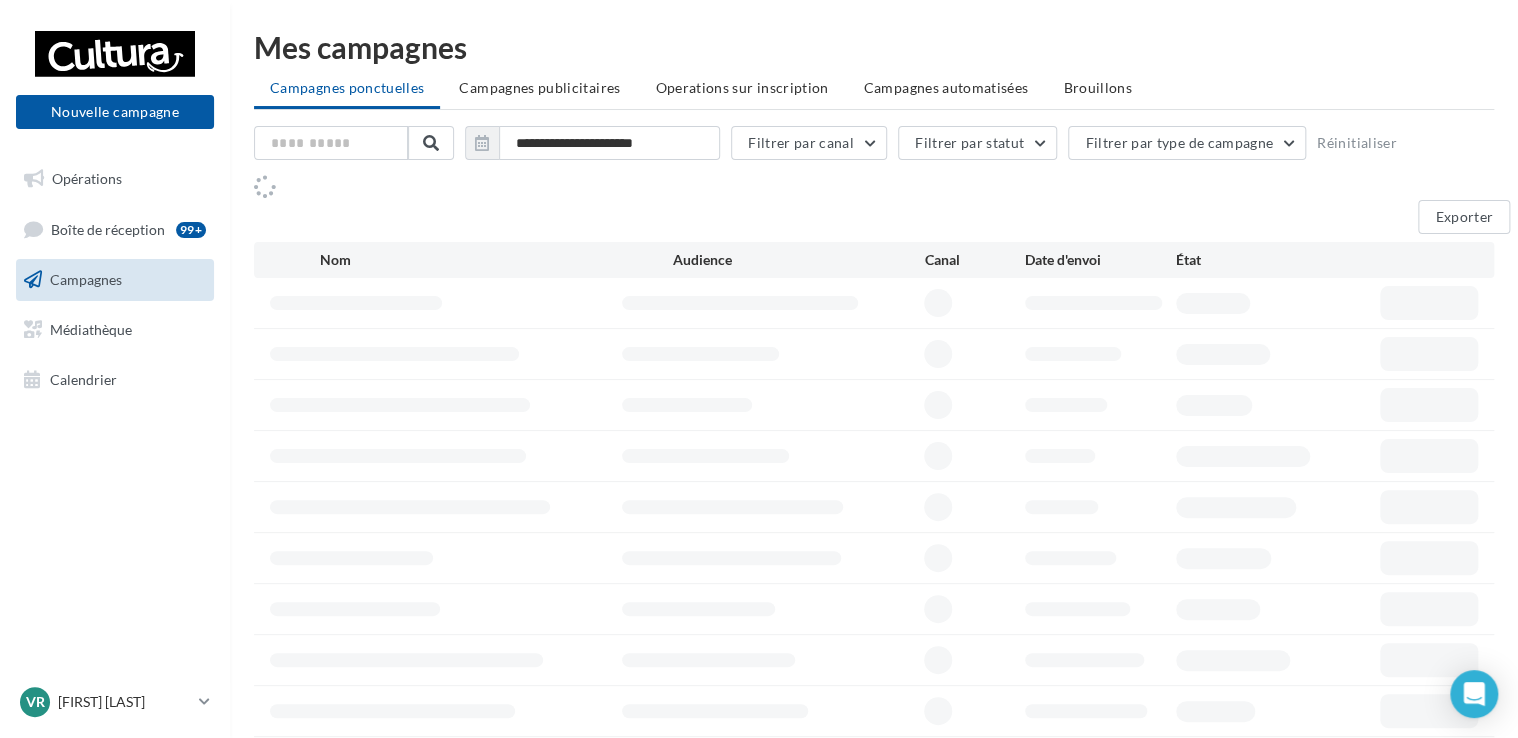 scroll, scrollTop: 74, scrollLeft: 0, axis: vertical 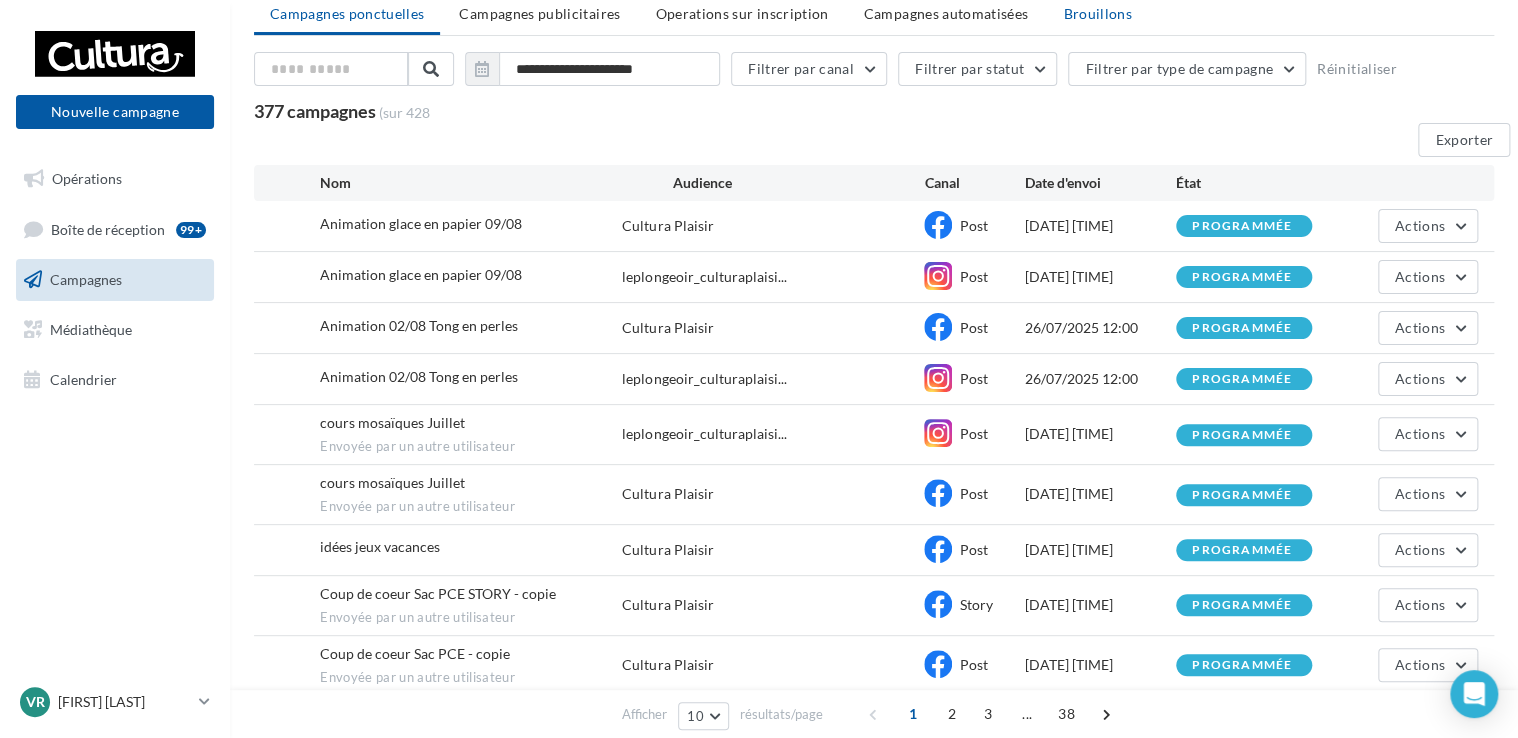 click on "Brouillons" at bounding box center [1097, 13] 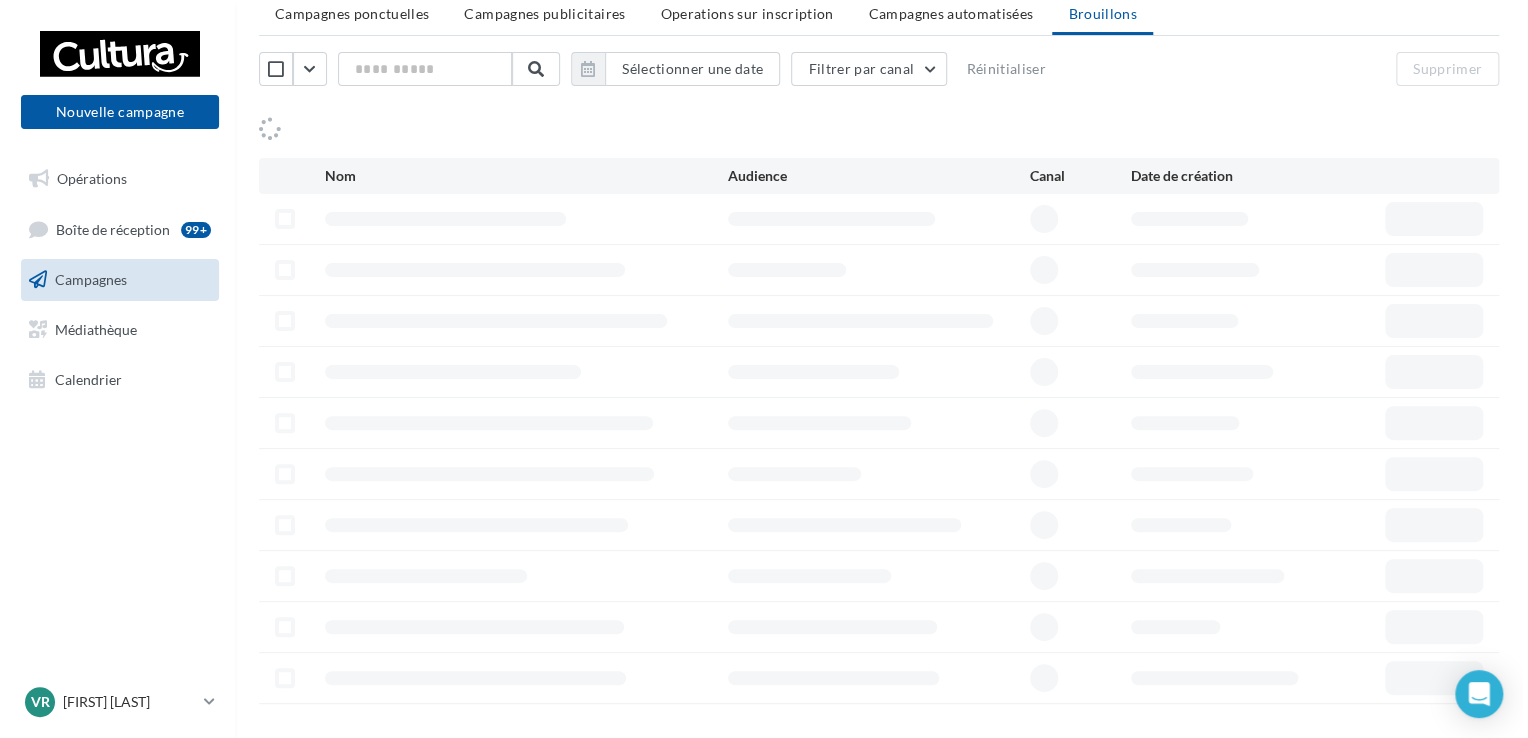 scroll, scrollTop: 0, scrollLeft: 0, axis: both 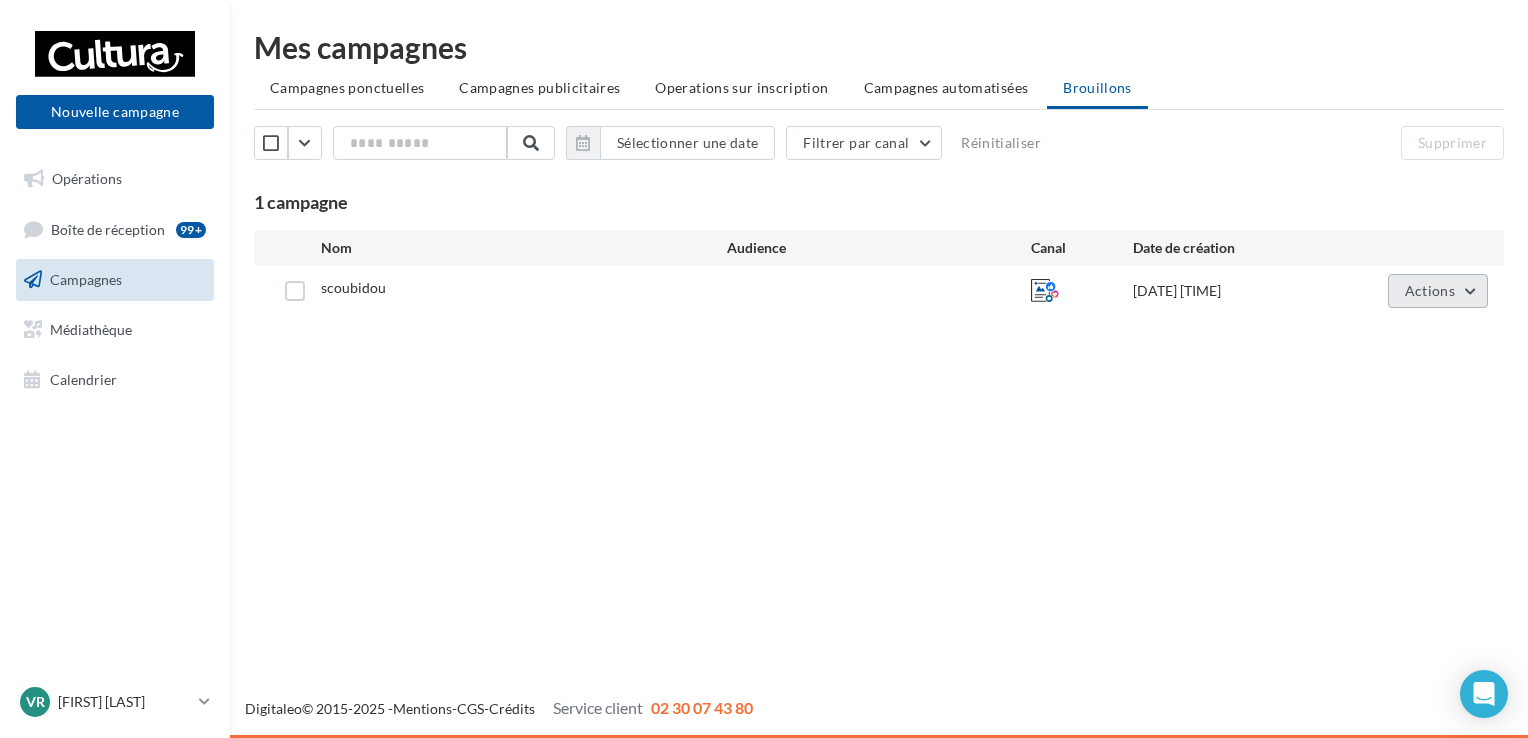 click on "Actions" at bounding box center (1430, 290) 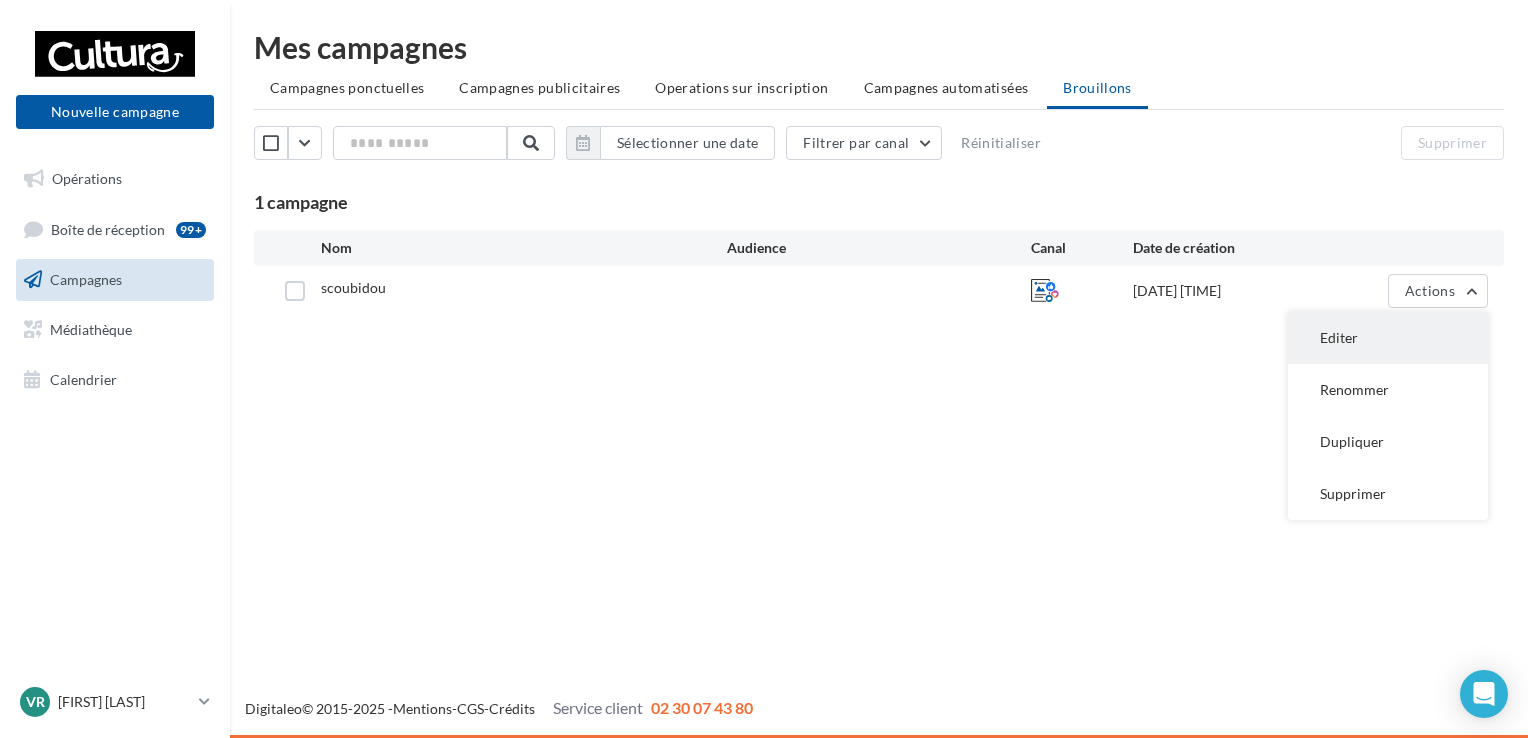 click on "Editer" at bounding box center [1388, 338] 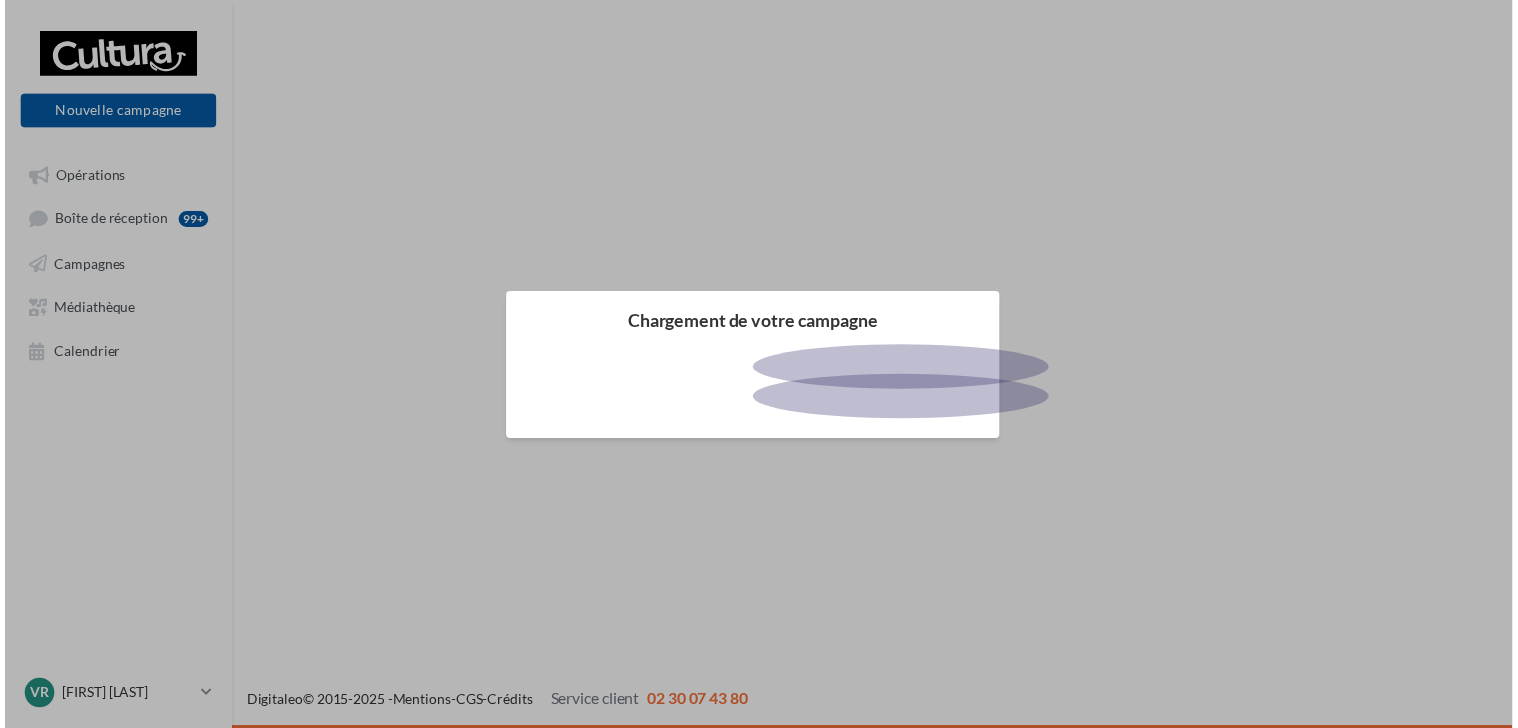 scroll, scrollTop: 0, scrollLeft: 0, axis: both 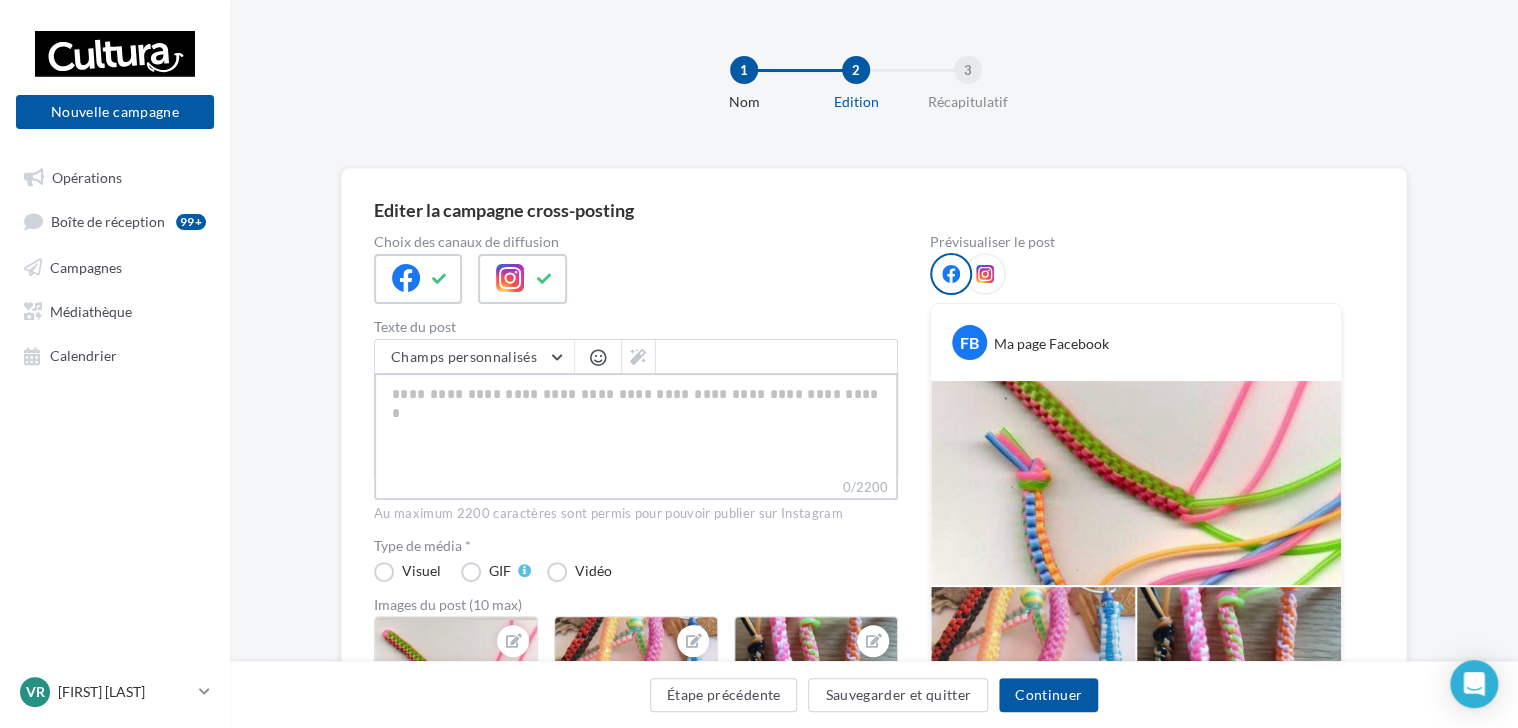 click on "0/2200" at bounding box center (636, 425) 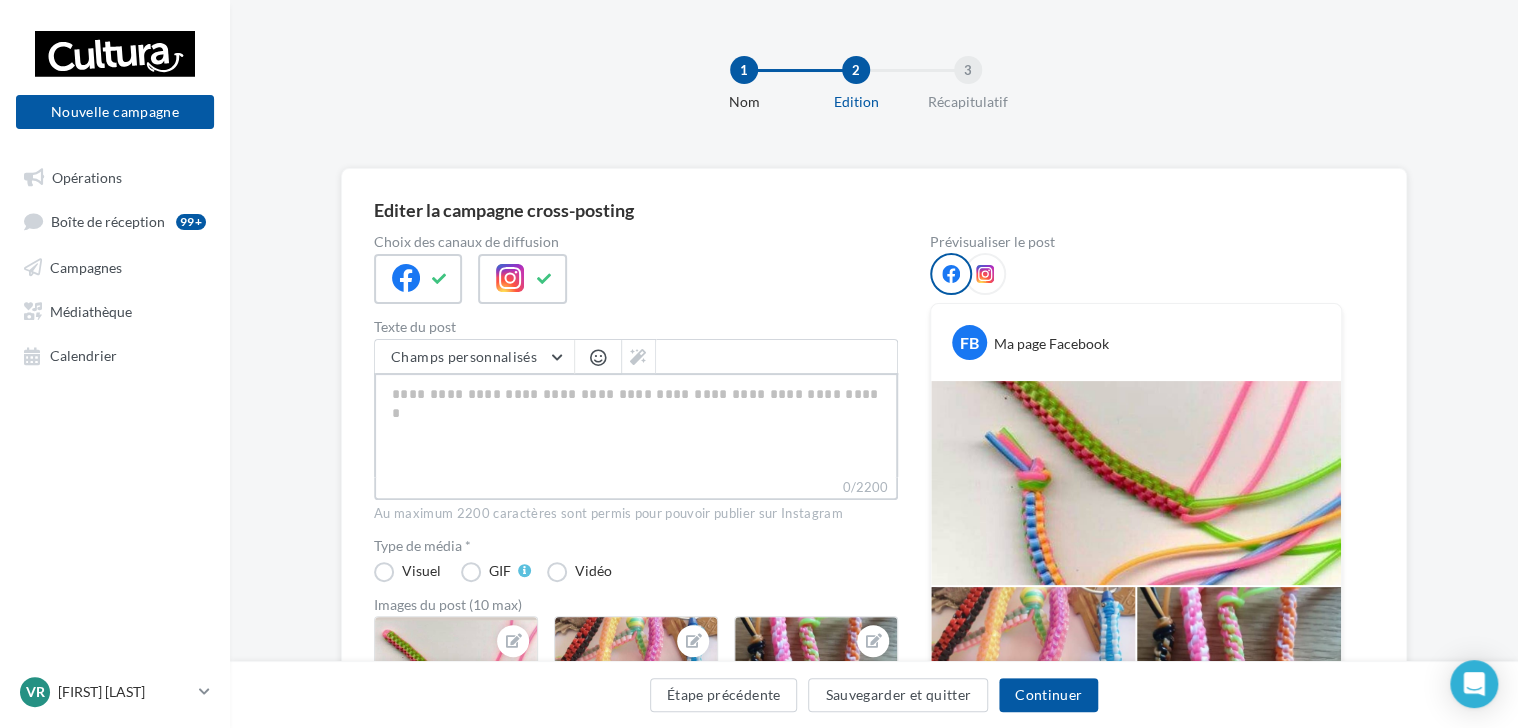 paste on "**********" 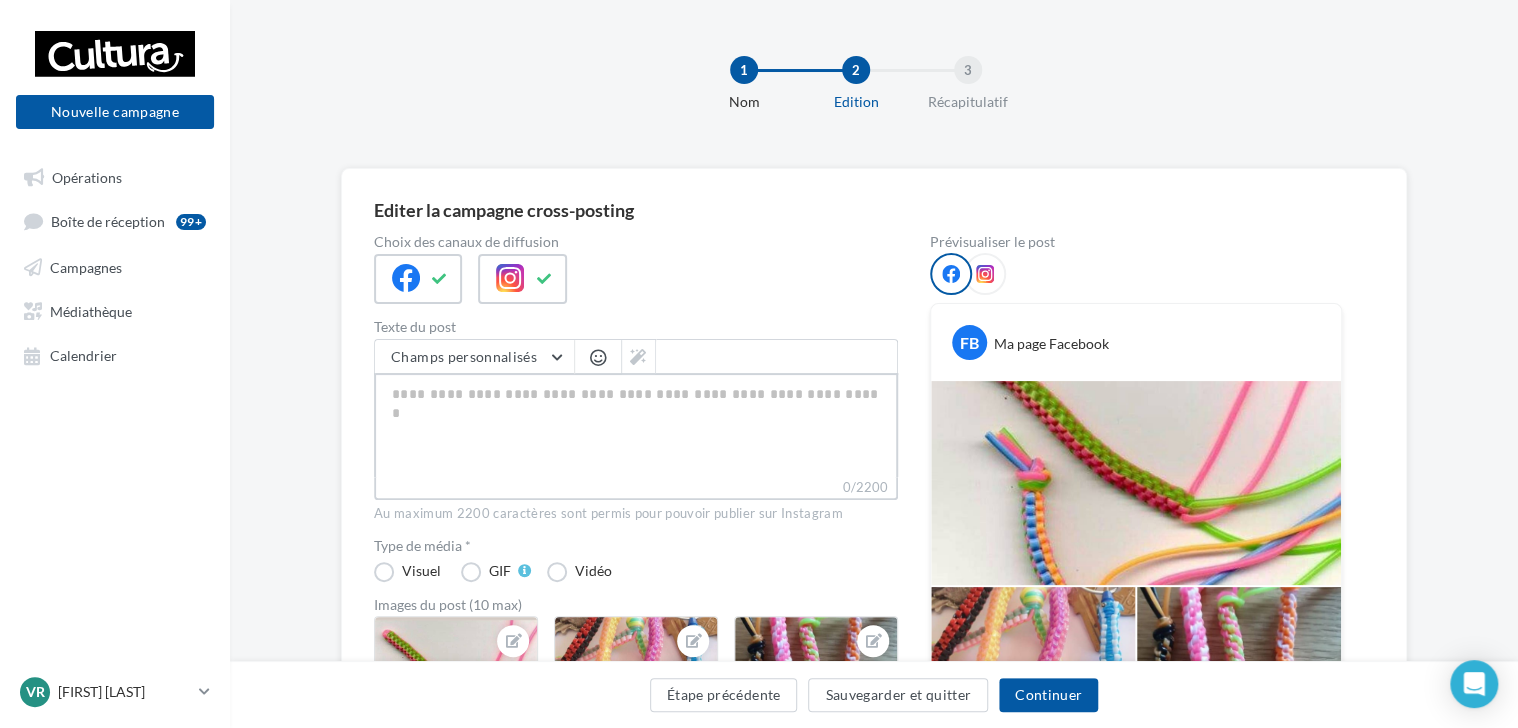 type on "**********" 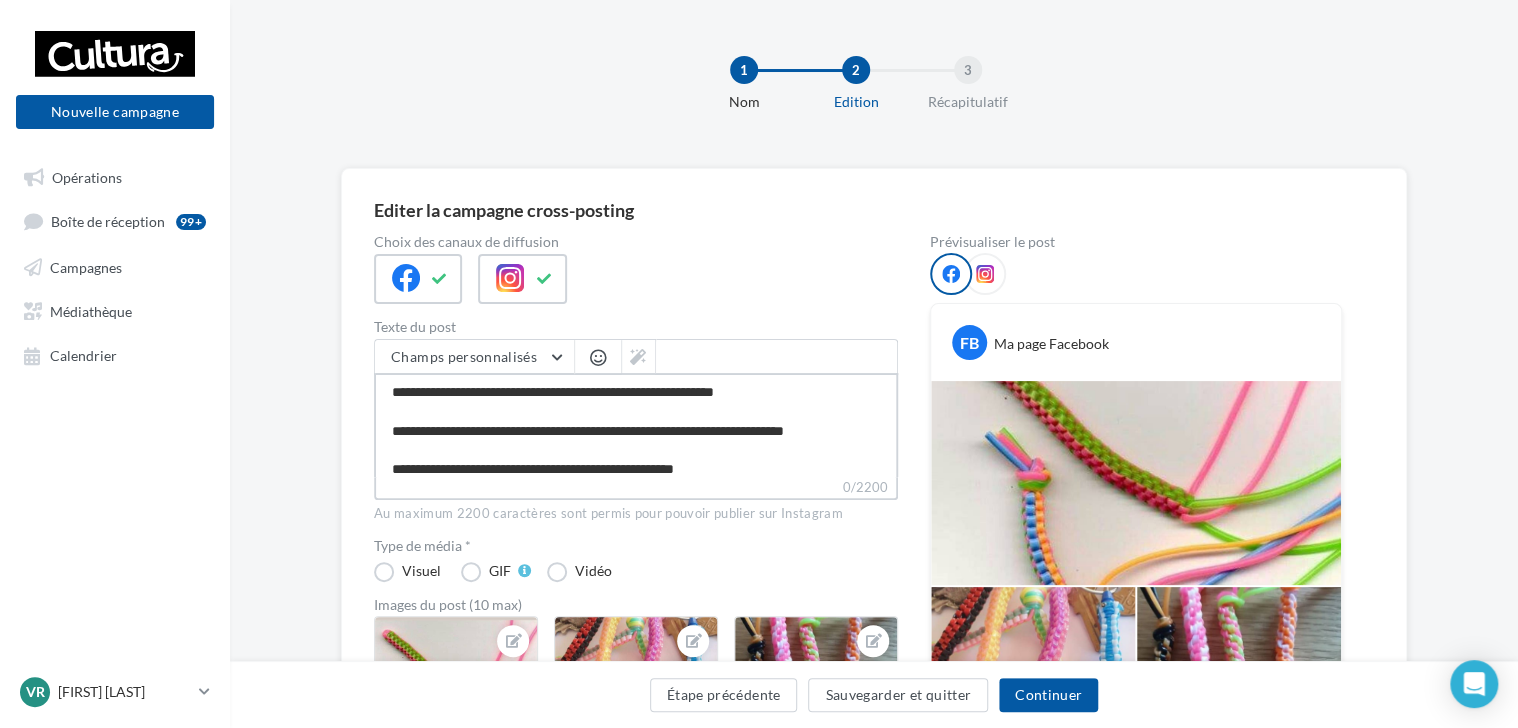 scroll, scrollTop: 8, scrollLeft: 0, axis: vertical 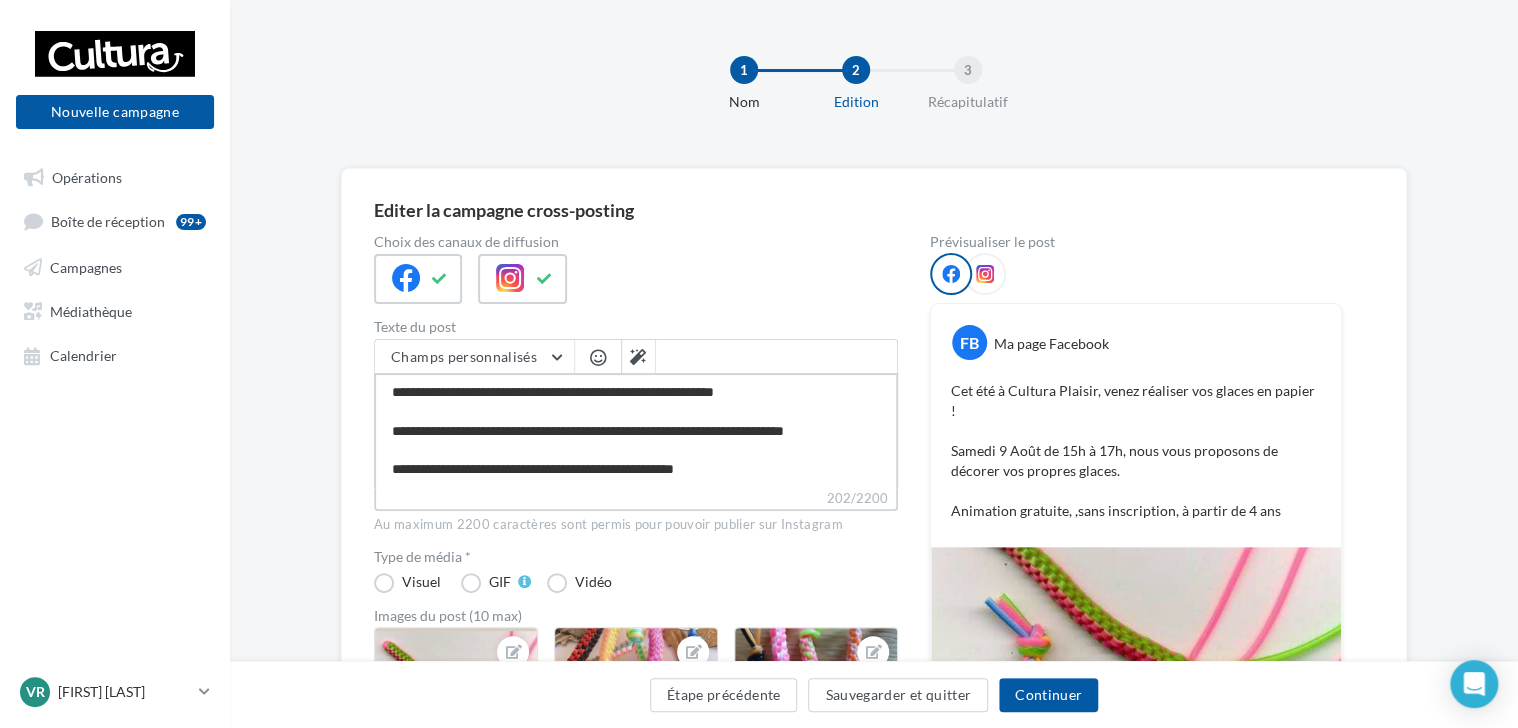 click on "**********" at bounding box center (636, 430) 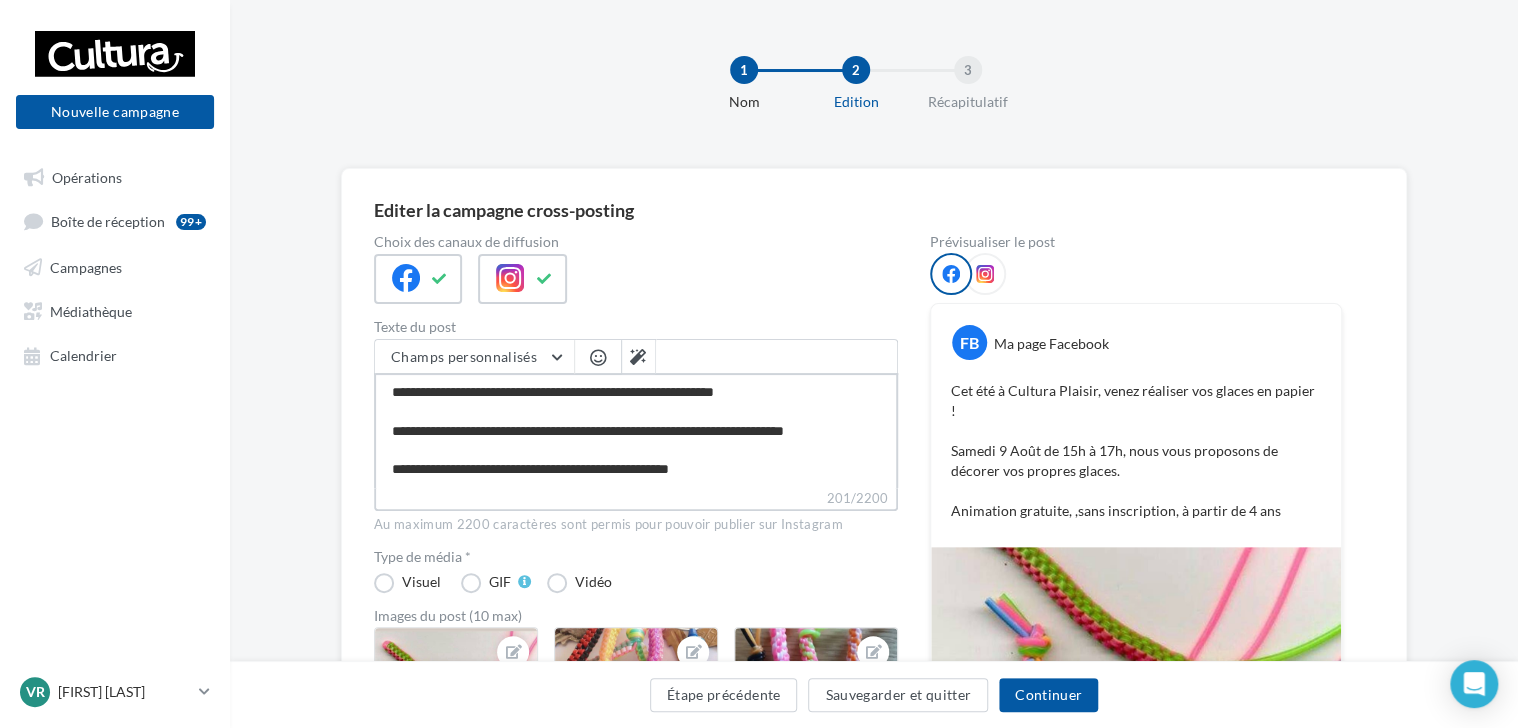 type on "**********" 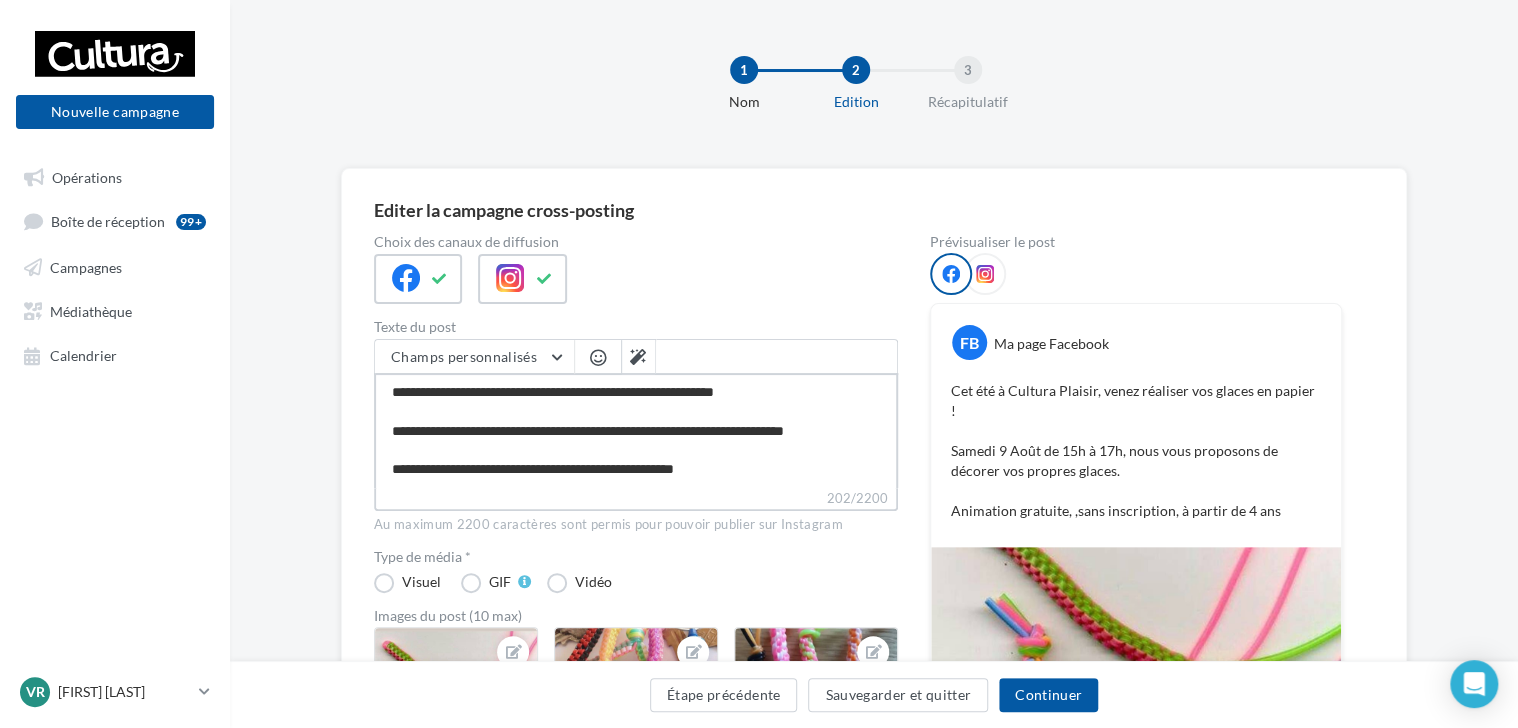 type on "**********" 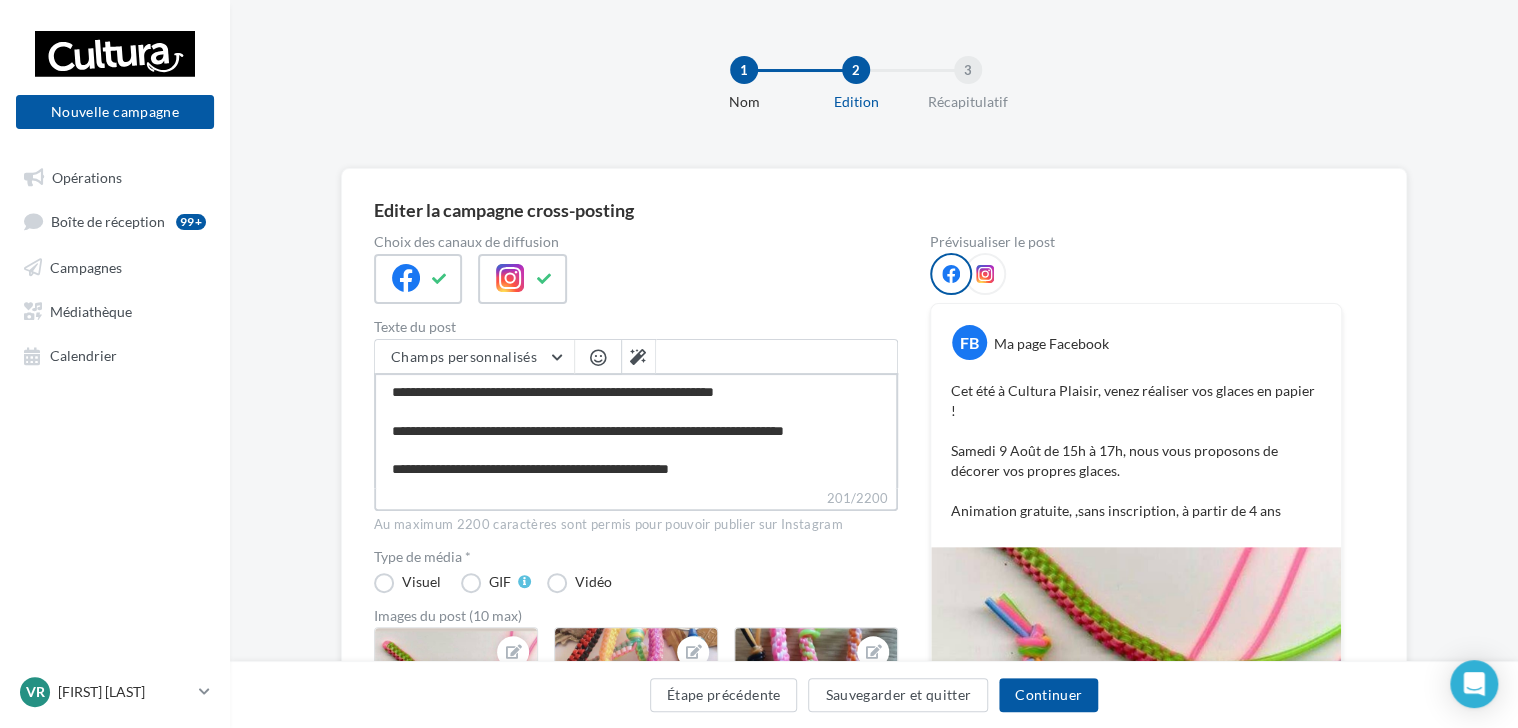 type on "**********" 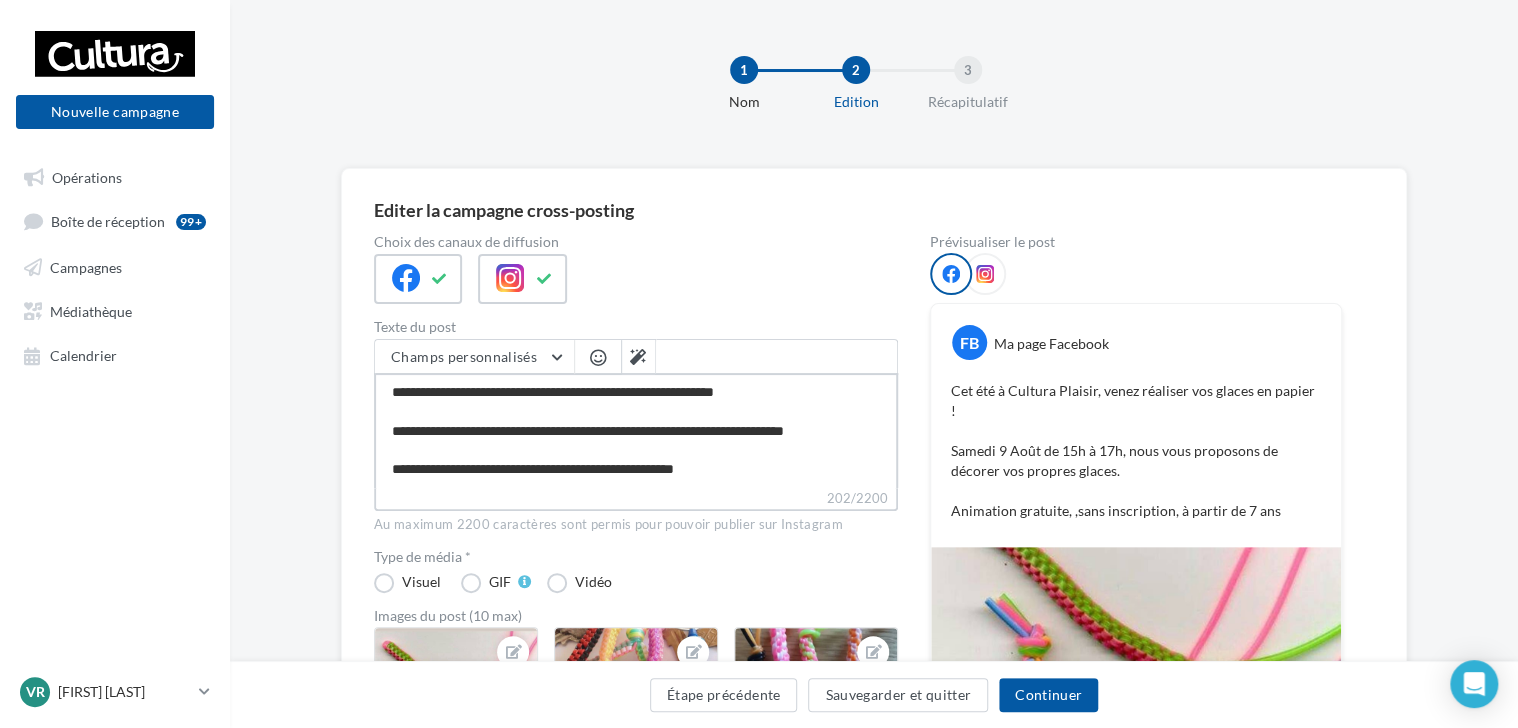 scroll, scrollTop: 0, scrollLeft: 0, axis: both 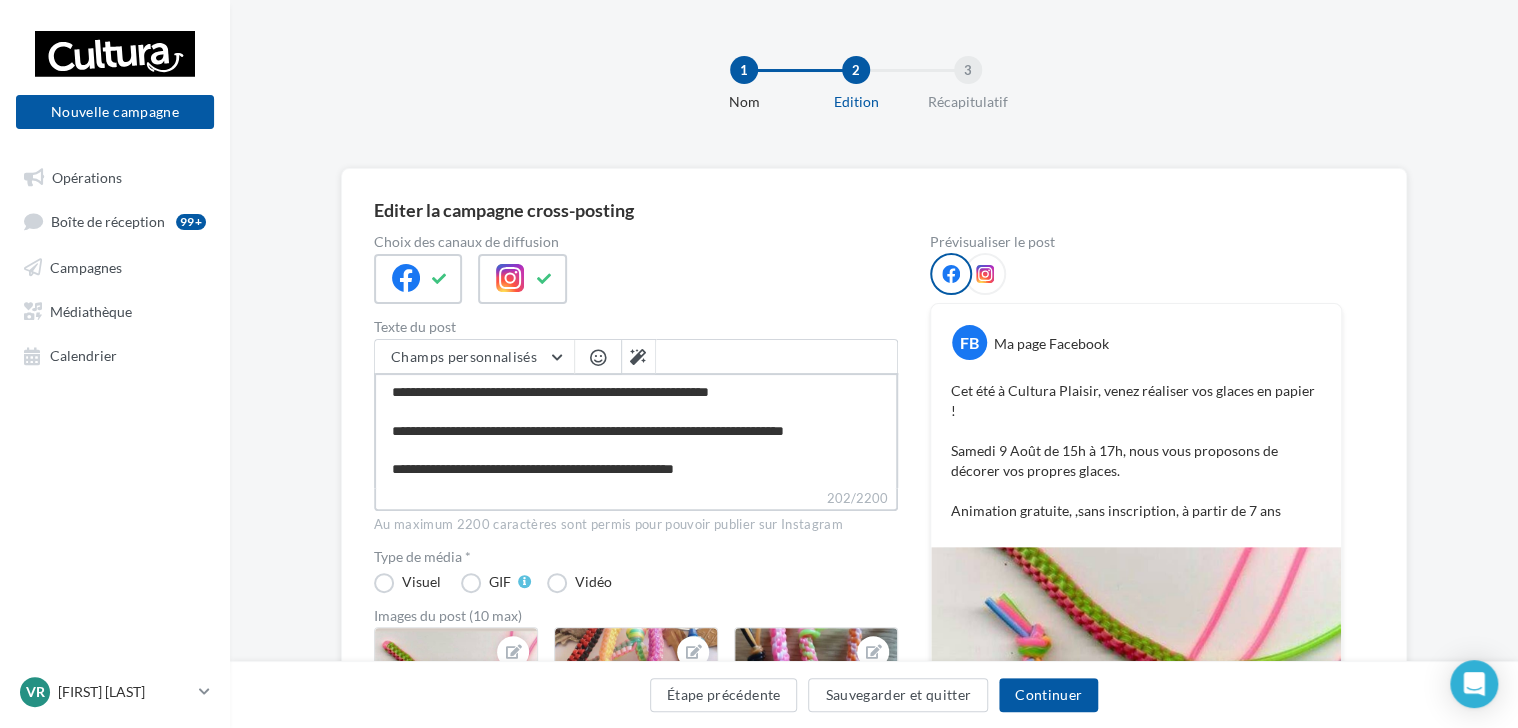type on "**********" 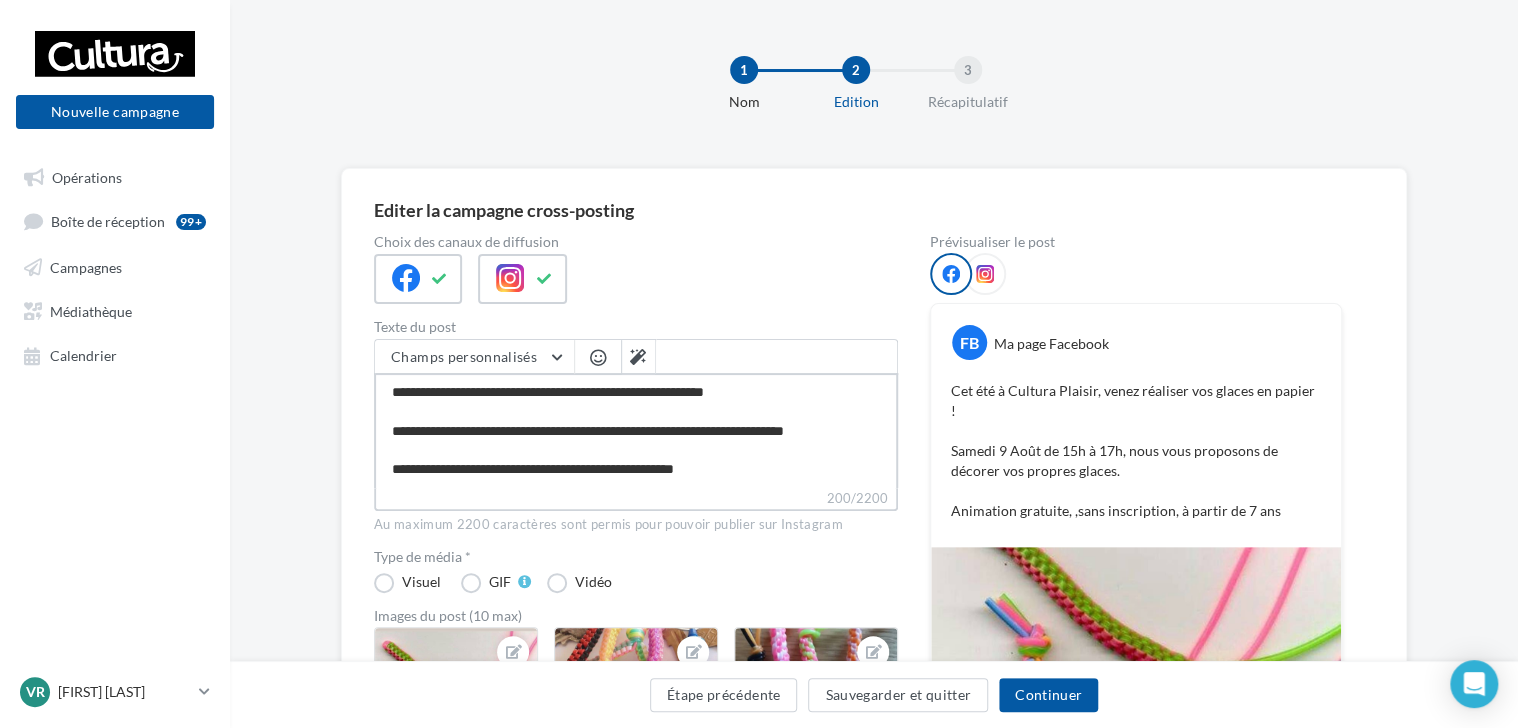 type on "**********" 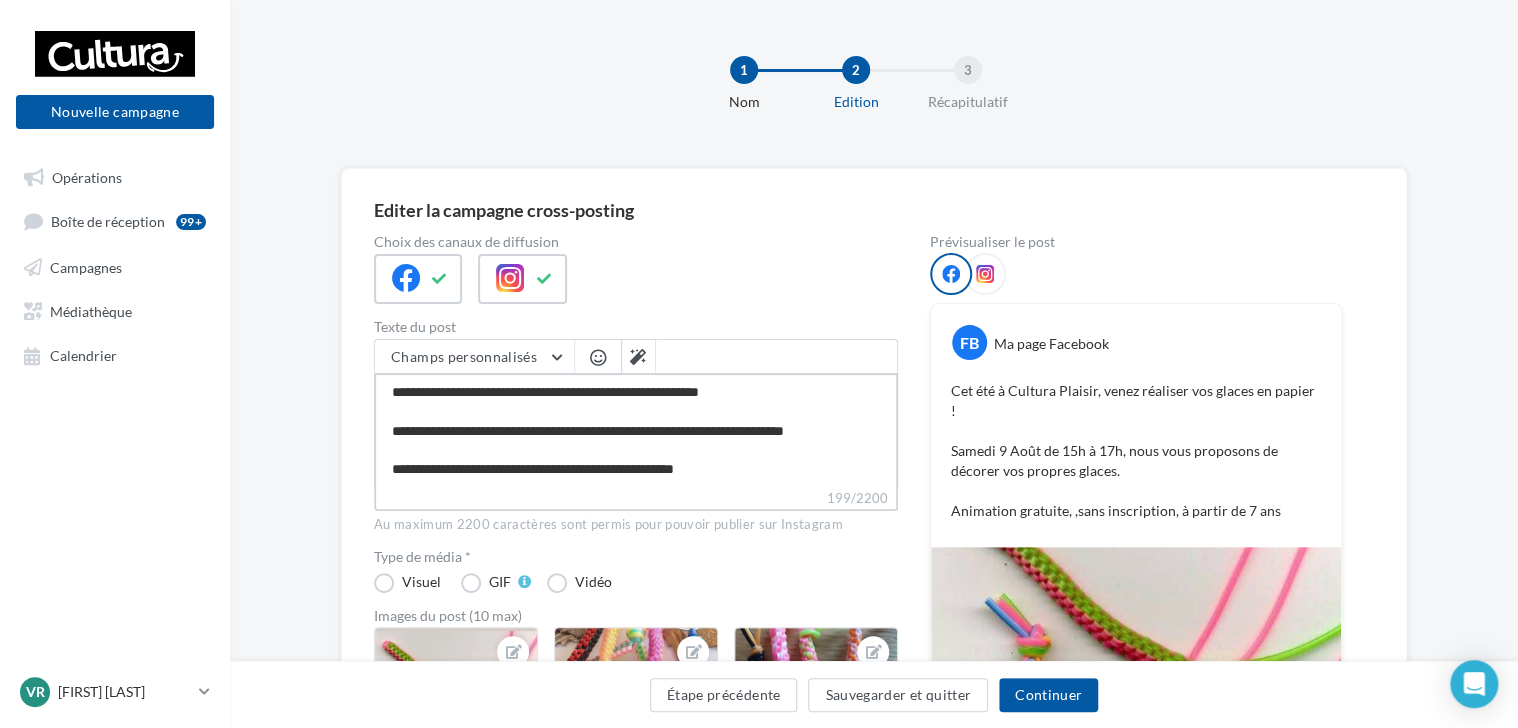 type on "**********" 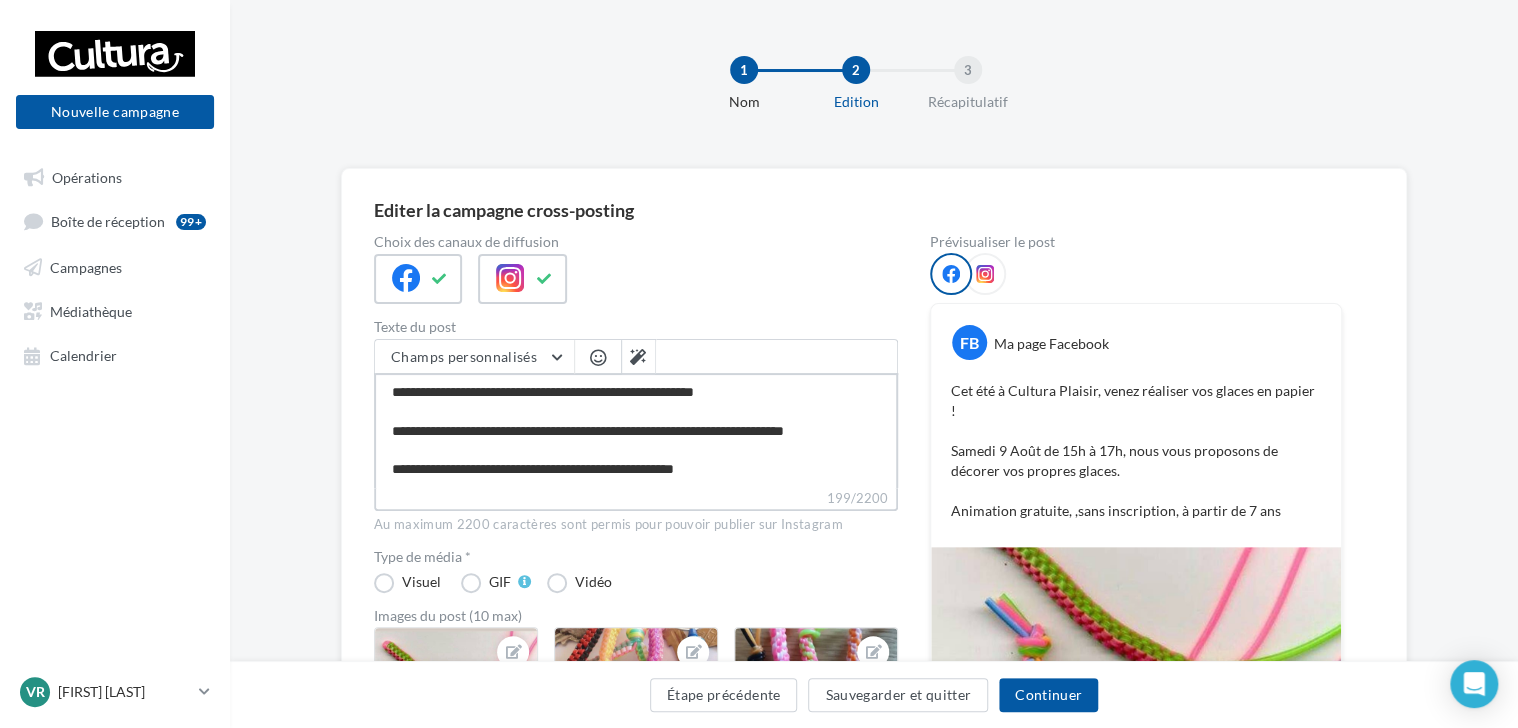 type on "**********" 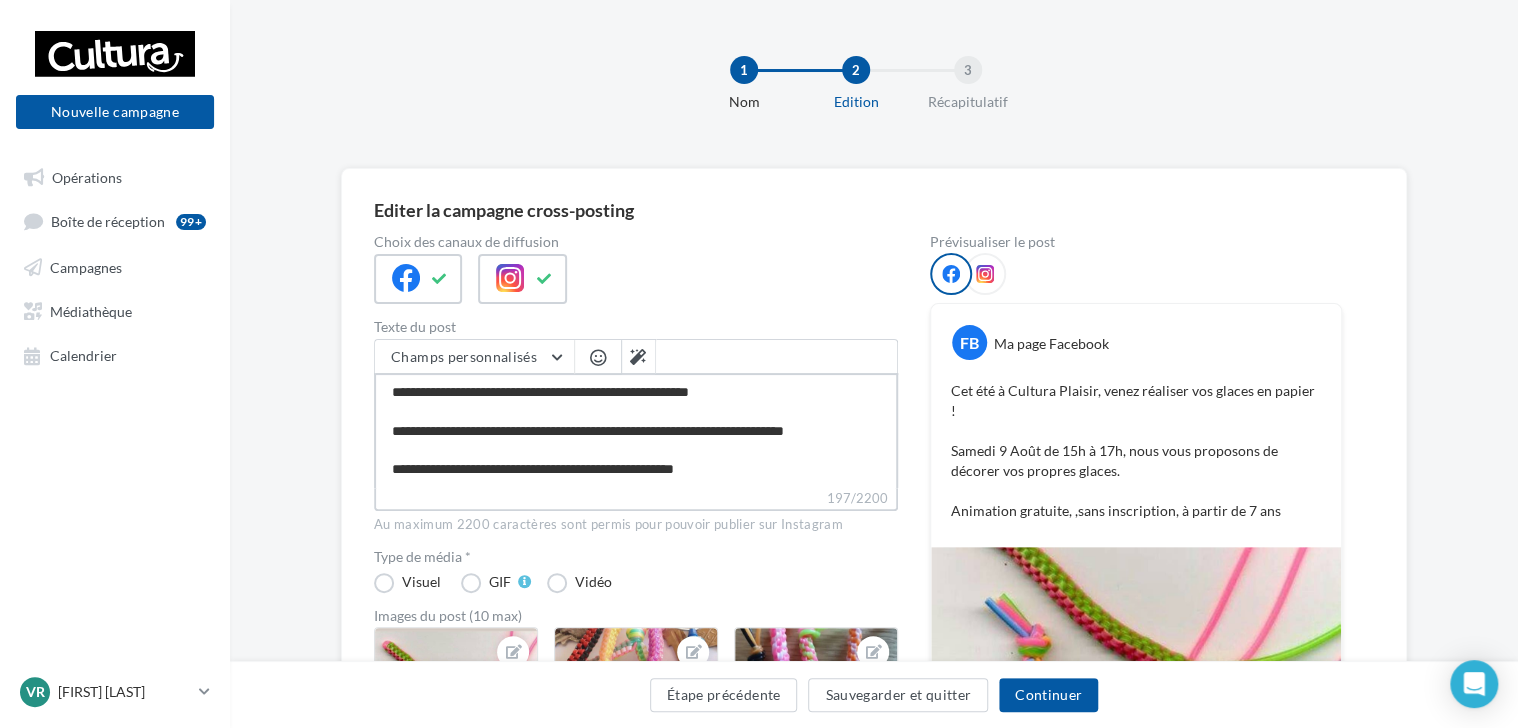 type on "**********" 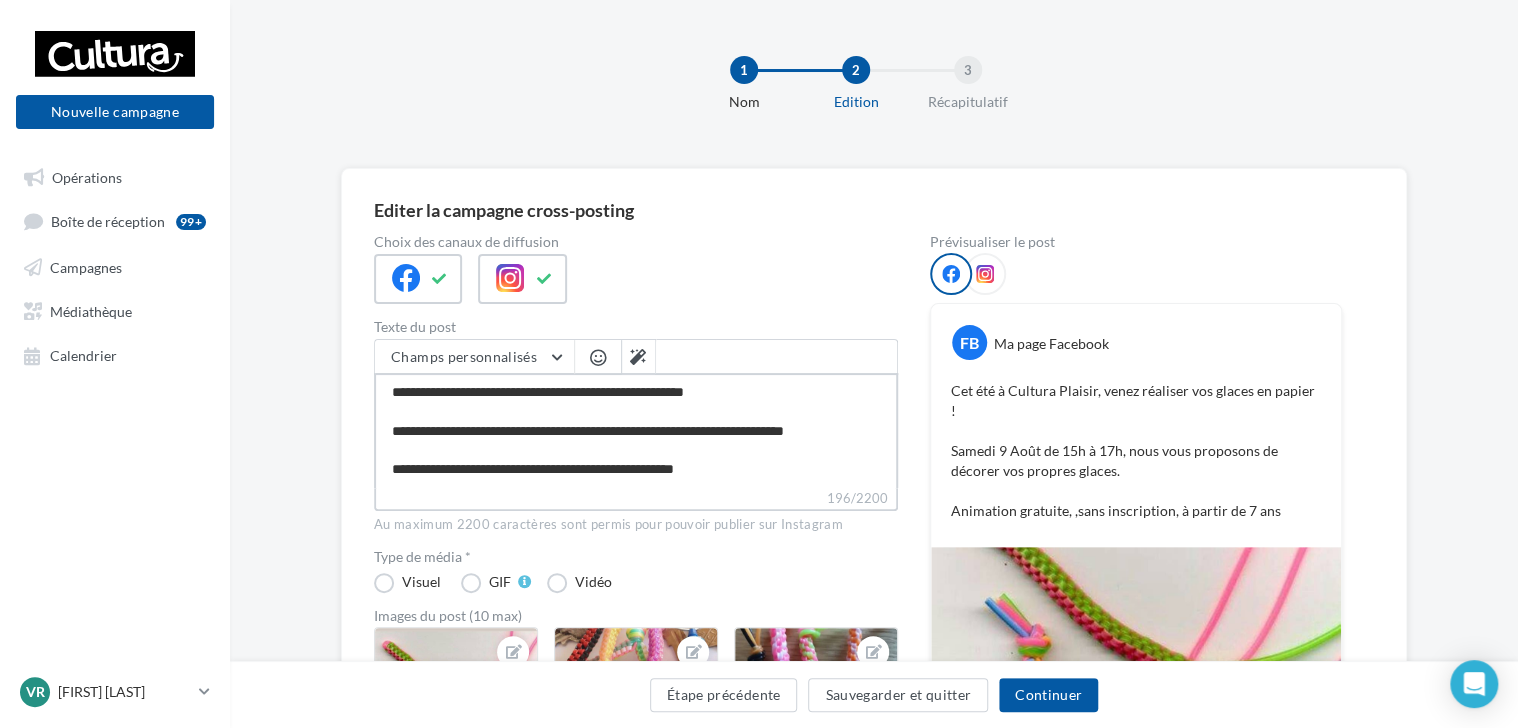 type on "**********" 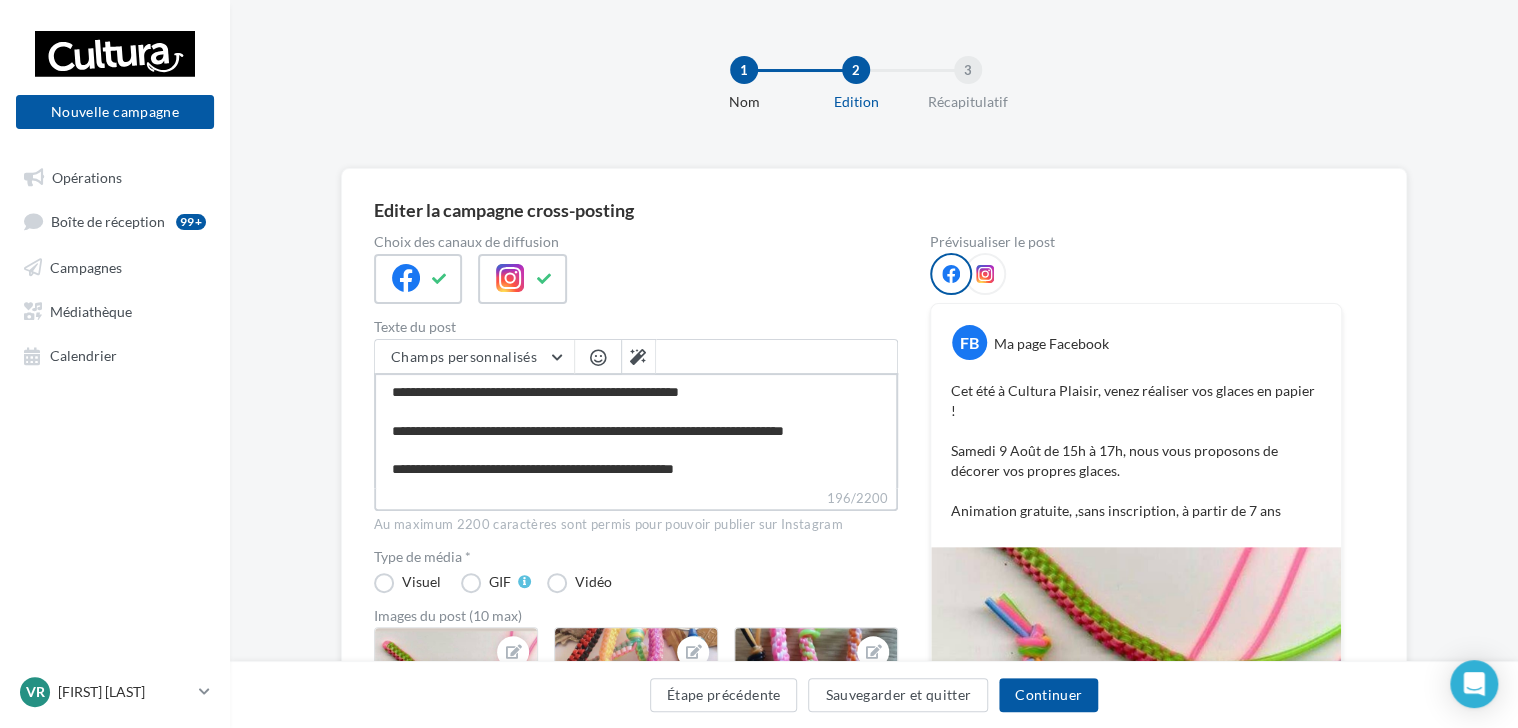 type on "**********" 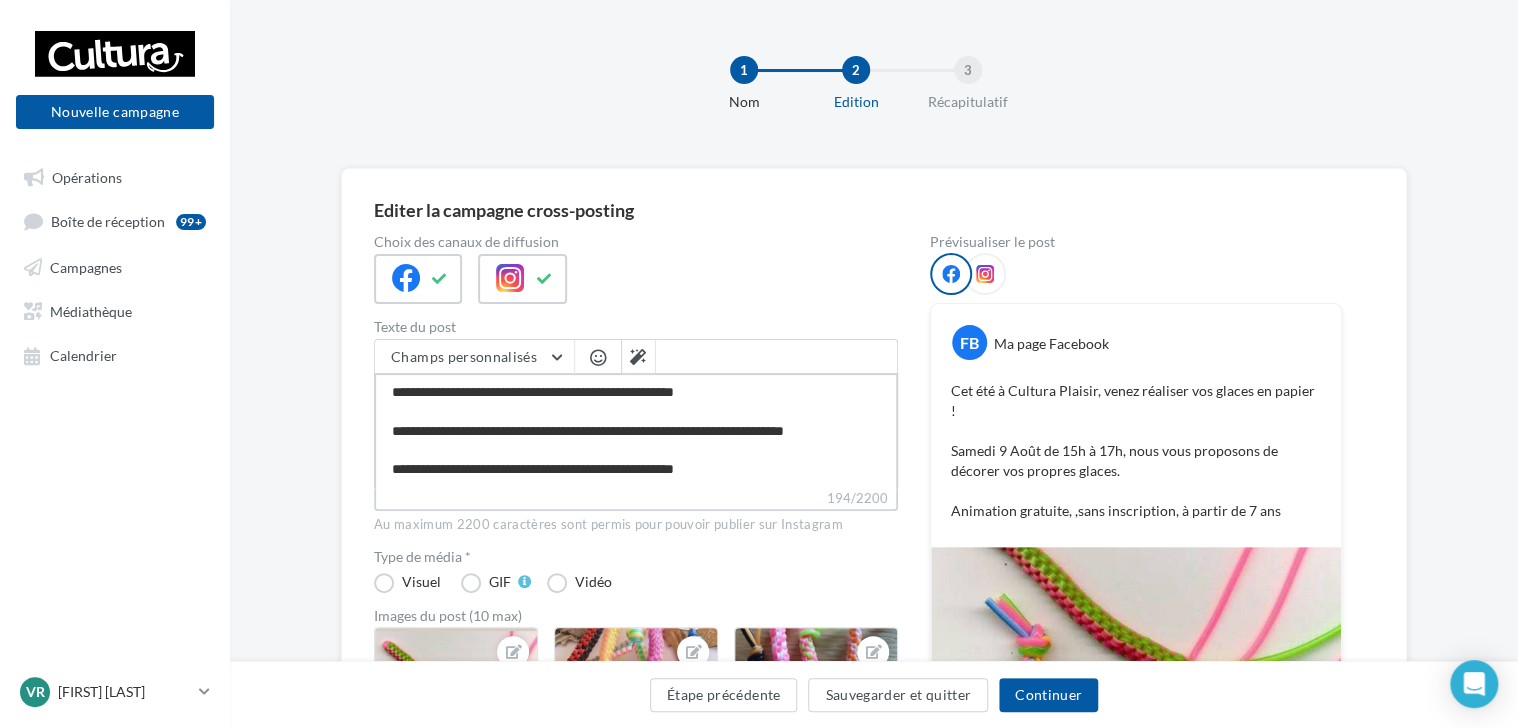 type on "**********" 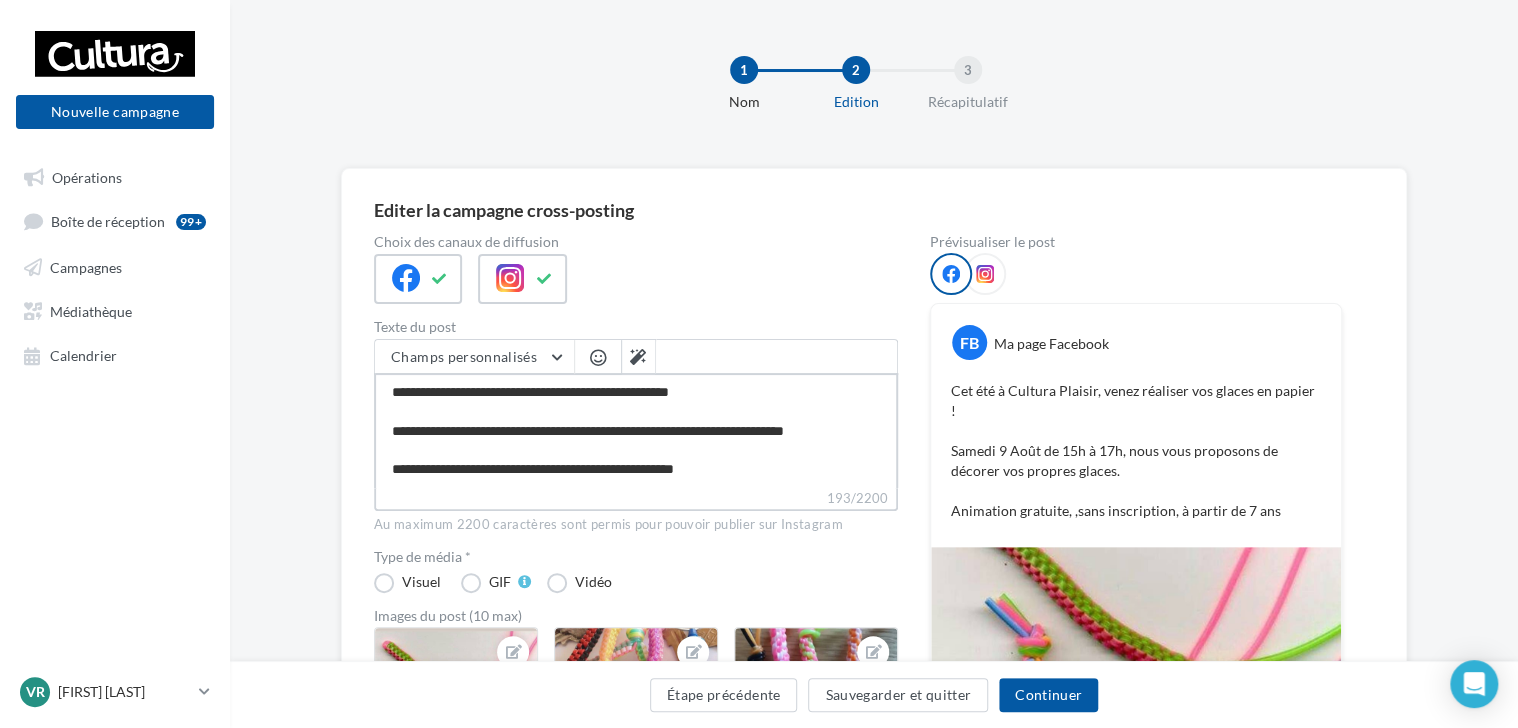 type on "**********" 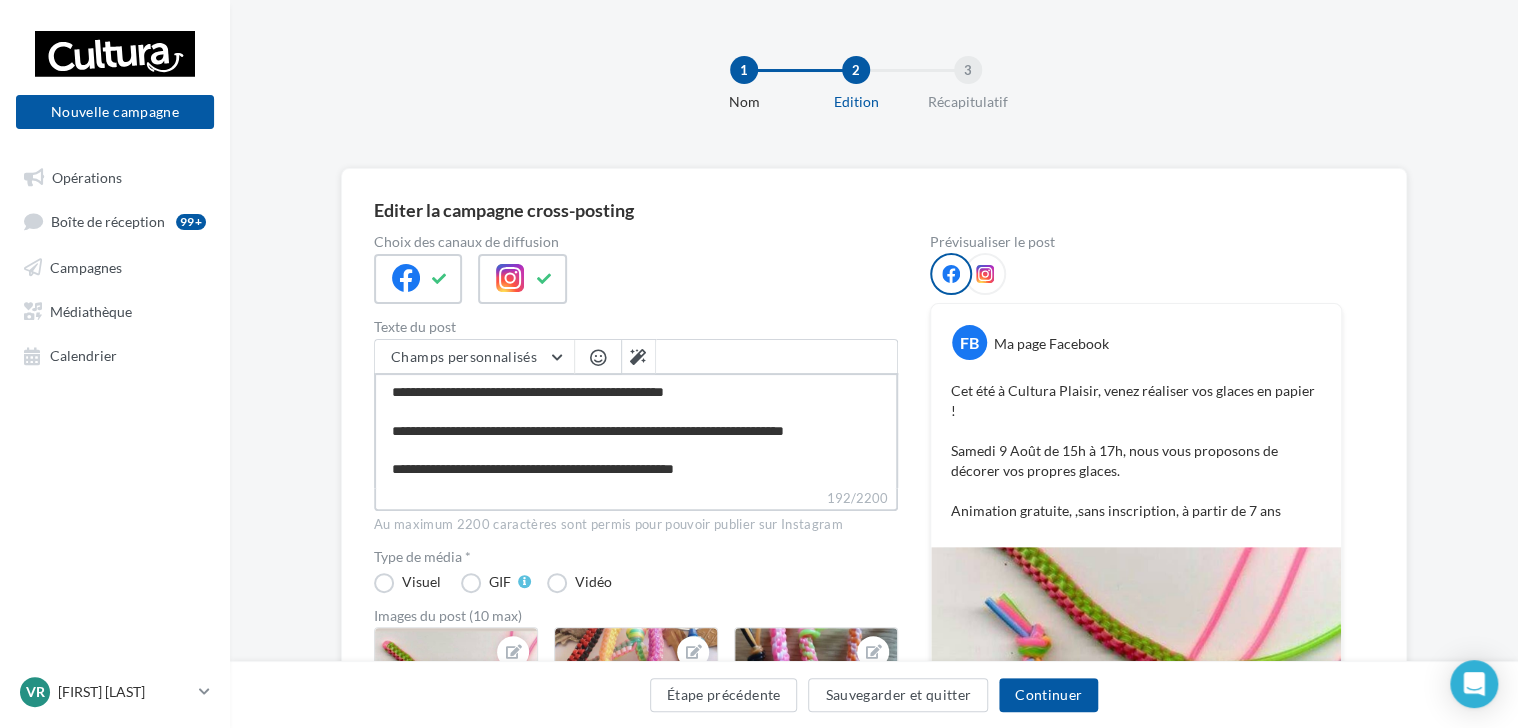 type on "**********" 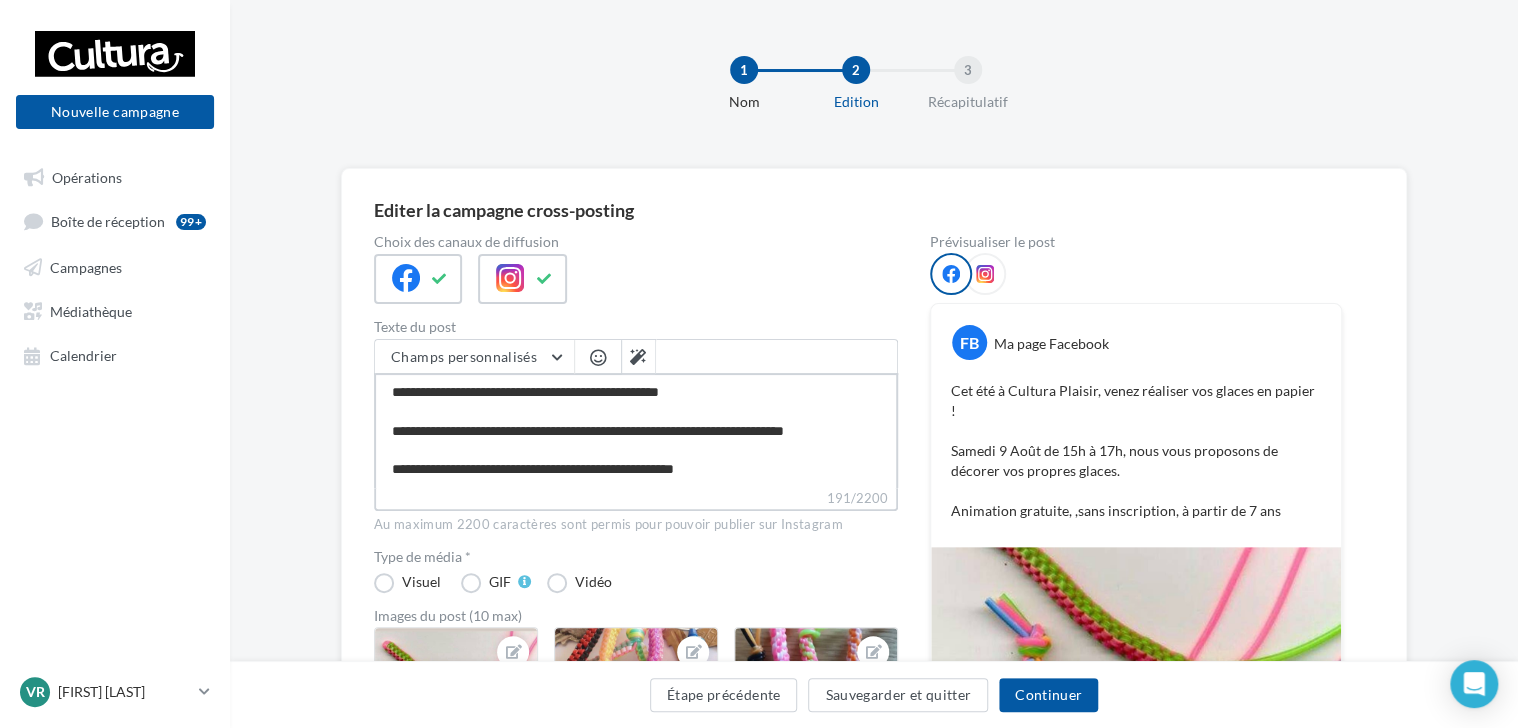 type on "**********" 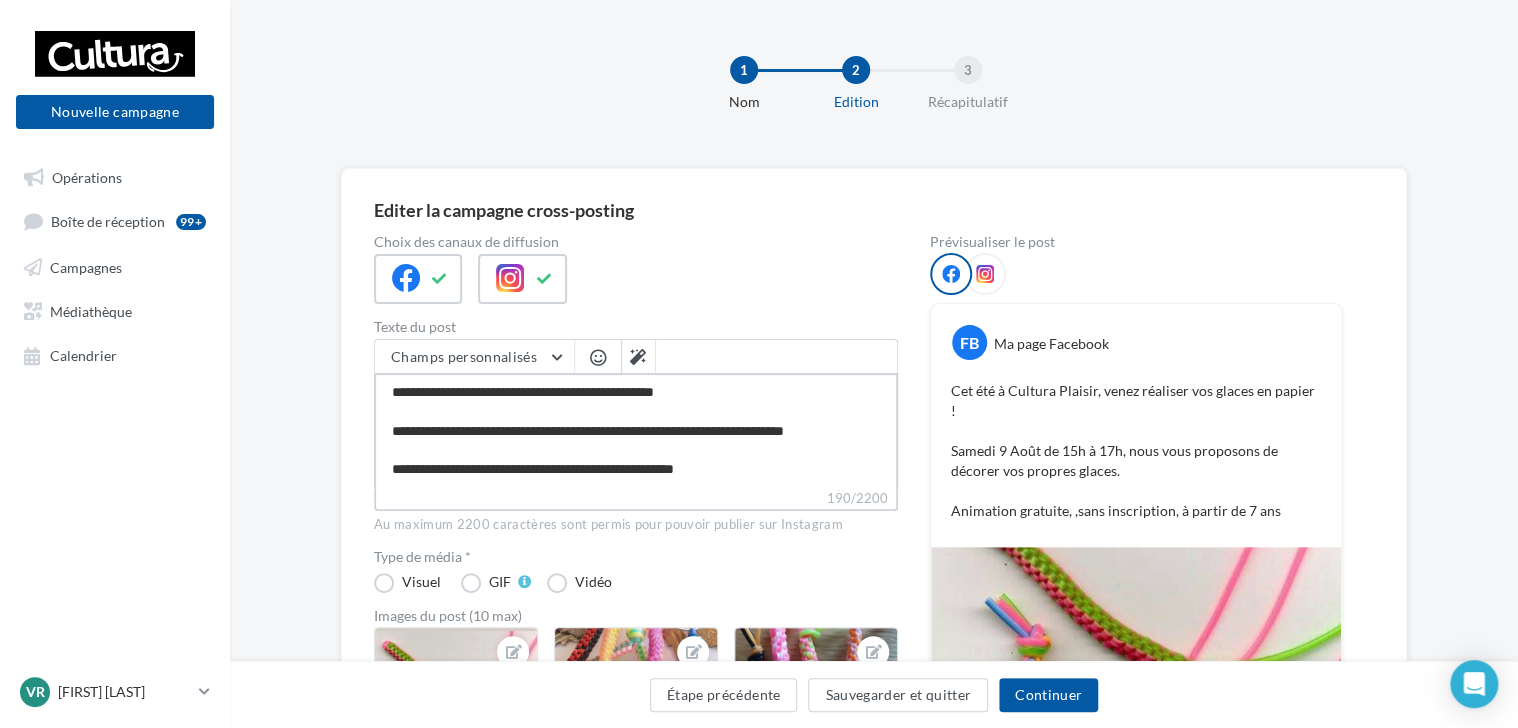 type on "**********" 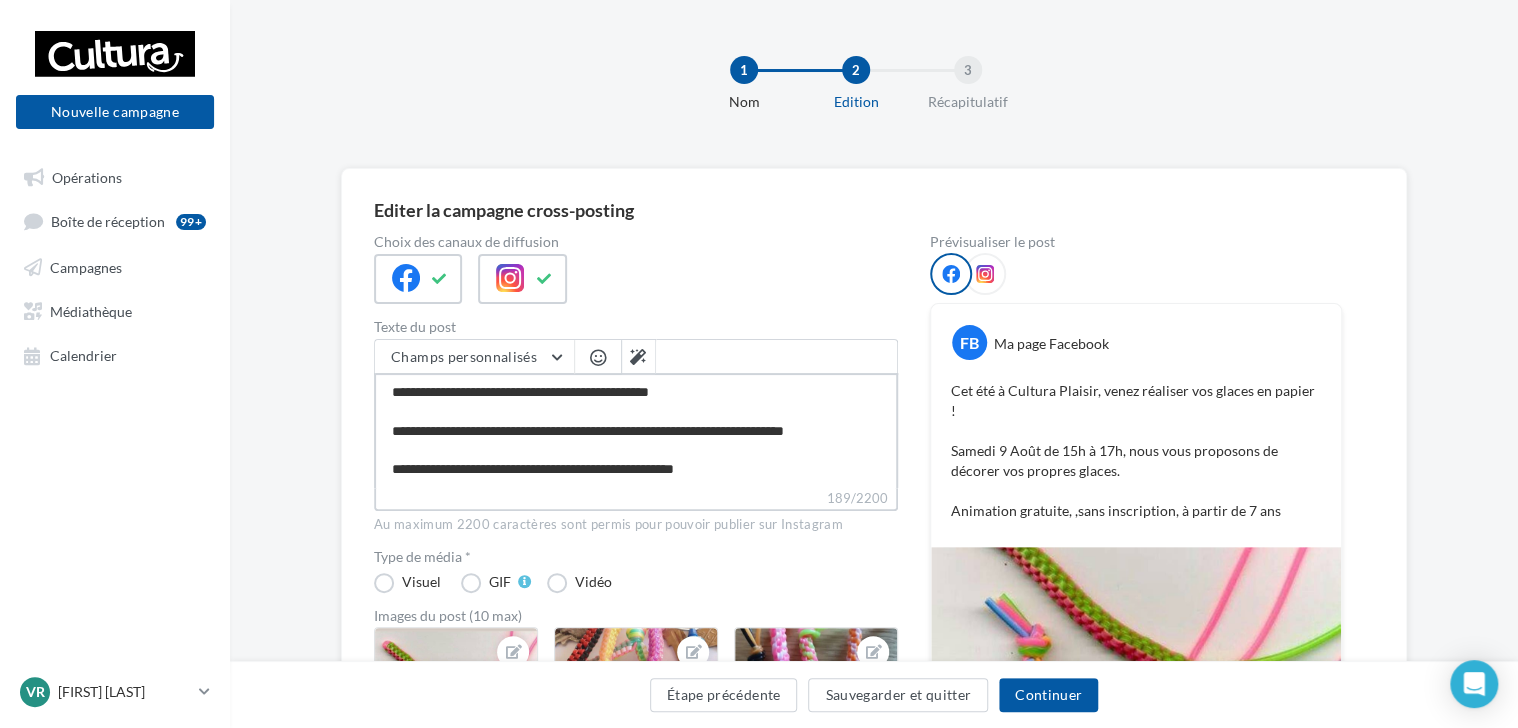 type on "**********" 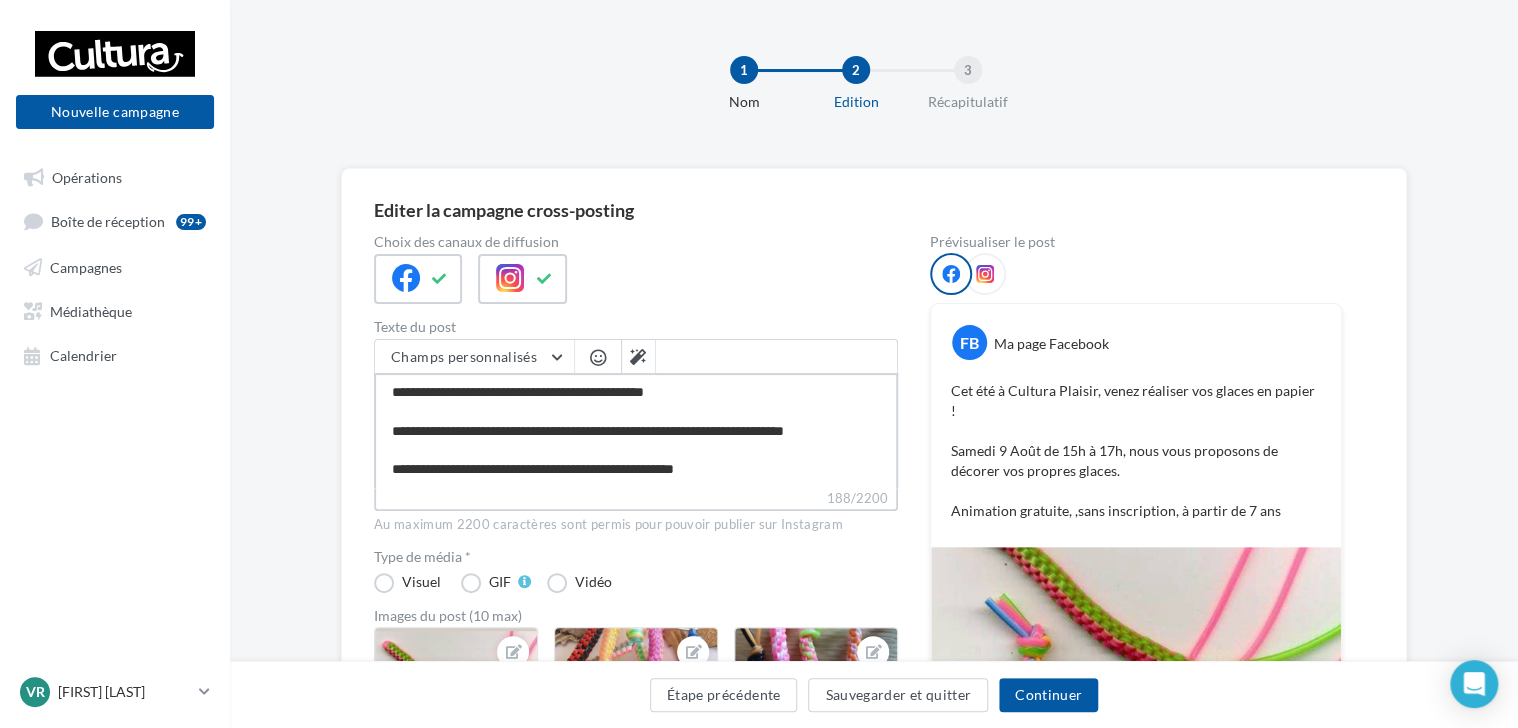 type on "**********" 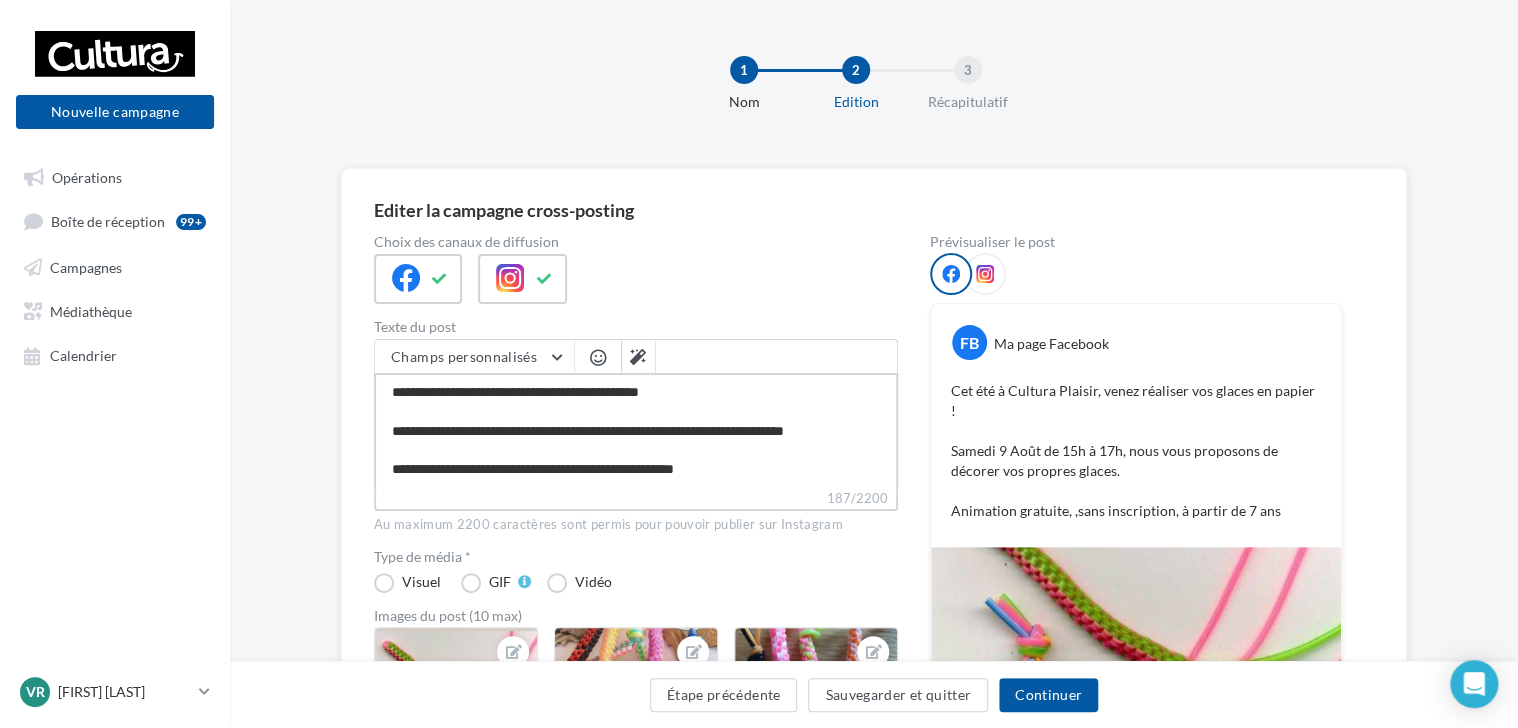 type on "**********" 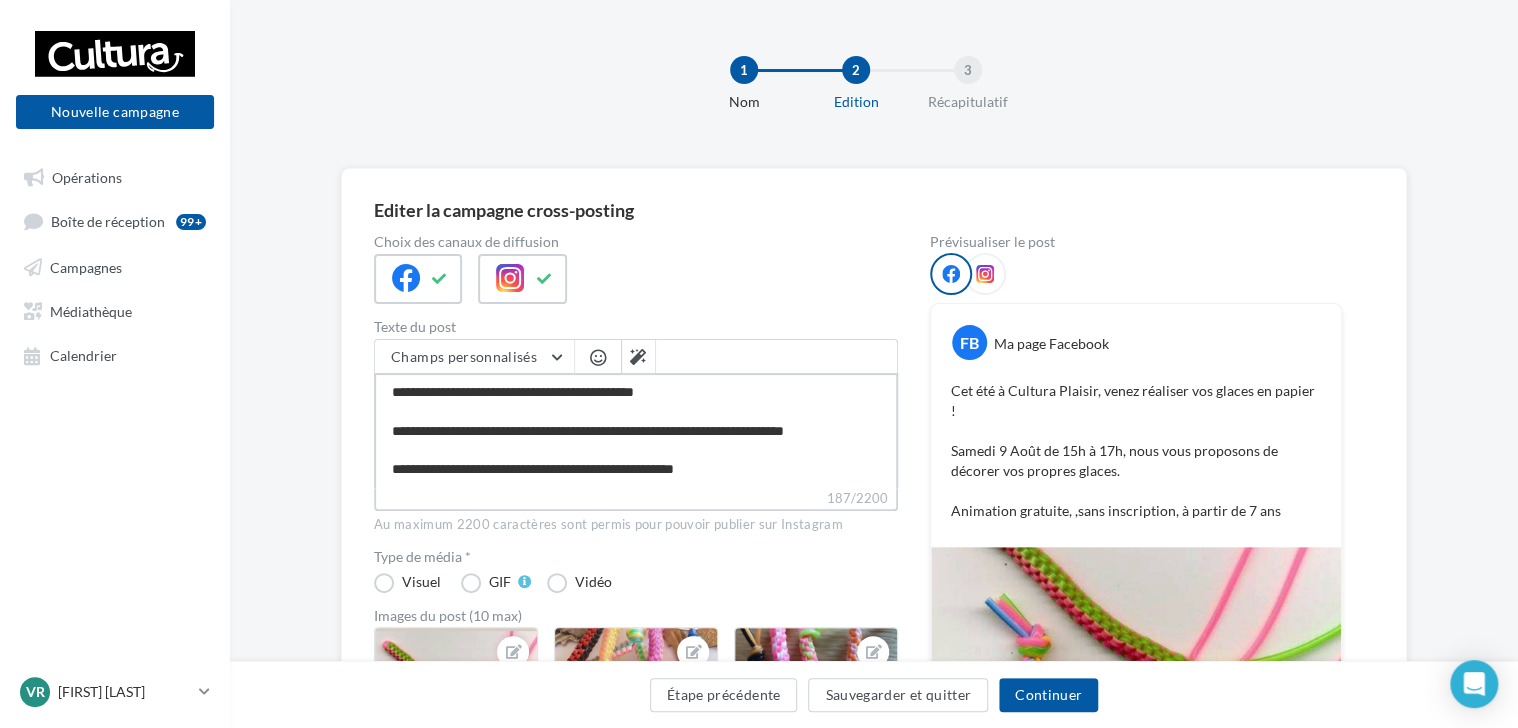 type on "**********" 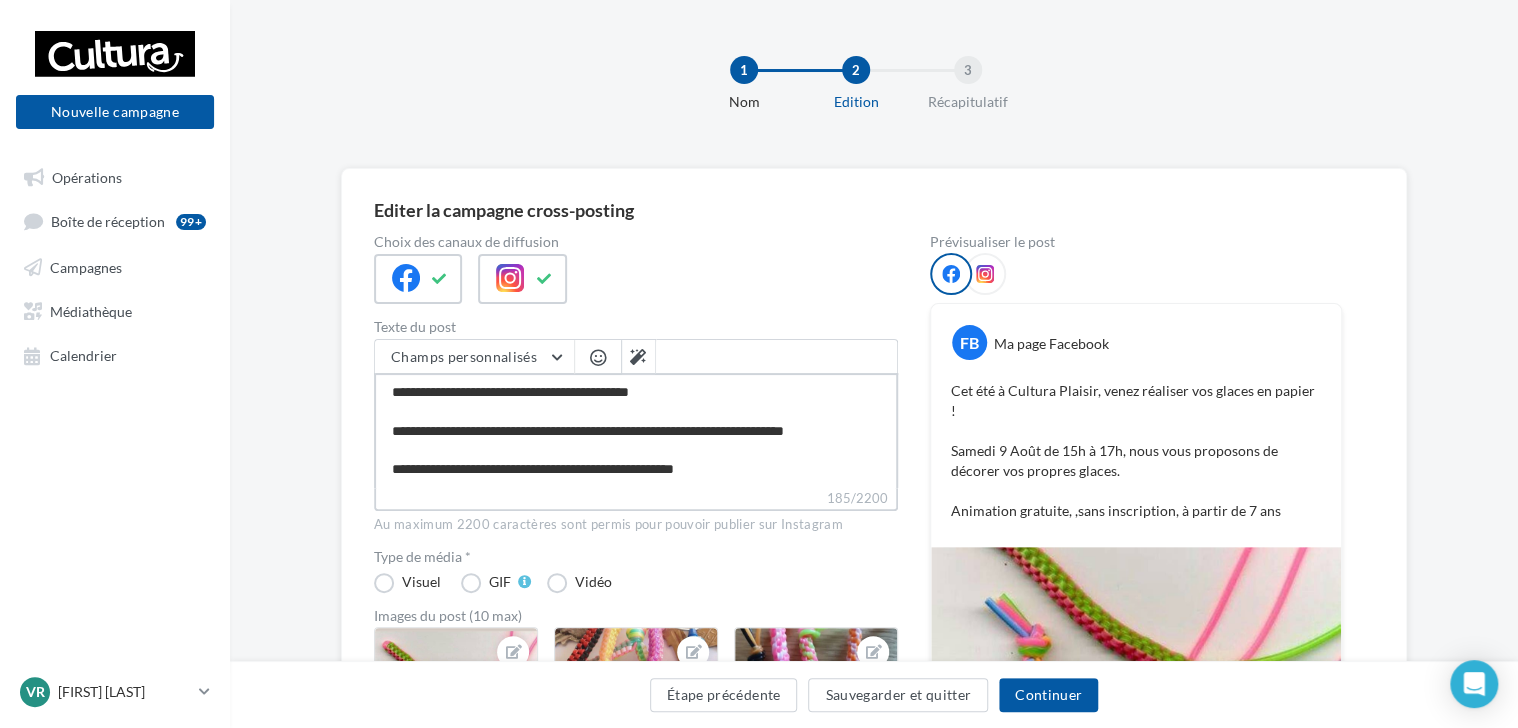 type on "**********" 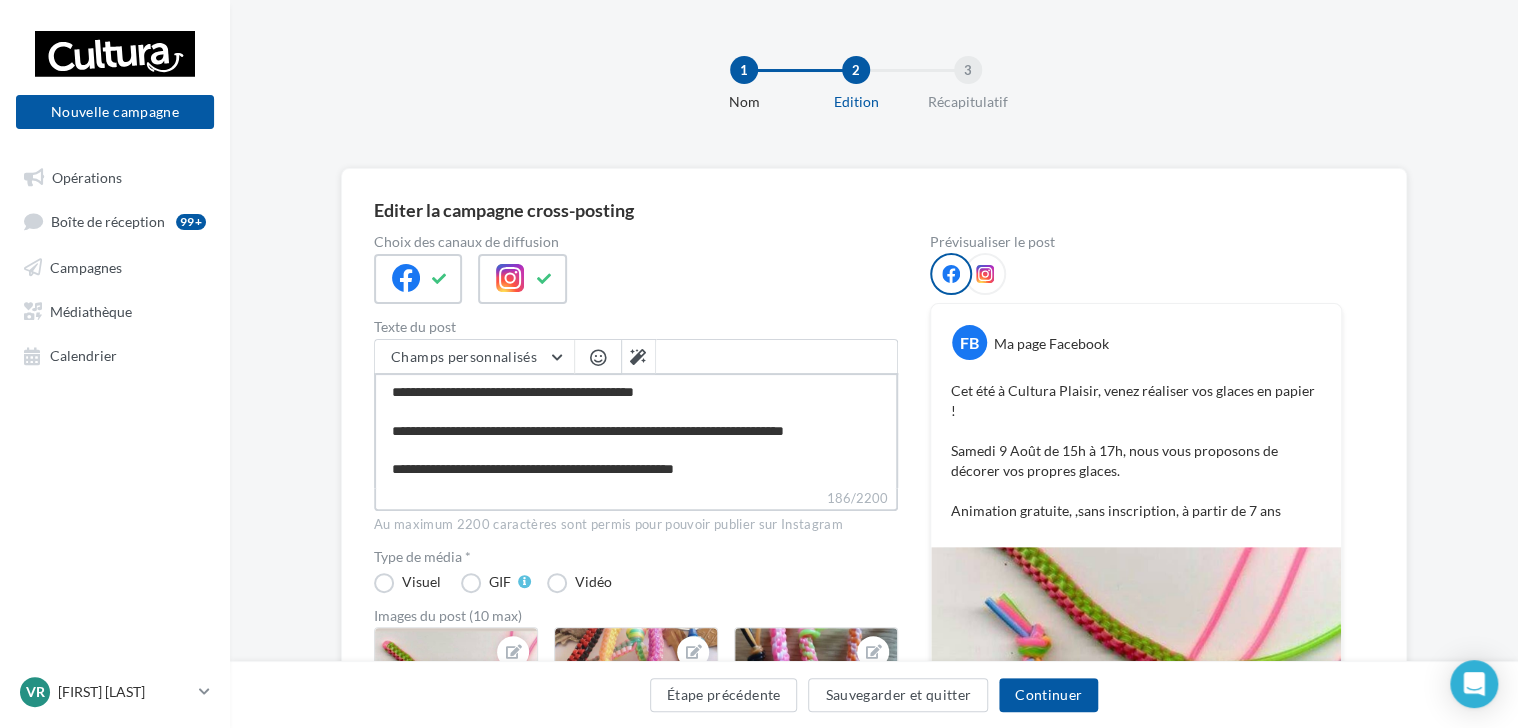 type on "**********" 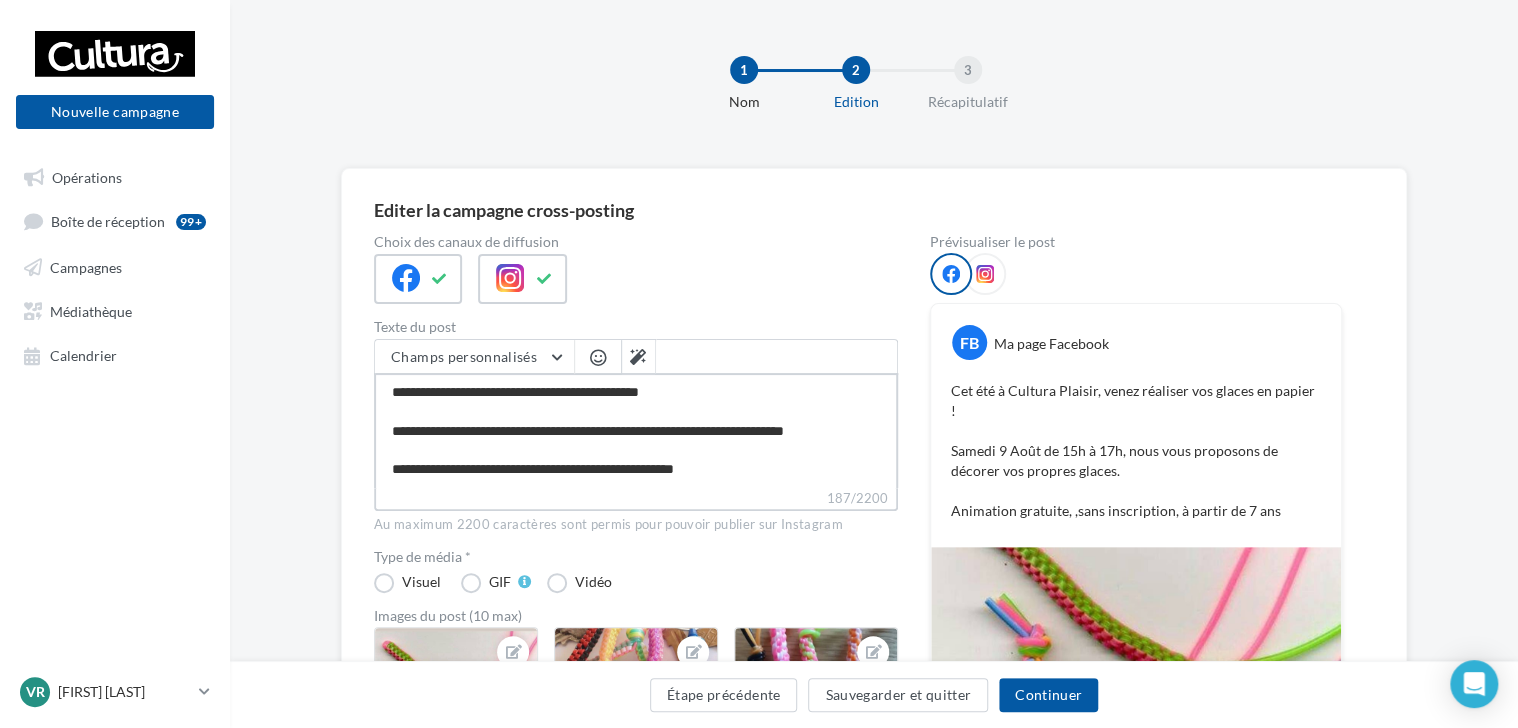type on "**********" 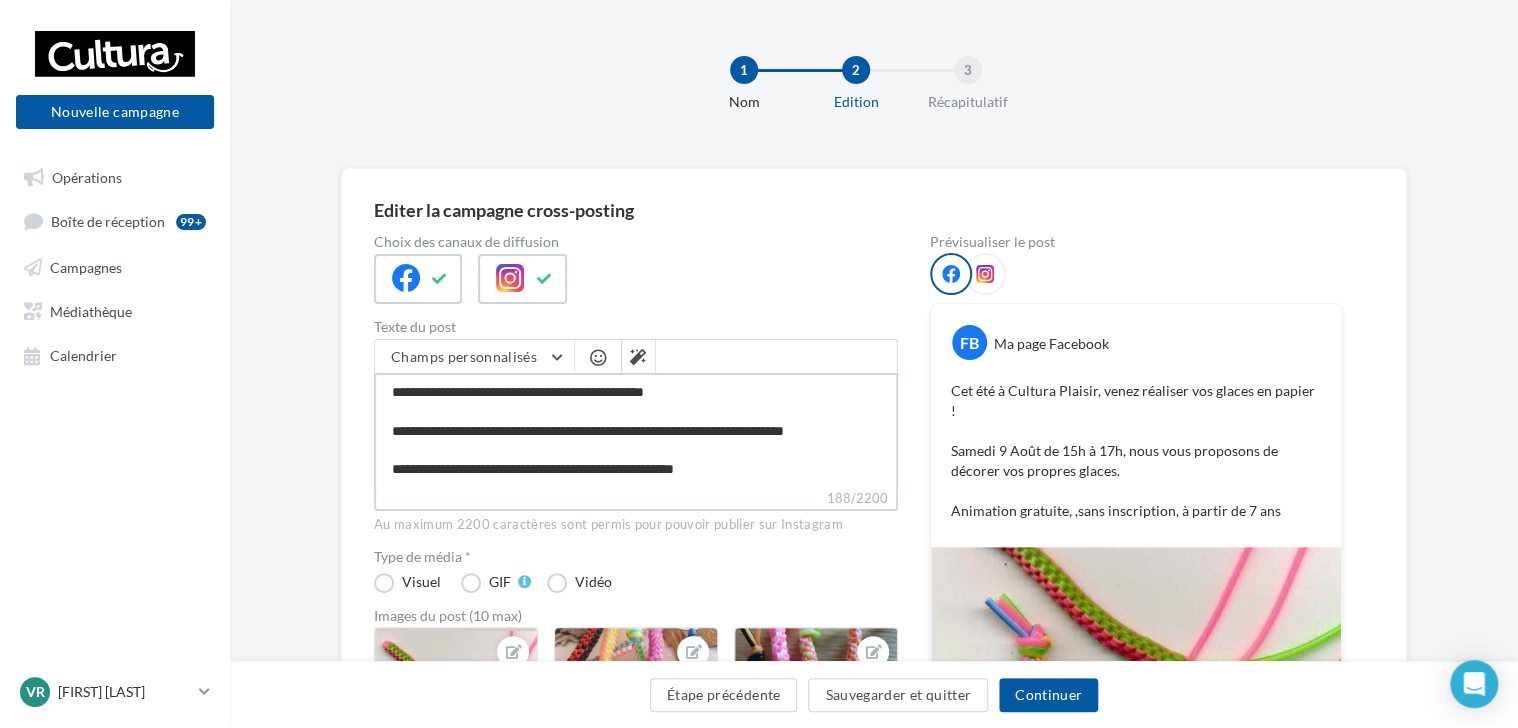 type on "**********" 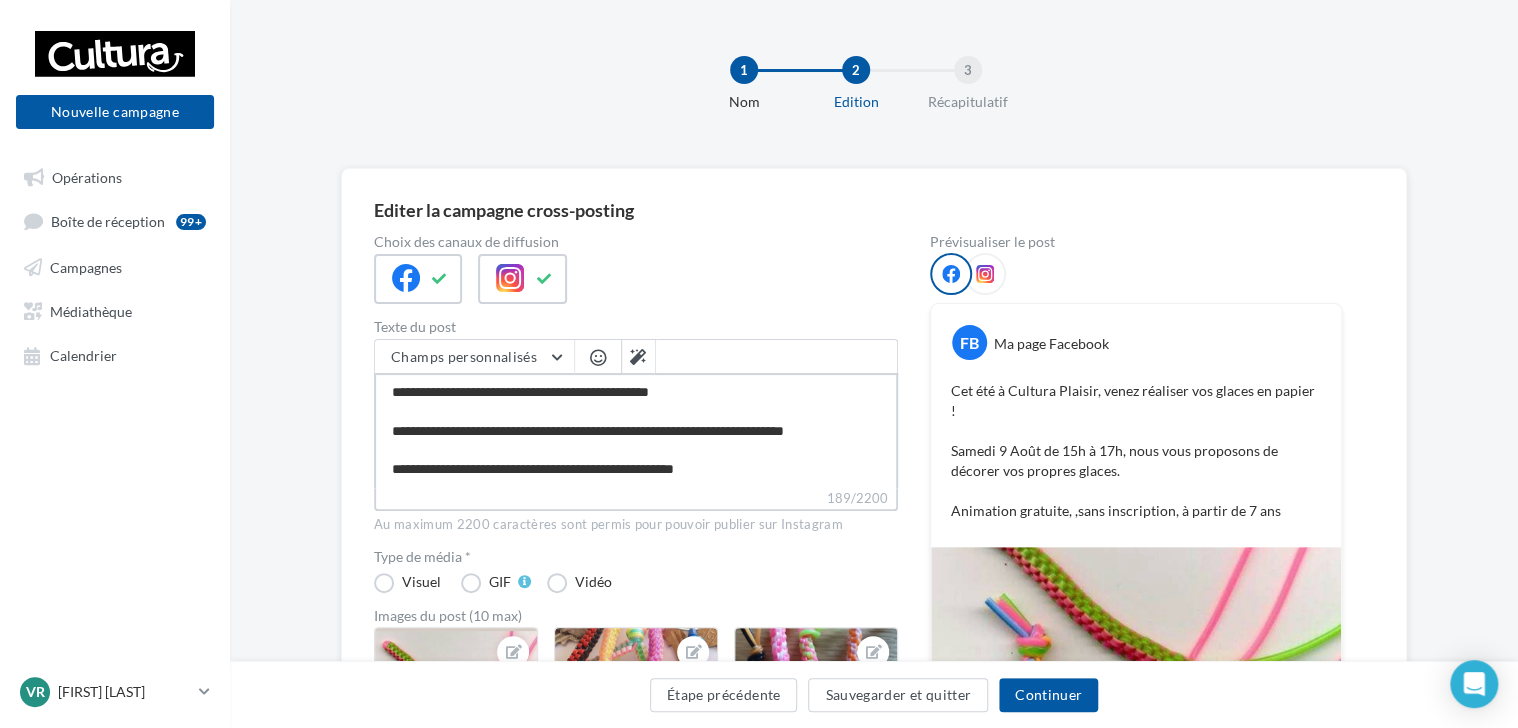 type on "**********" 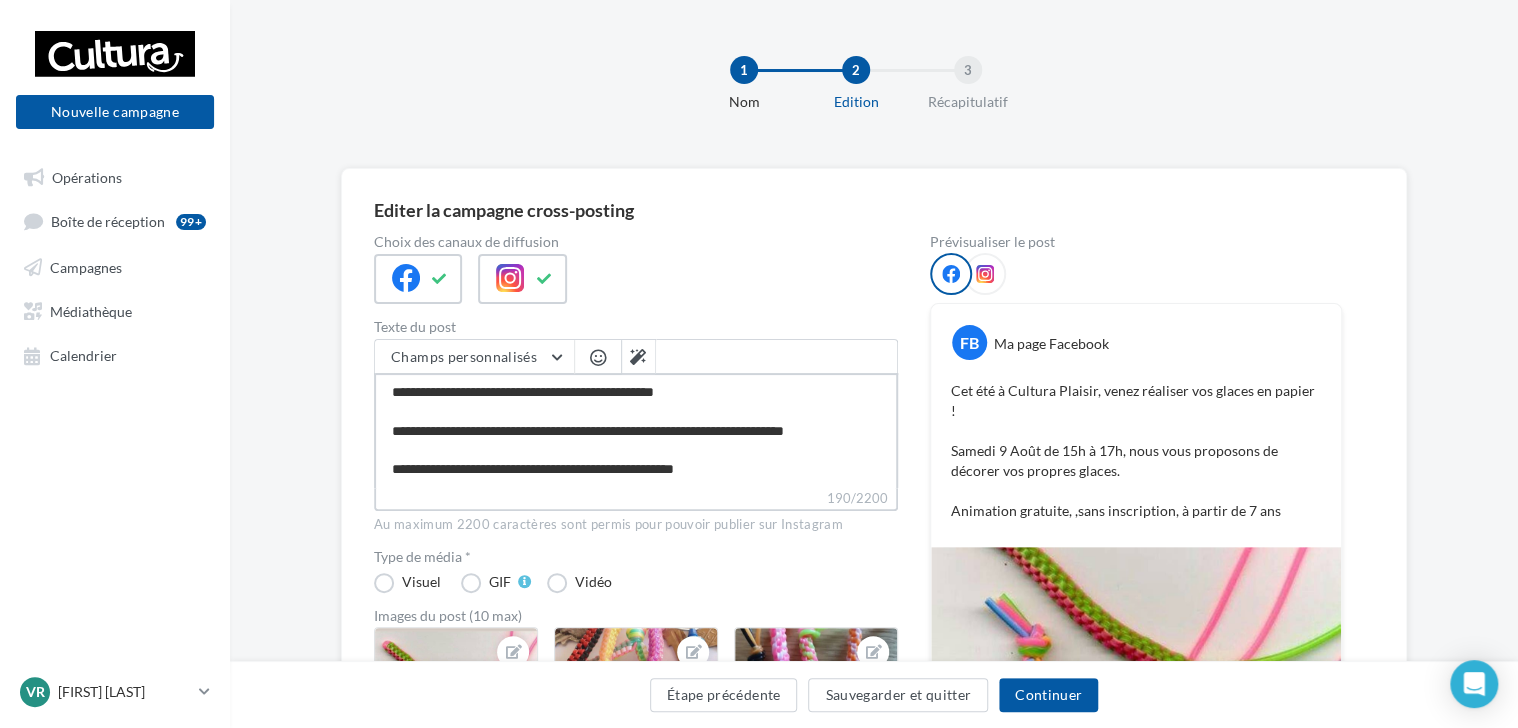 type on "**********" 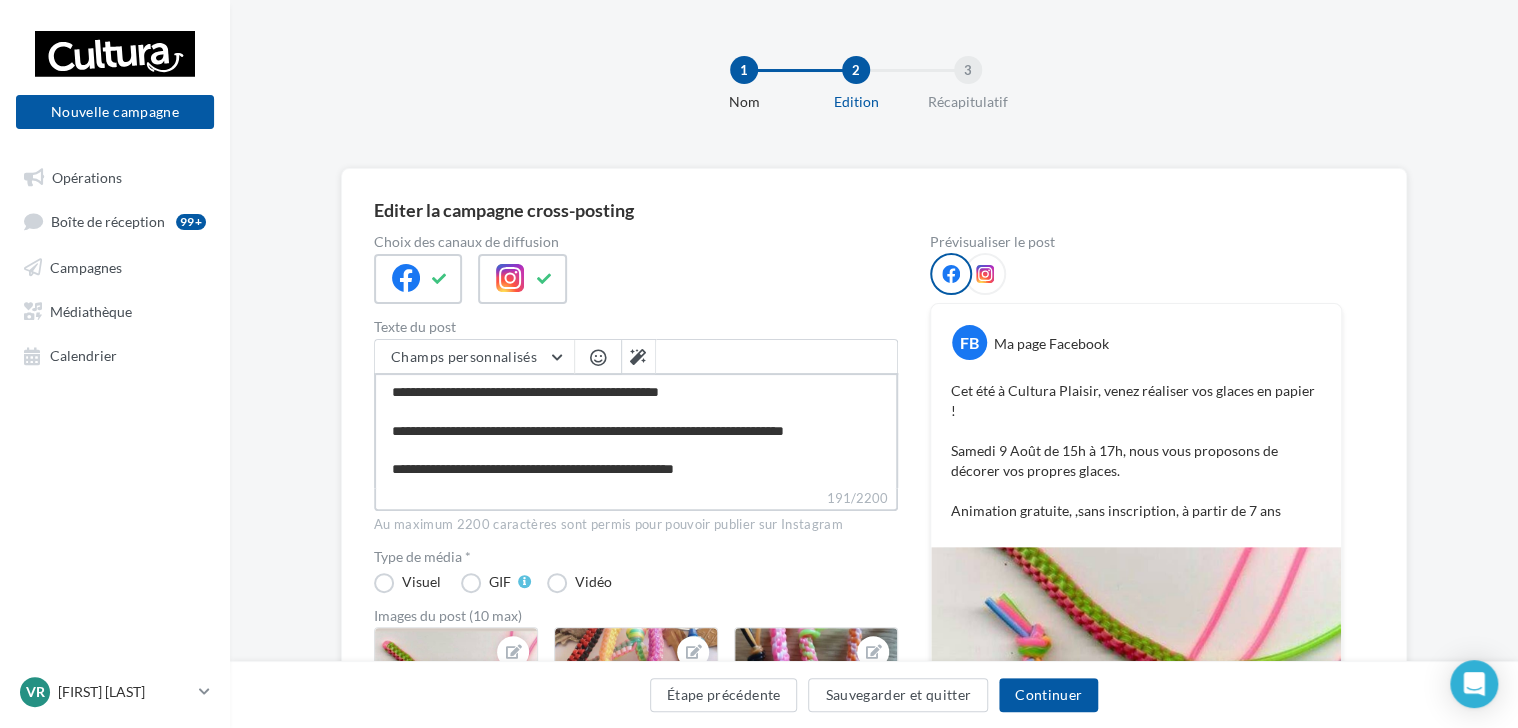type on "**********" 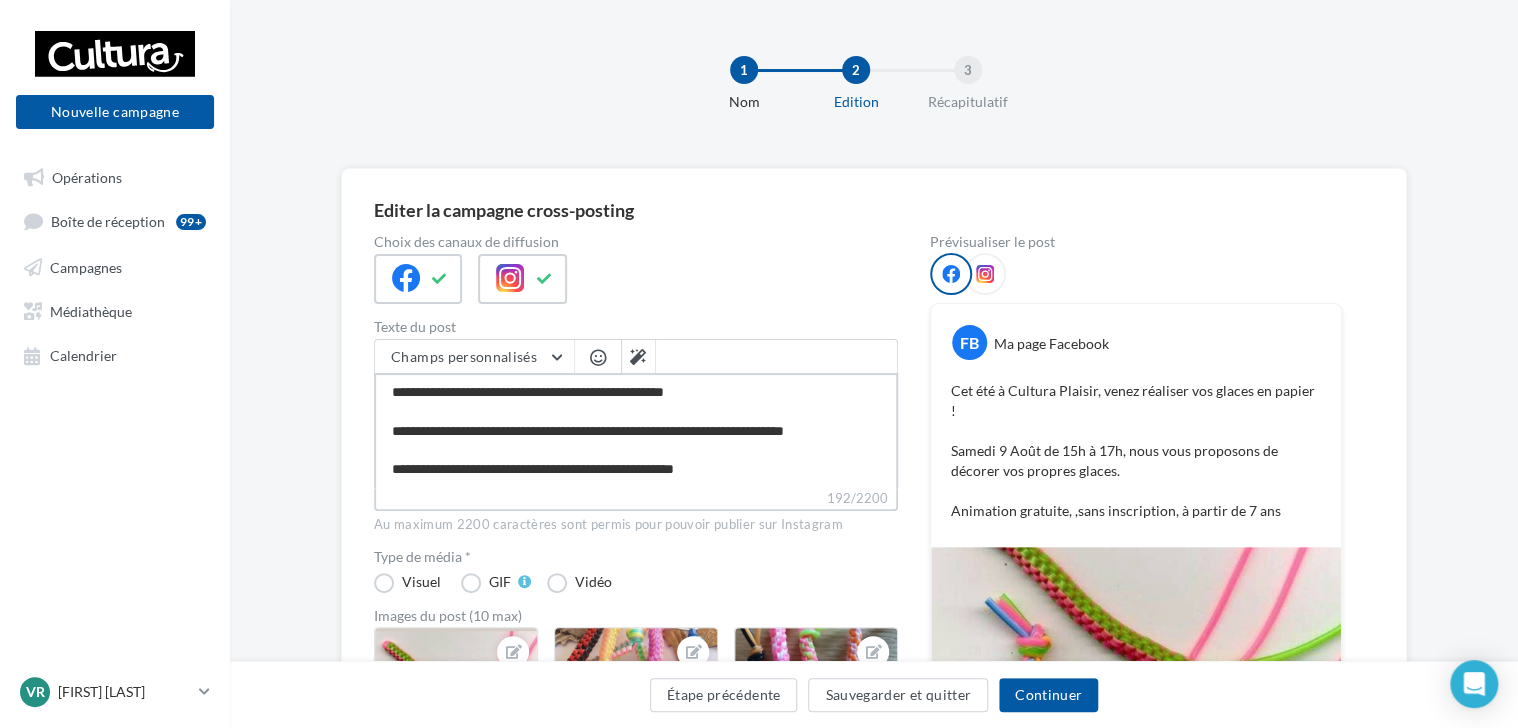 type on "**********" 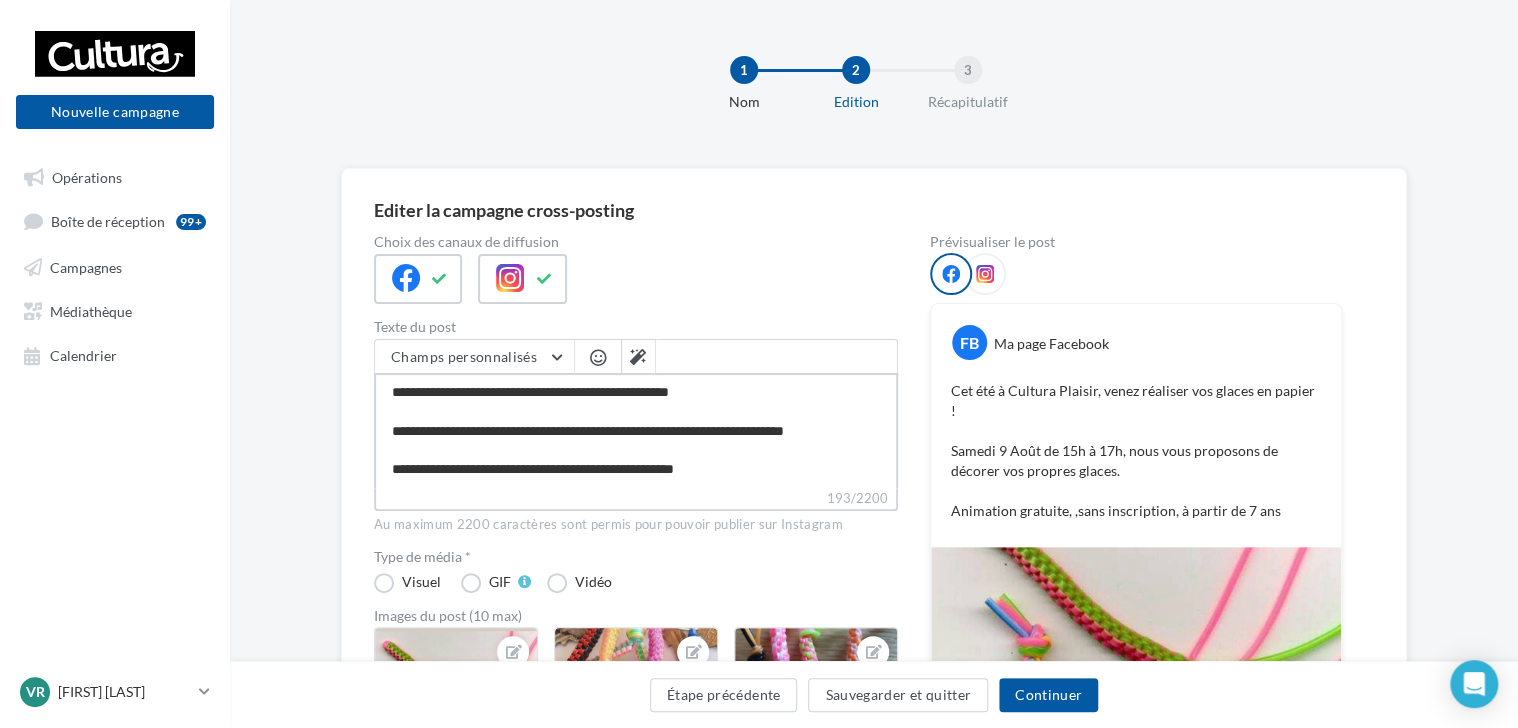type on "**********" 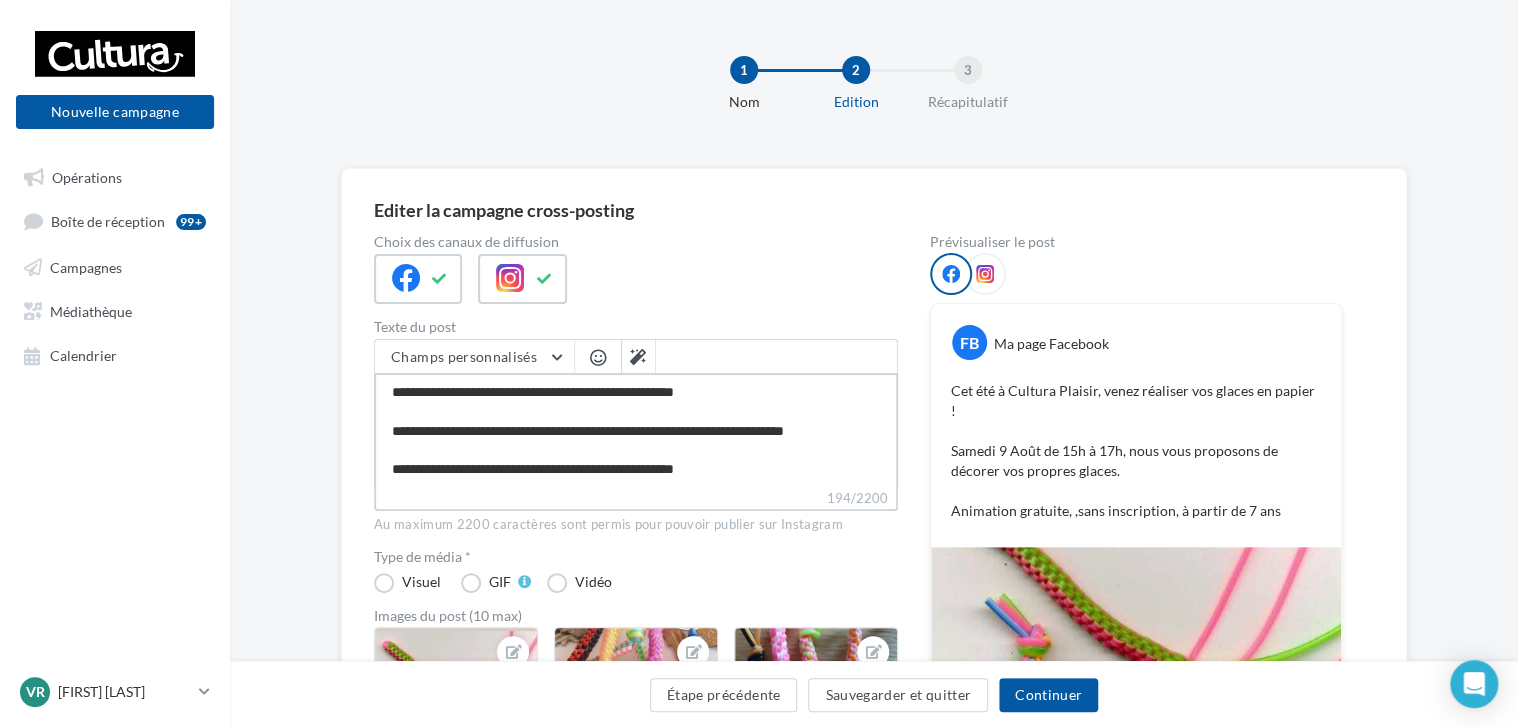 type on "**********" 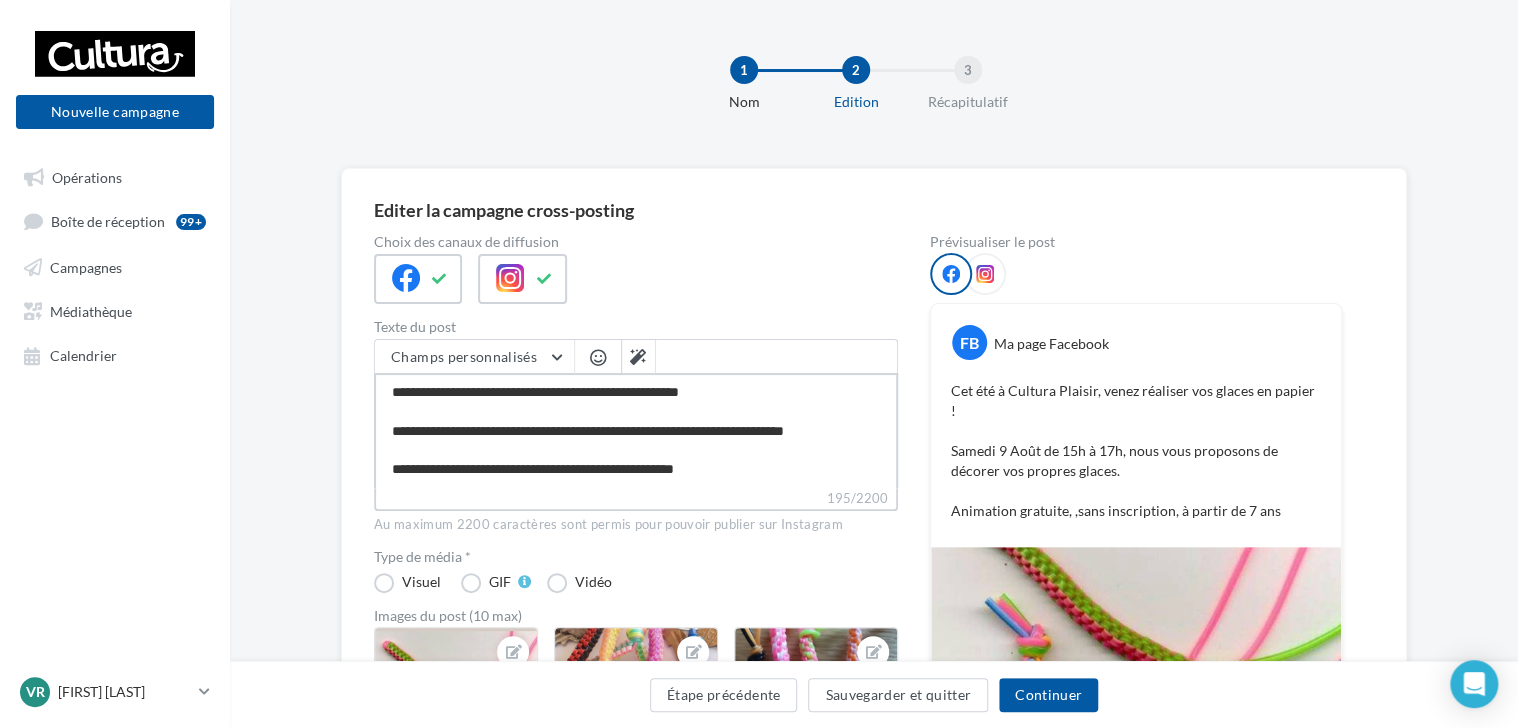 type on "**********" 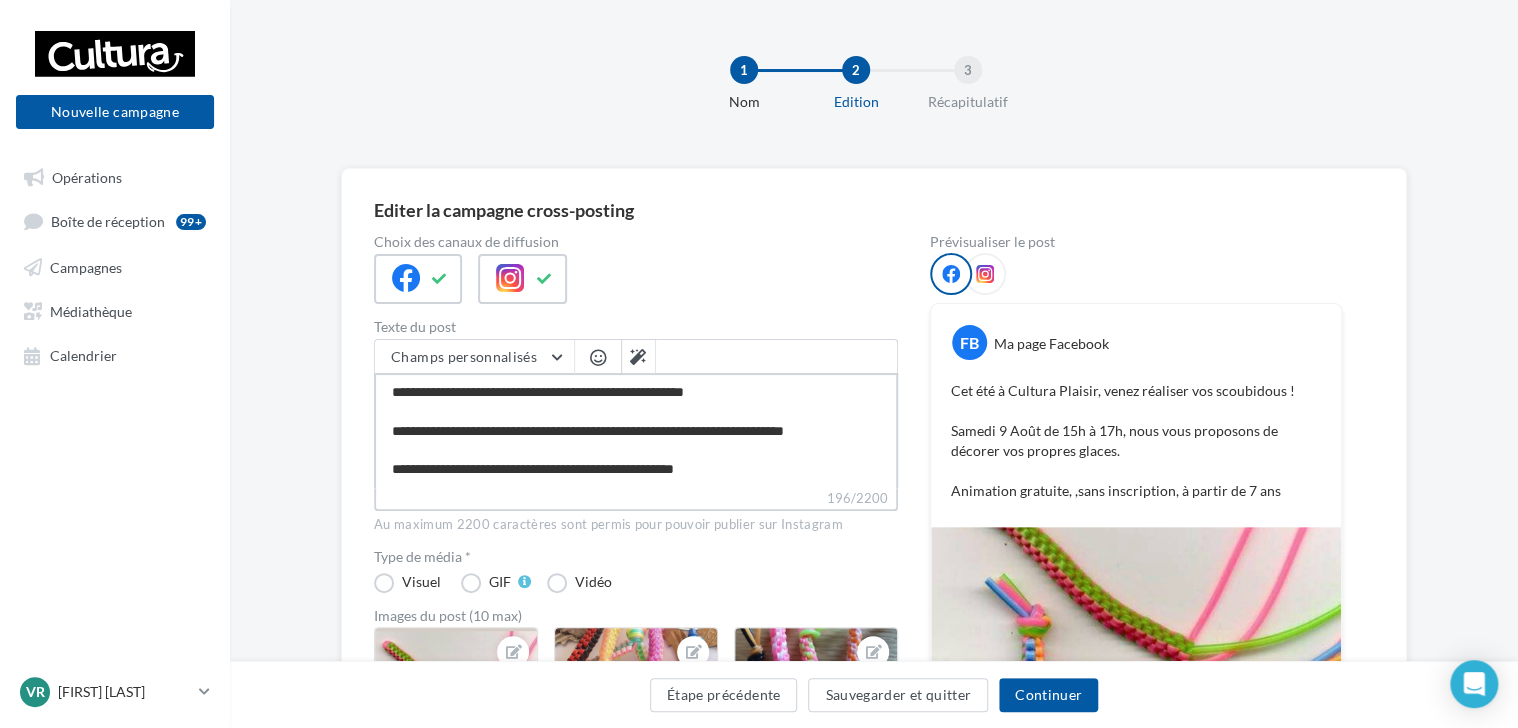 click on "**********" at bounding box center [636, 430] 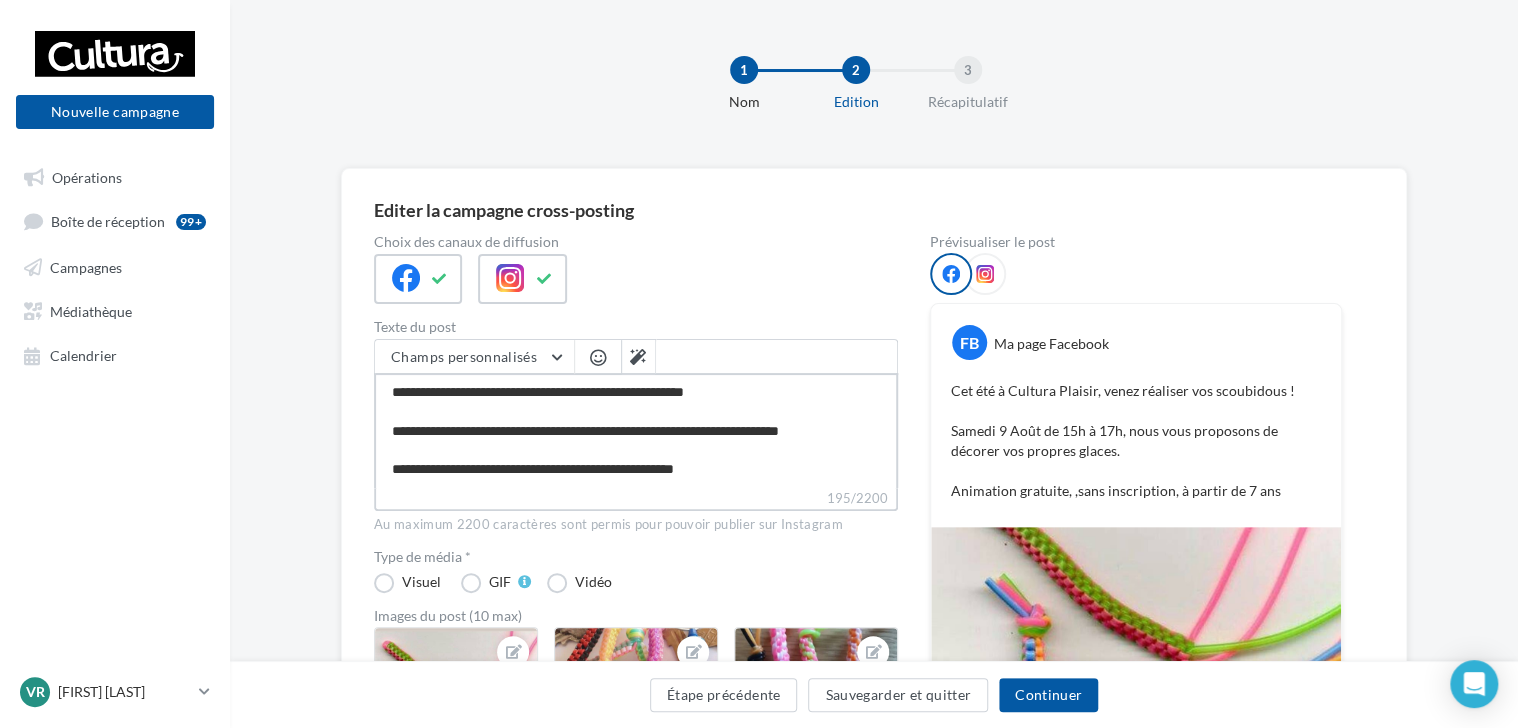 type on "**********" 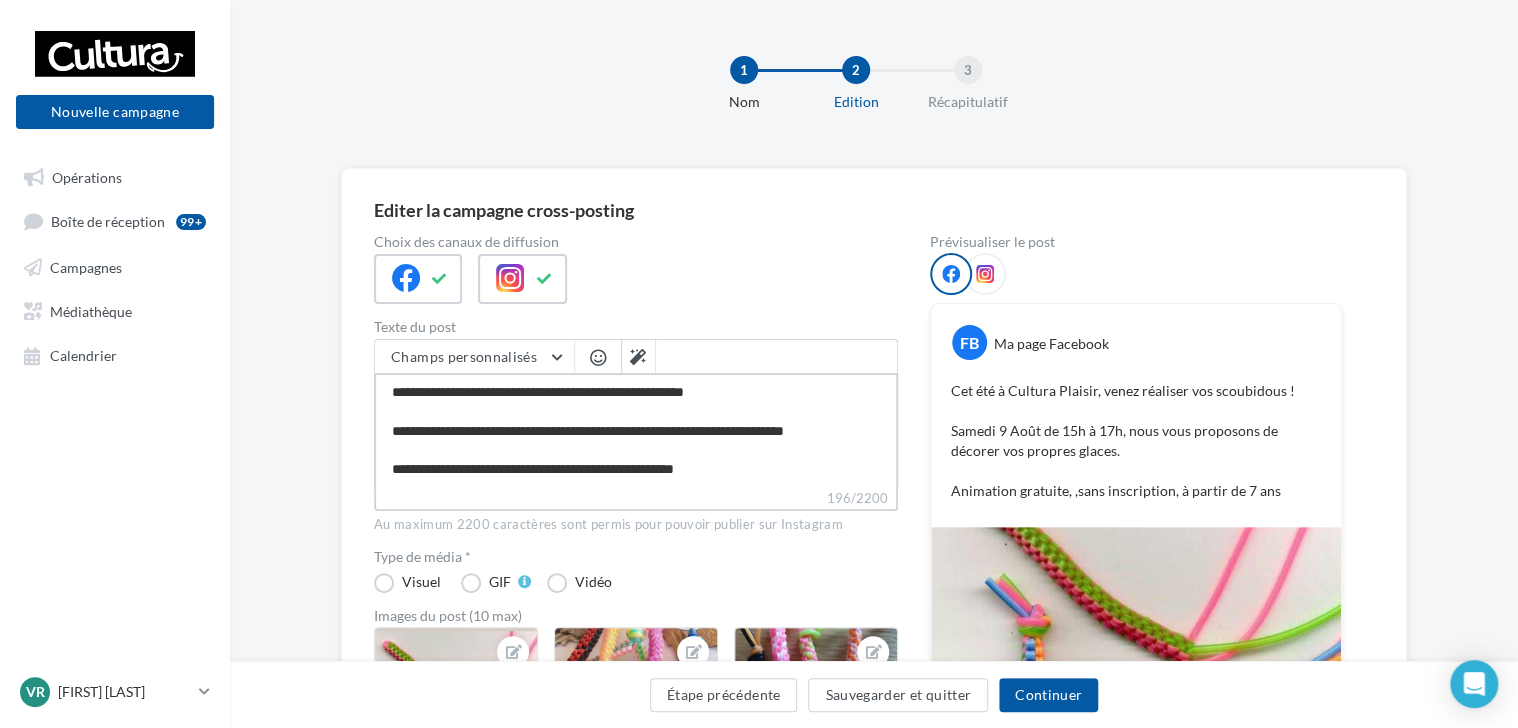 type on "**********" 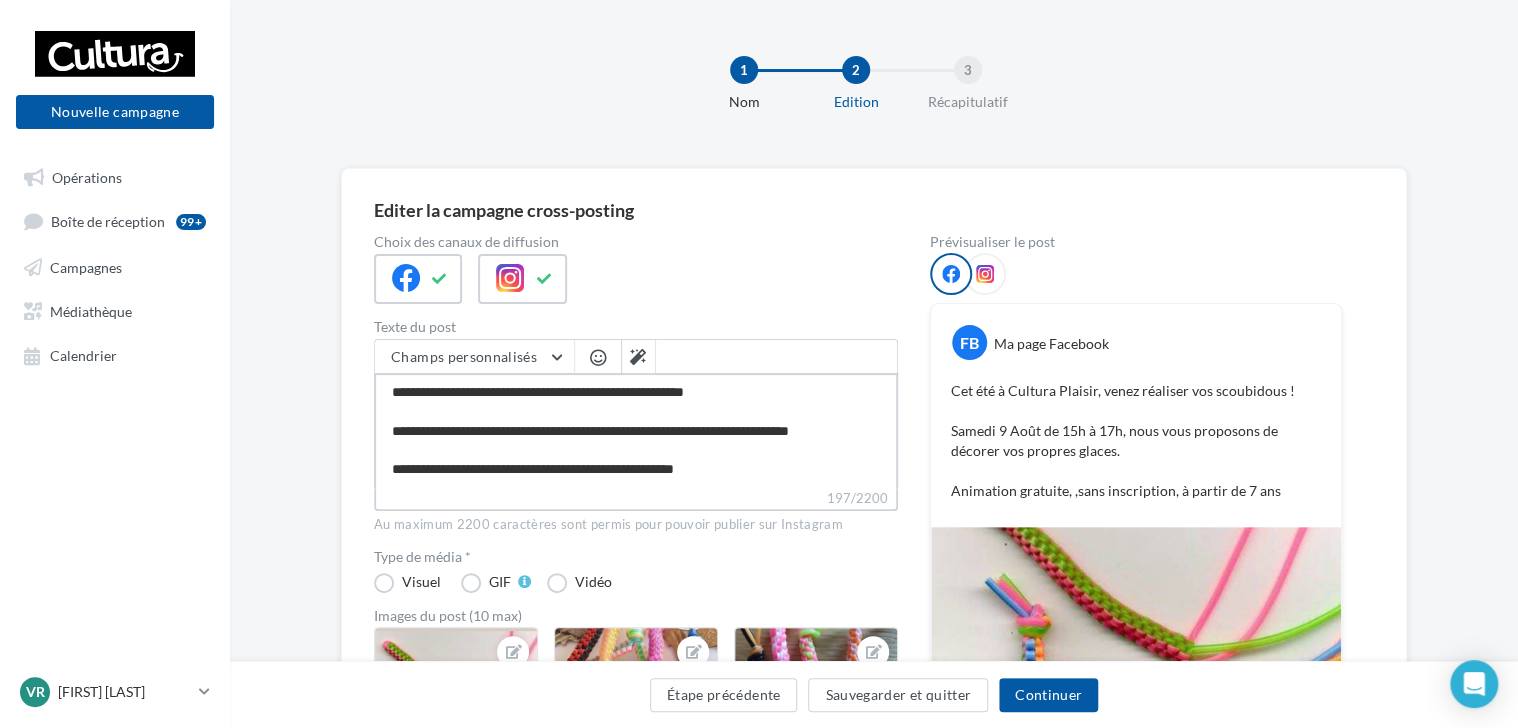 click on "**********" at bounding box center [636, 430] 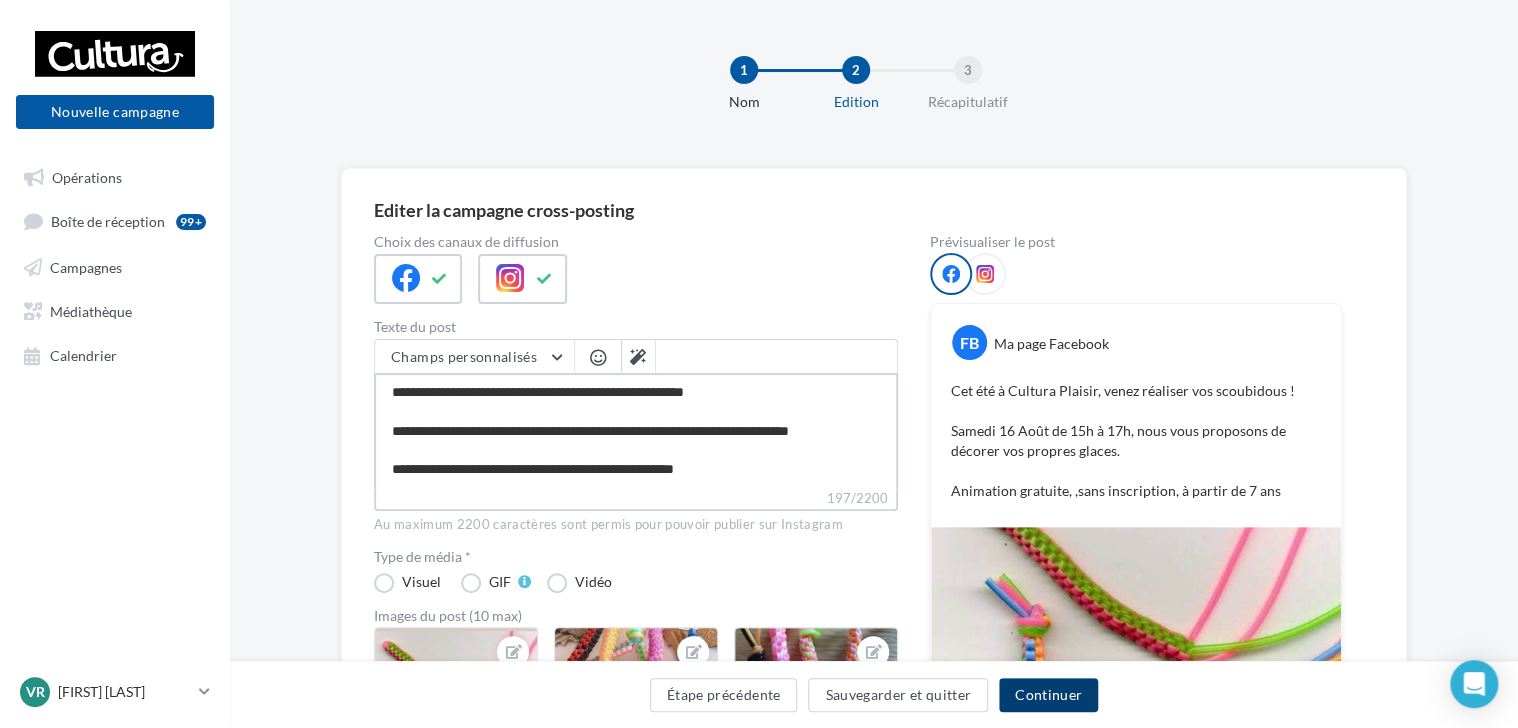type on "**********" 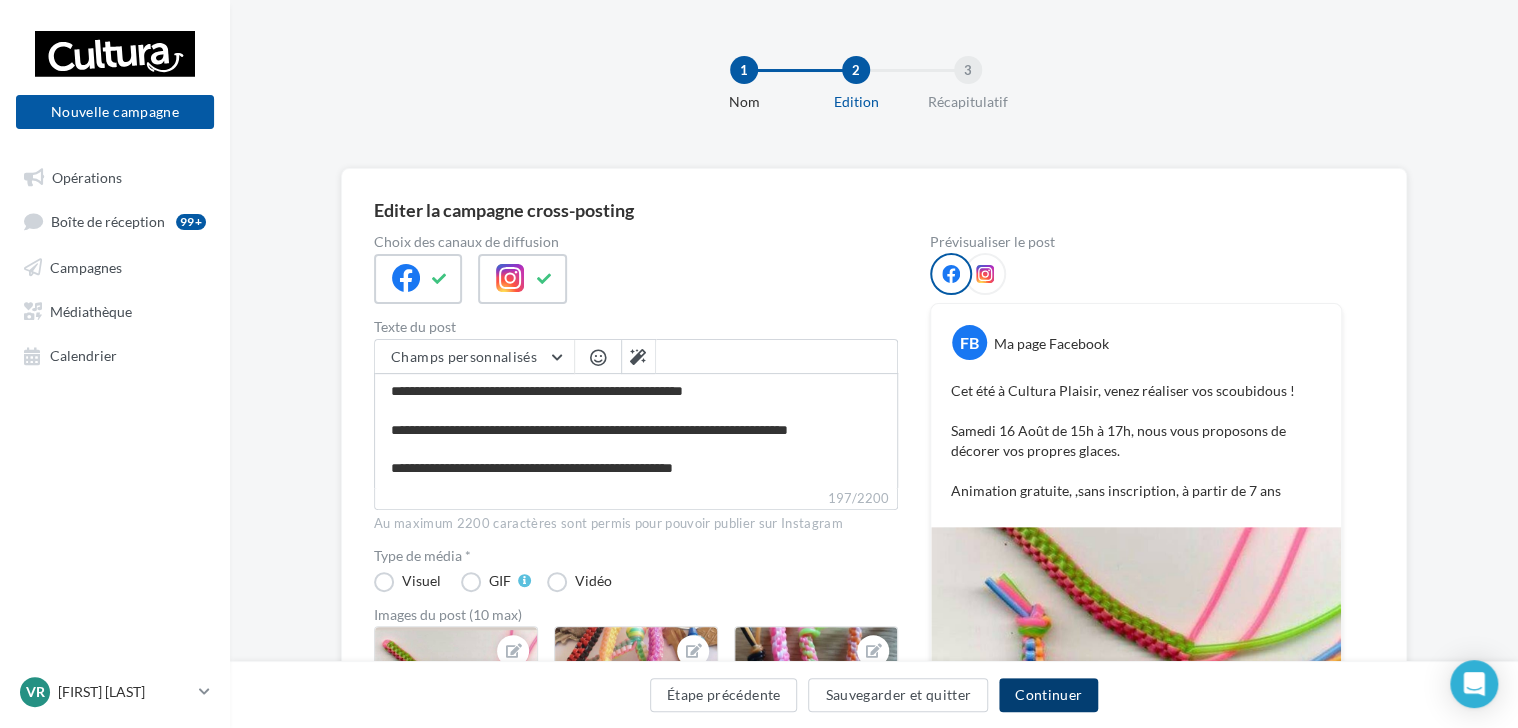 click on "Continuer" at bounding box center [1048, 695] 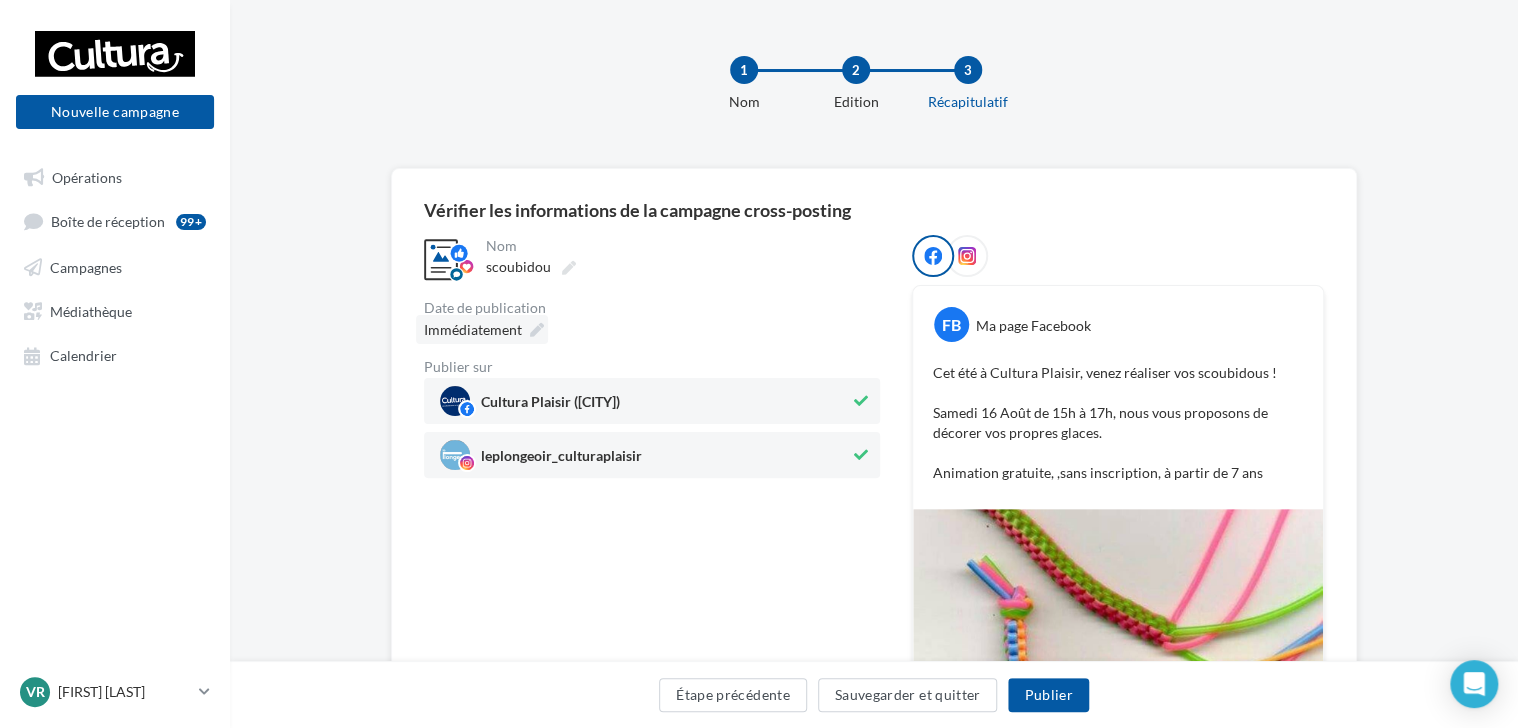 click on "Immédiatement" at bounding box center (473, 329) 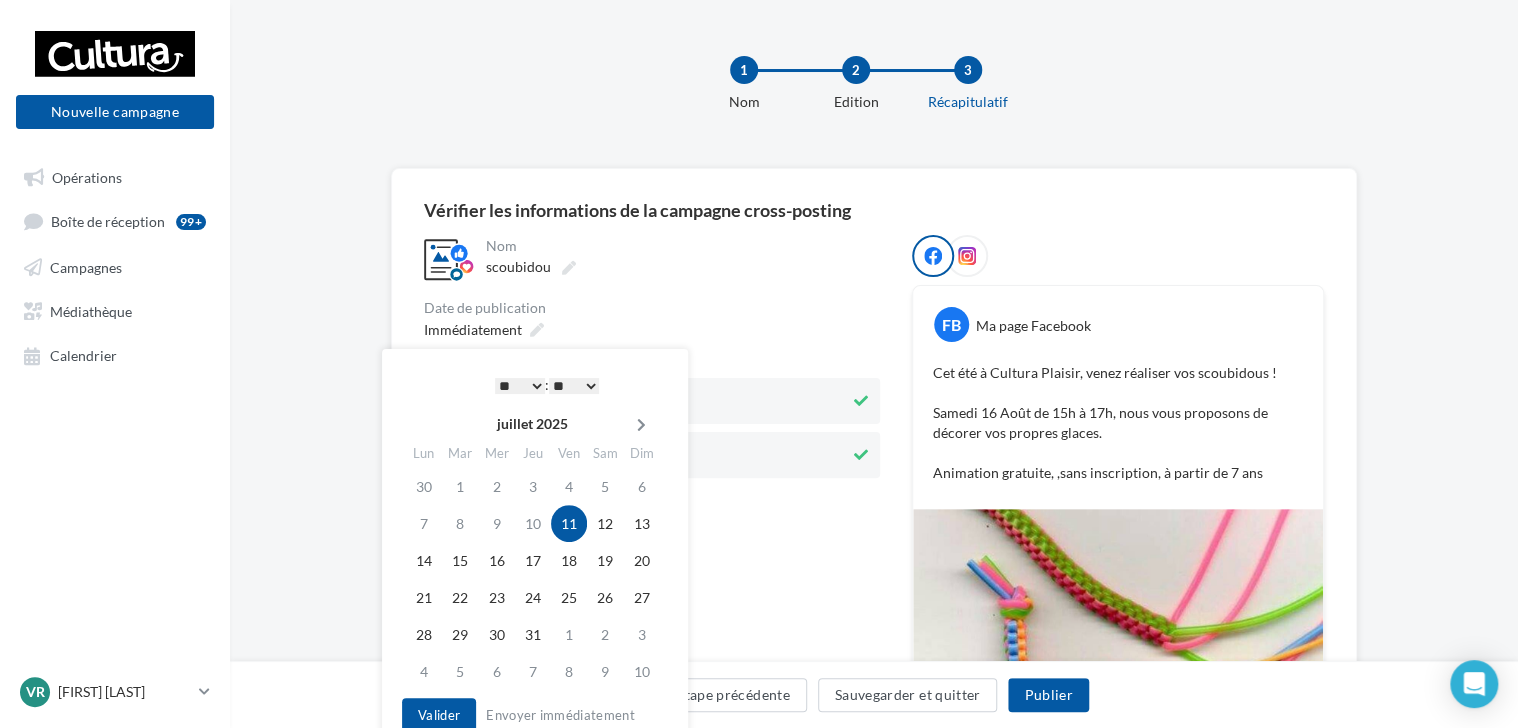 click at bounding box center [641, 425] 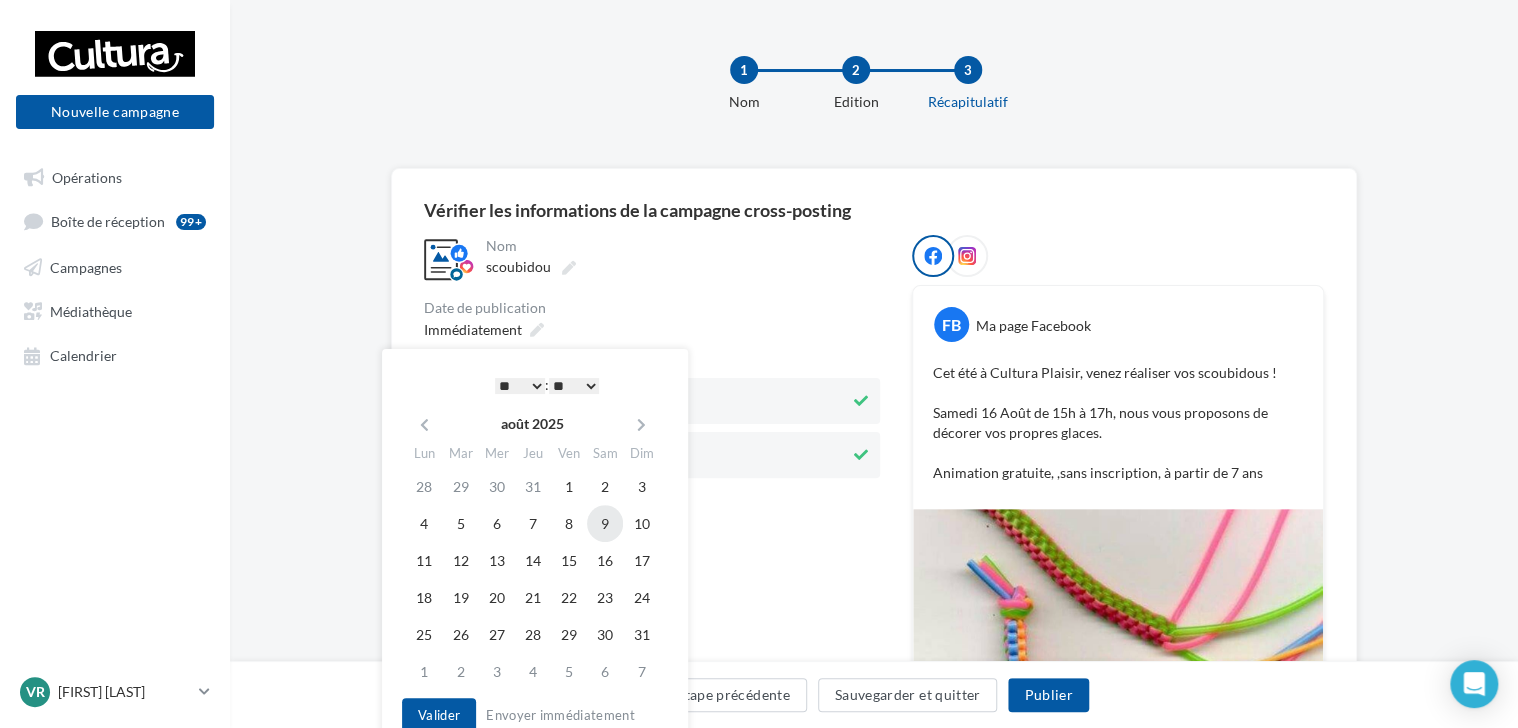 click on "9" at bounding box center (605, 523) 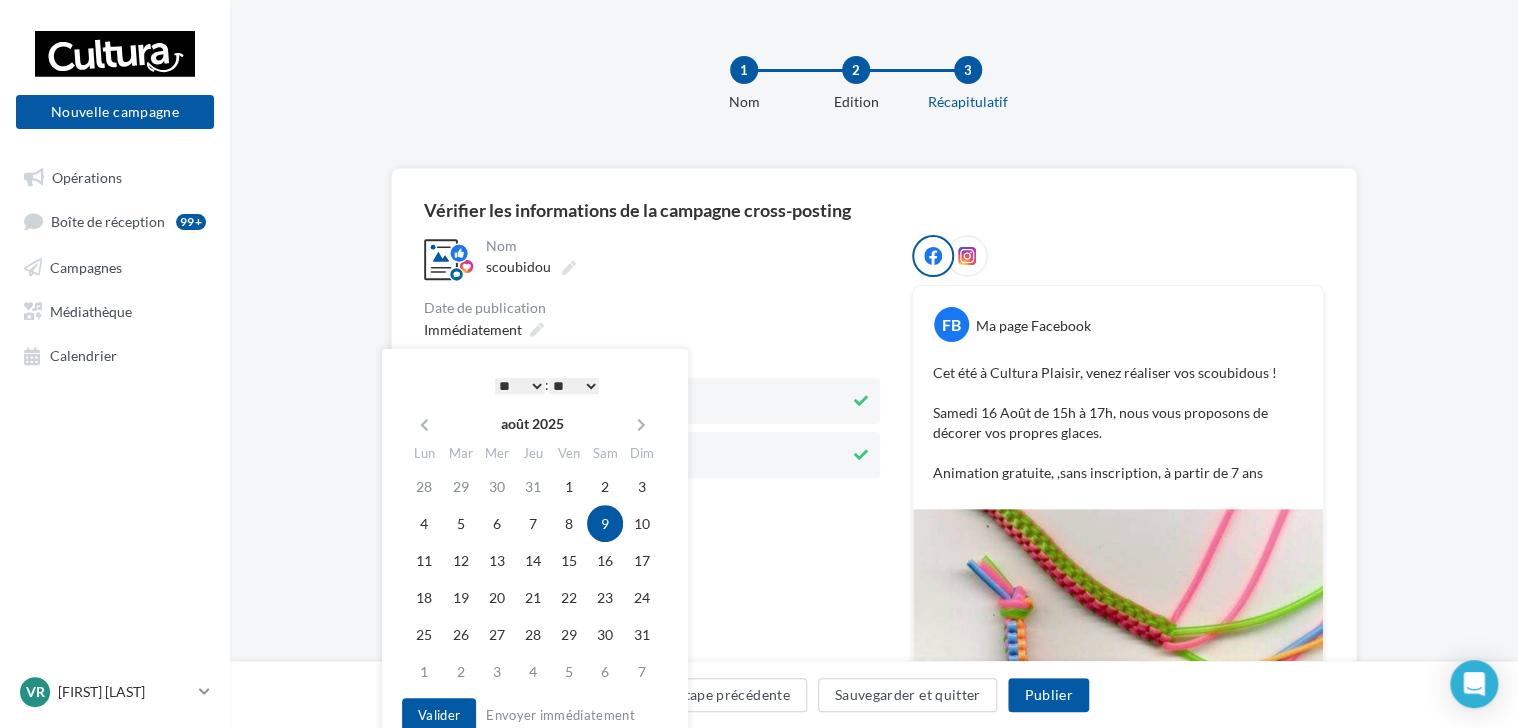 click on "* * * * * * * * * * ** ** ** ** ** ** ** ** ** ** ** ** ** **" at bounding box center [520, 386] 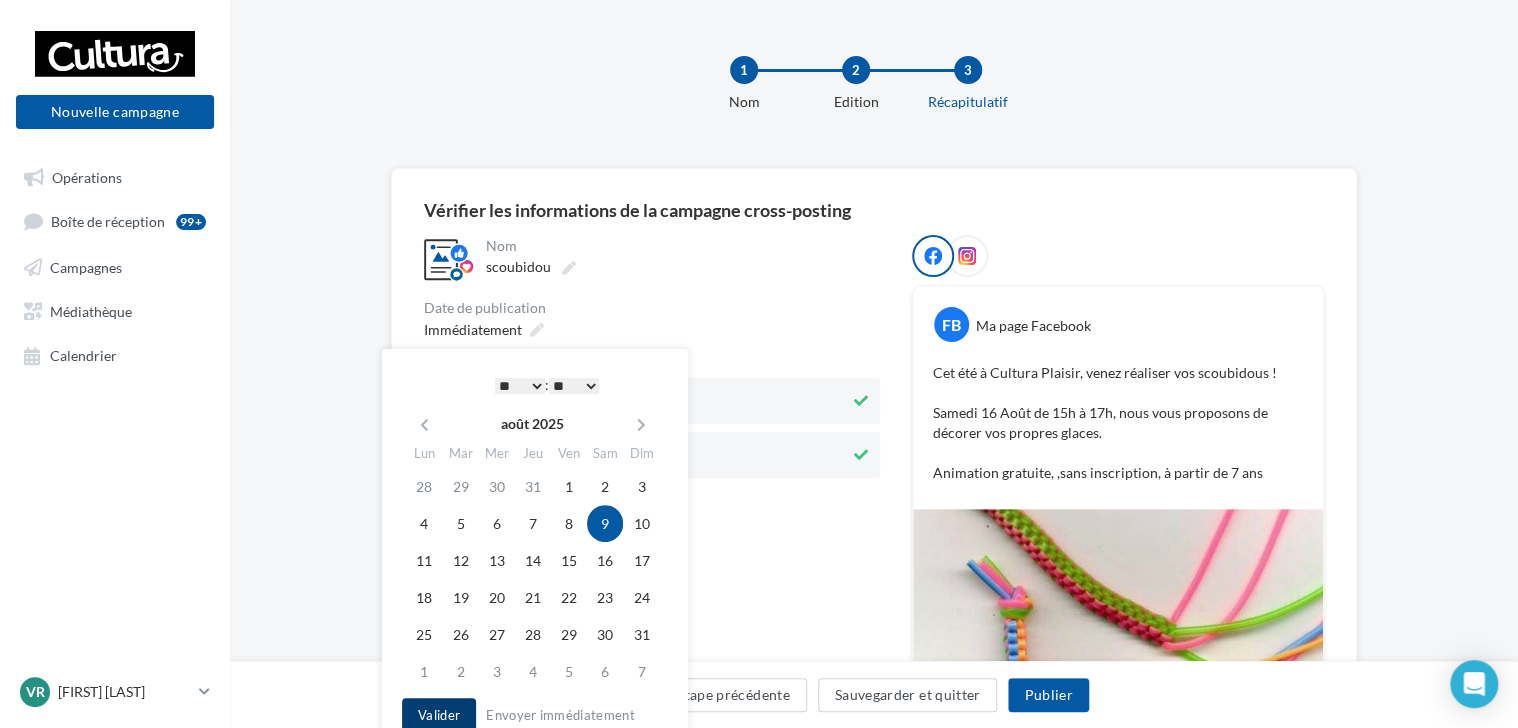 click on "Valider" at bounding box center (439, 715) 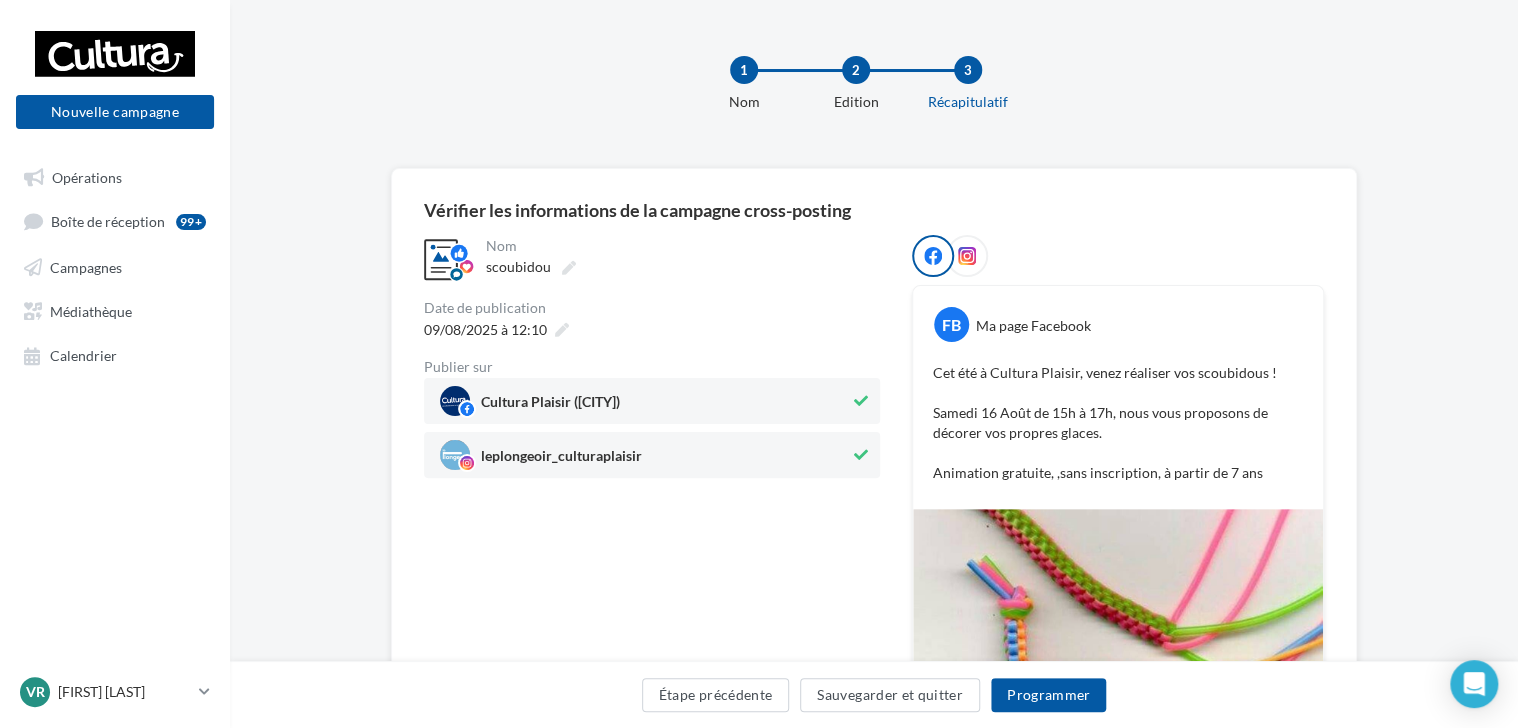 click on "Cet été à Cultura Plaisir, venez réaliser vos scoubidous ! Samedi 16 Août de 15h à 17h, nous vous proposons de décorer vos propres glaces. Animation gratuite, ,sans inscription, à partir de 7 ans" at bounding box center [1118, 423] 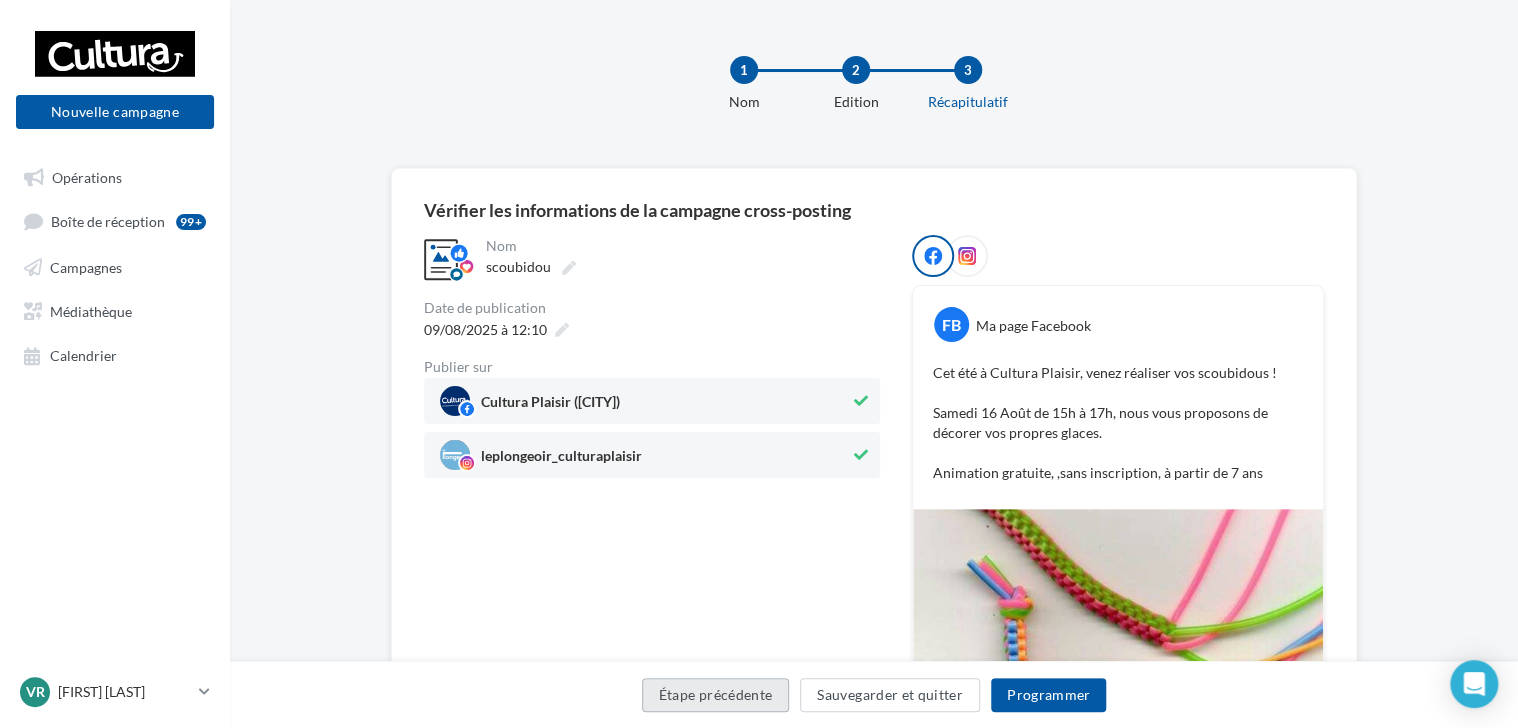 click on "Étape précédente" at bounding box center [716, 695] 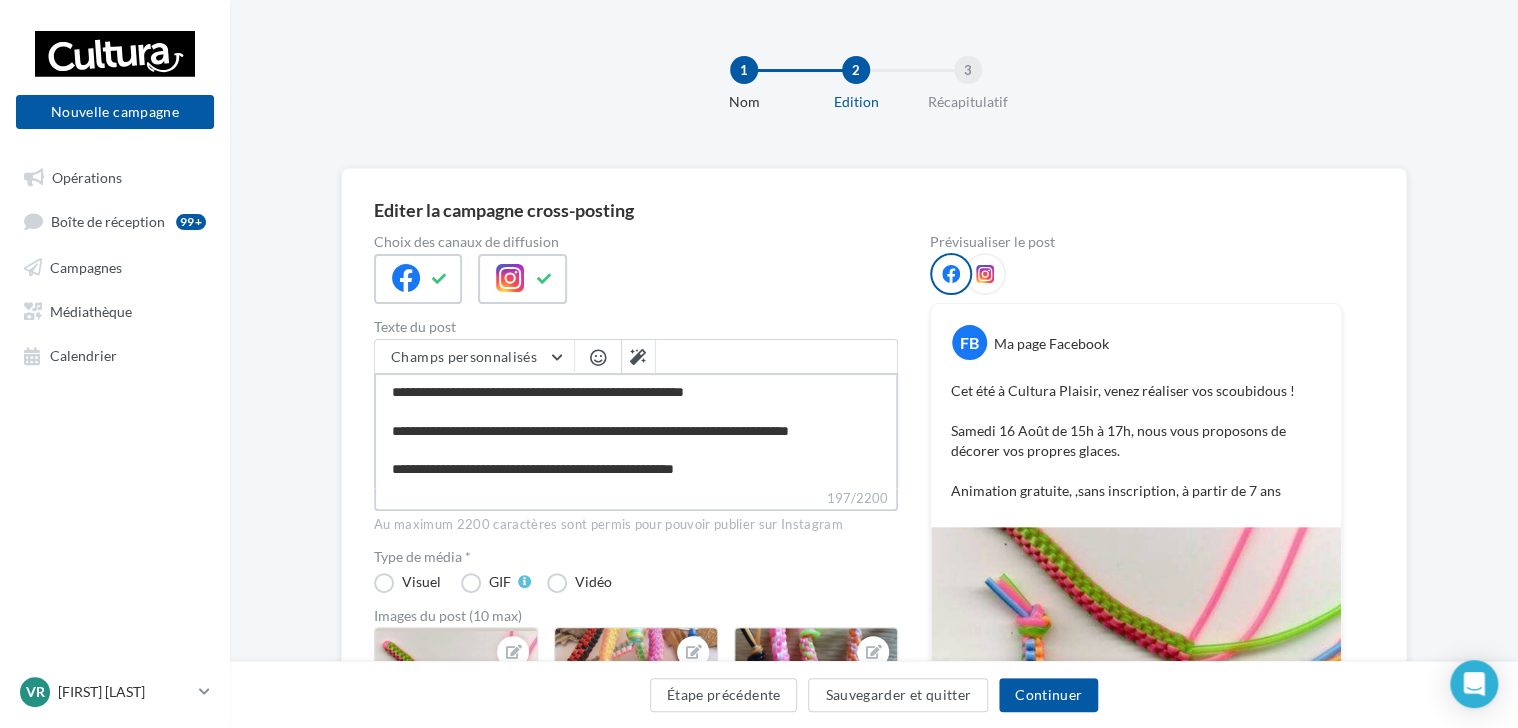 scroll, scrollTop: 17, scrollLeft: 0, axis: vertical 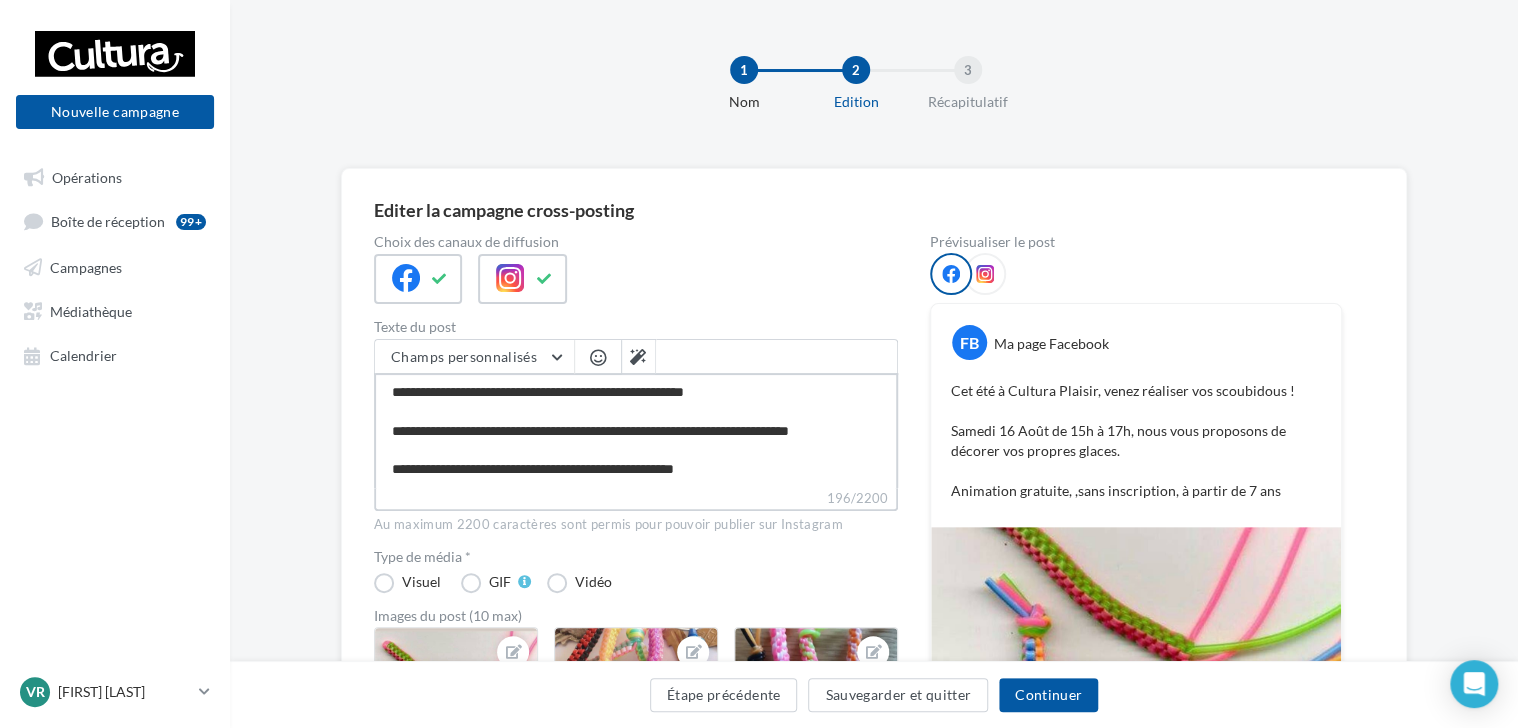 type on "**********" 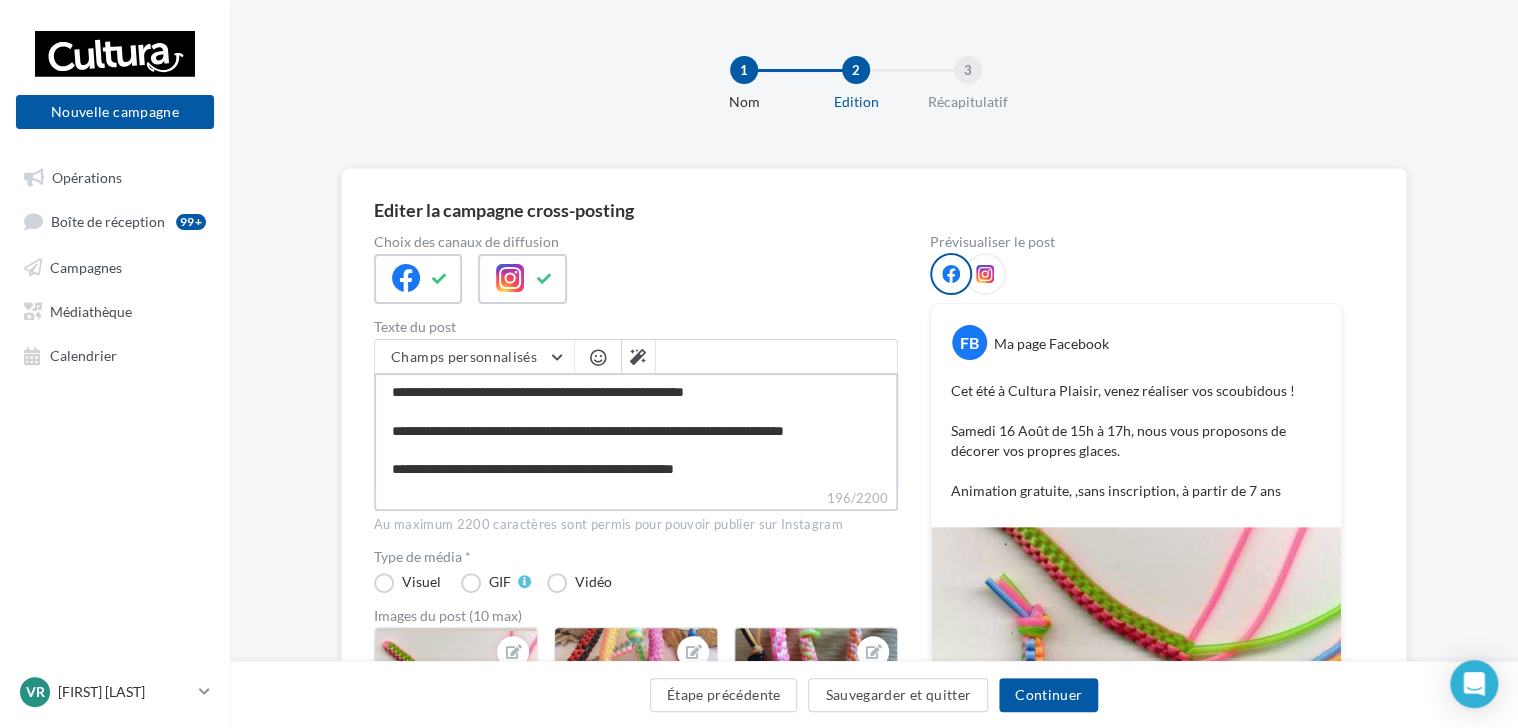 type on "**********" 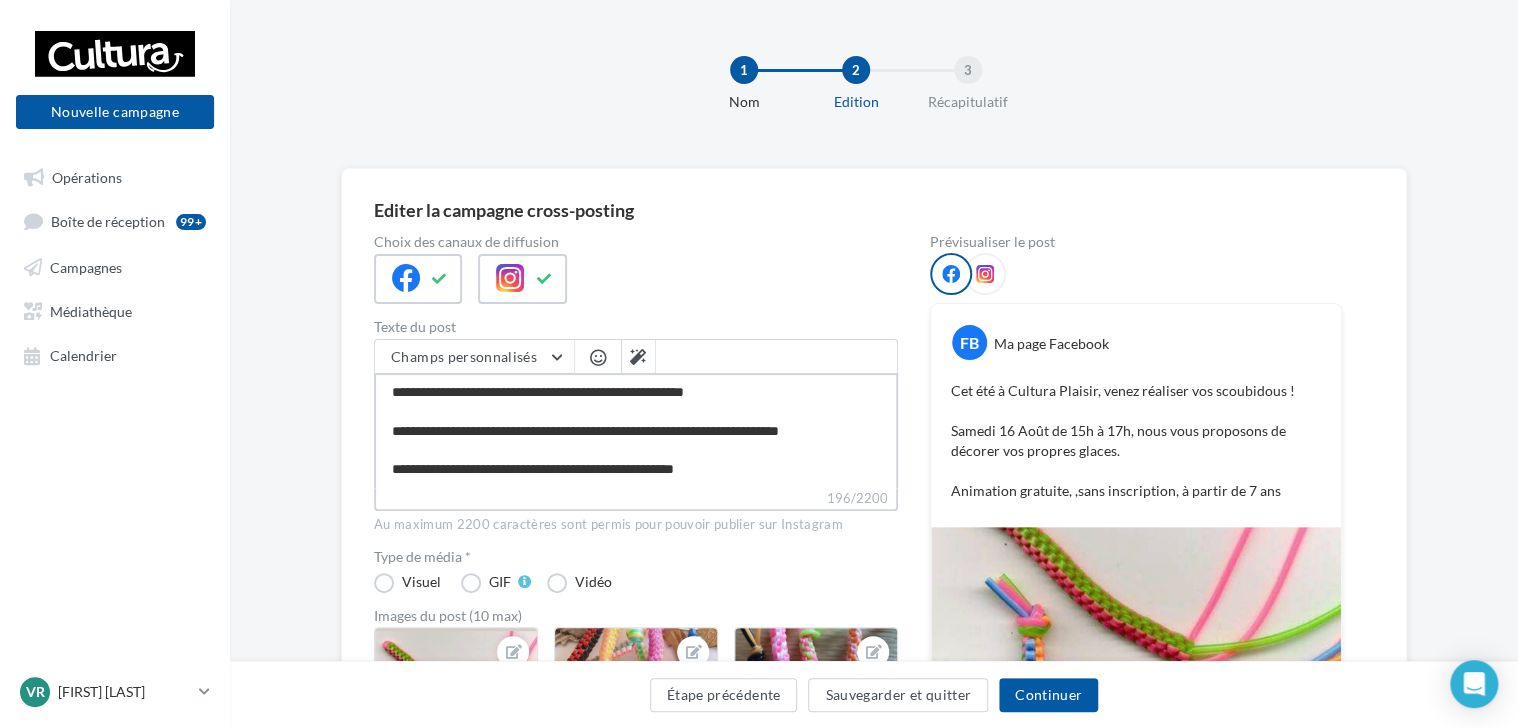 type on "**********" 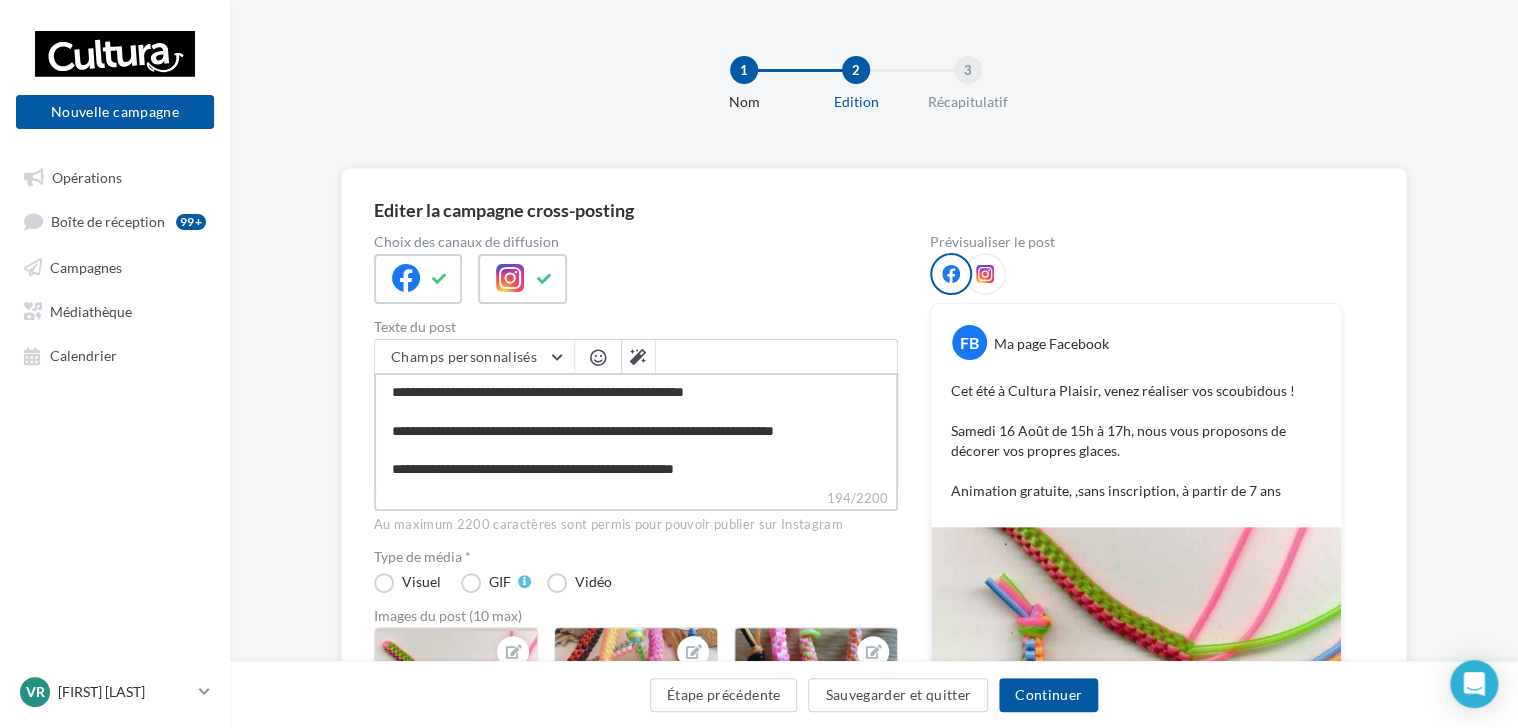 type on "**********" 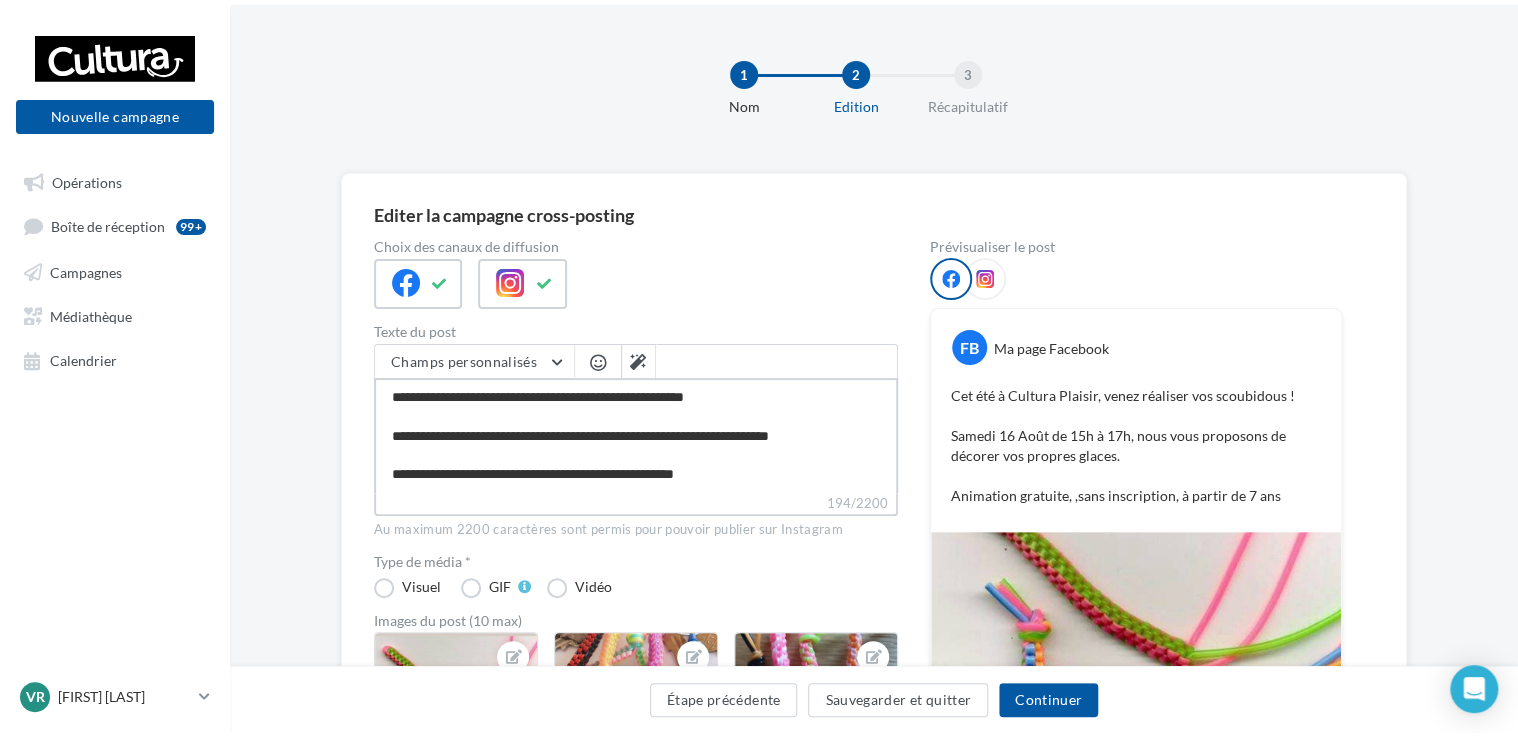 scroll, scrollTop: 0, scrollLeft: 0, axis: both 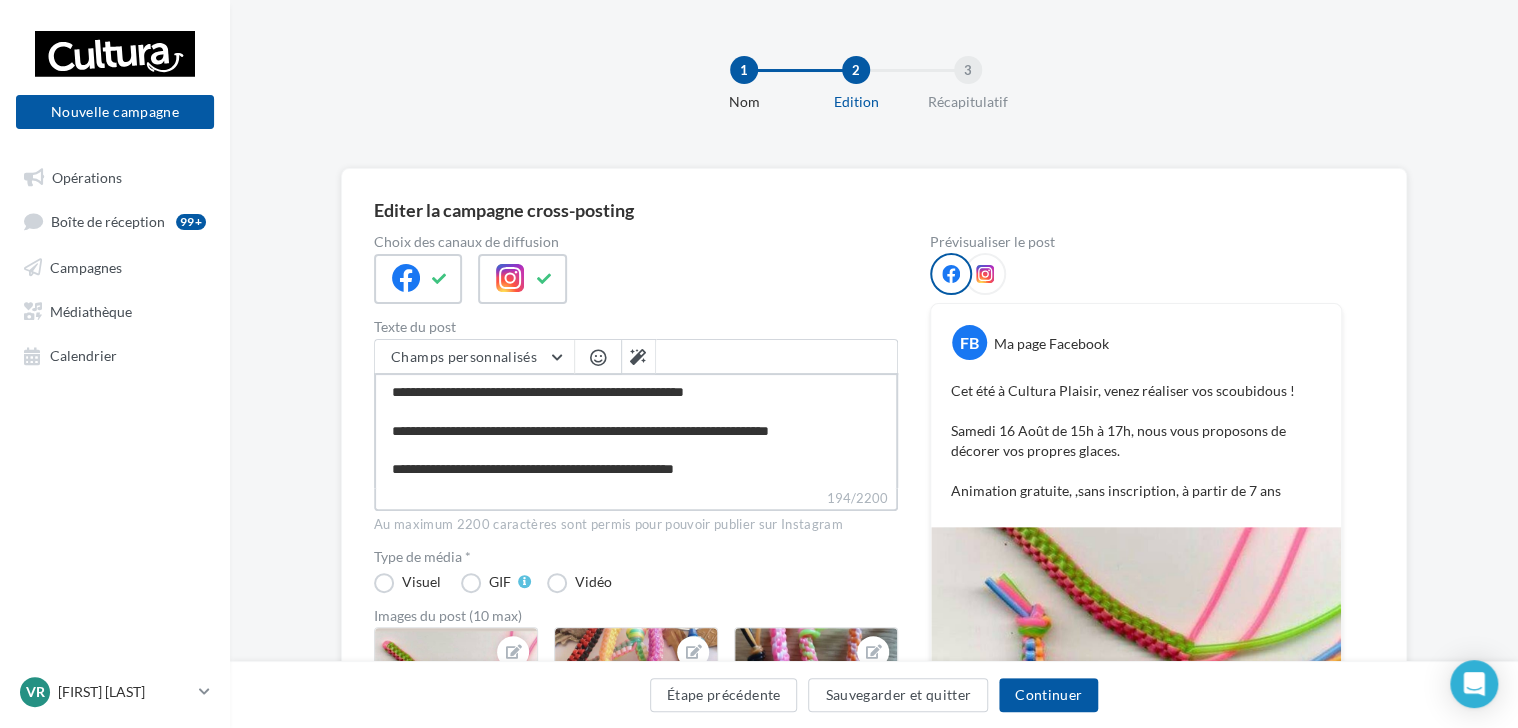 type on "**********" 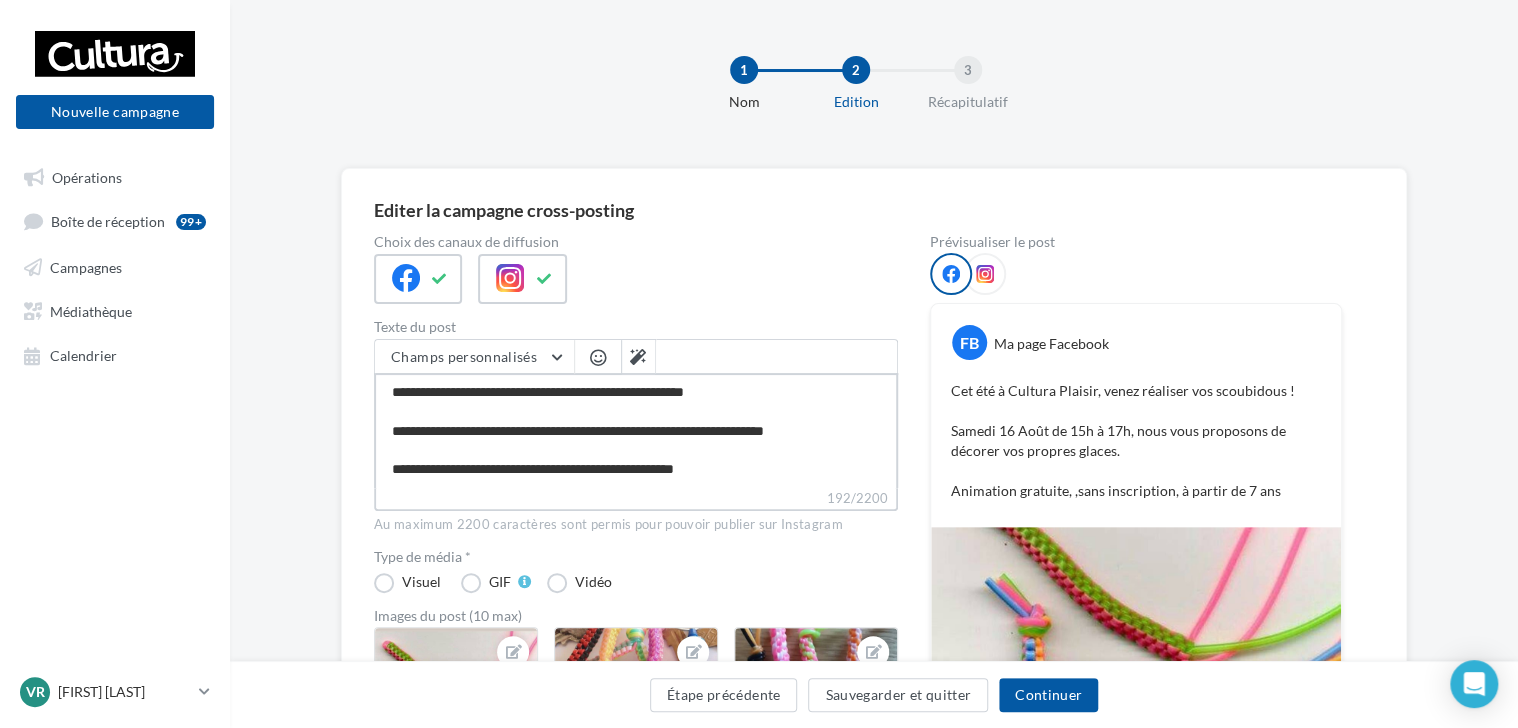 type on "**********" 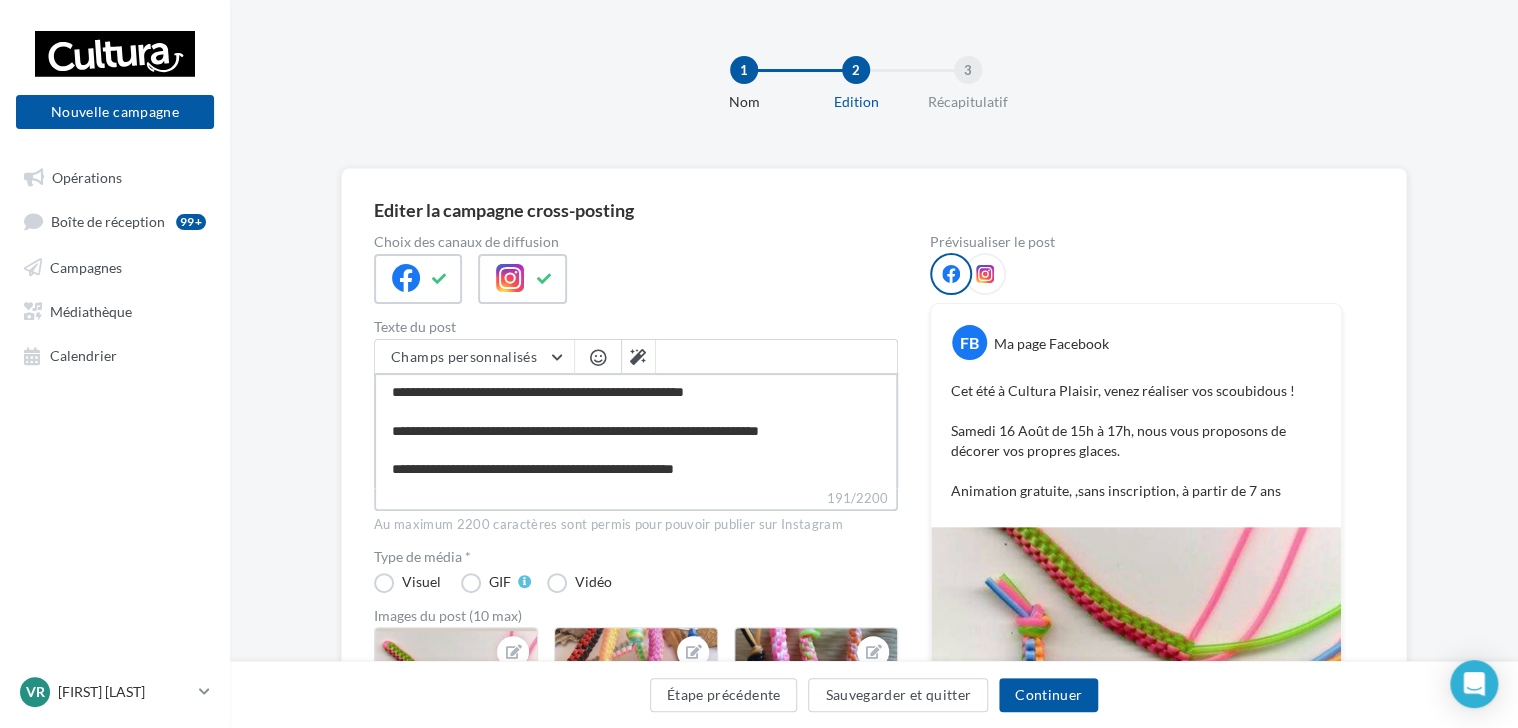 type on "**********" 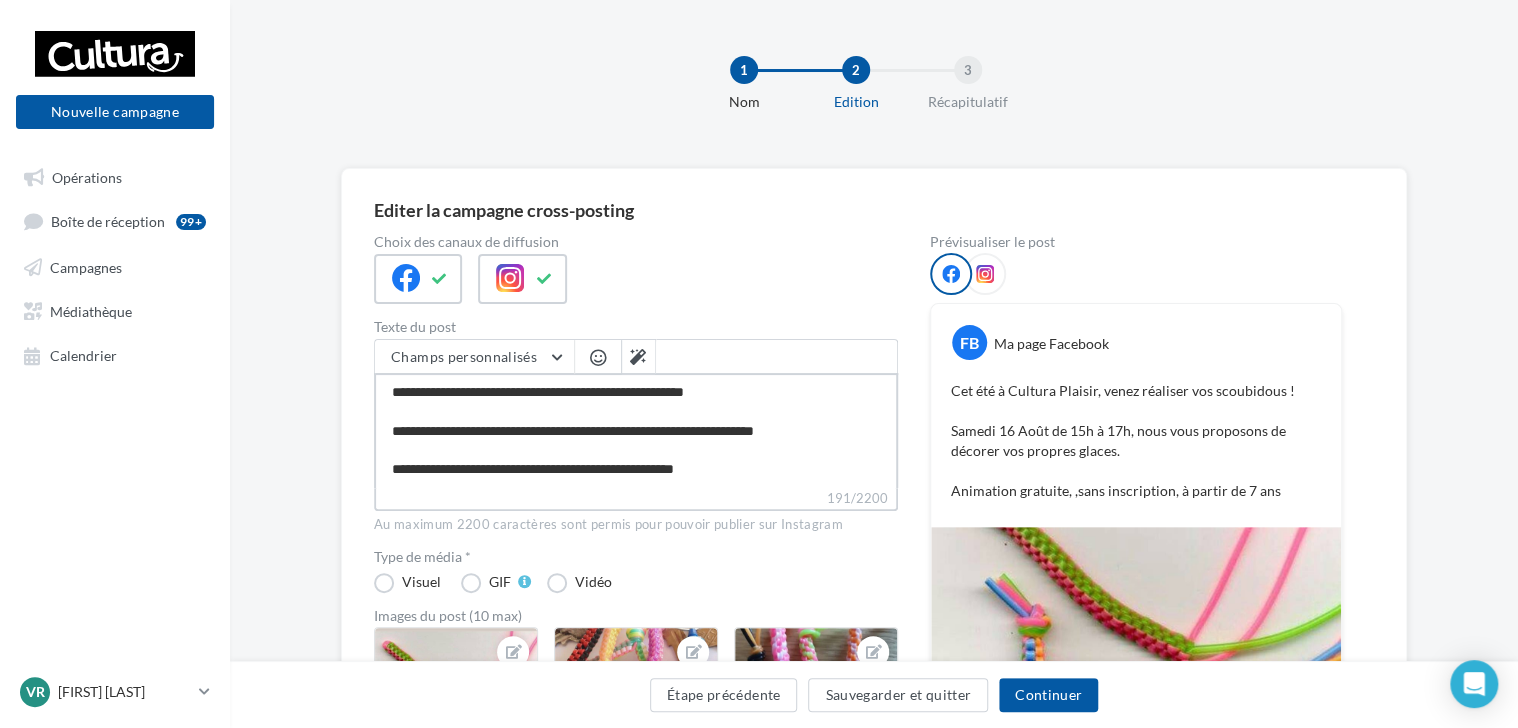 type on "**********" 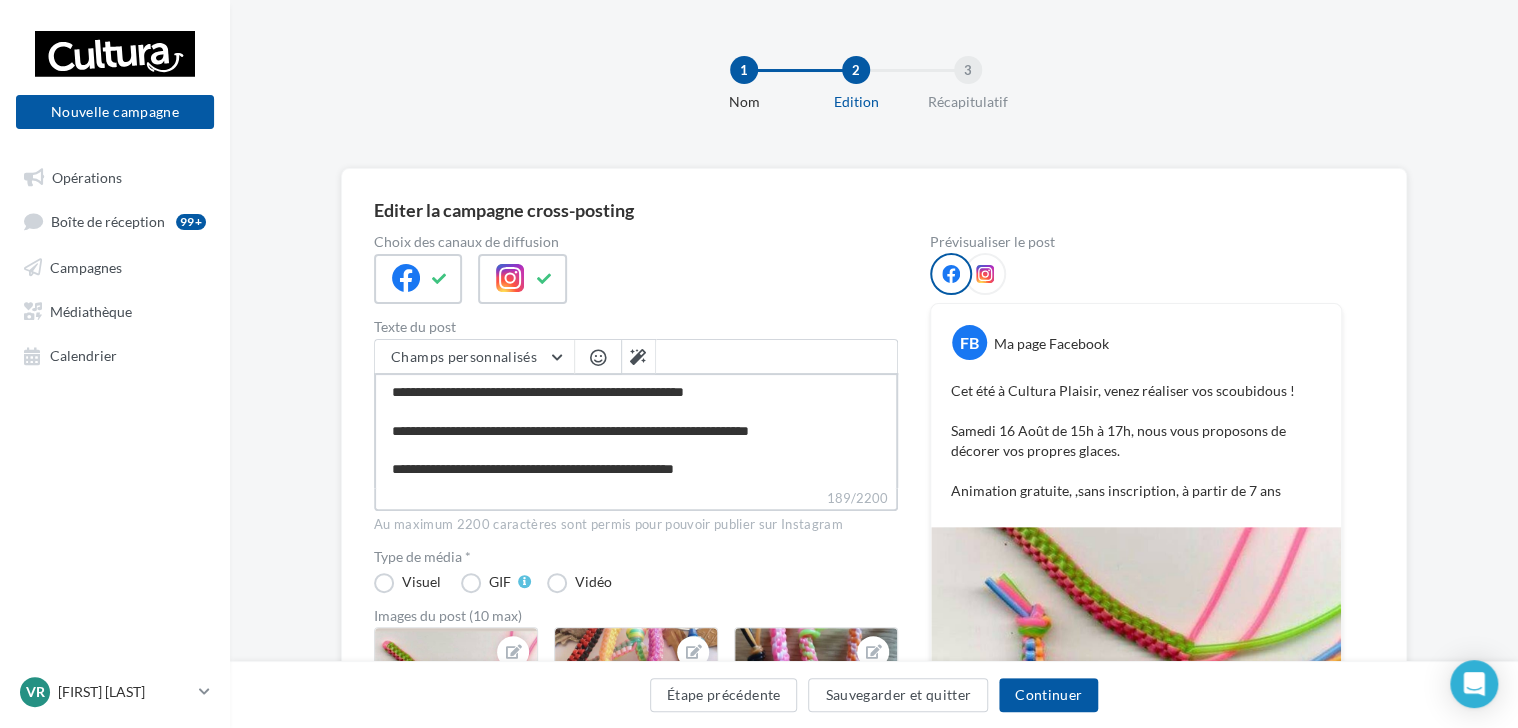 type on "**********" 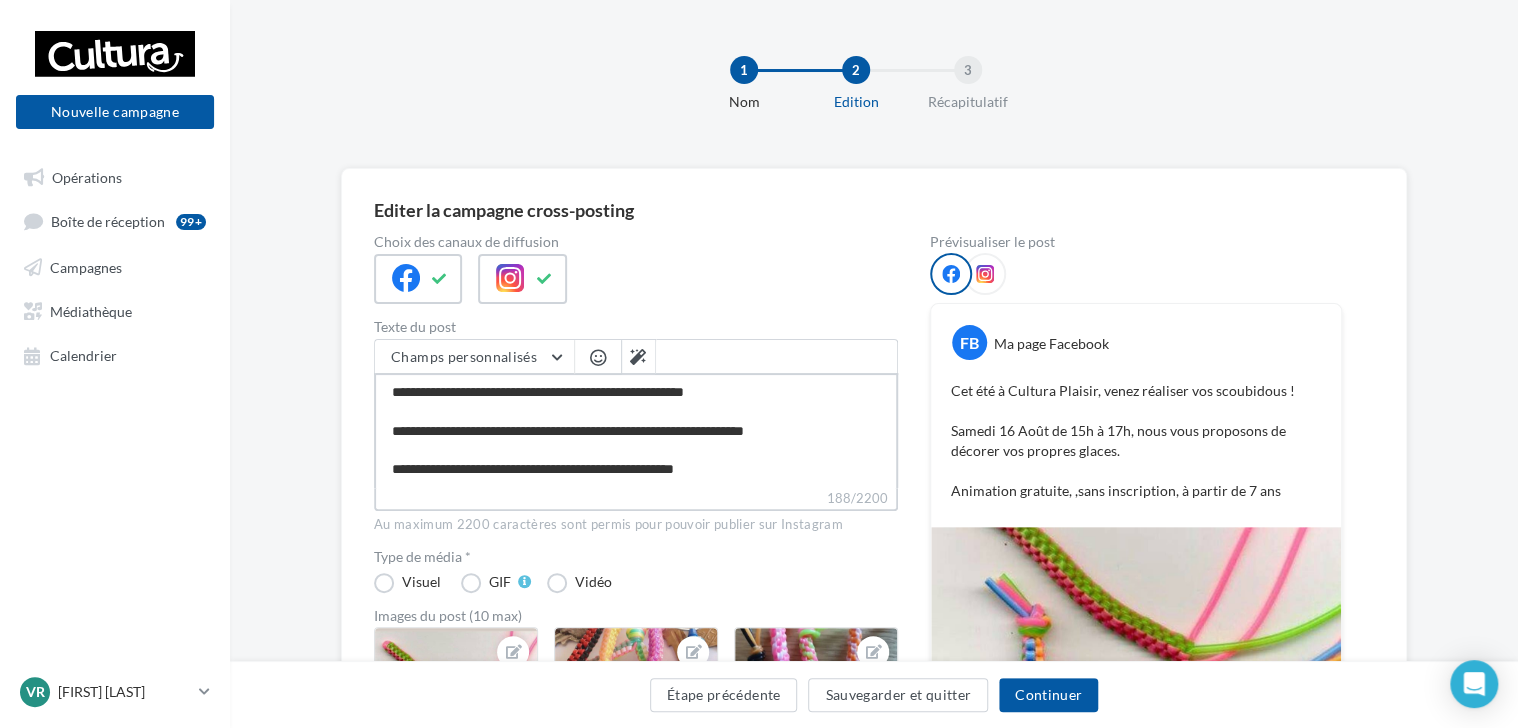 type on "**********" 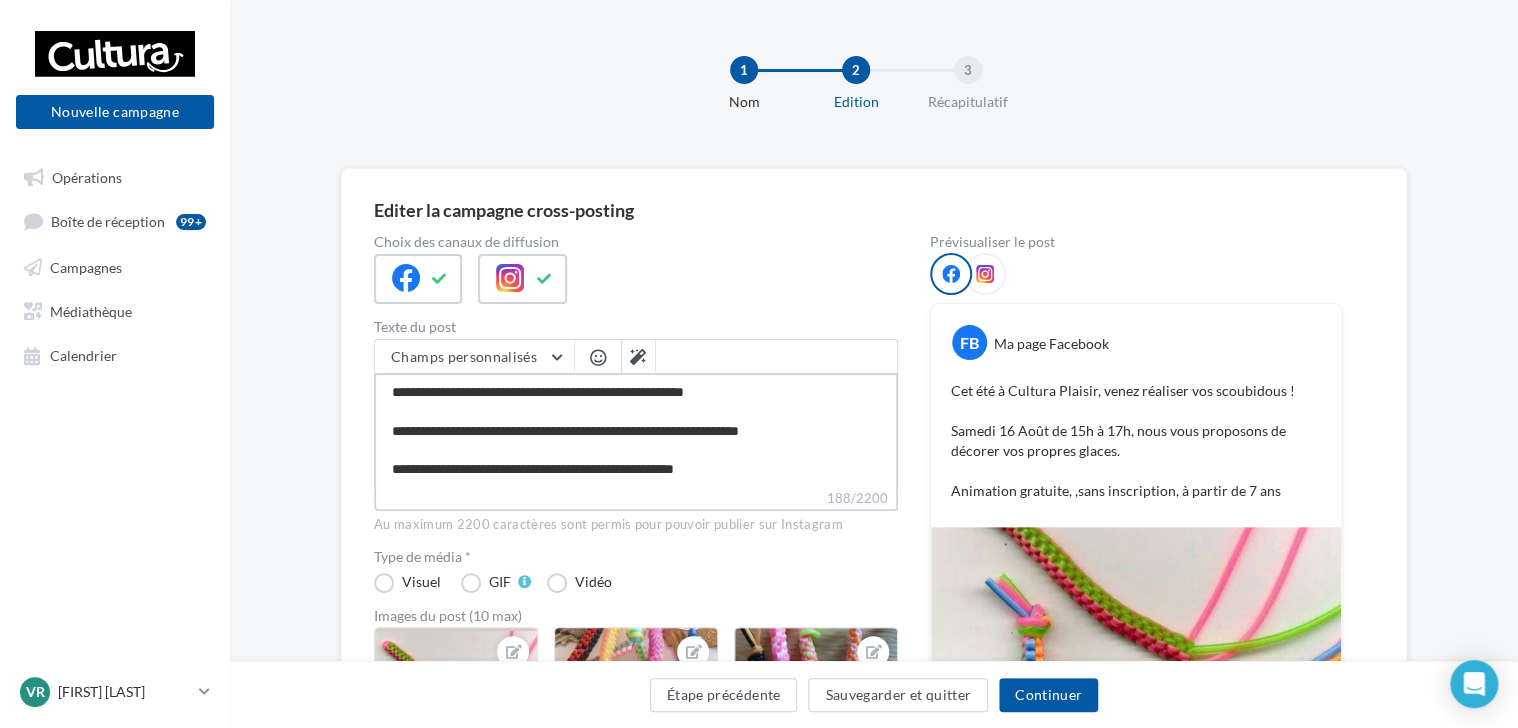 type on "**********" 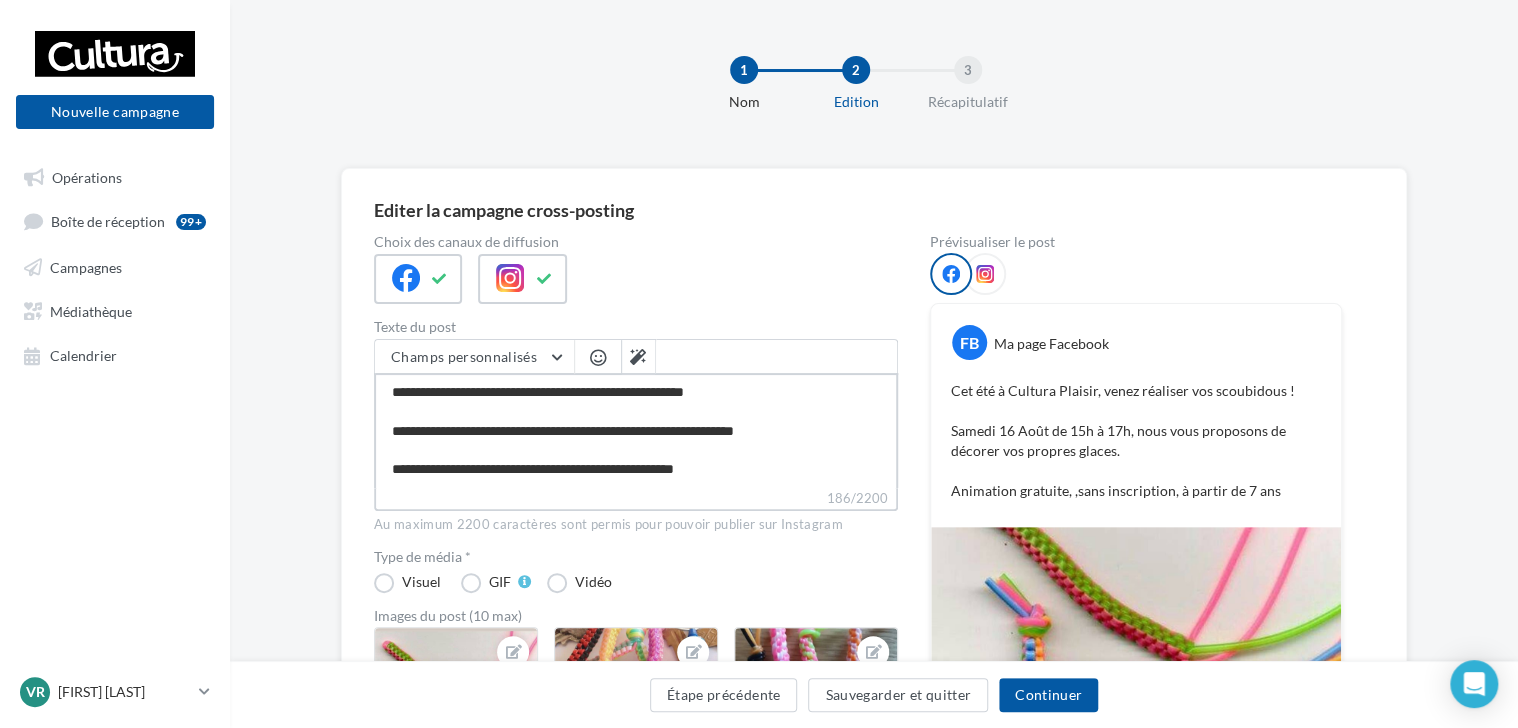 type on "**********" 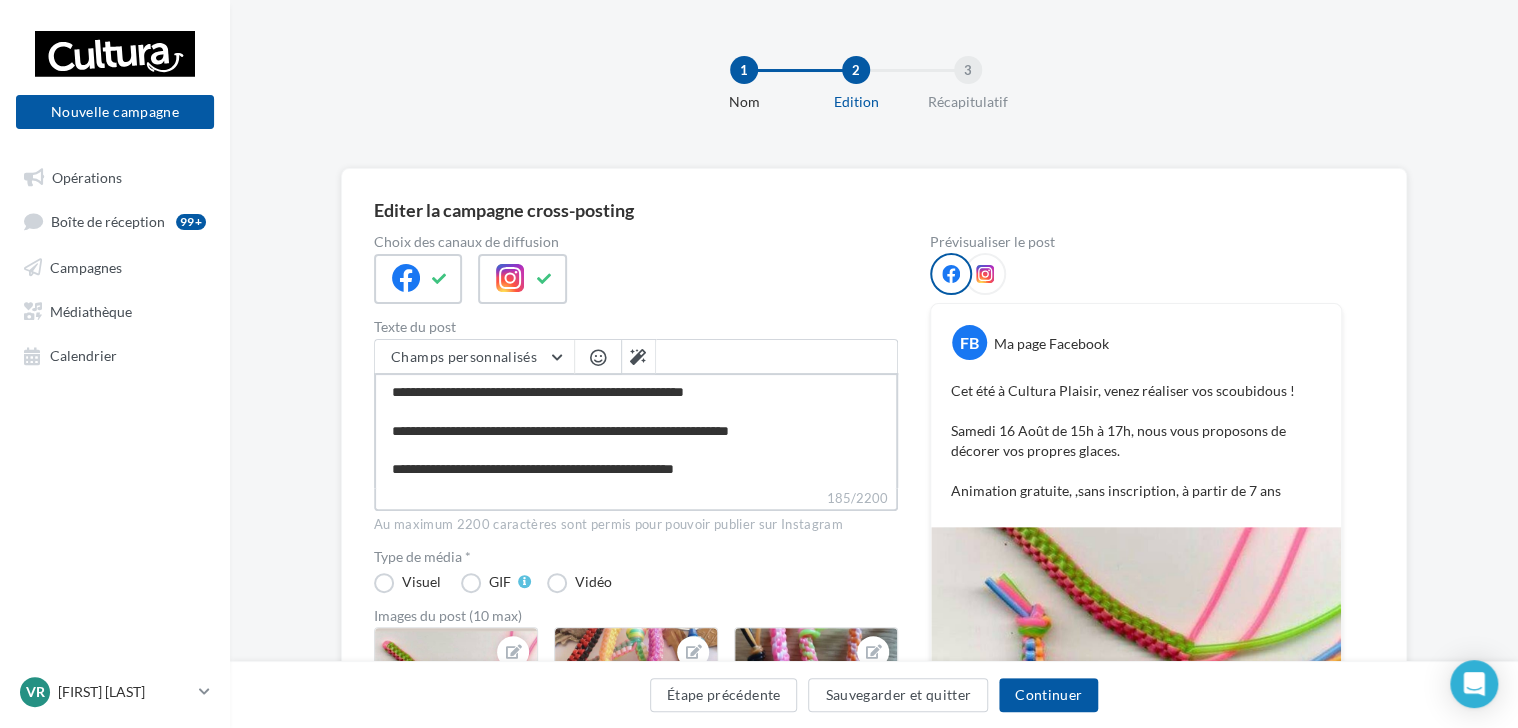 type on "**********" 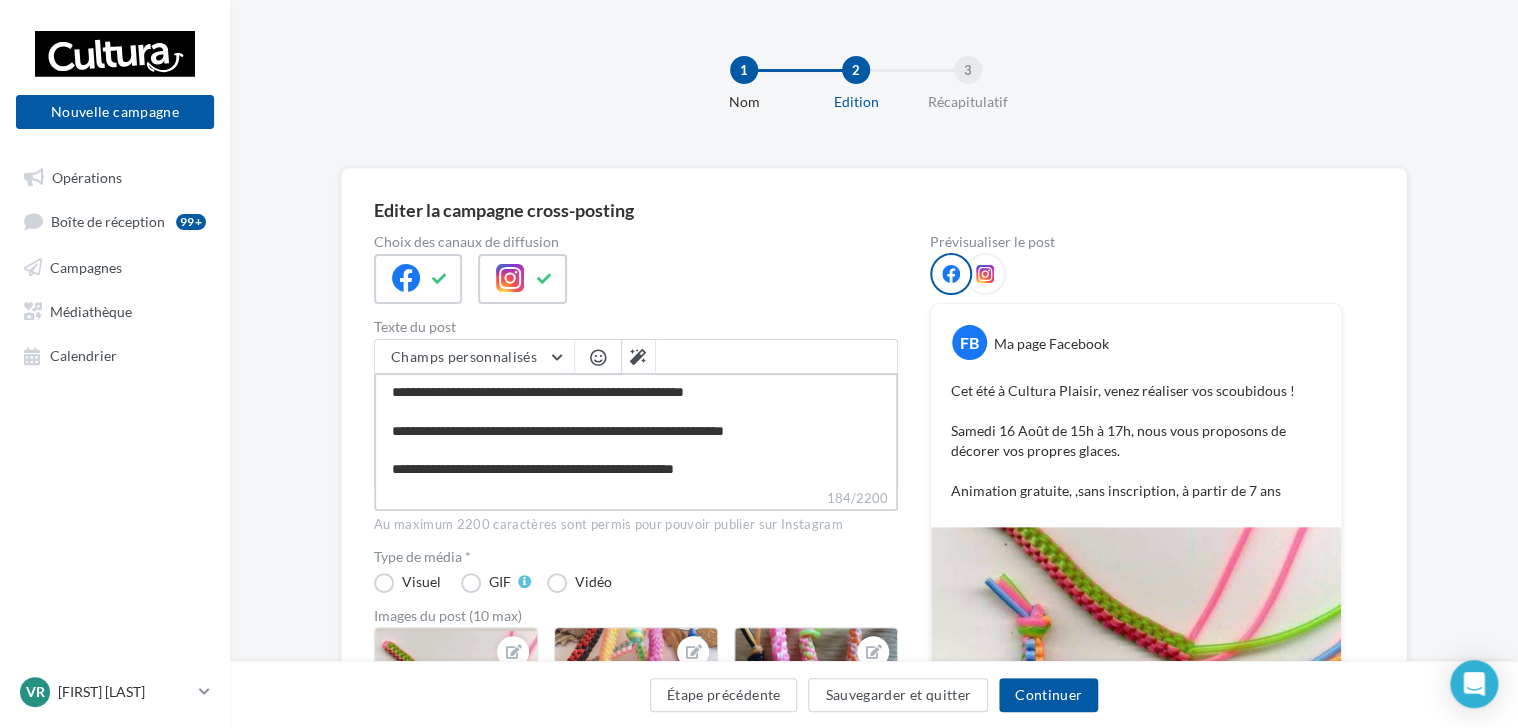 type on "**********" 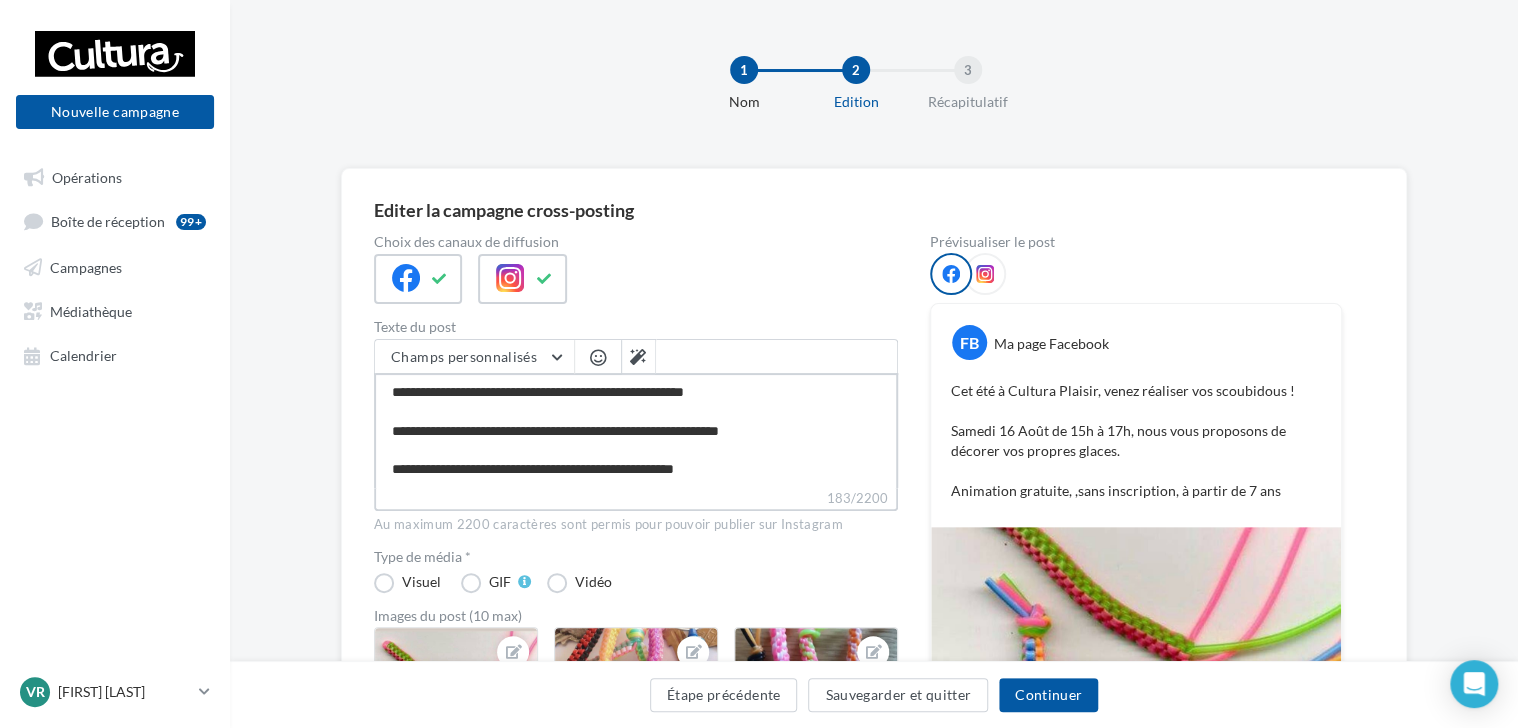 type on "**********" 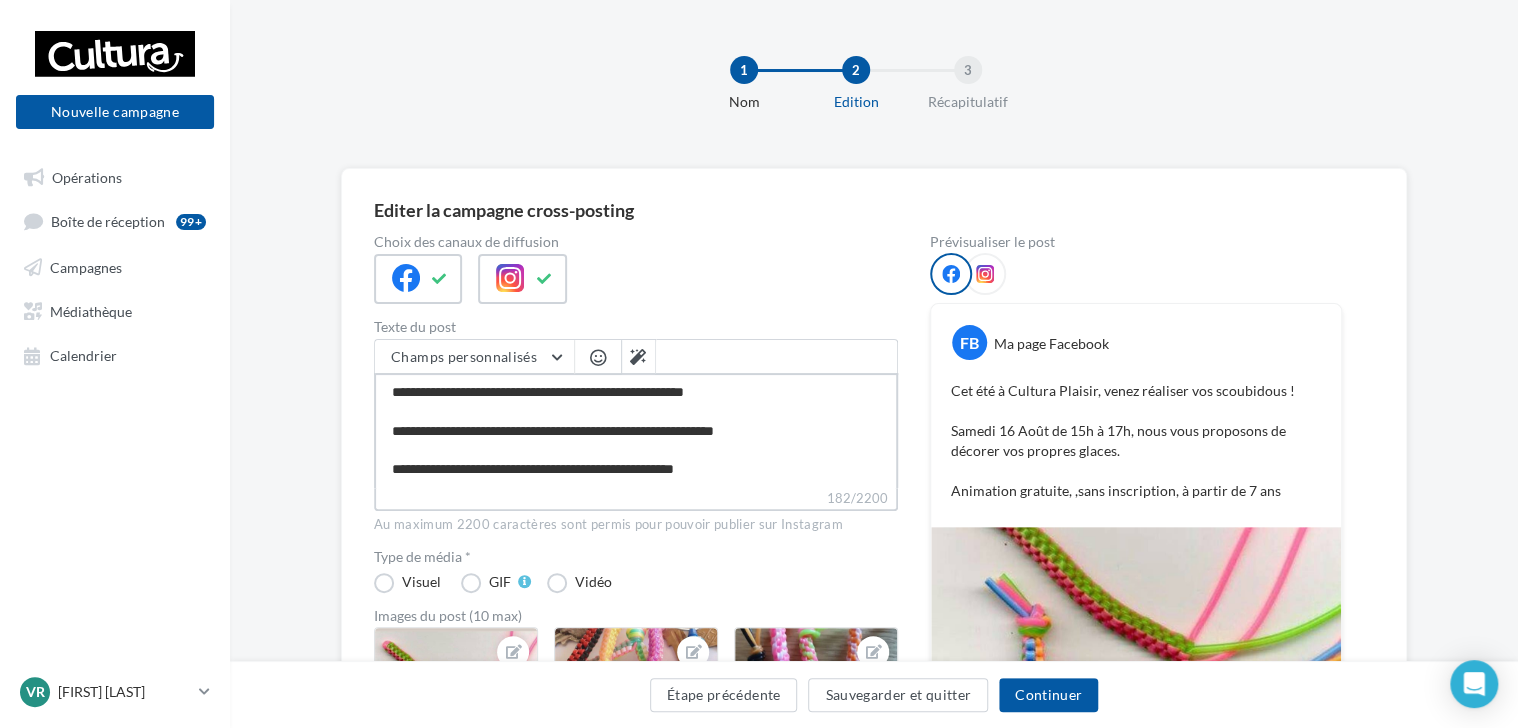 type on "**********" 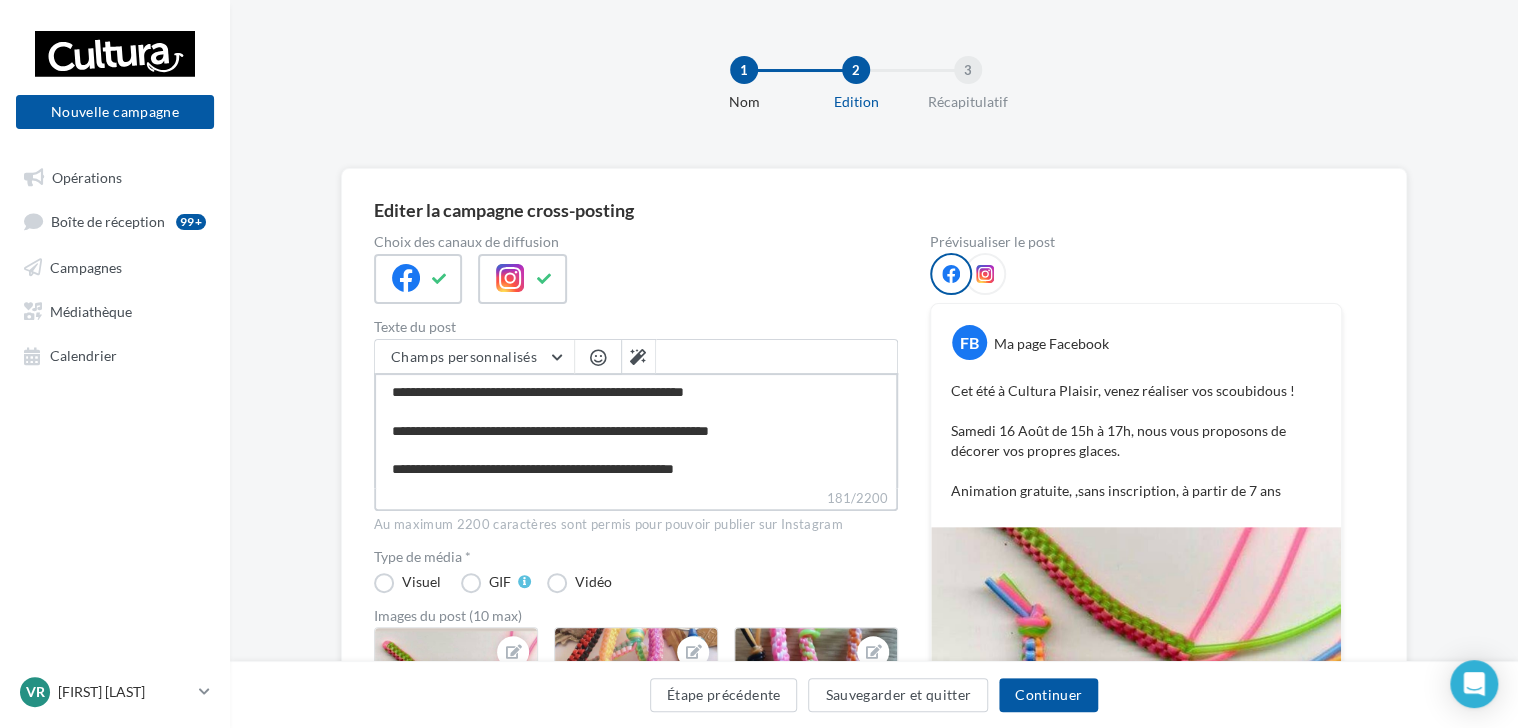 type on "**********" 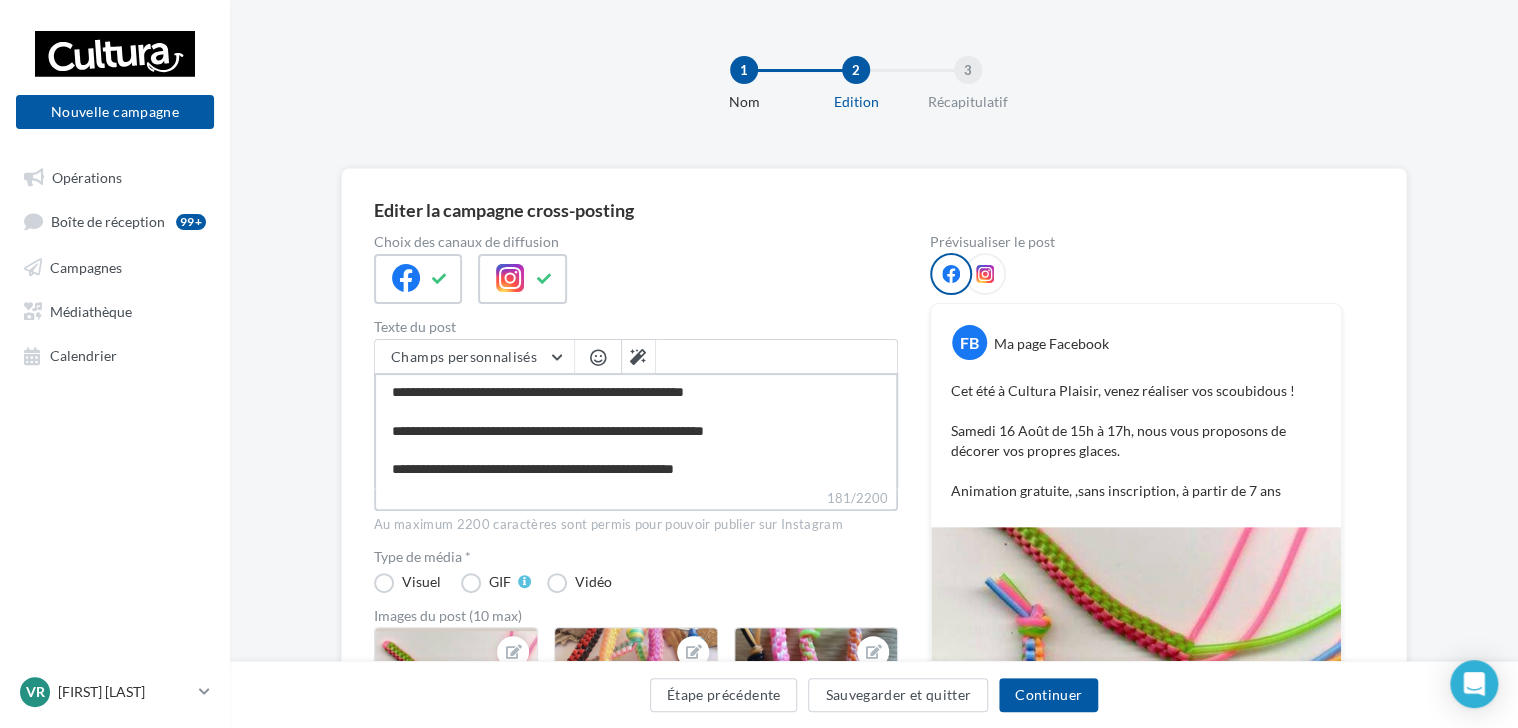 type on "**********" 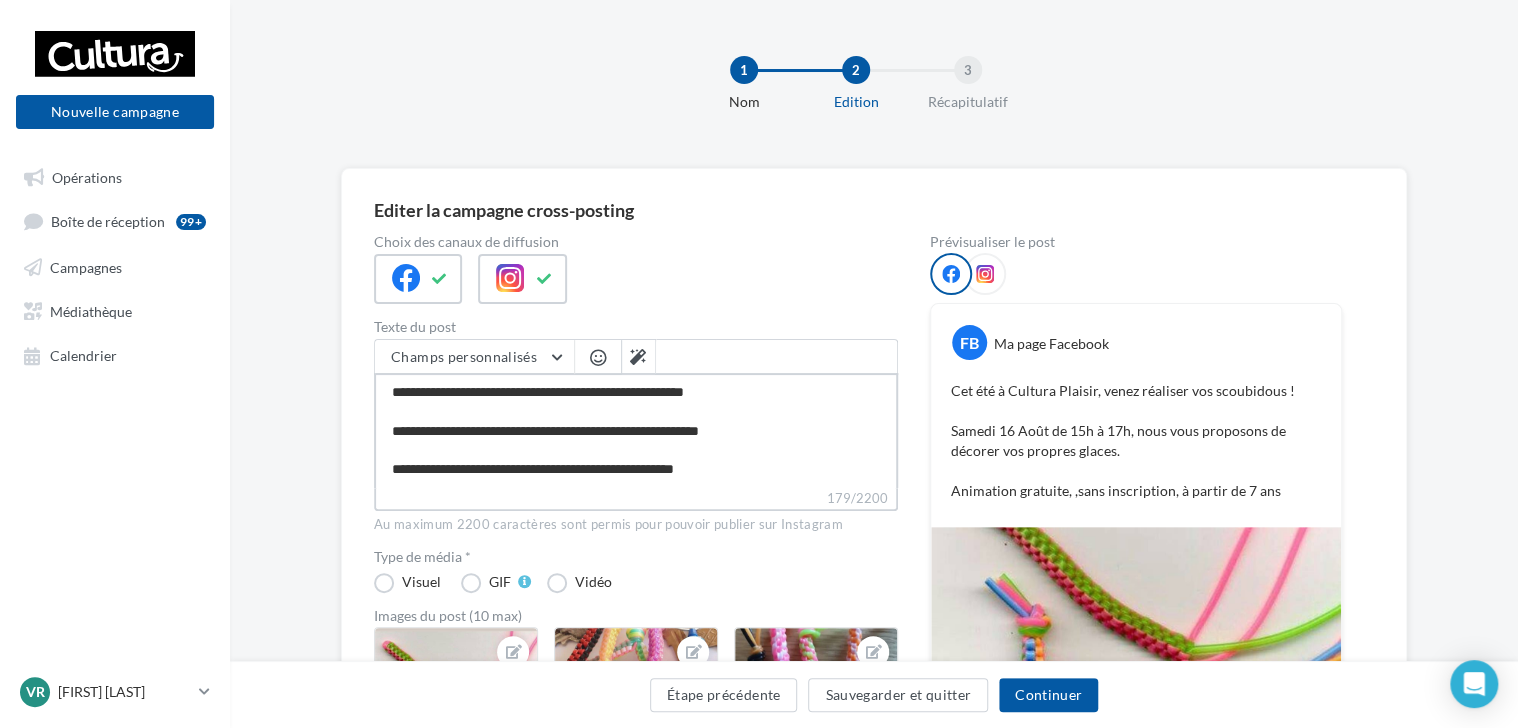 type on "**********" 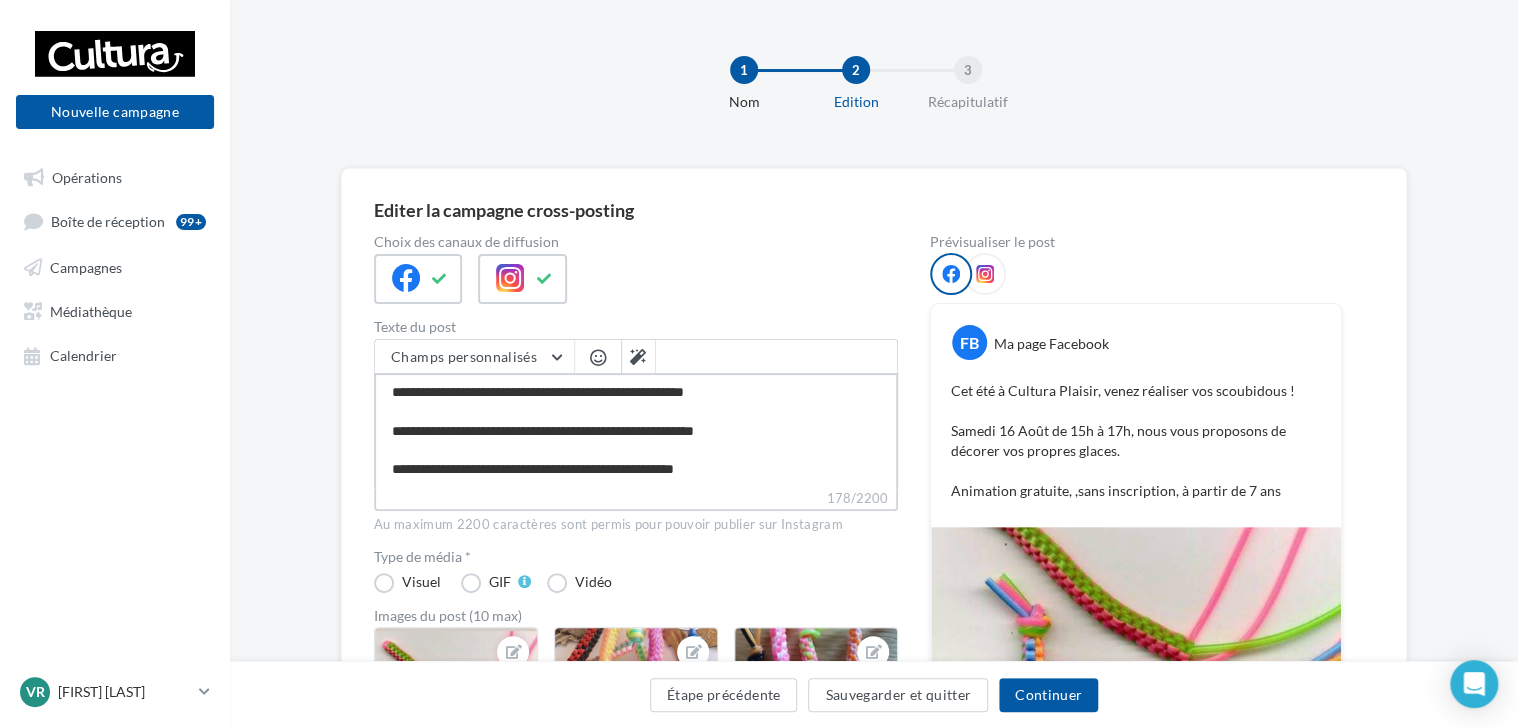 type on "**********" 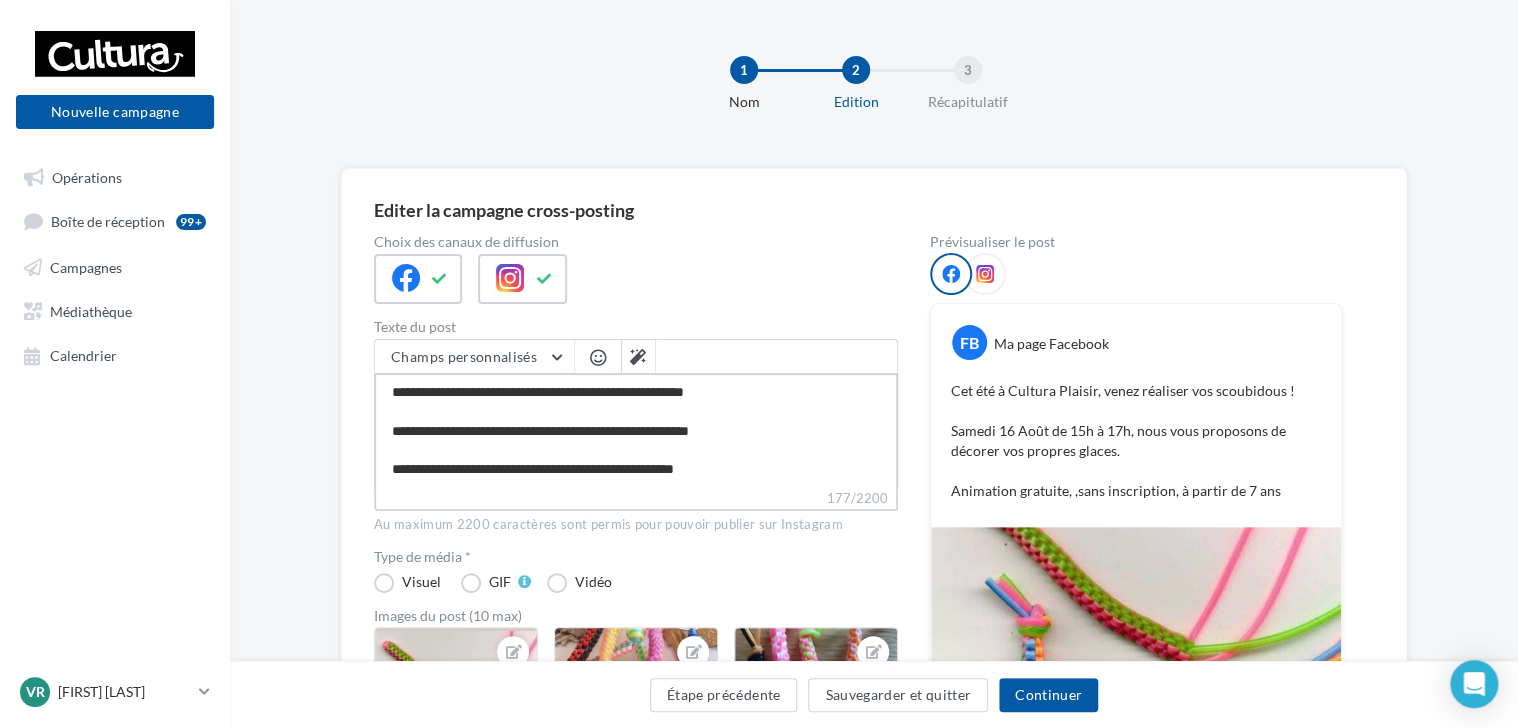 type on "**********" 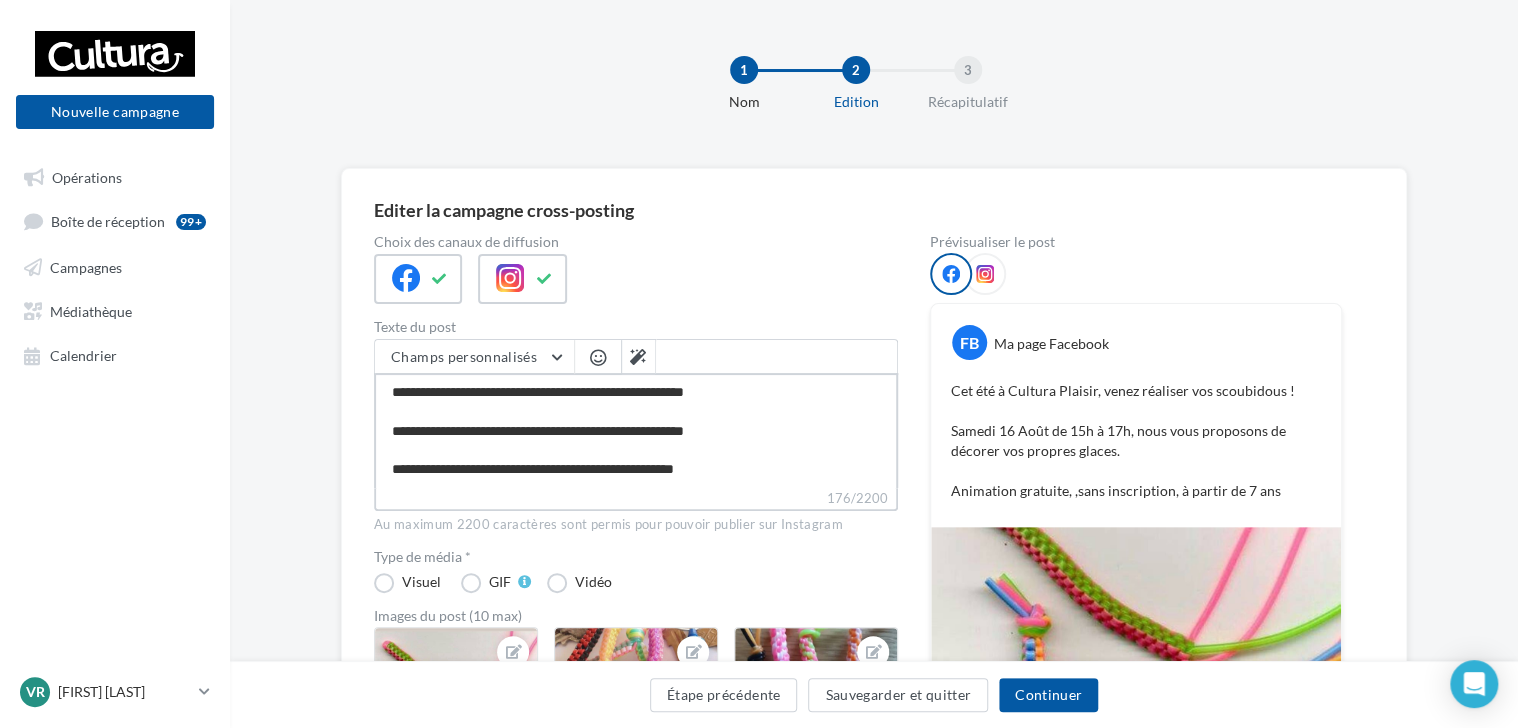 type on "**********" 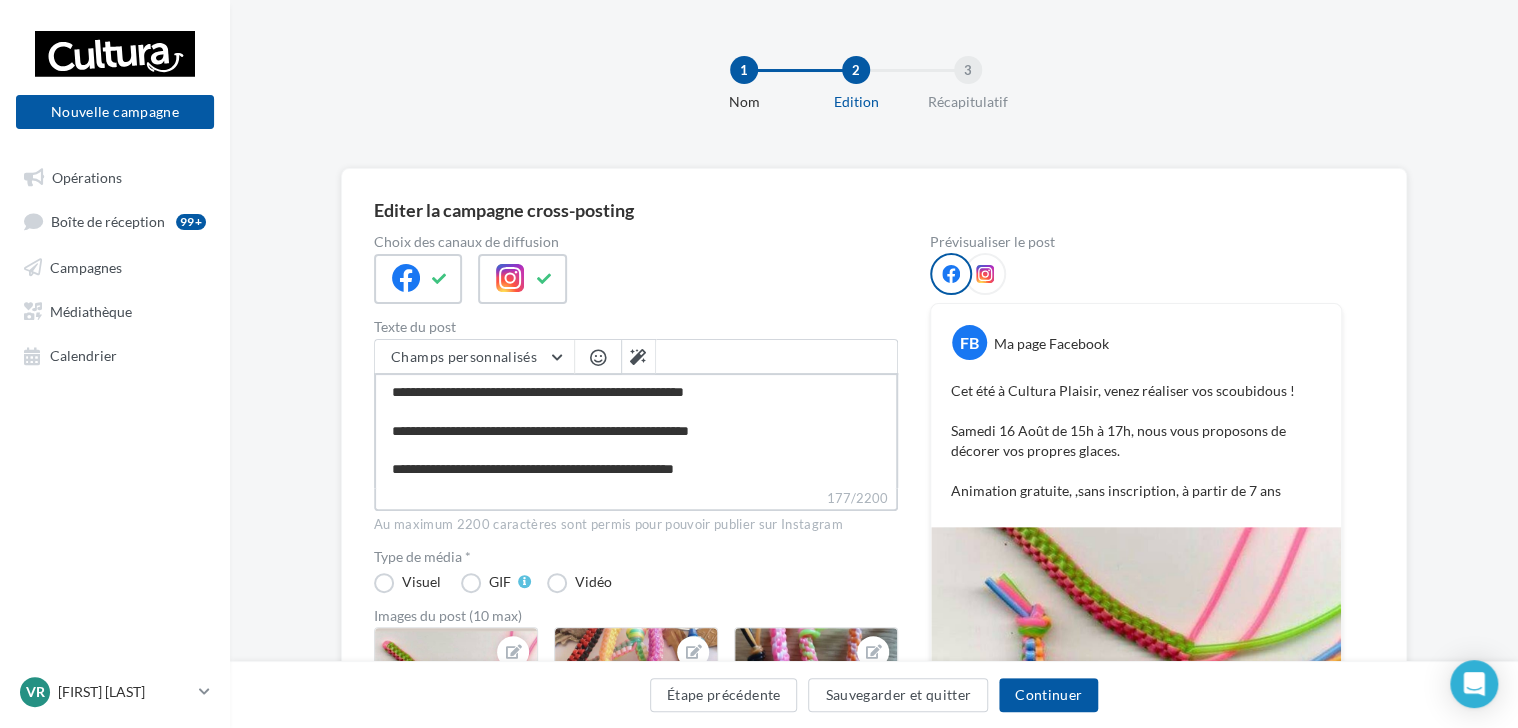 type on "**********" 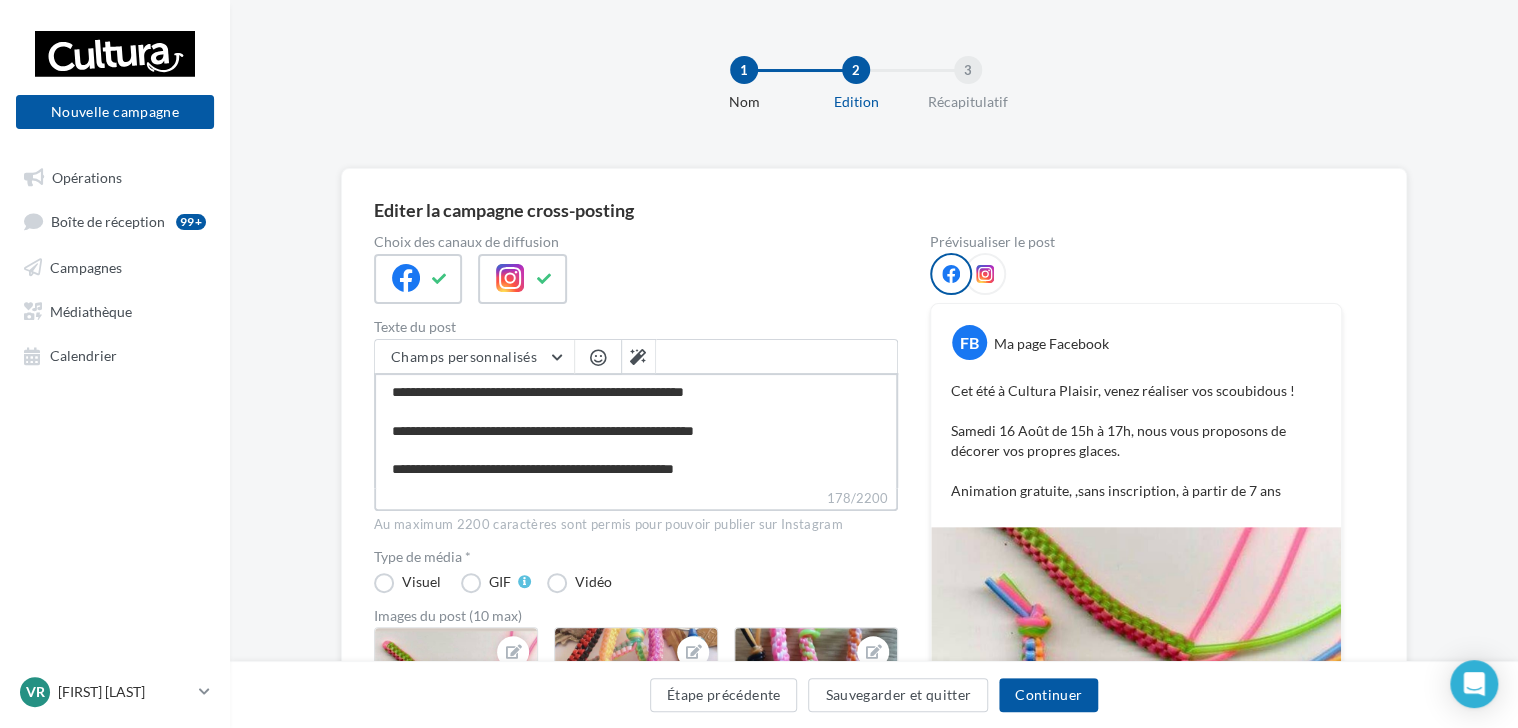 type on "**********" 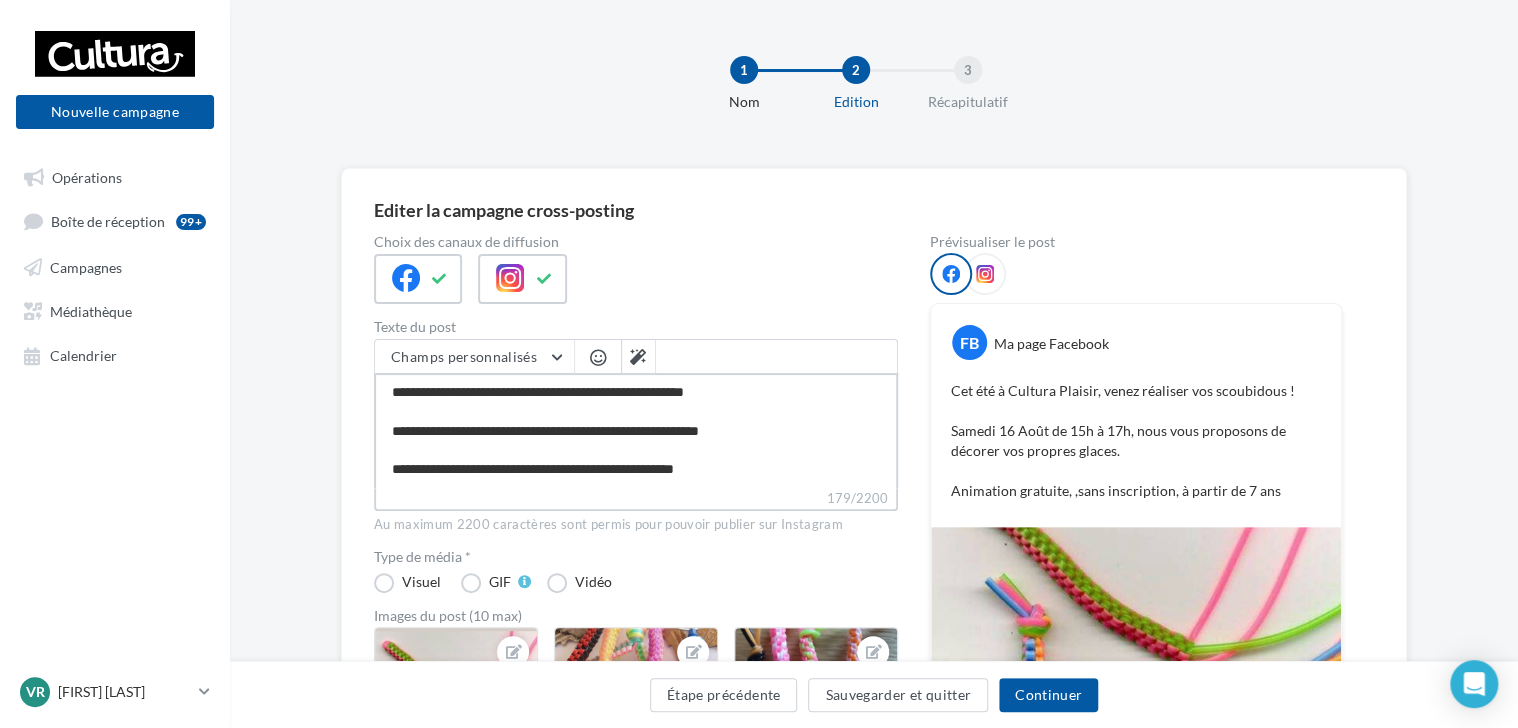 type on "**********" 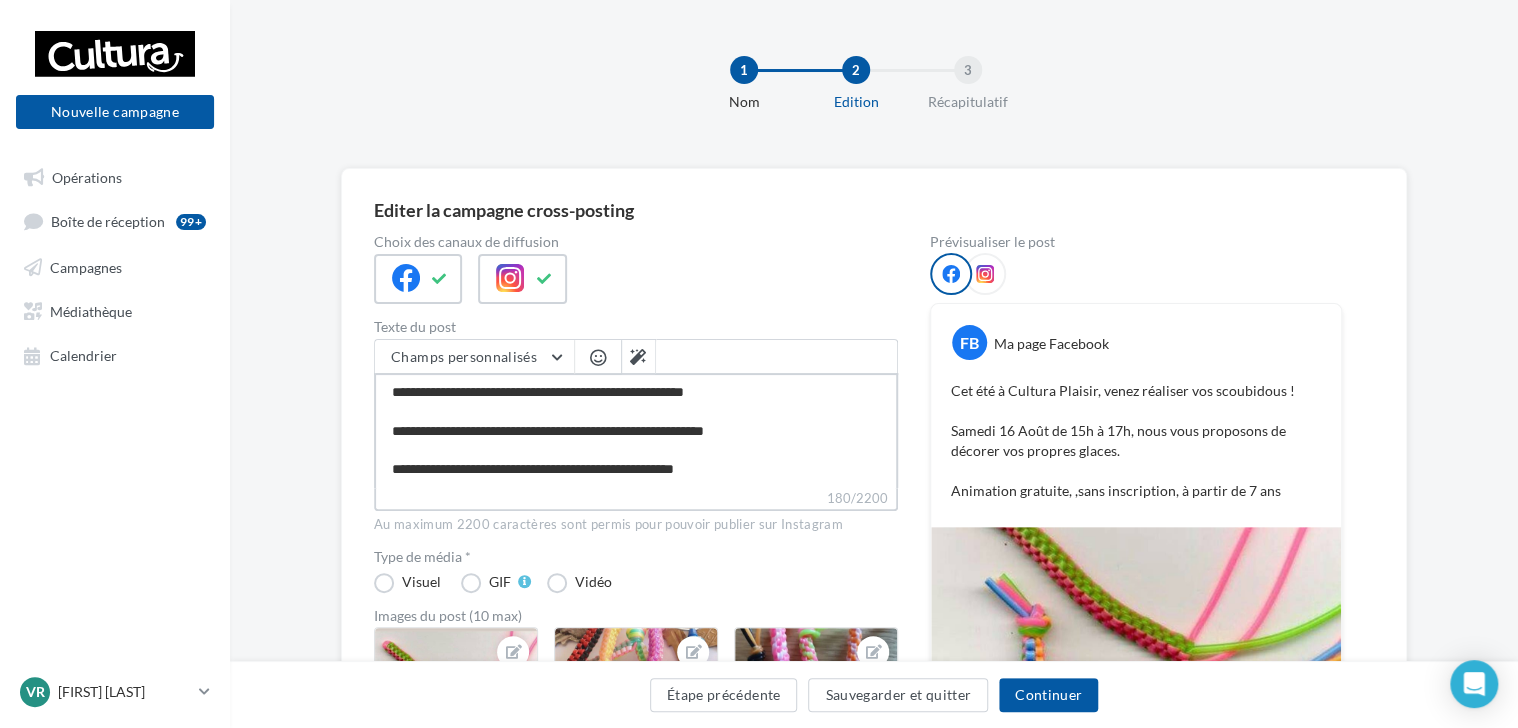 type on "**********" 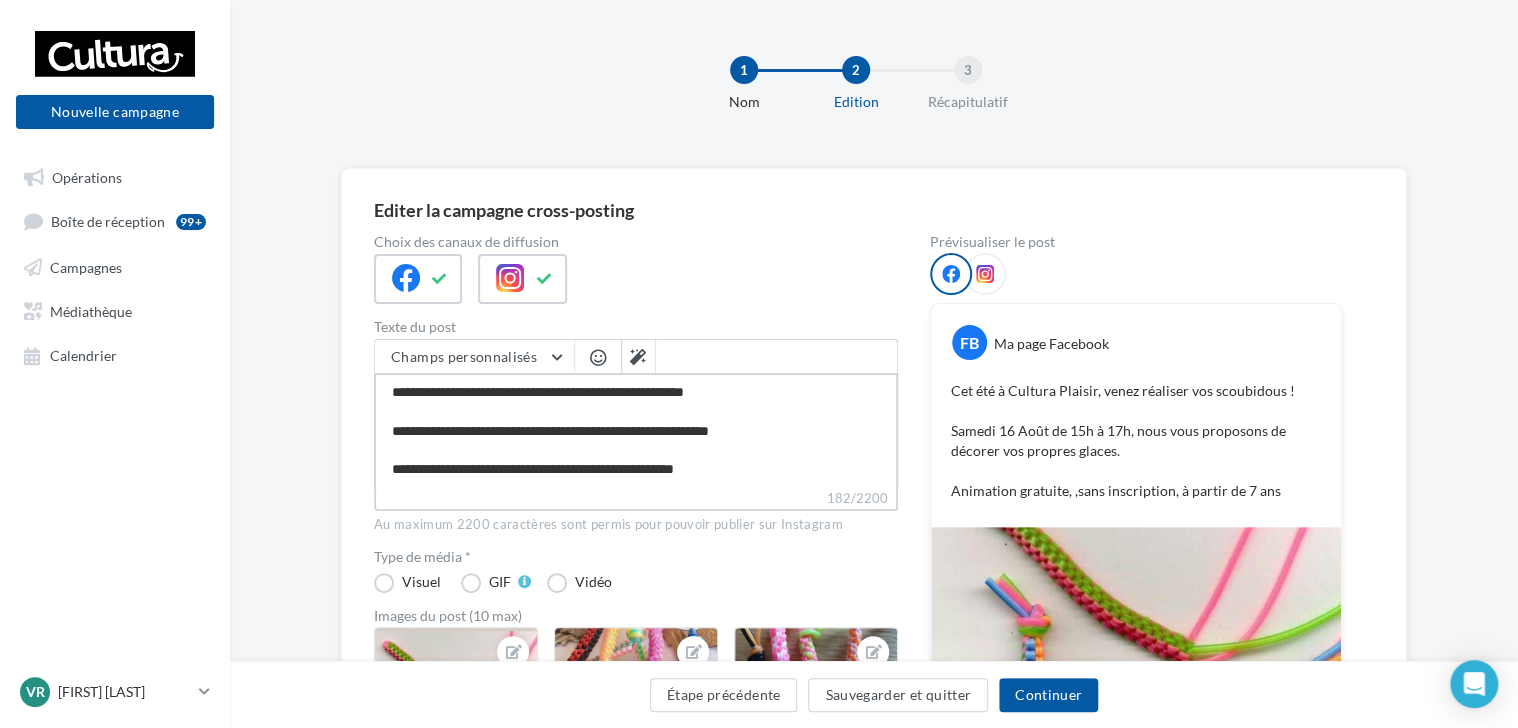 type on "**********" 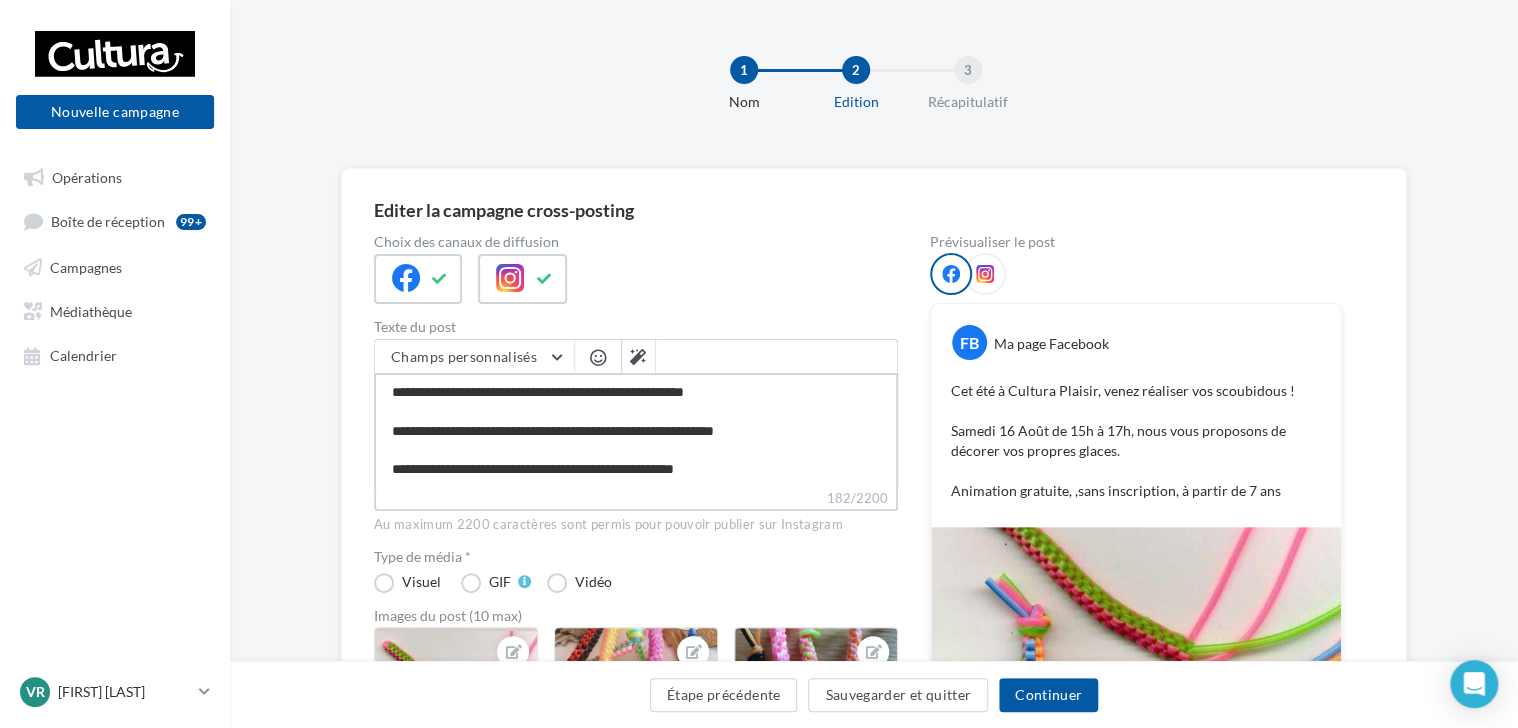type on "**********" 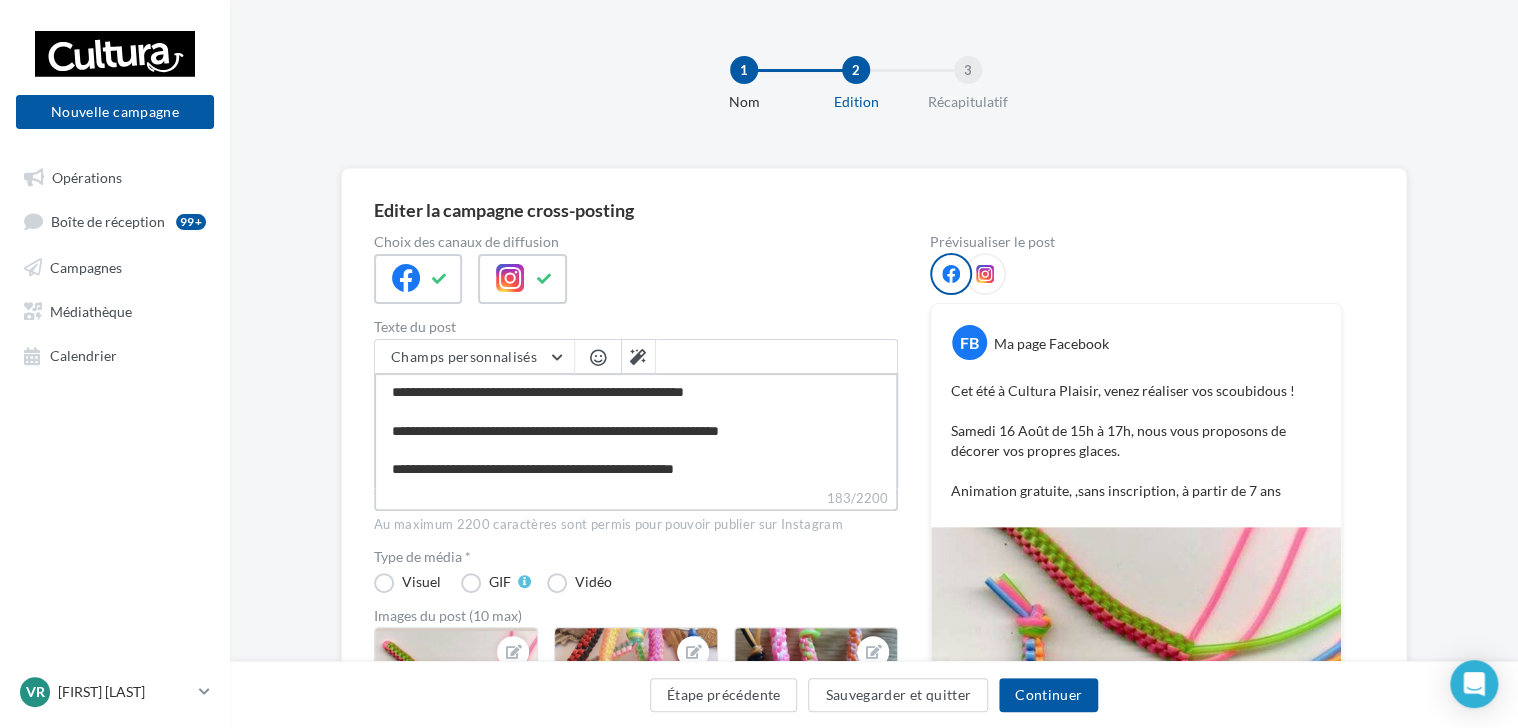 type on "**********" 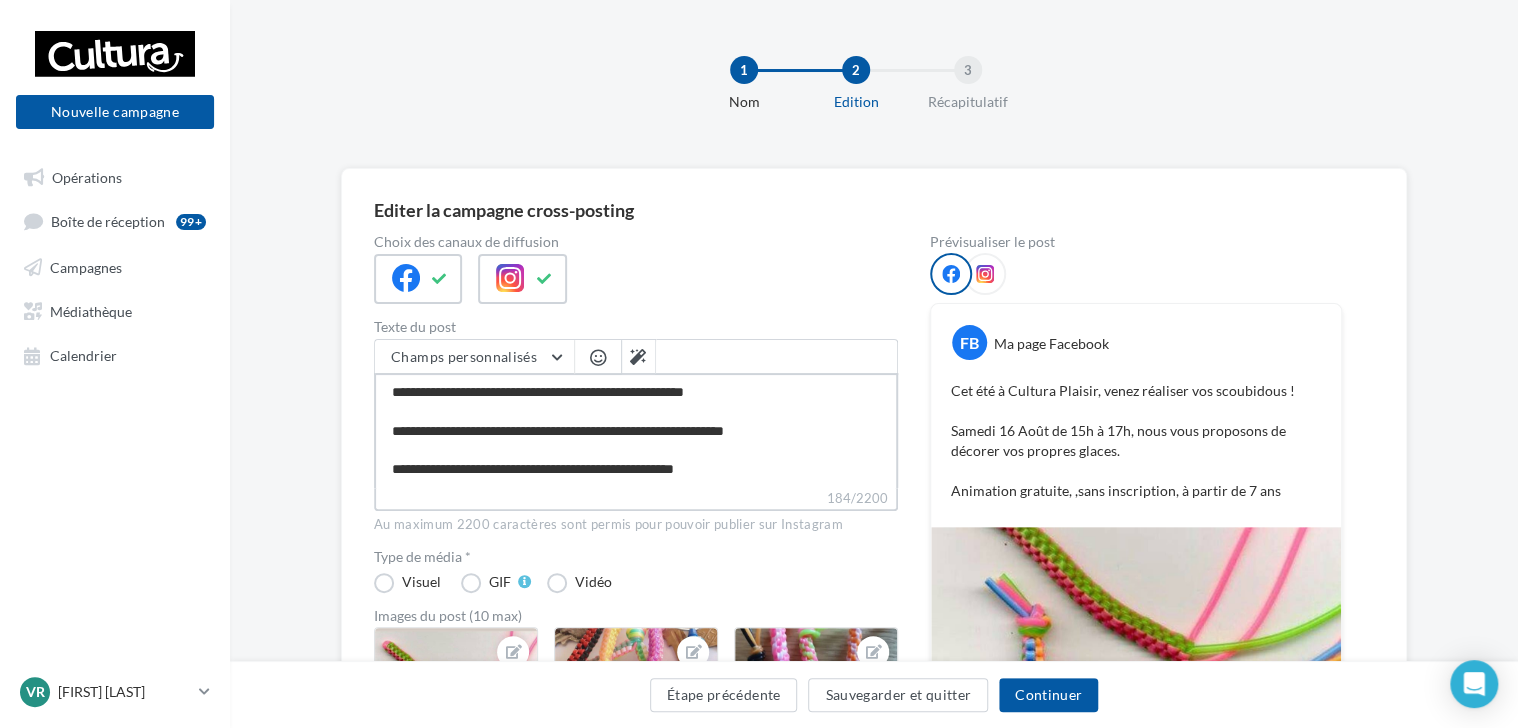 type on "**********" 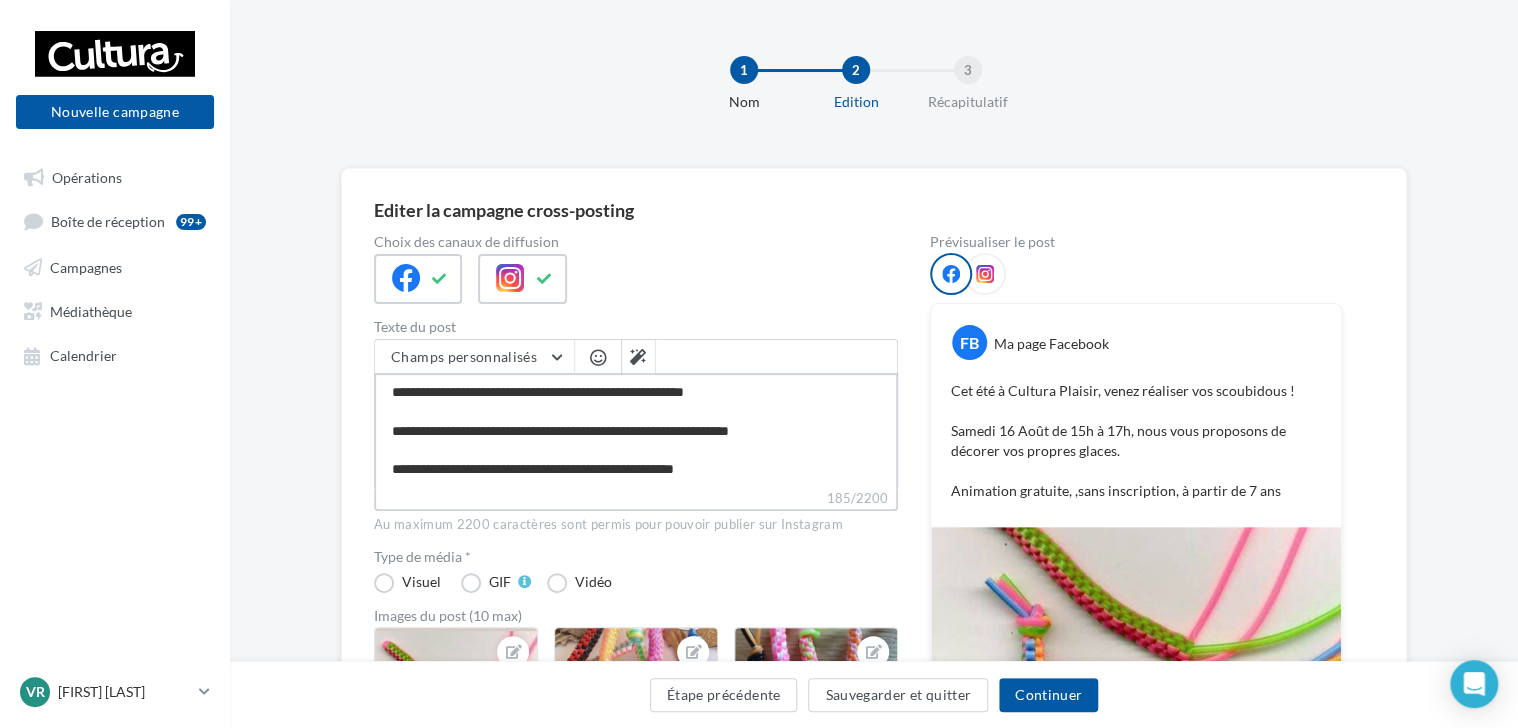 type on "**********" 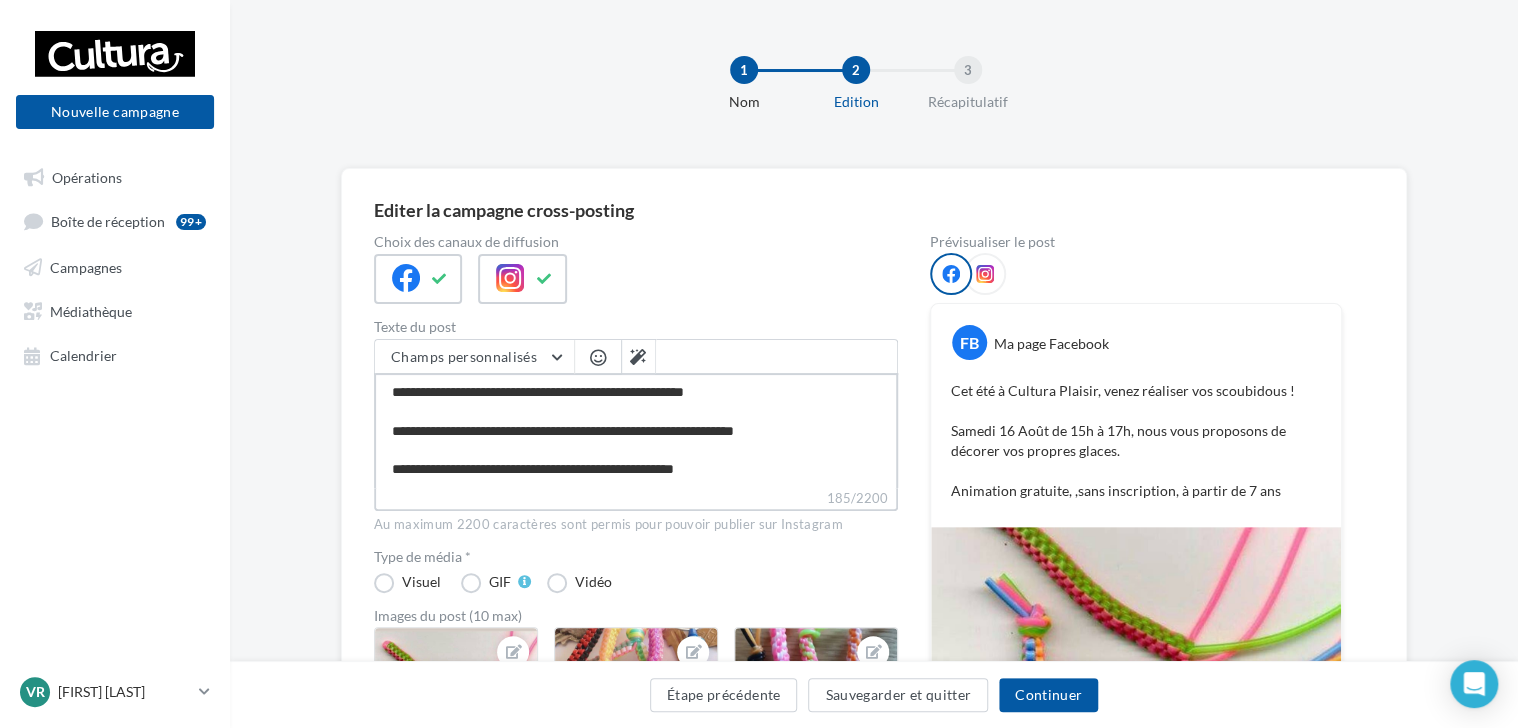type on "**********" 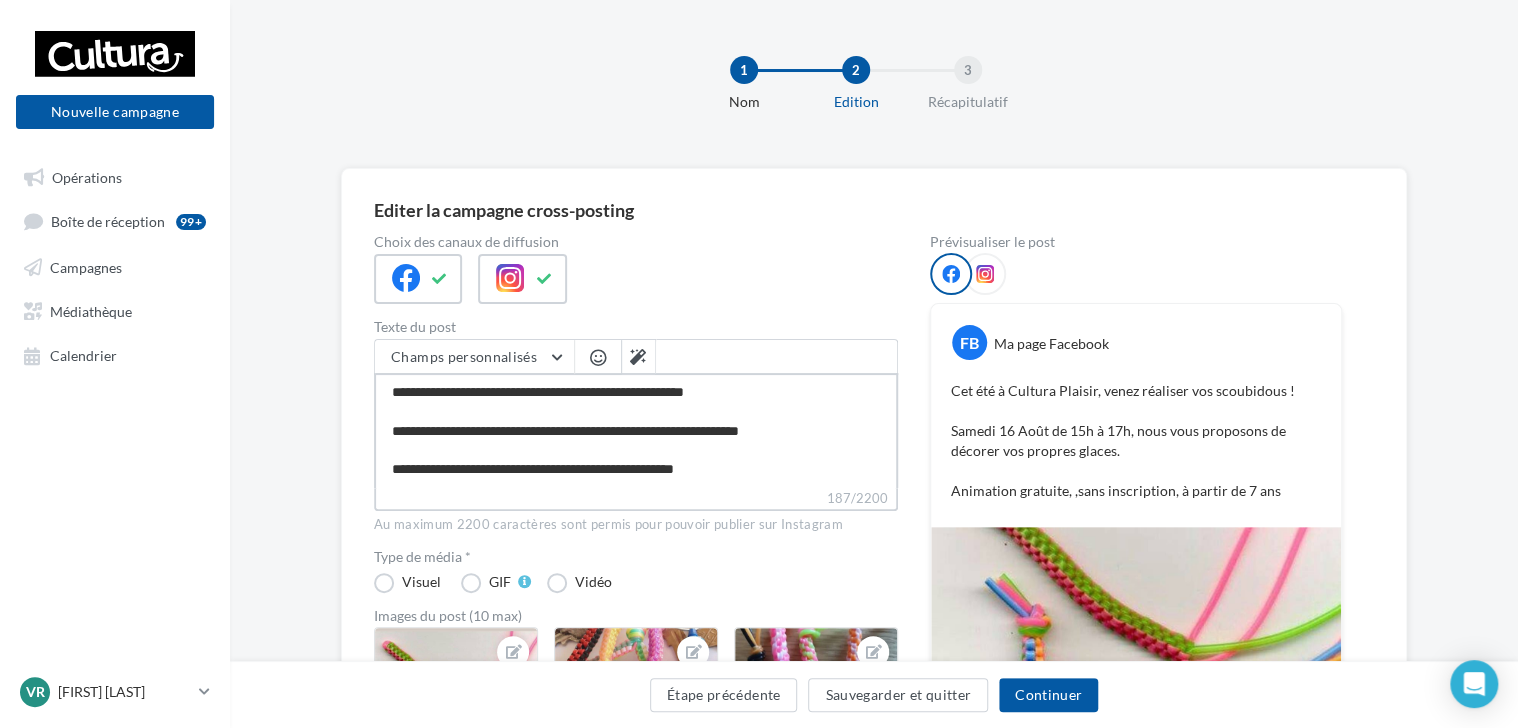 type on "**********" 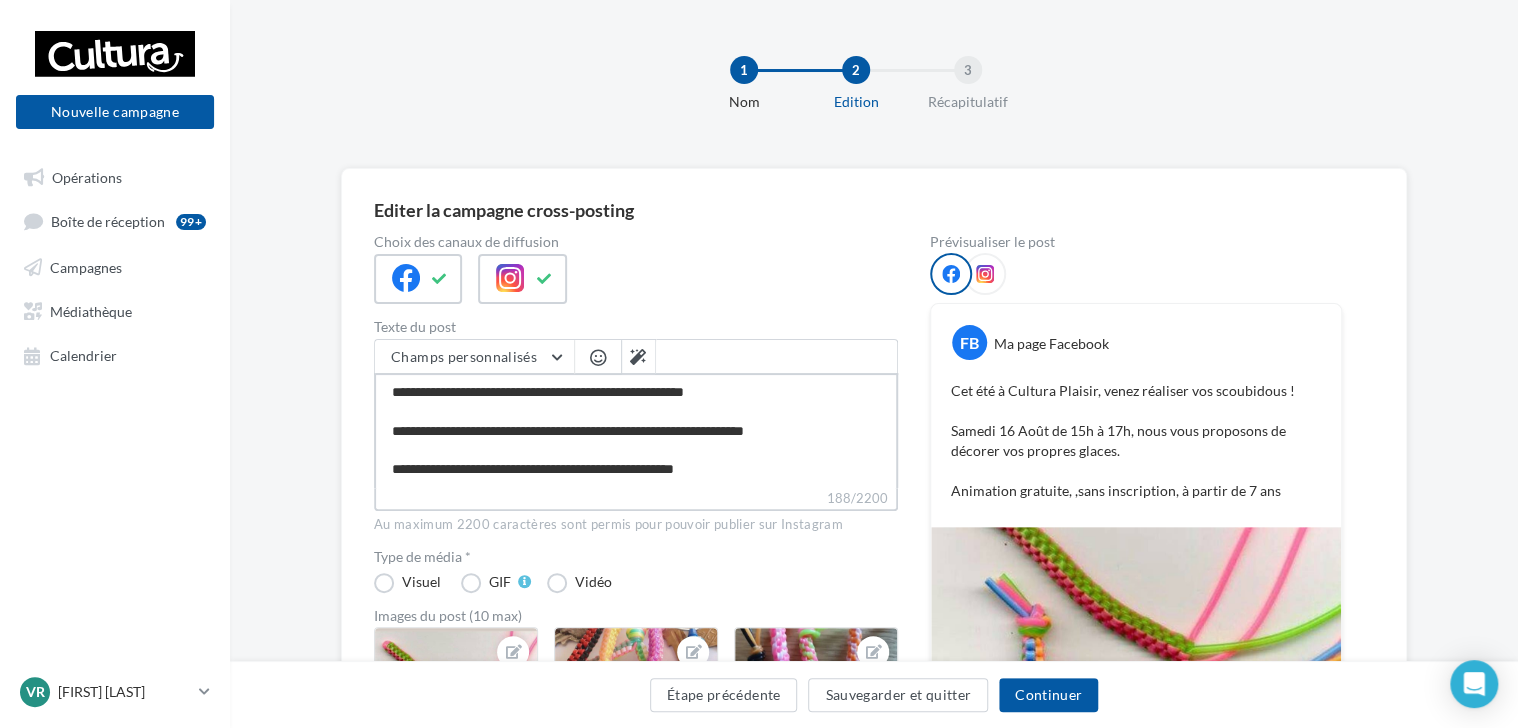 type on "**********" 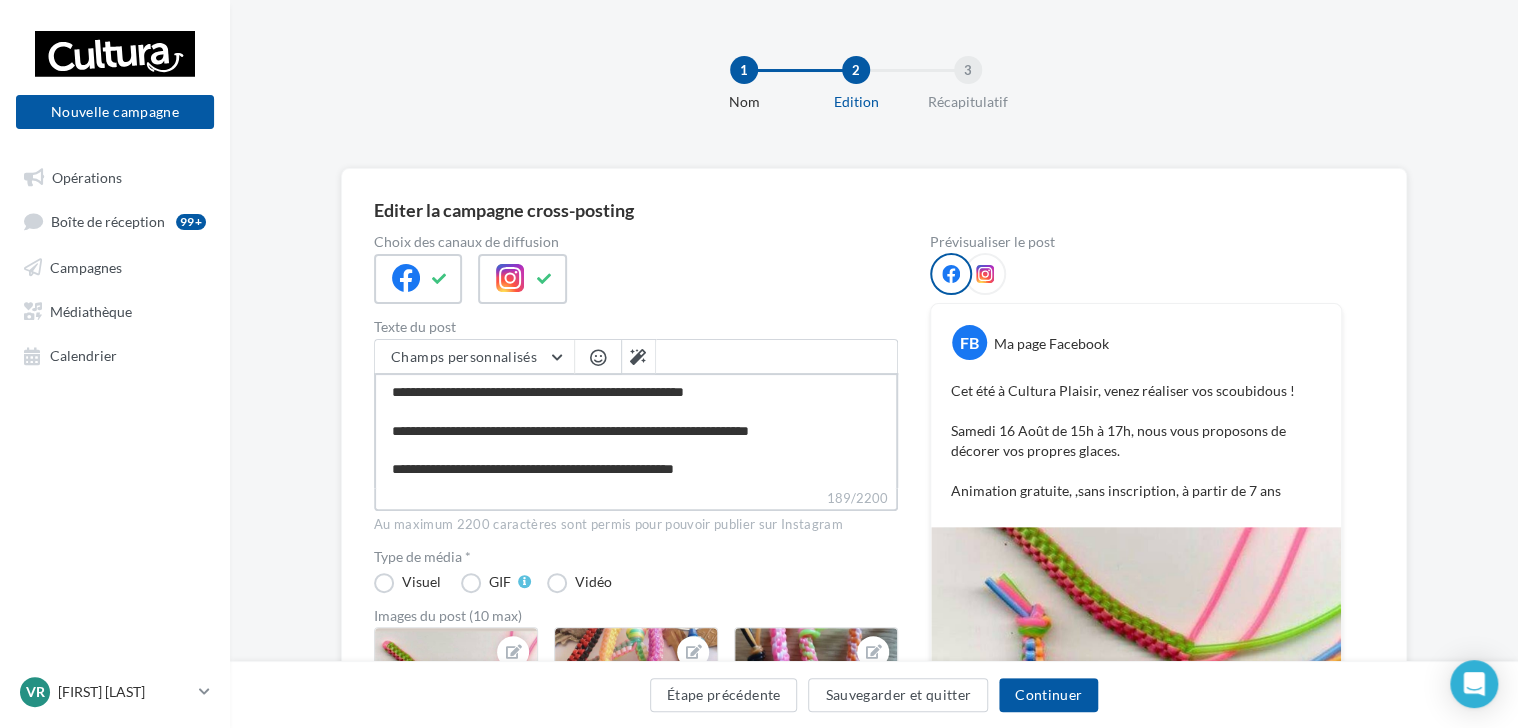 type on "**********" 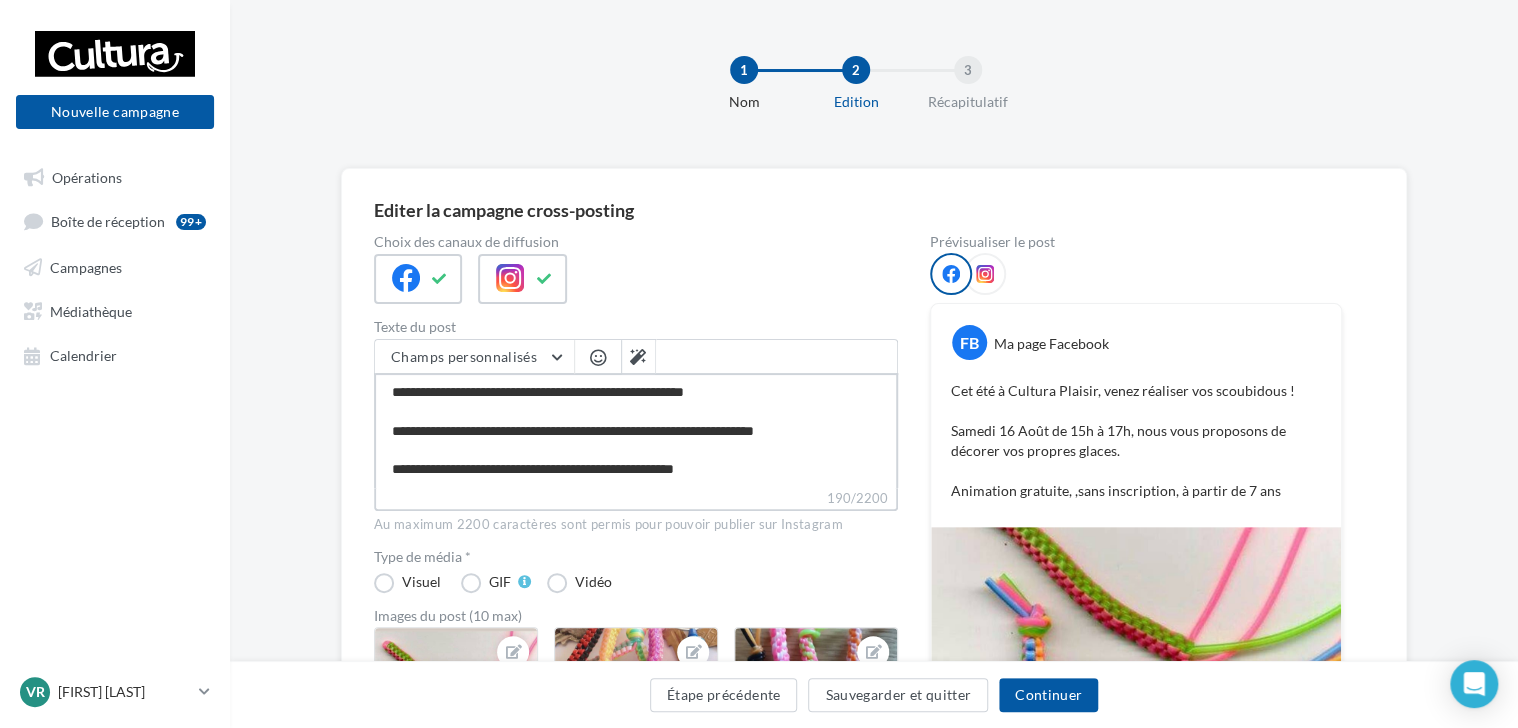 type on "**********" 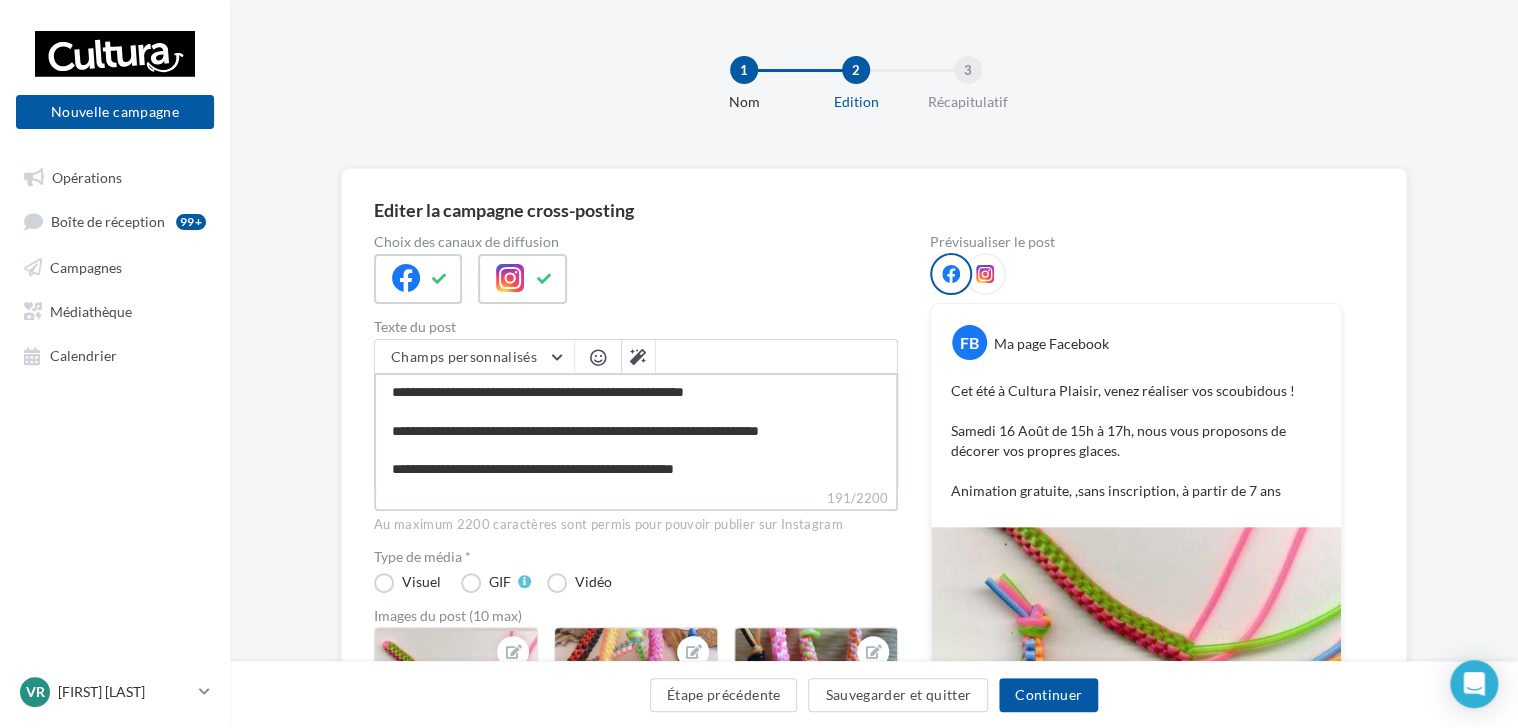 type on "**********" 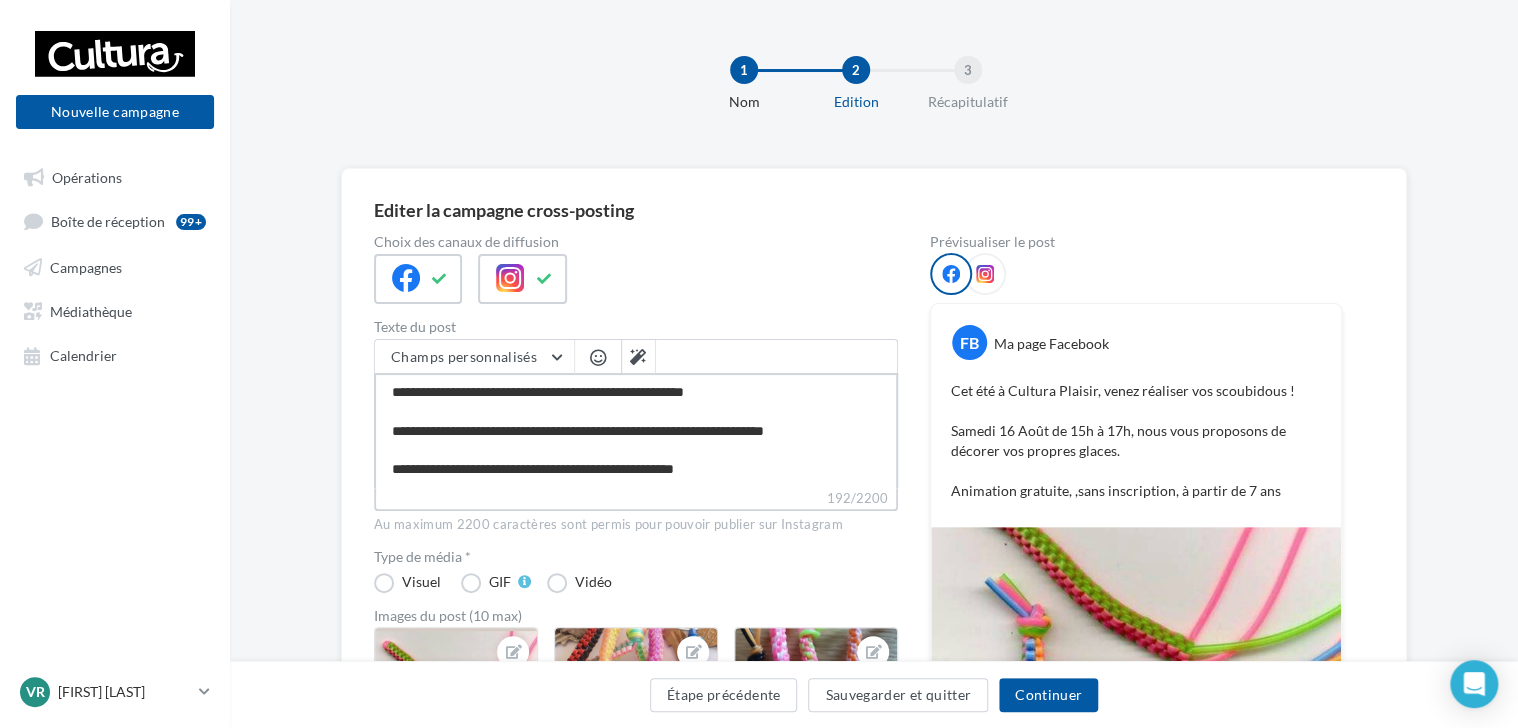 type on "**********" 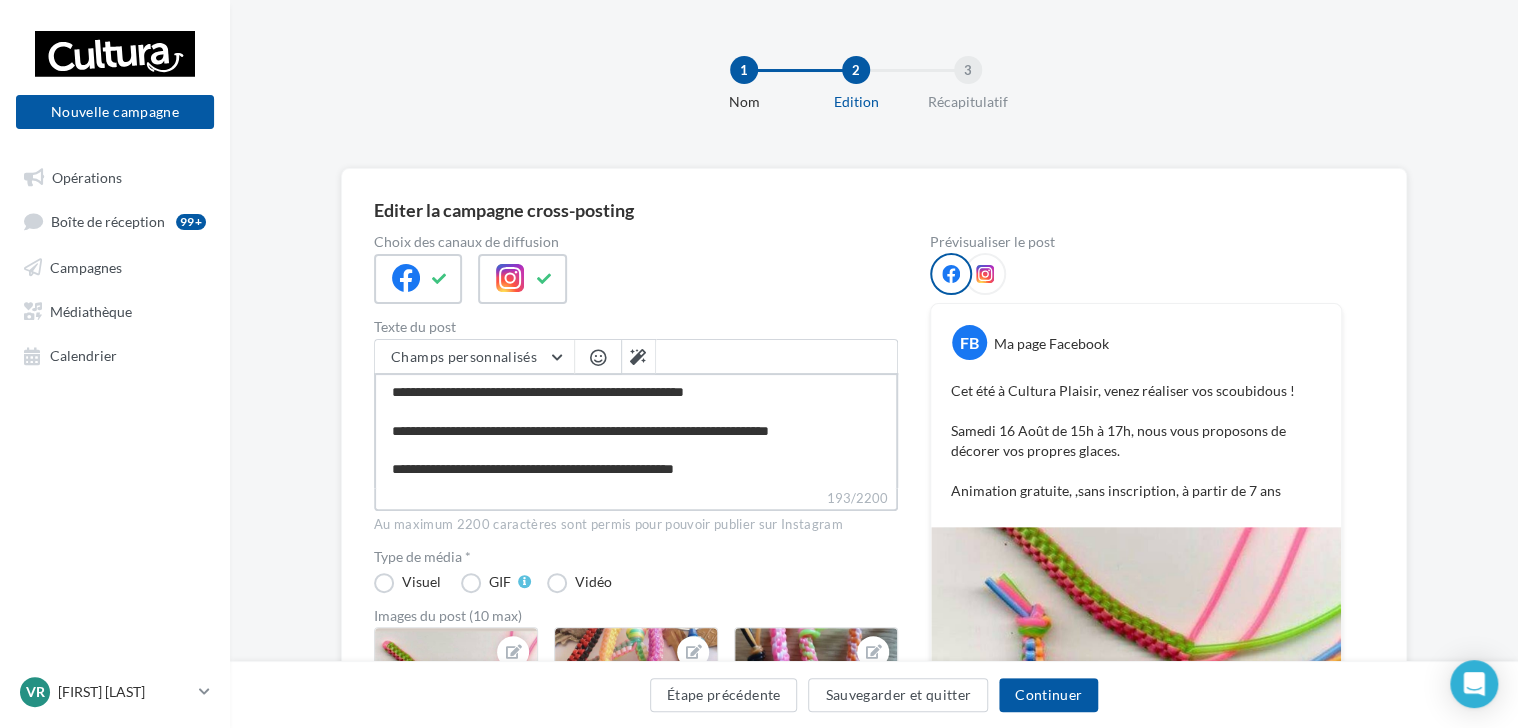 type on "**********" 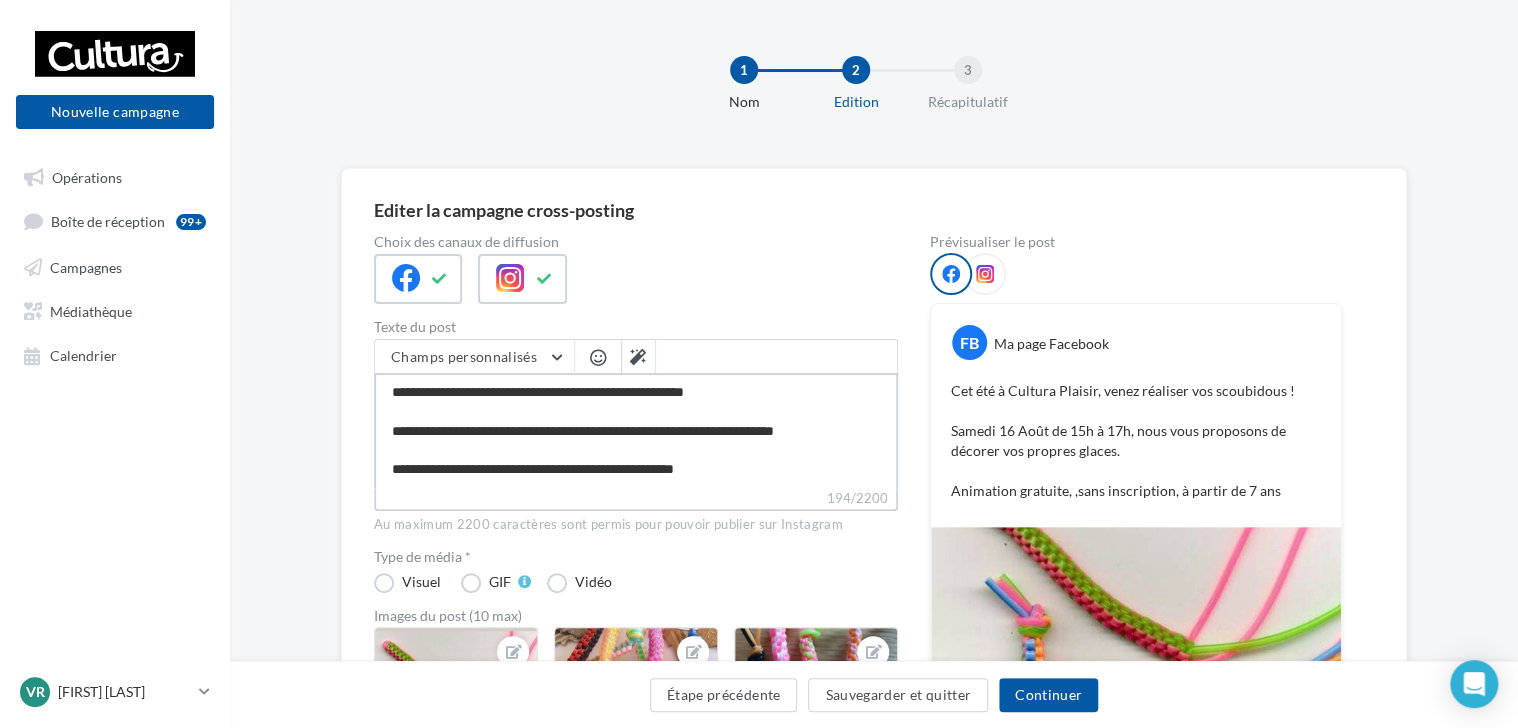 type on "**********" 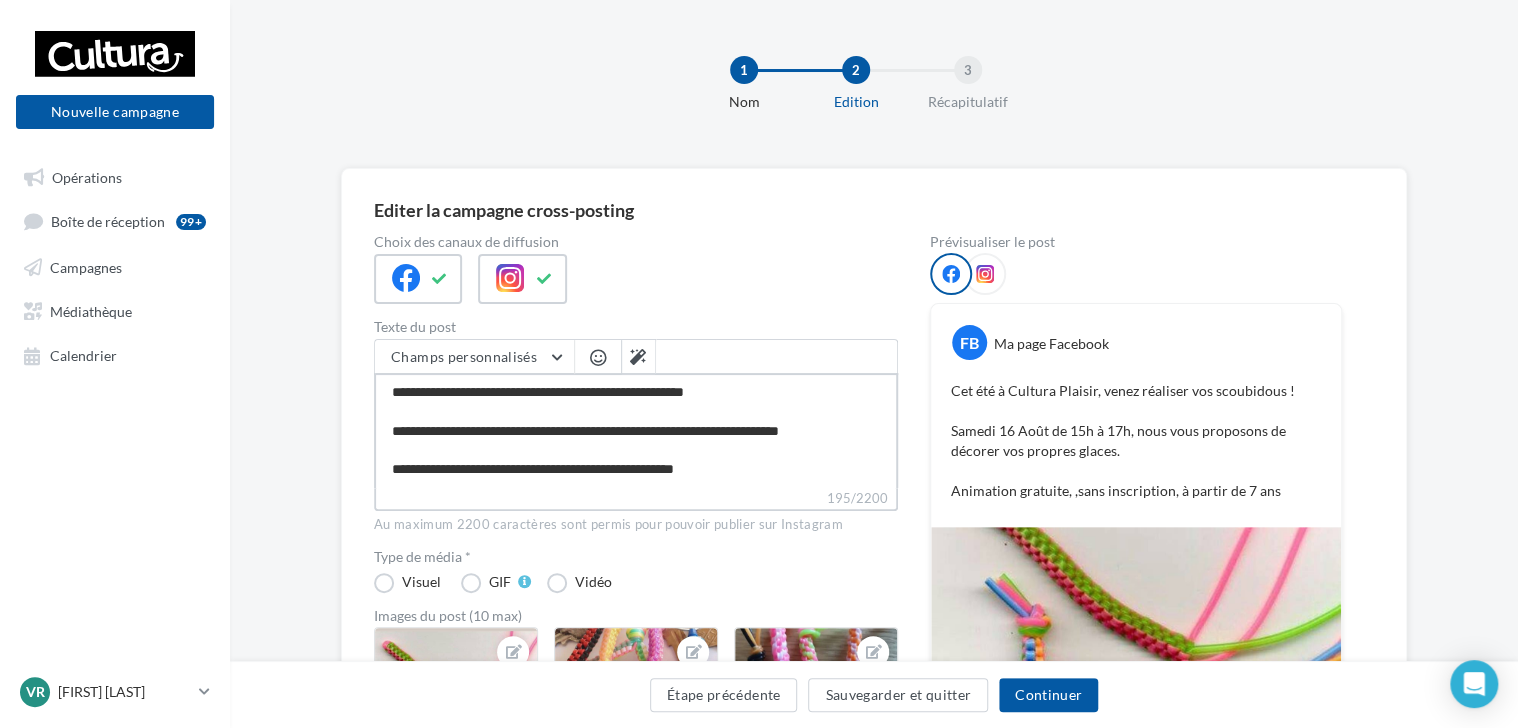 type on "**********" 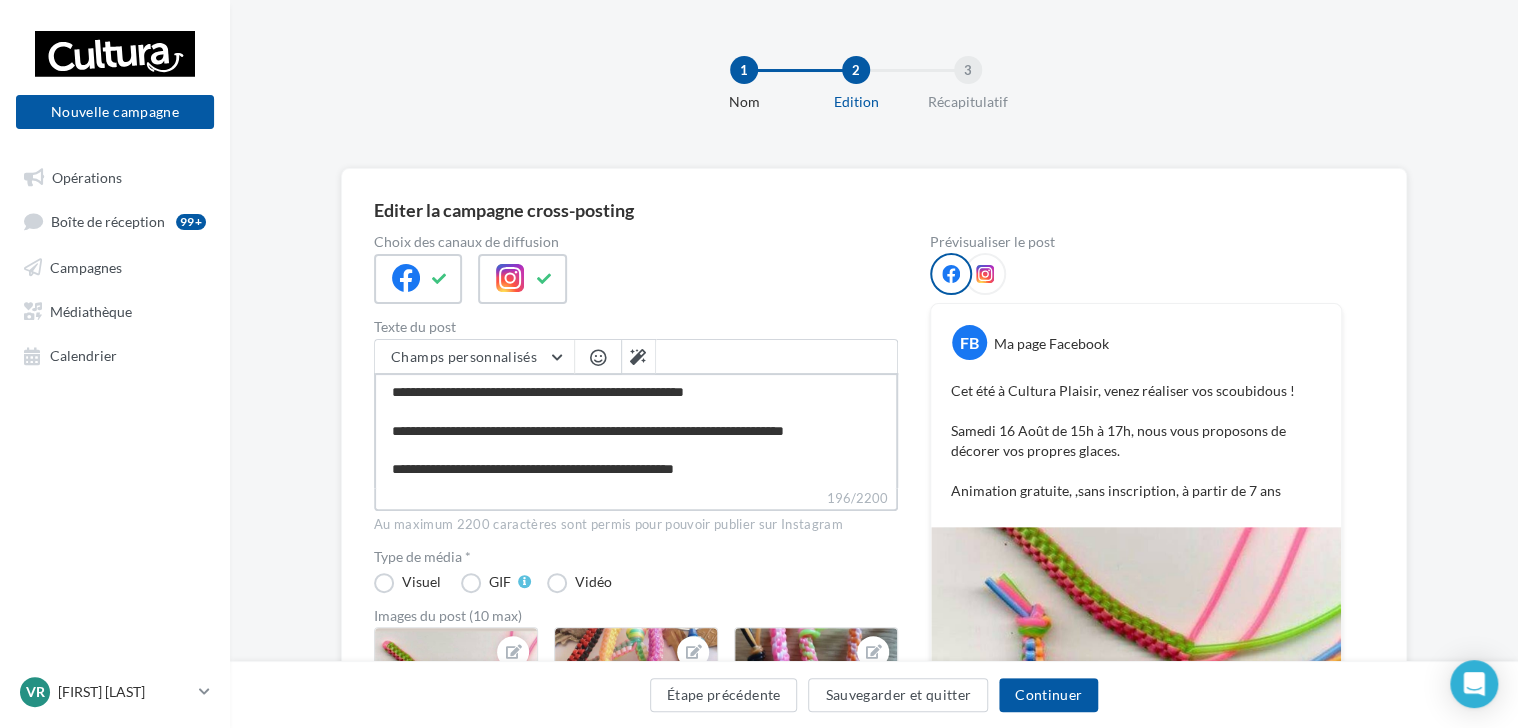 type on "**********" 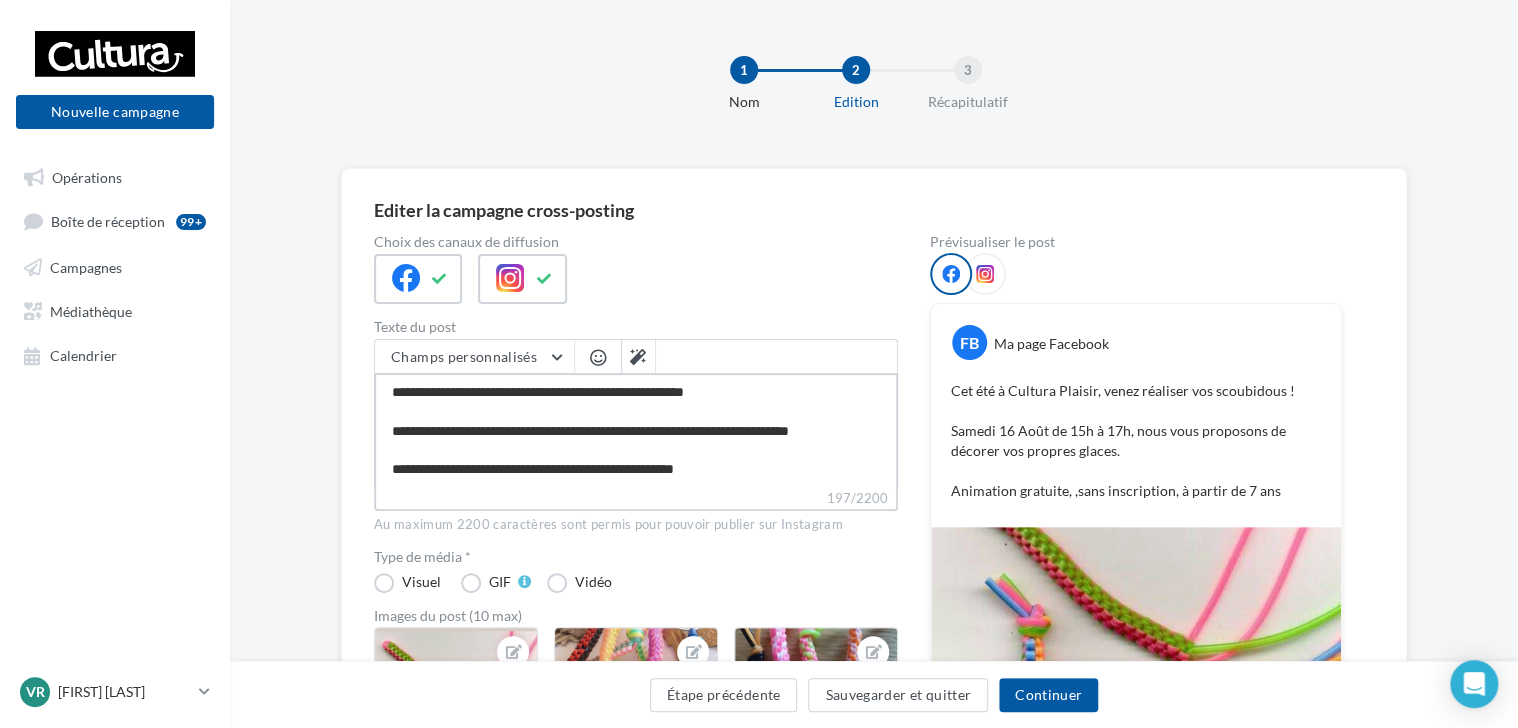 type on "**********" 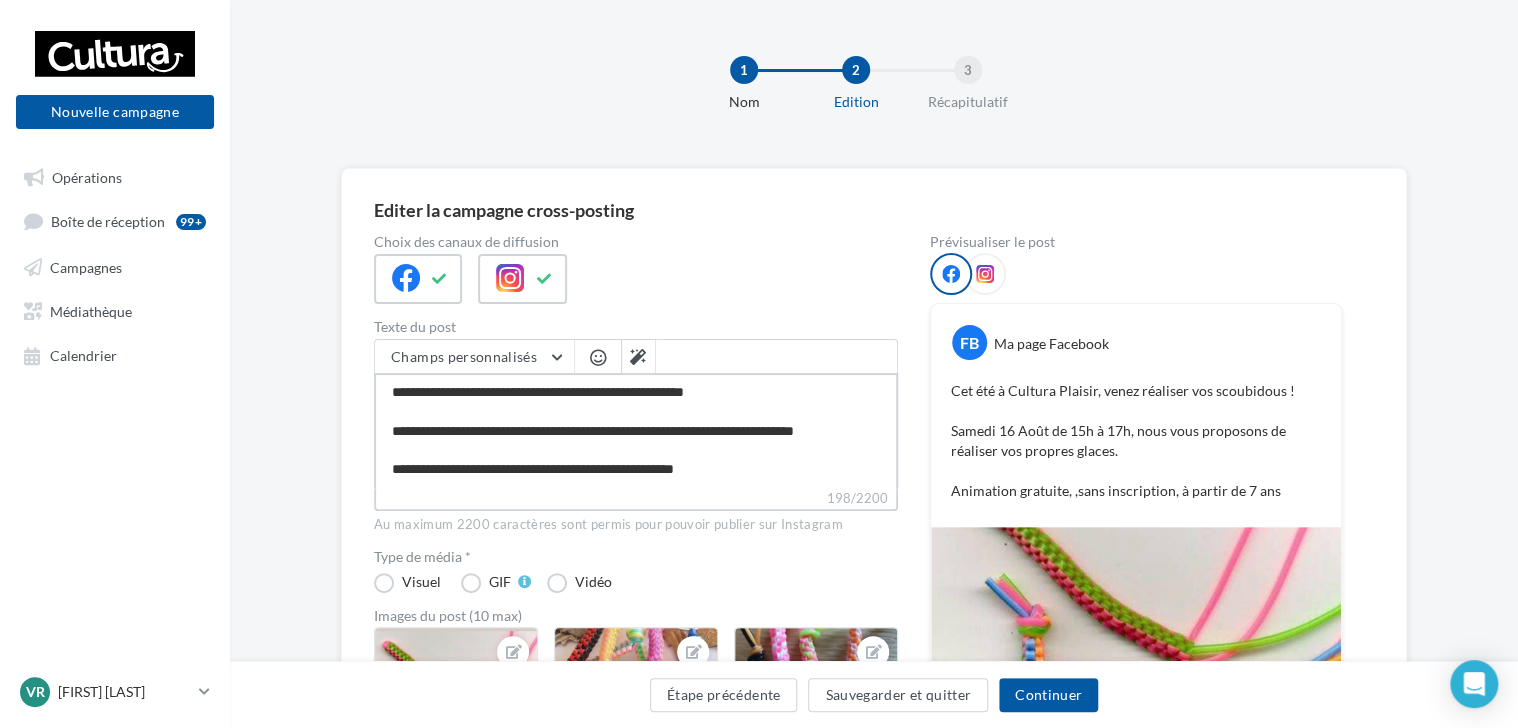 click on "**********" at bounding box center [636, 430] 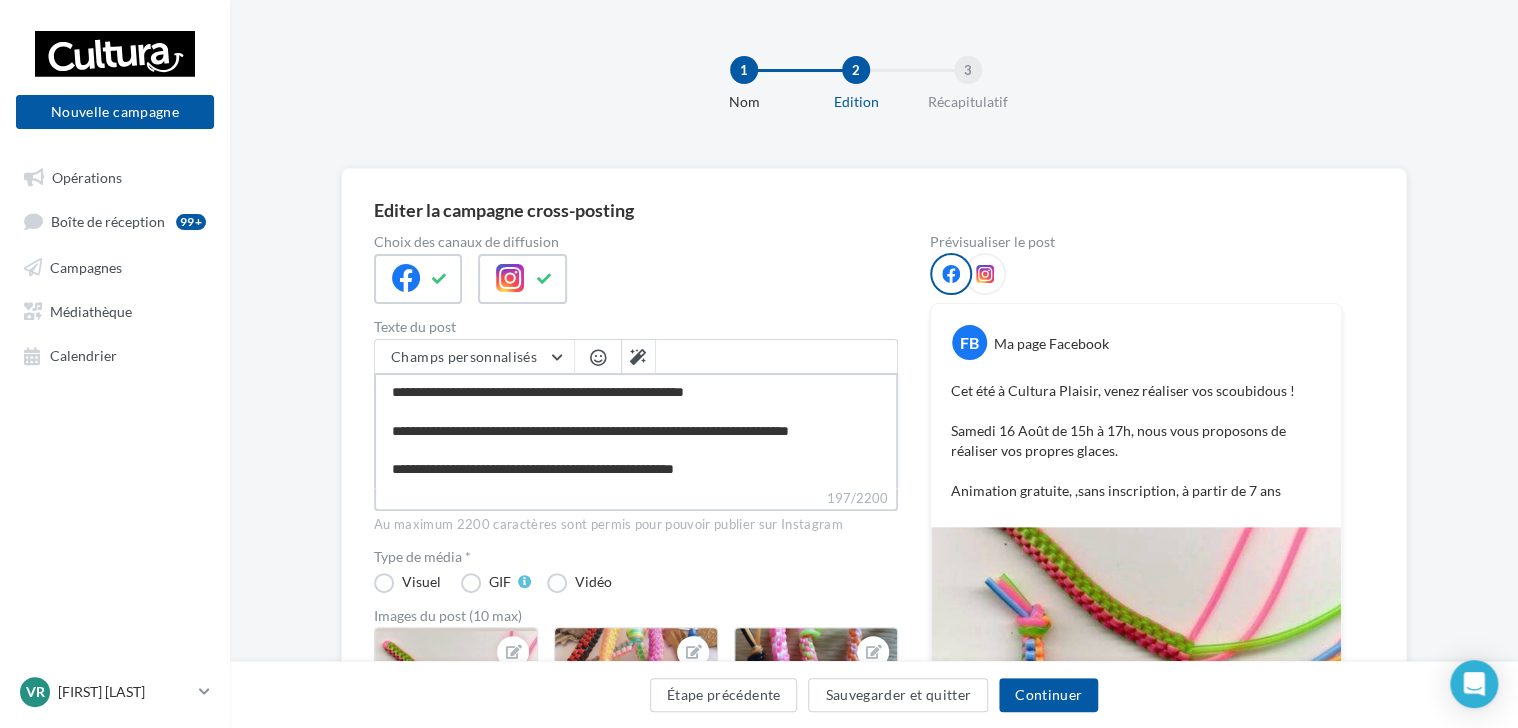 type on "**********" 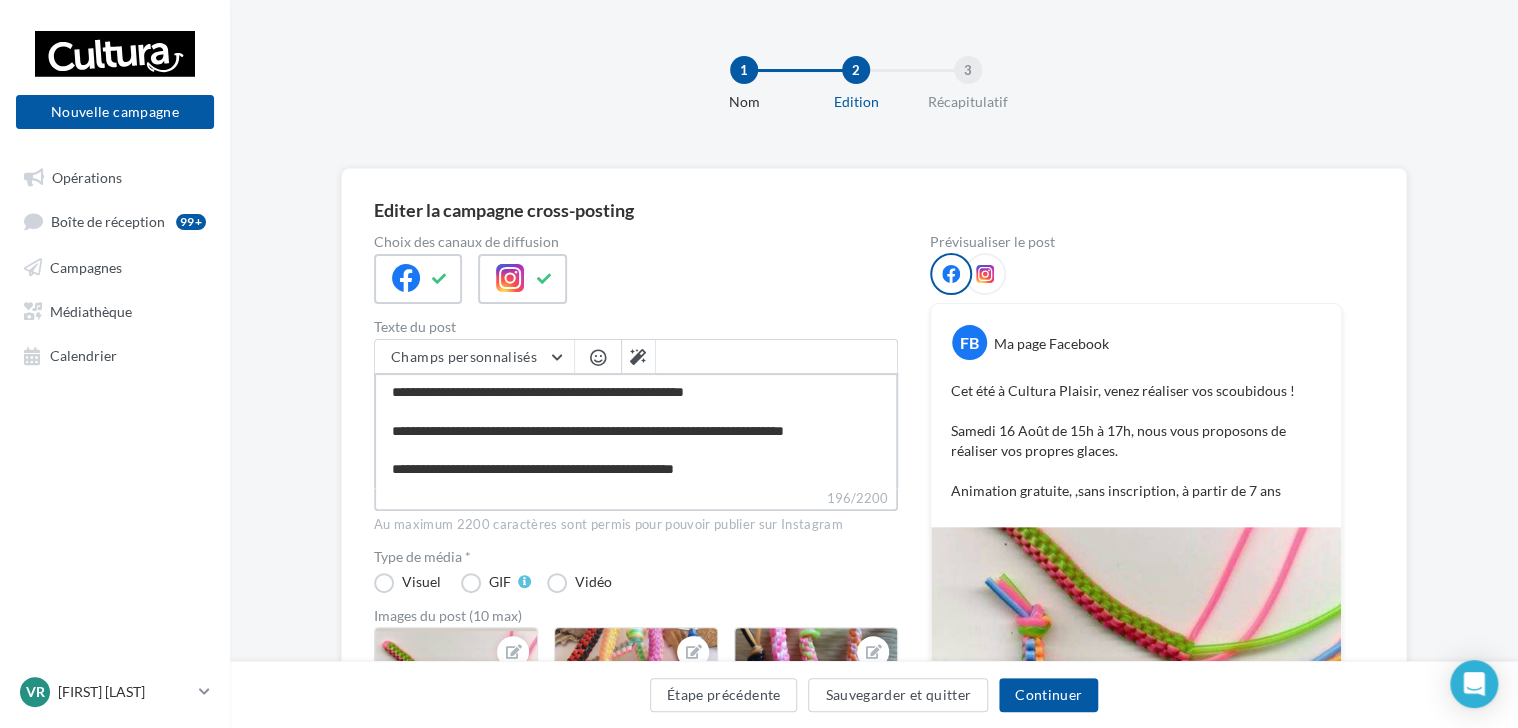 type on "**********" 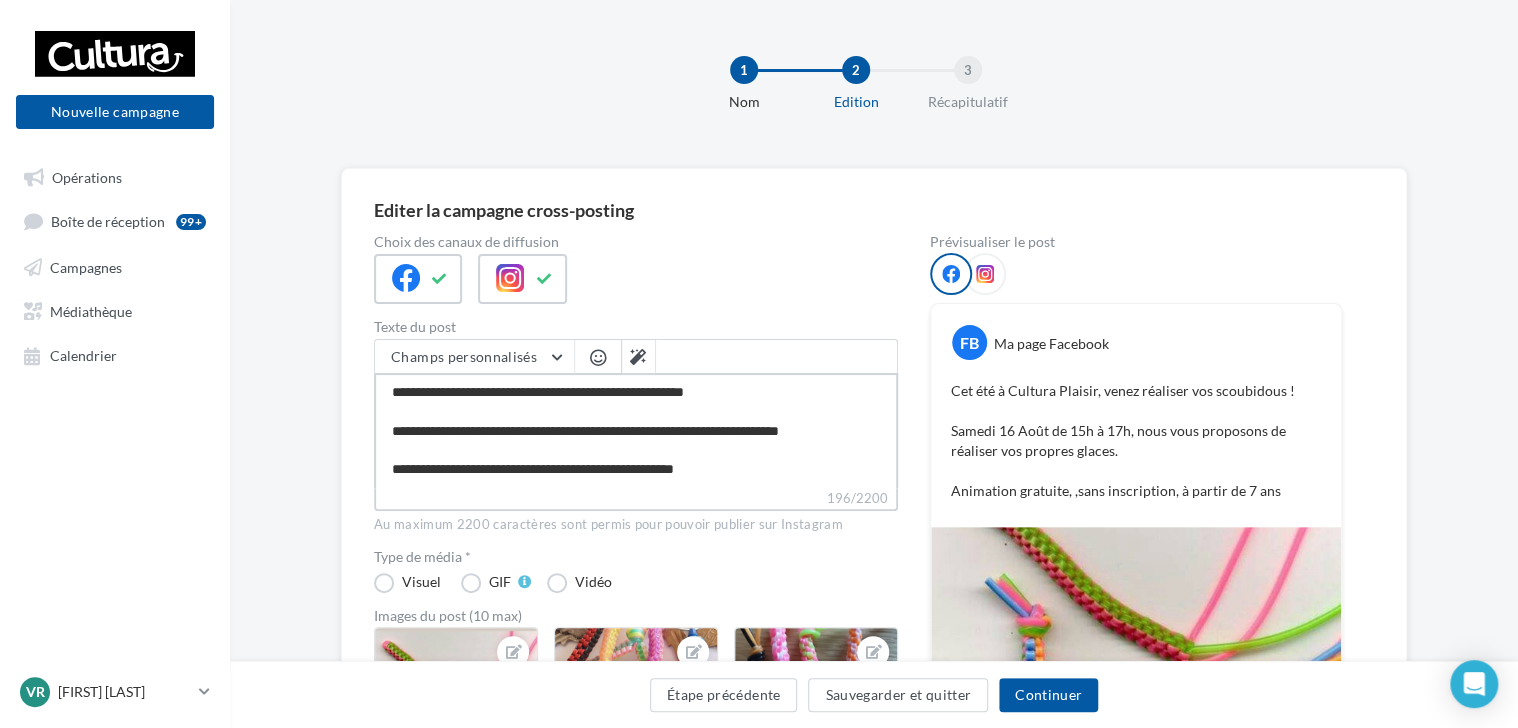 type on "**********" 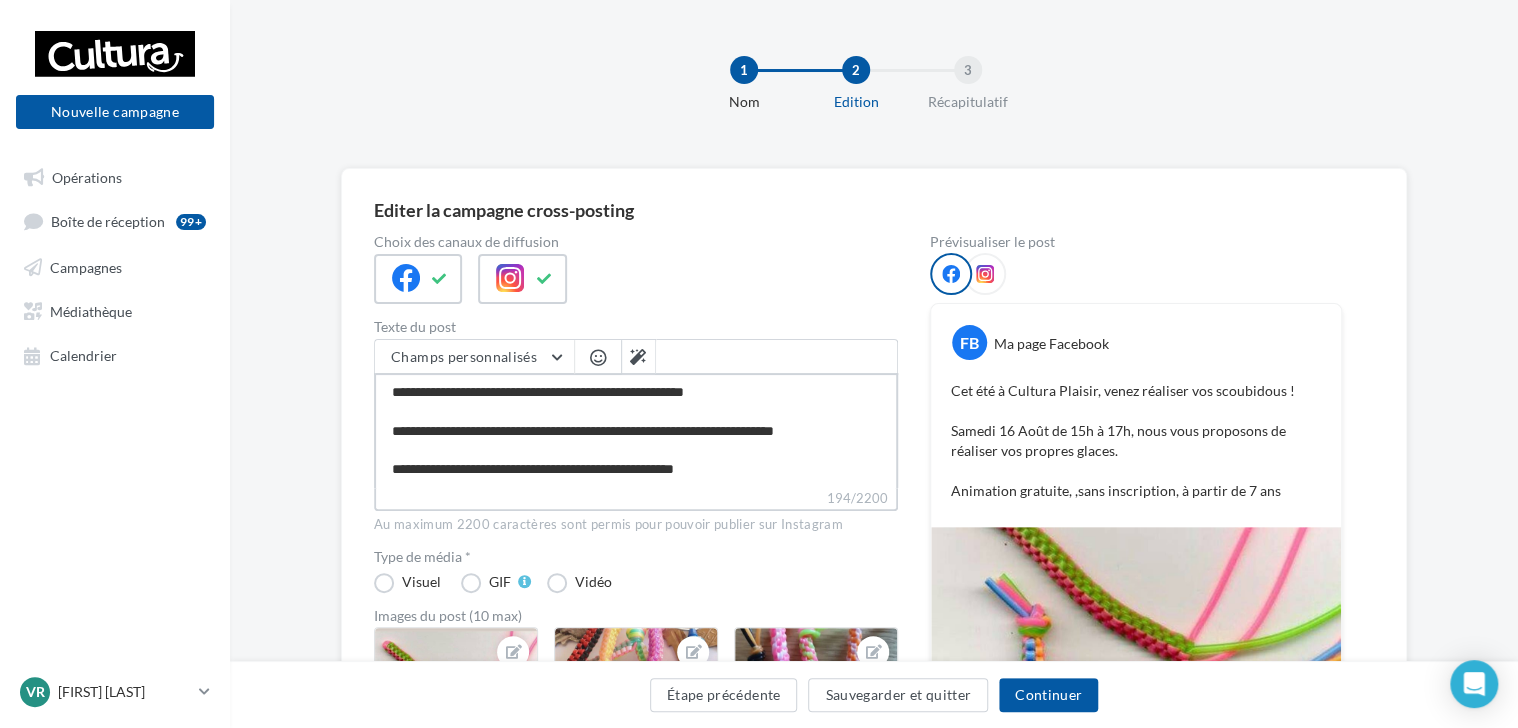 type on "**********" 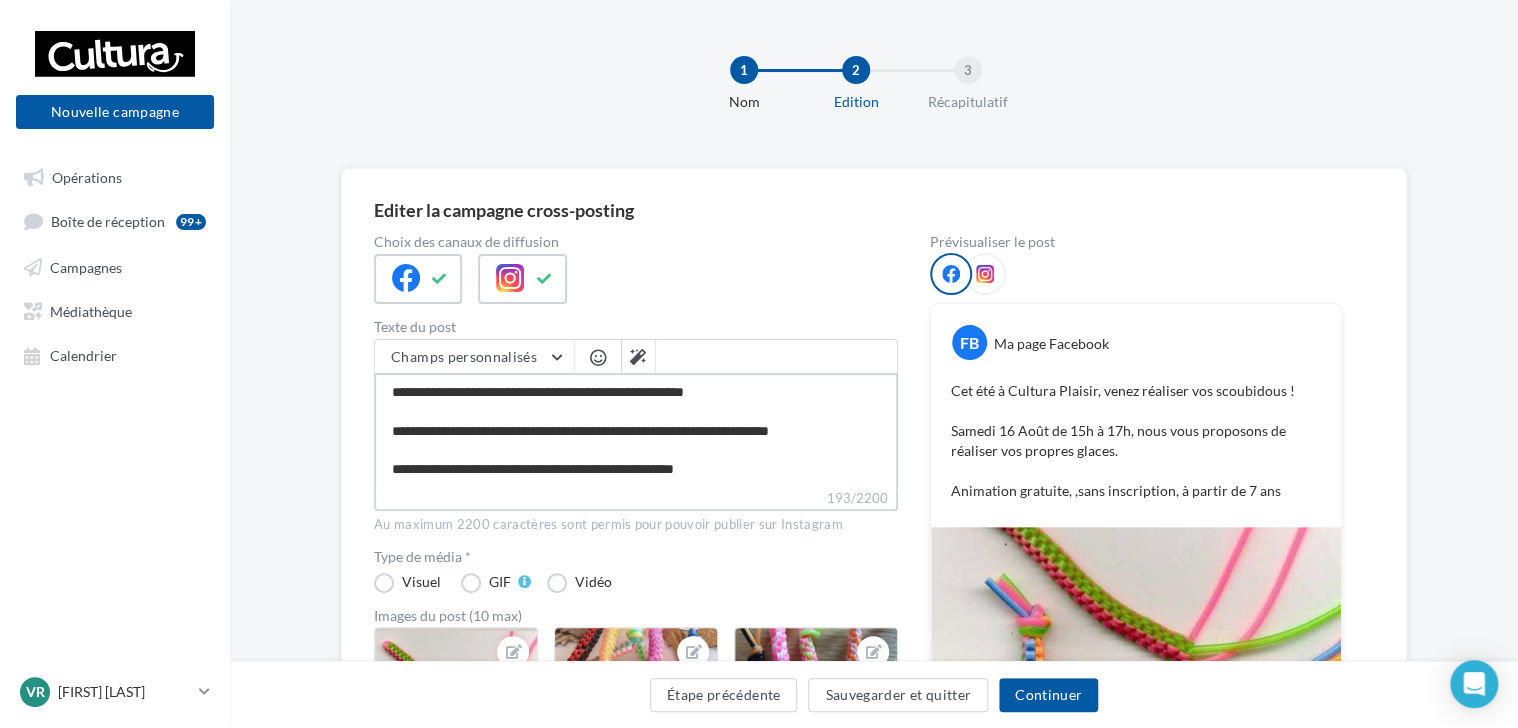 type on "**********" 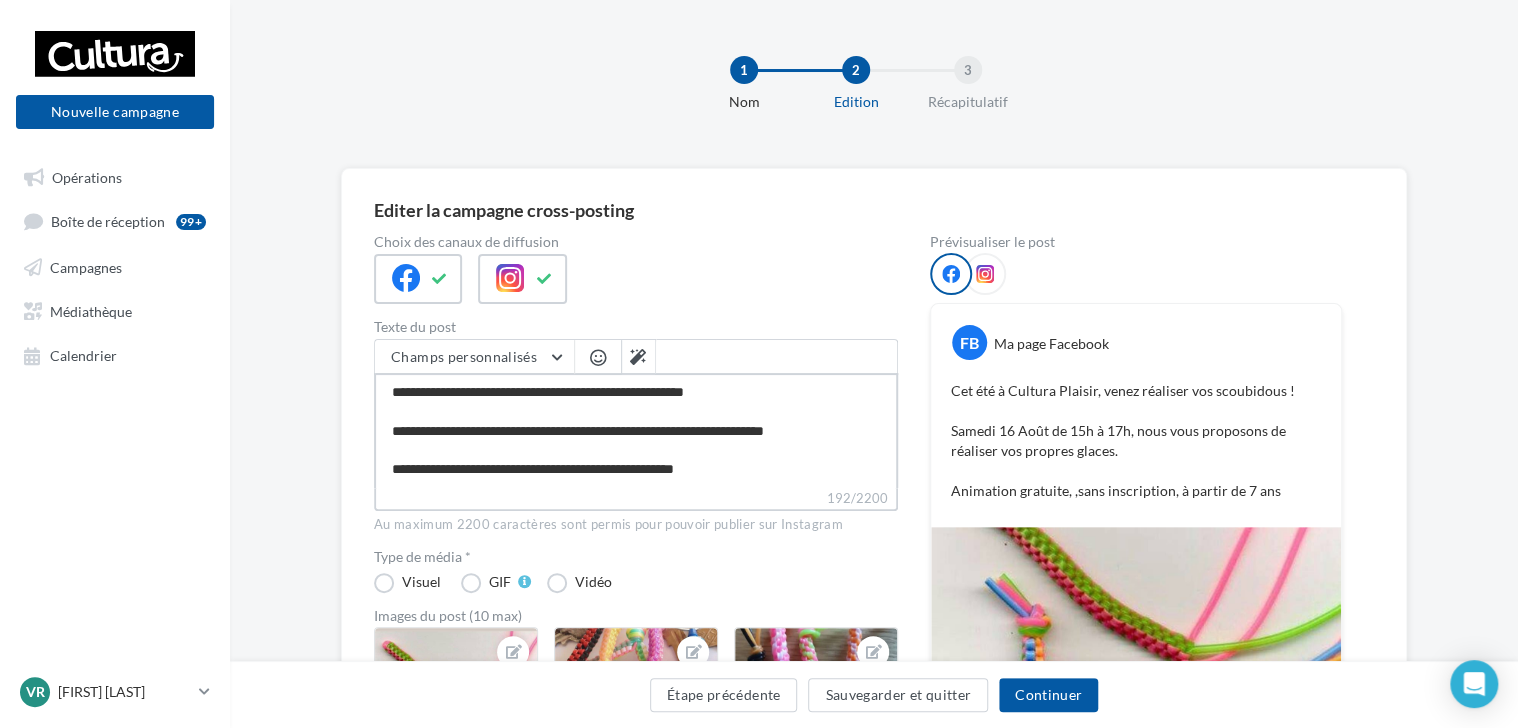 type on "**********" 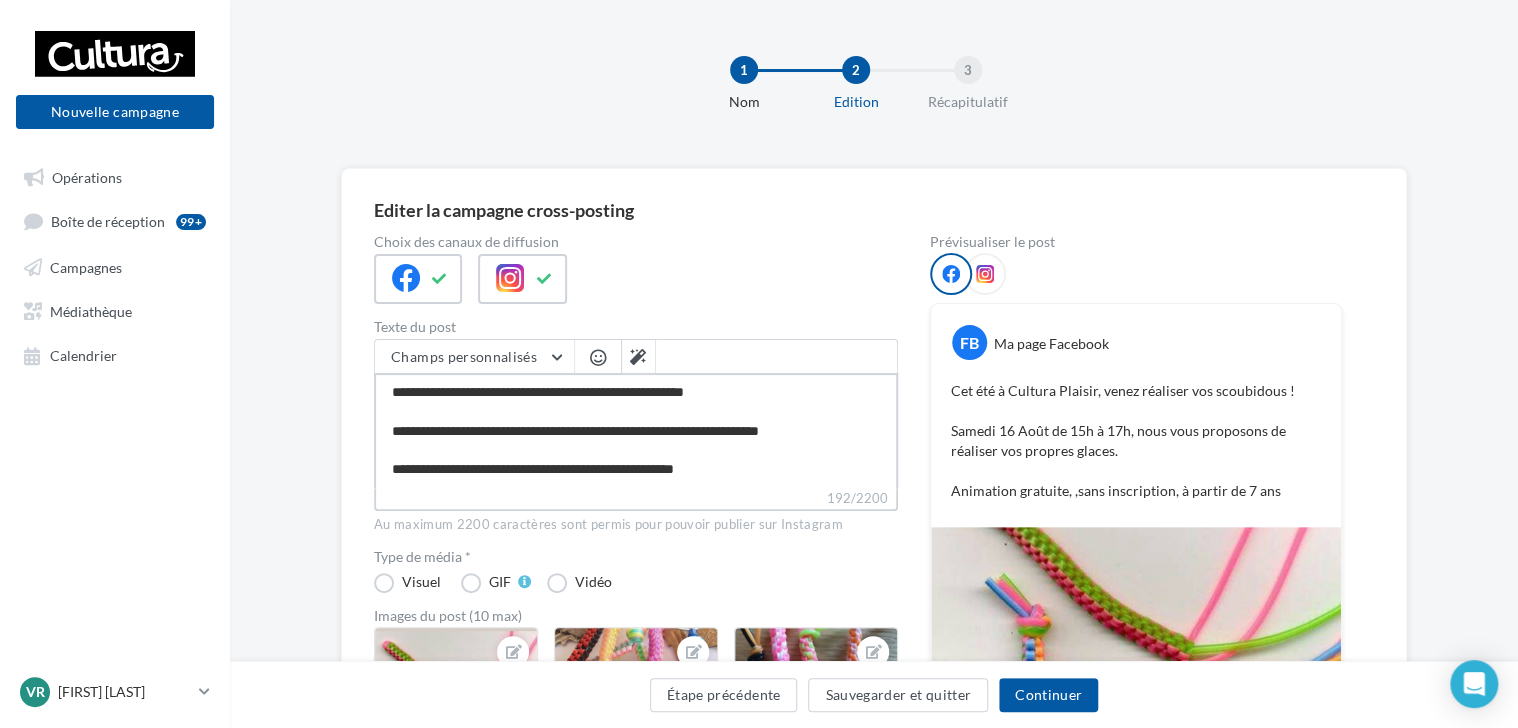 type on "**********" 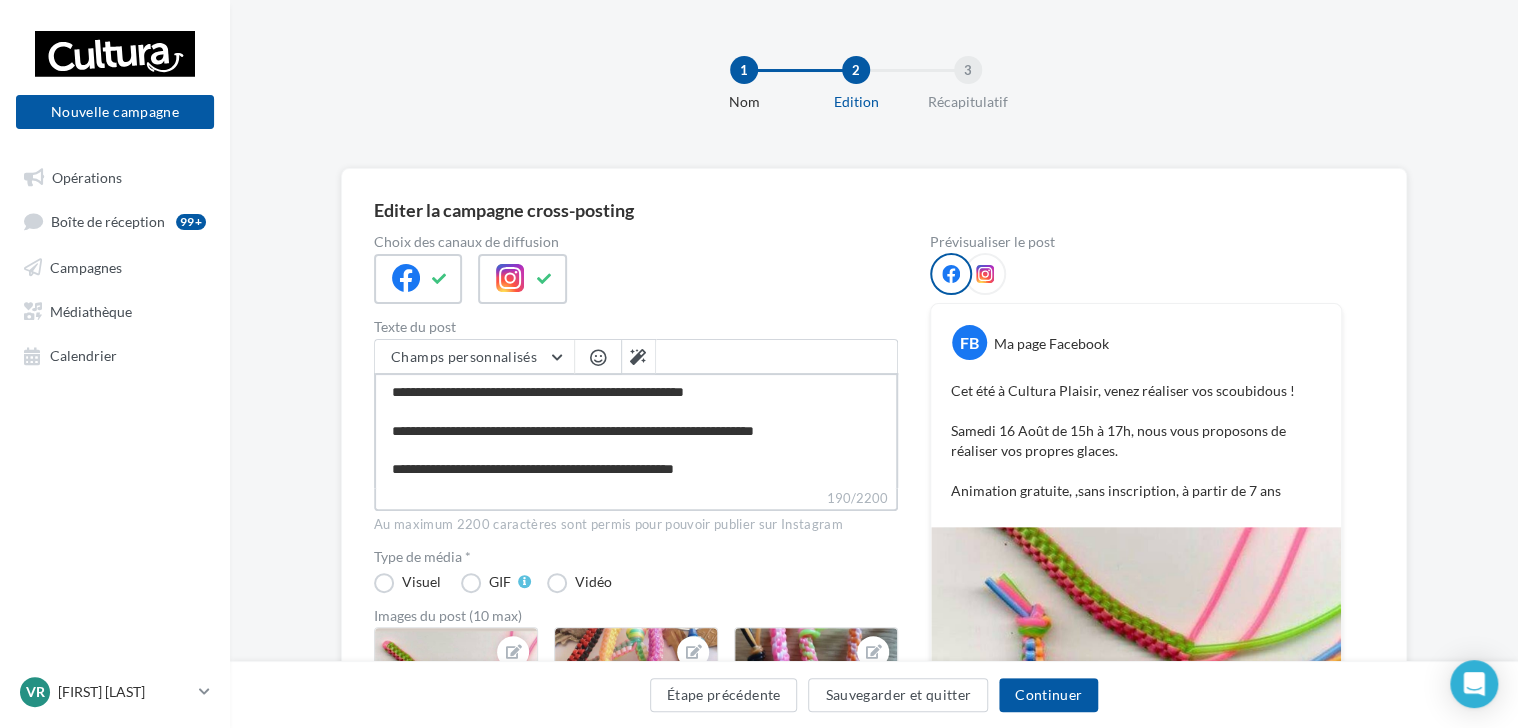 type on "**********" 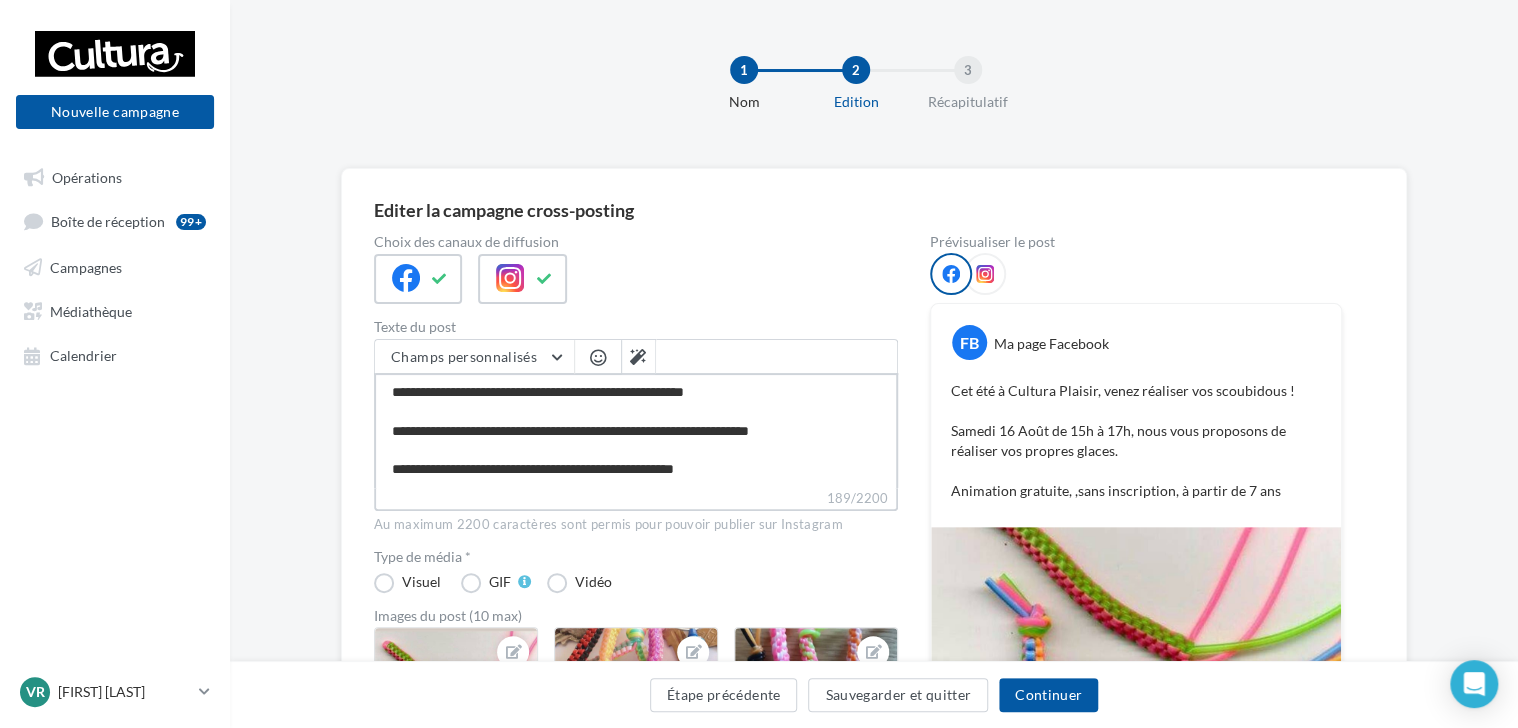 type on "**********" 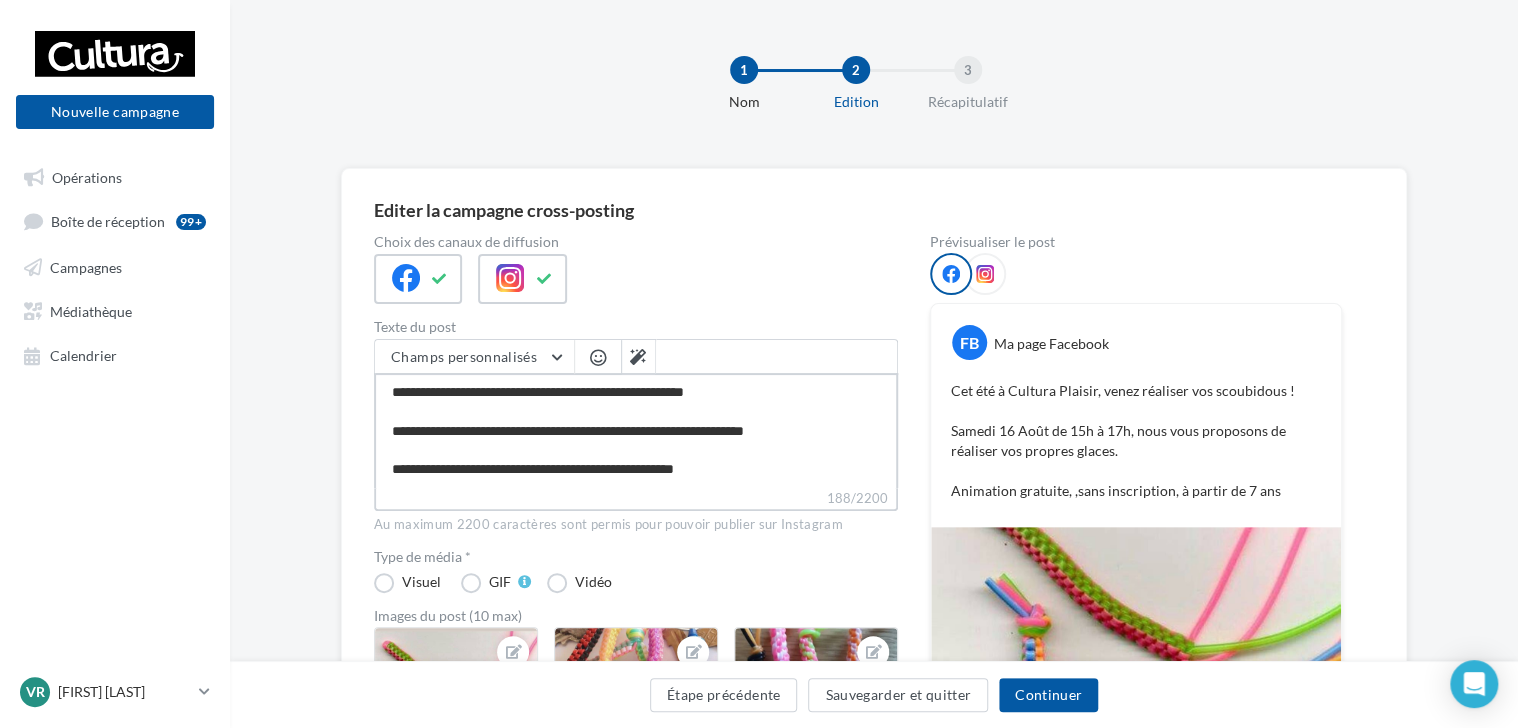 type on "**********" 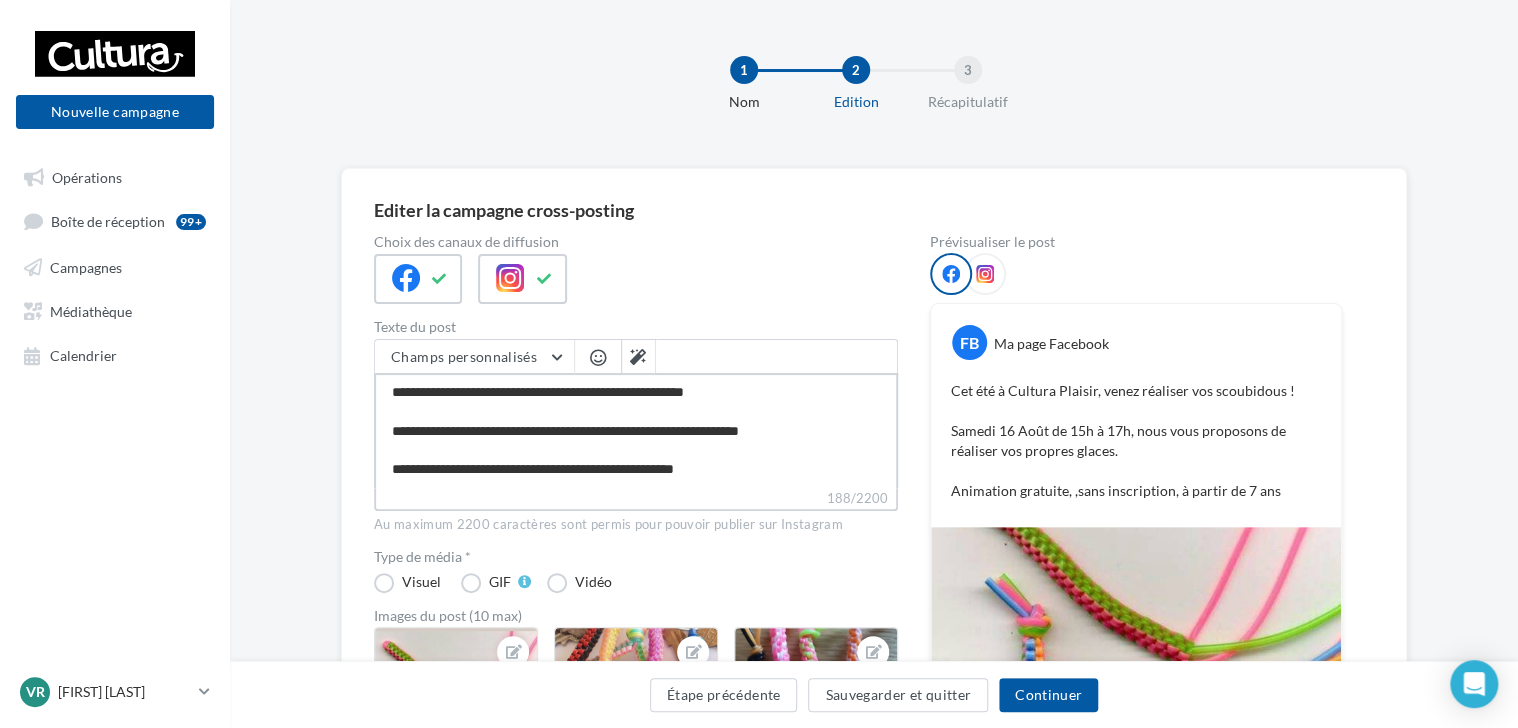 type on "**********" 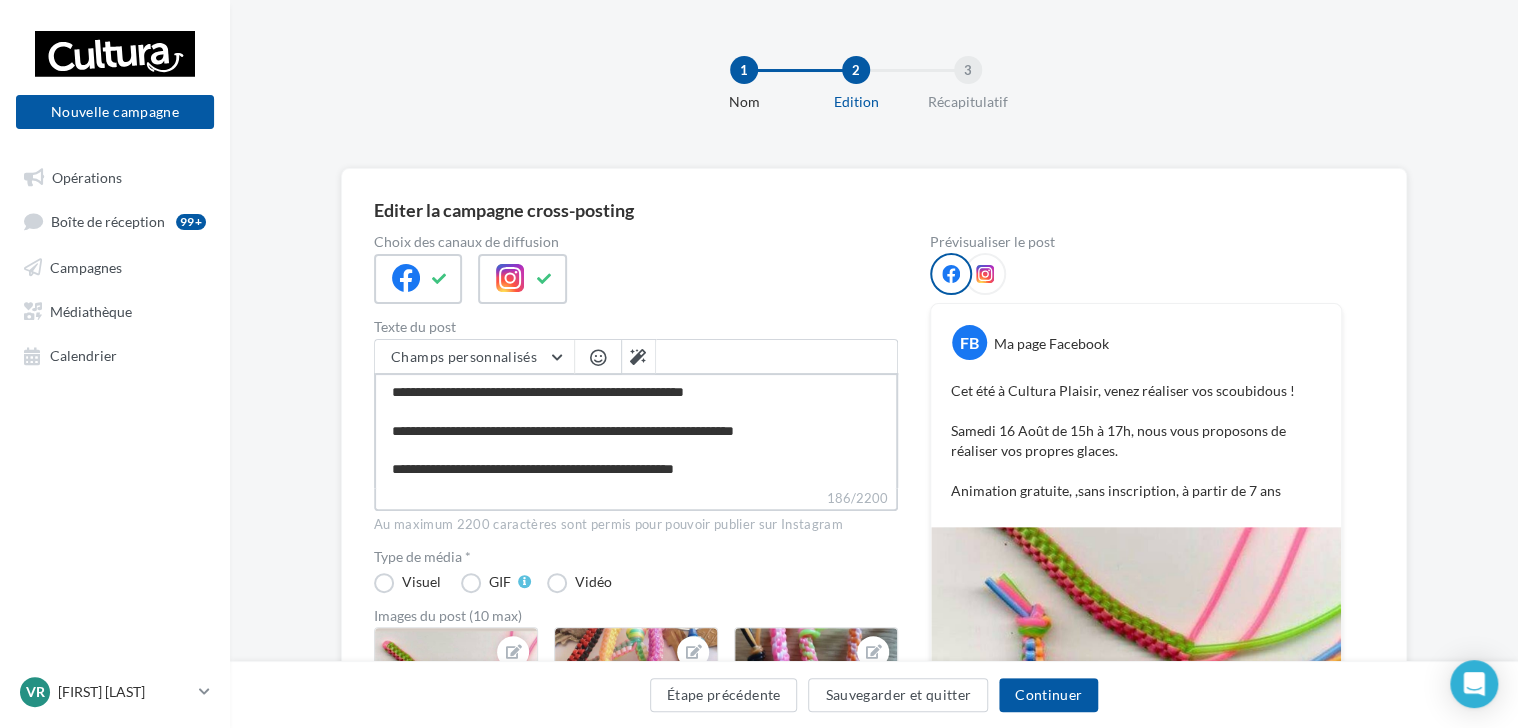 type on "**********" 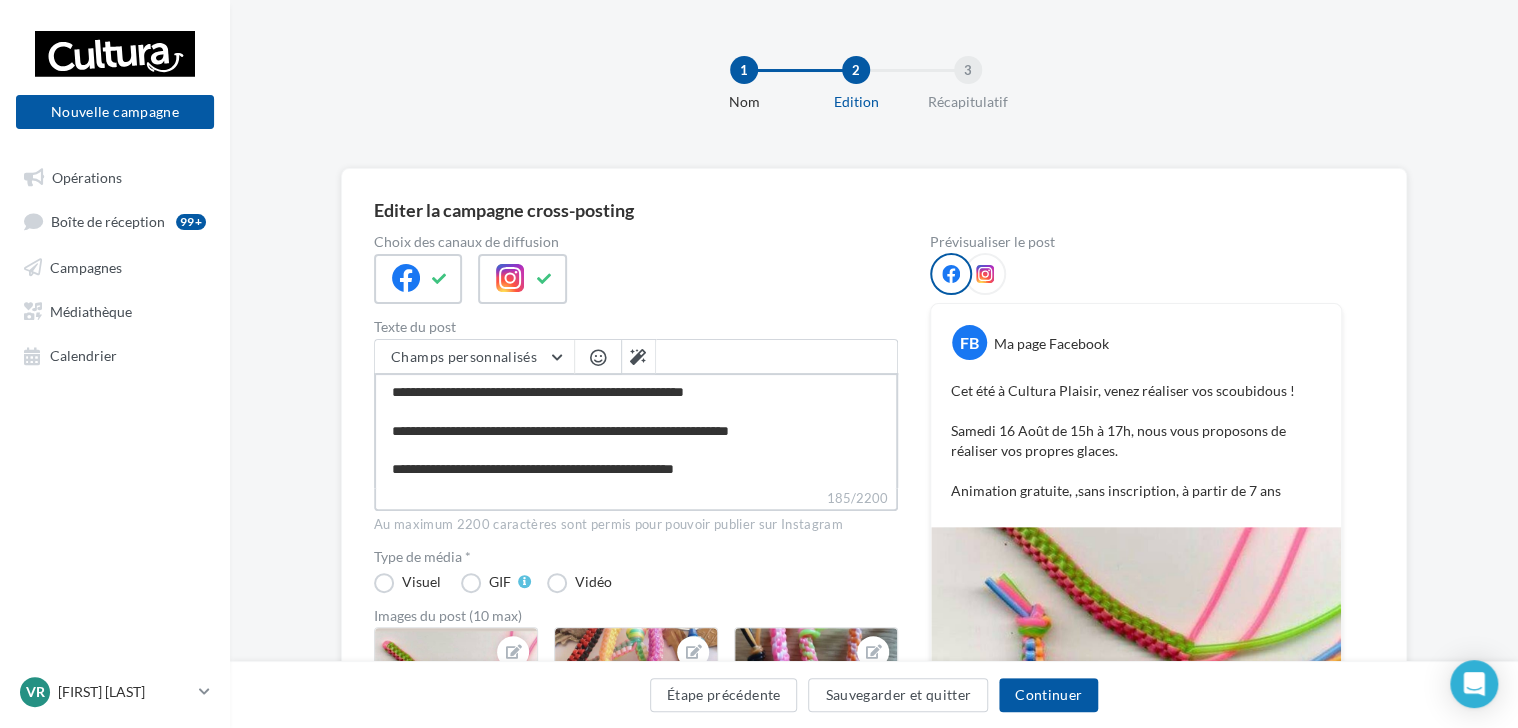 type on "**********" 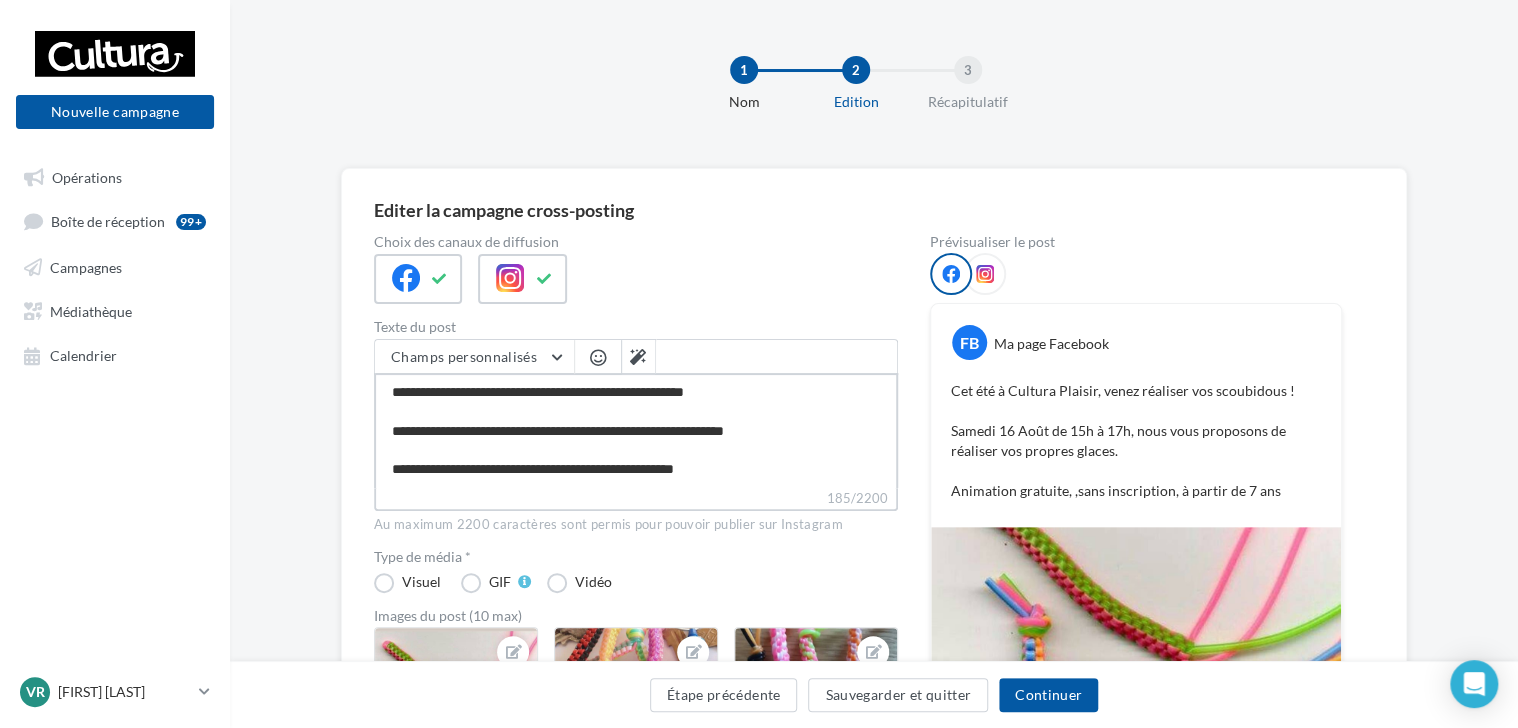 type on "**********" 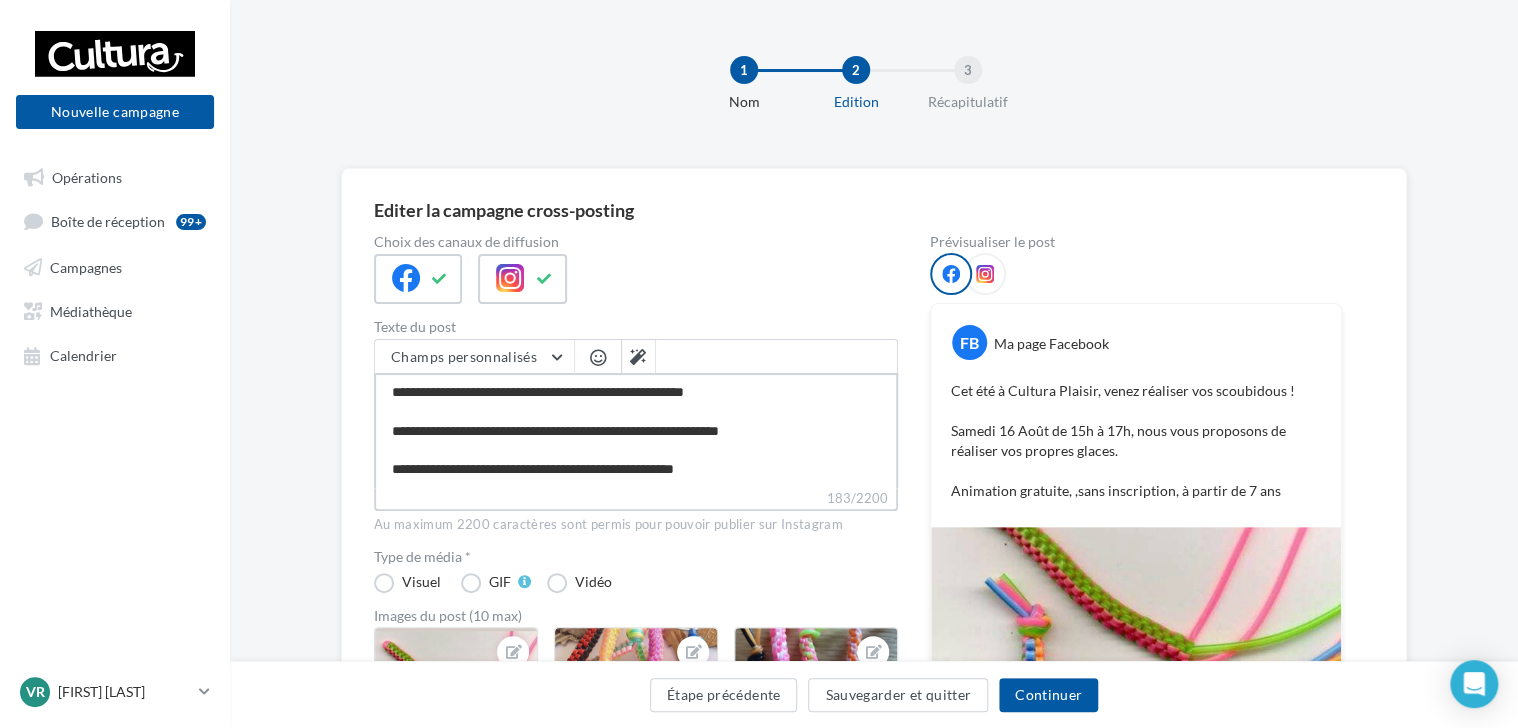 type on "**********" 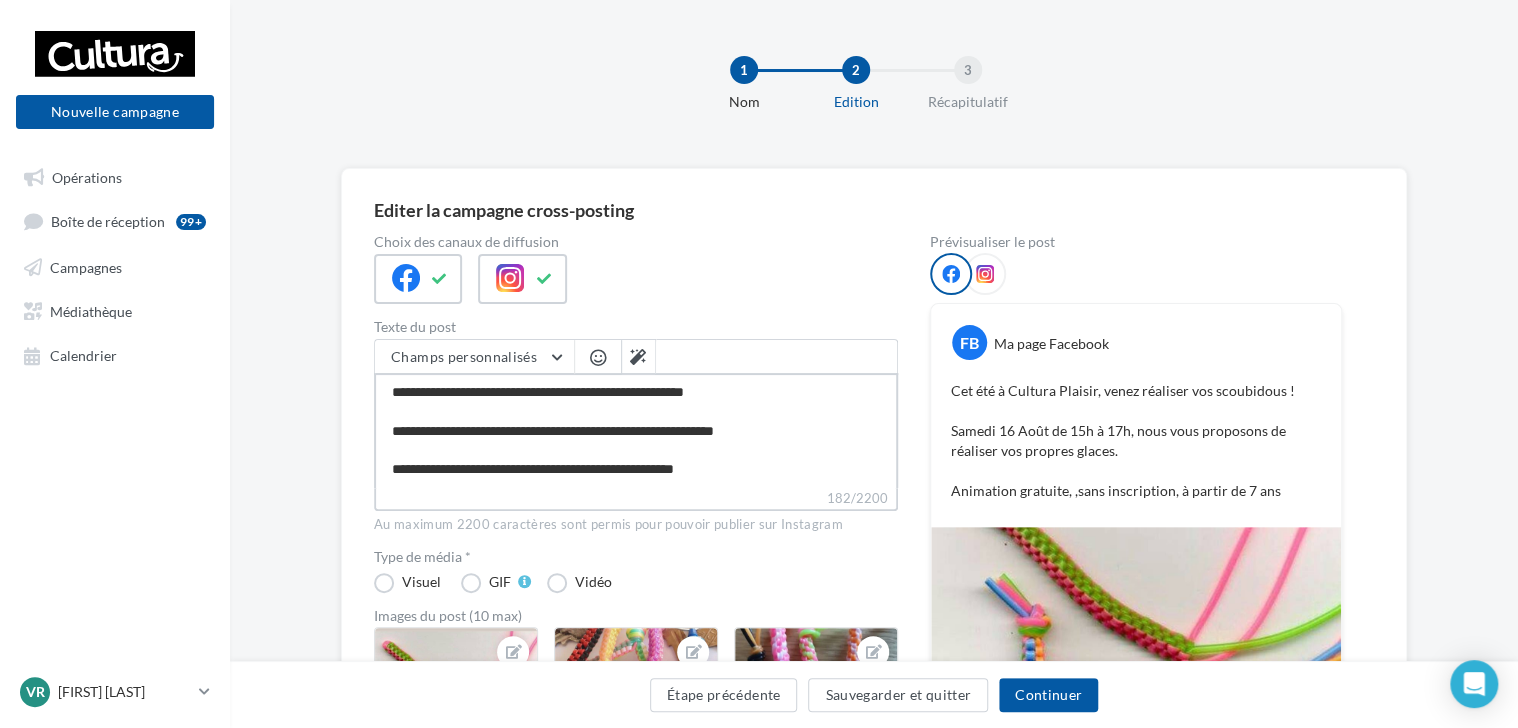type on "**********" 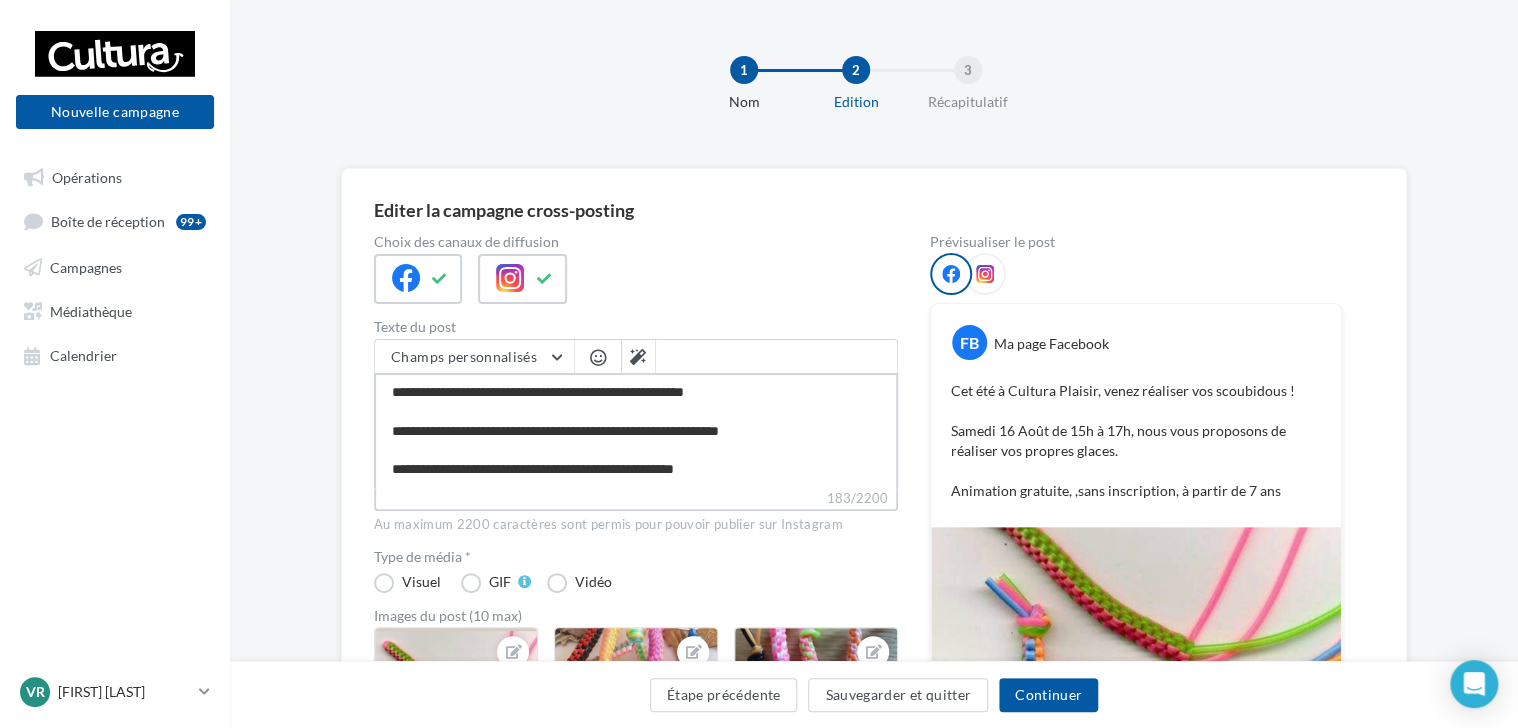type on "**********" 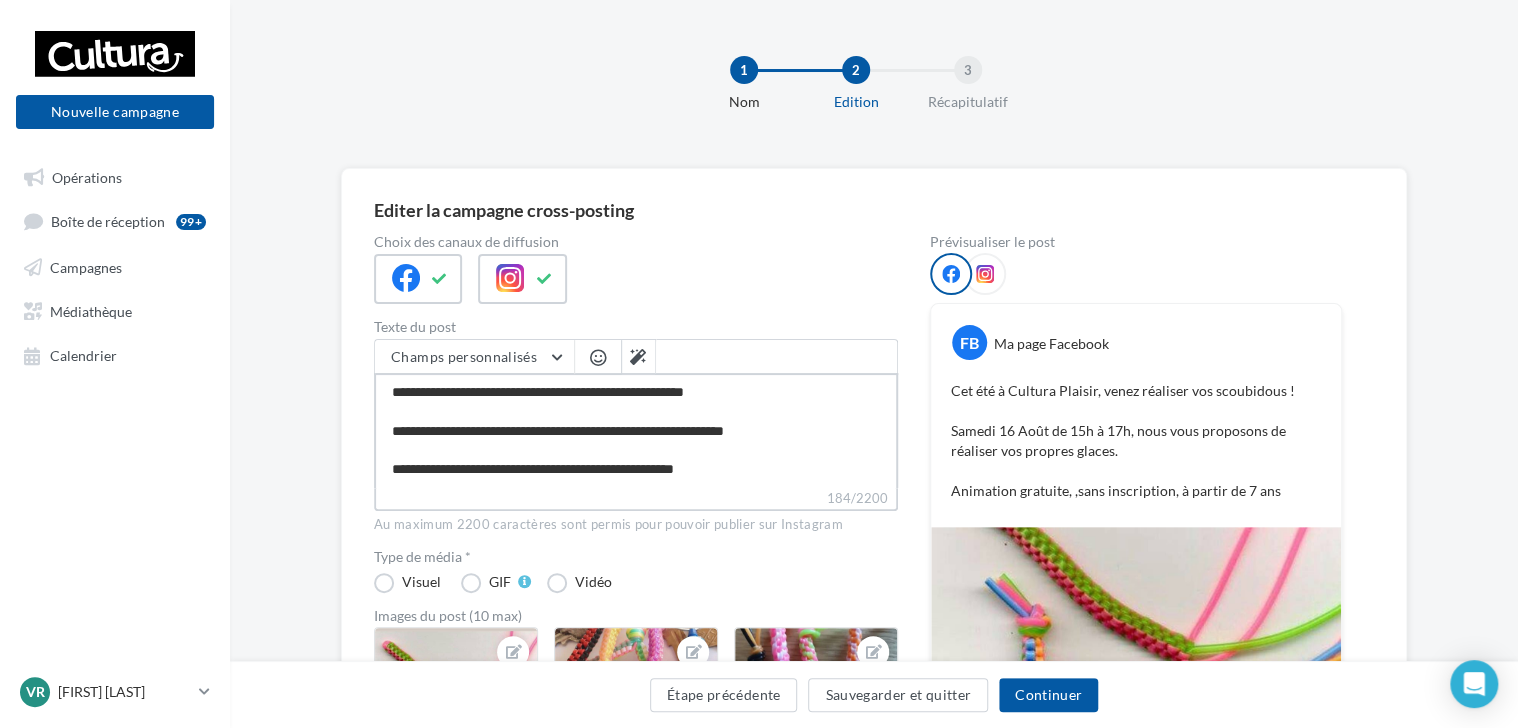 type on "**********" 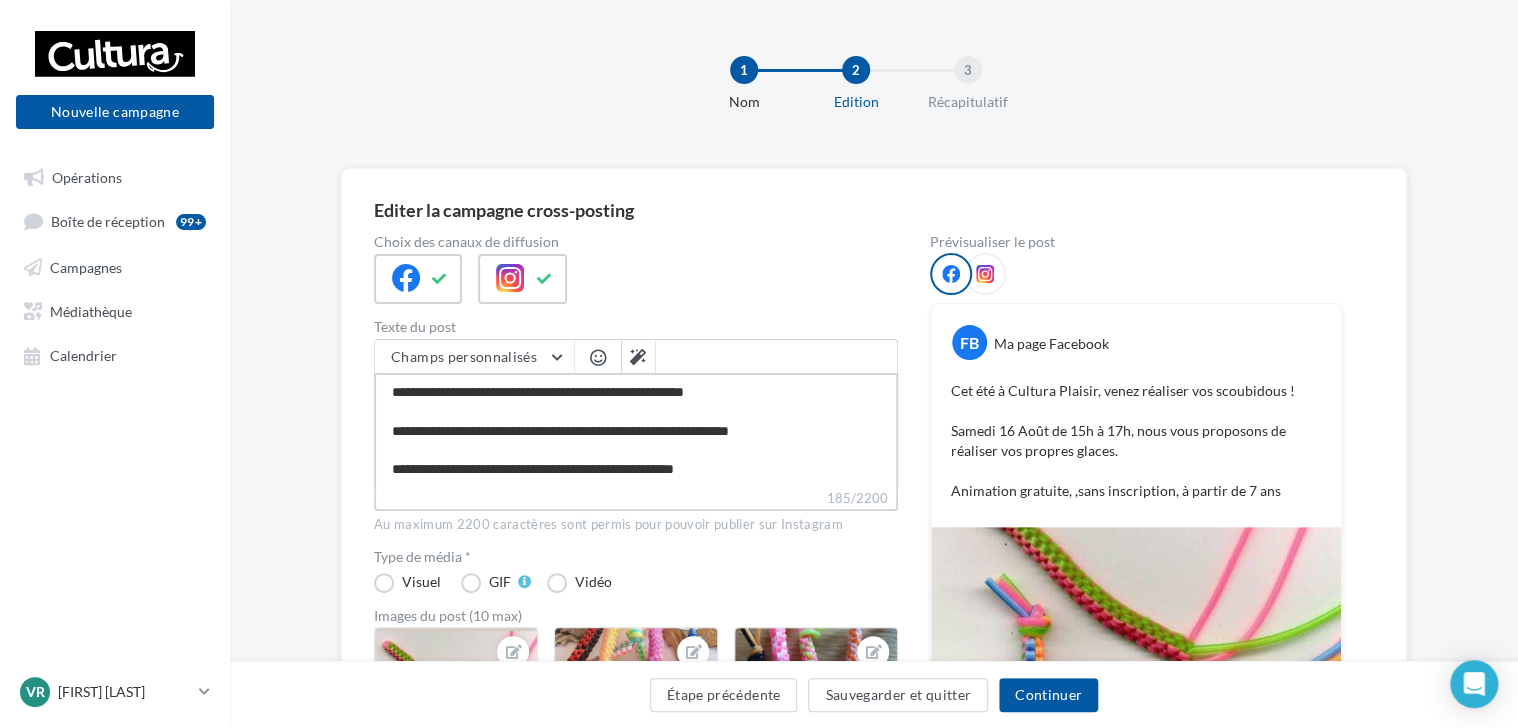 type on "**********" 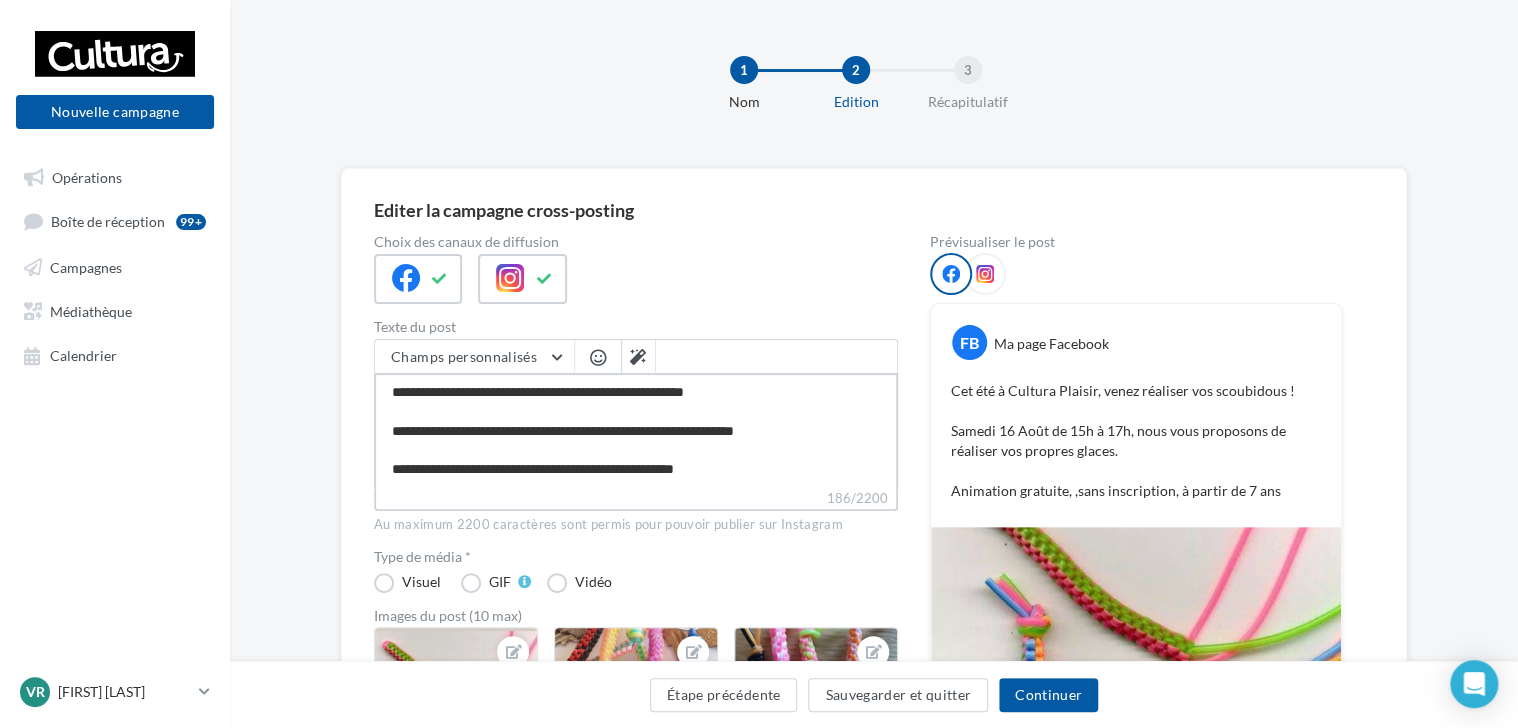type on "**********" 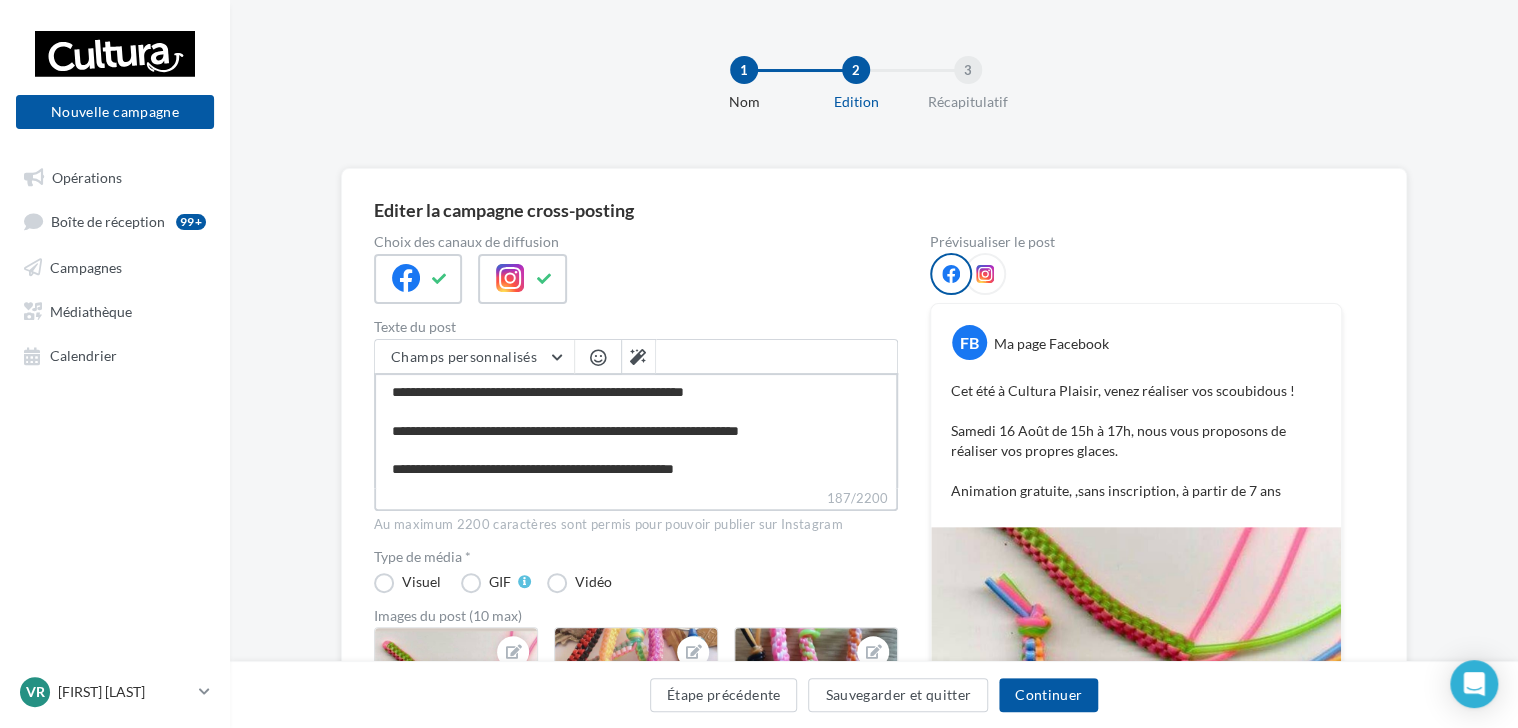 type 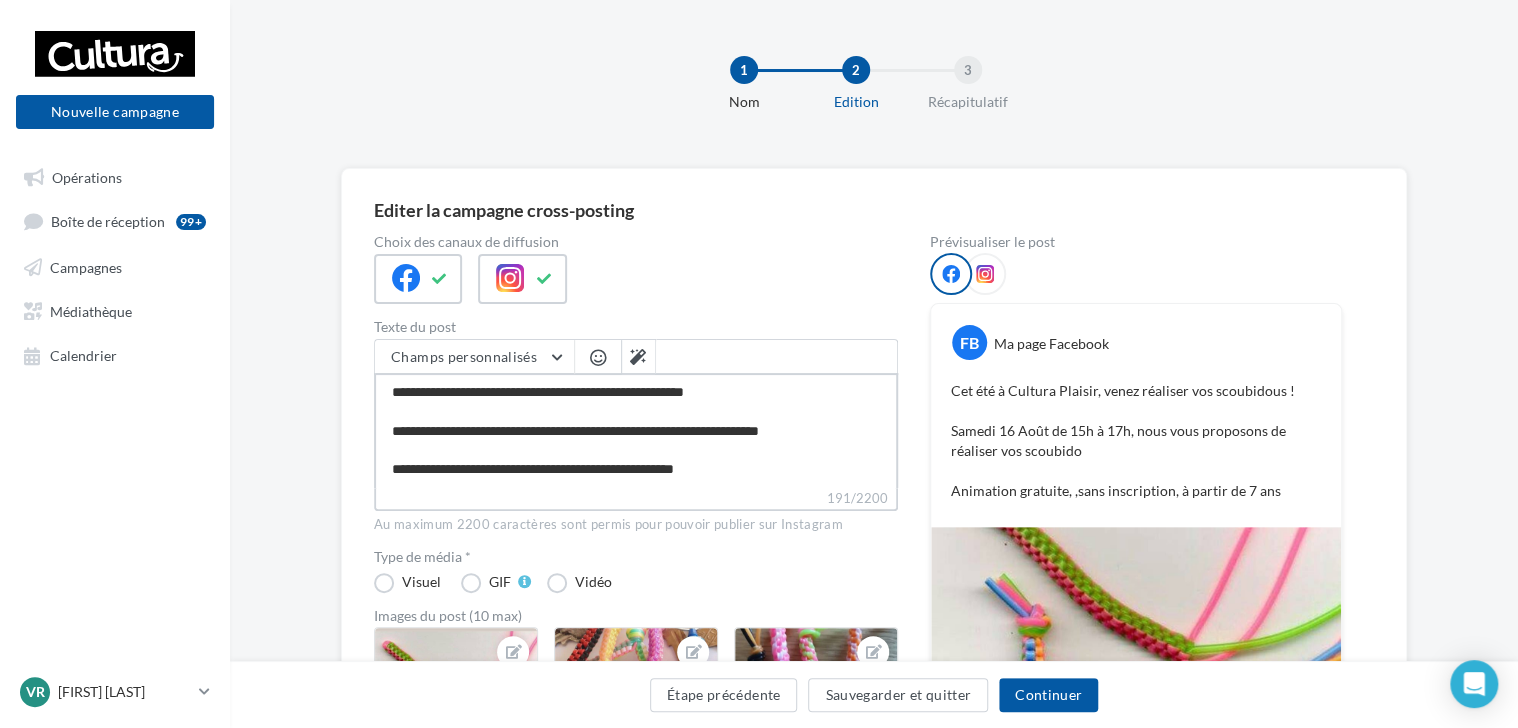 click on "**********" at bounding box center [636, 430] 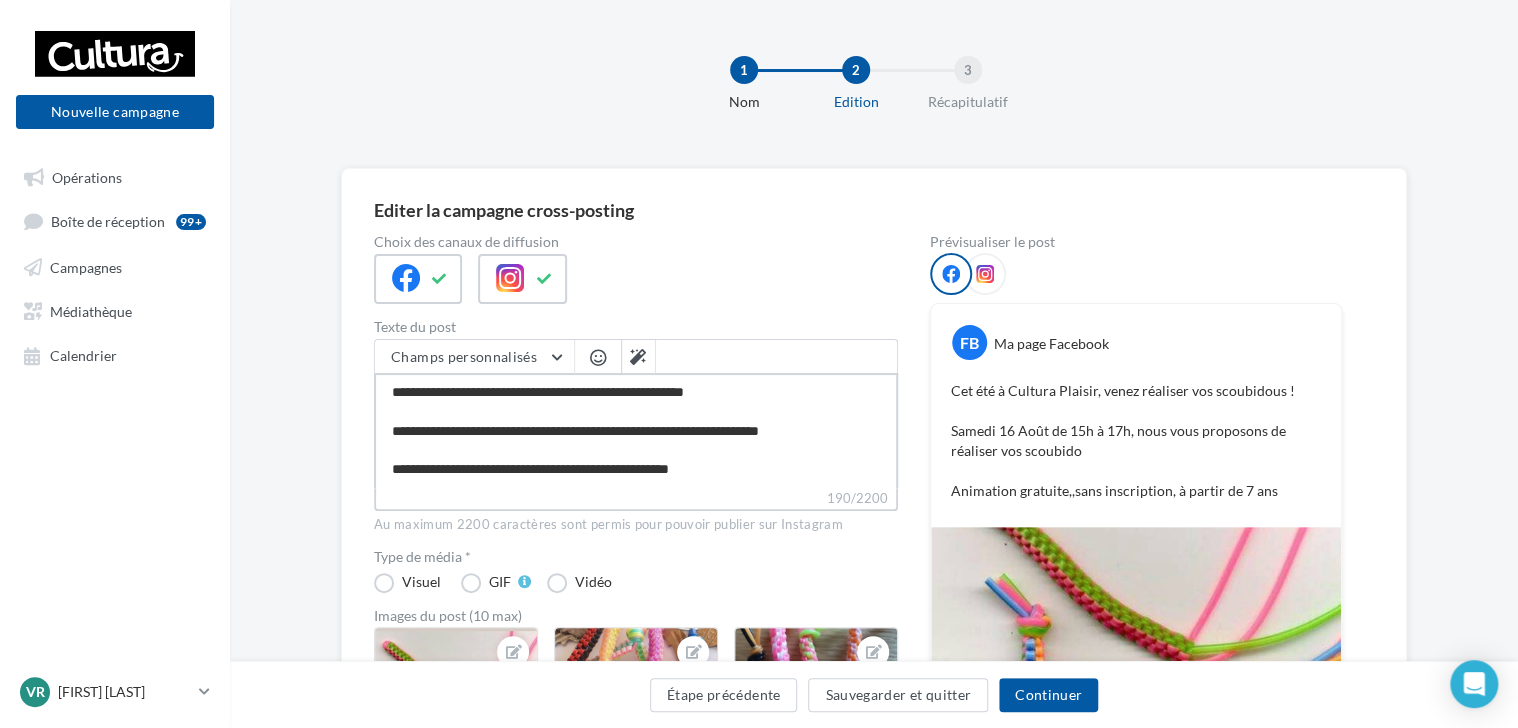 click on "**********" at bounding box center (636, 430) 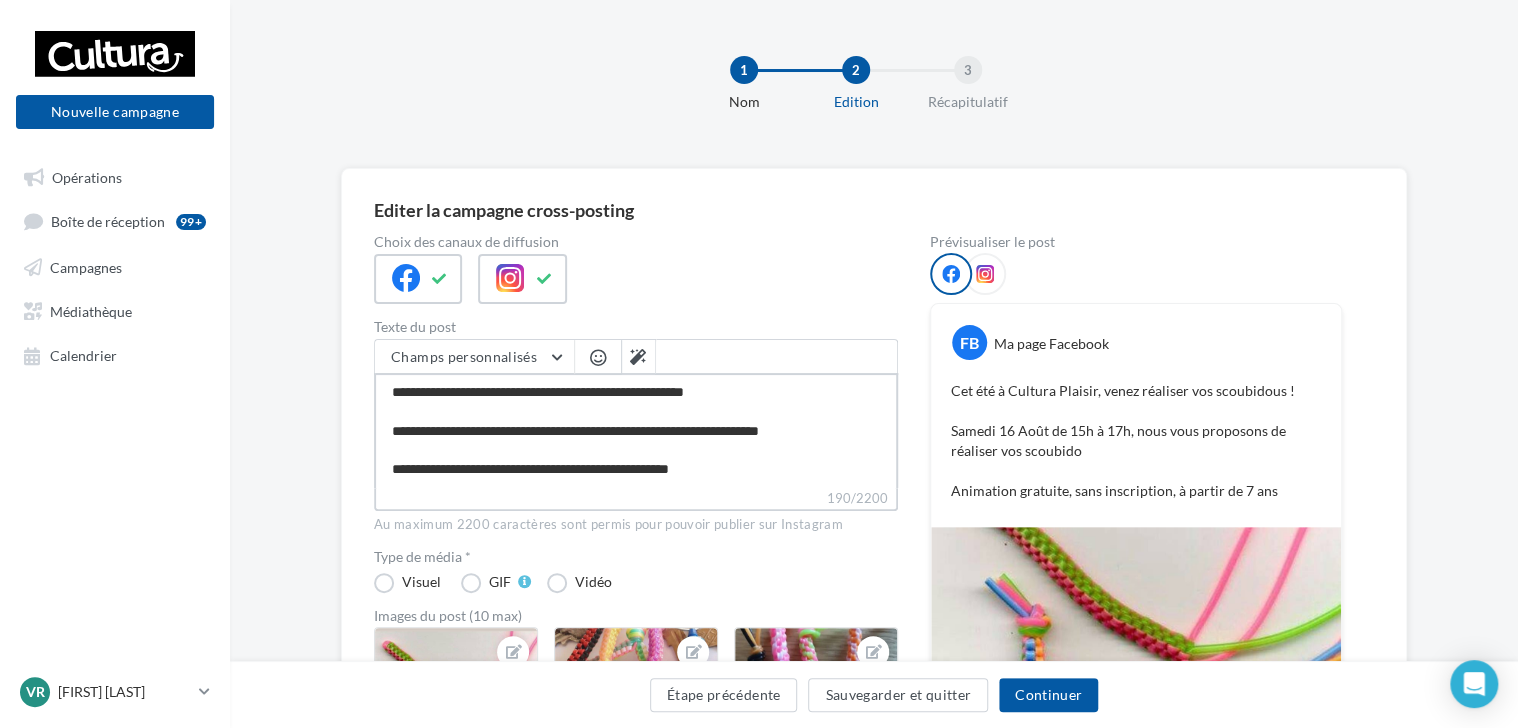 click on "**********" at bounding box center (636, 430) 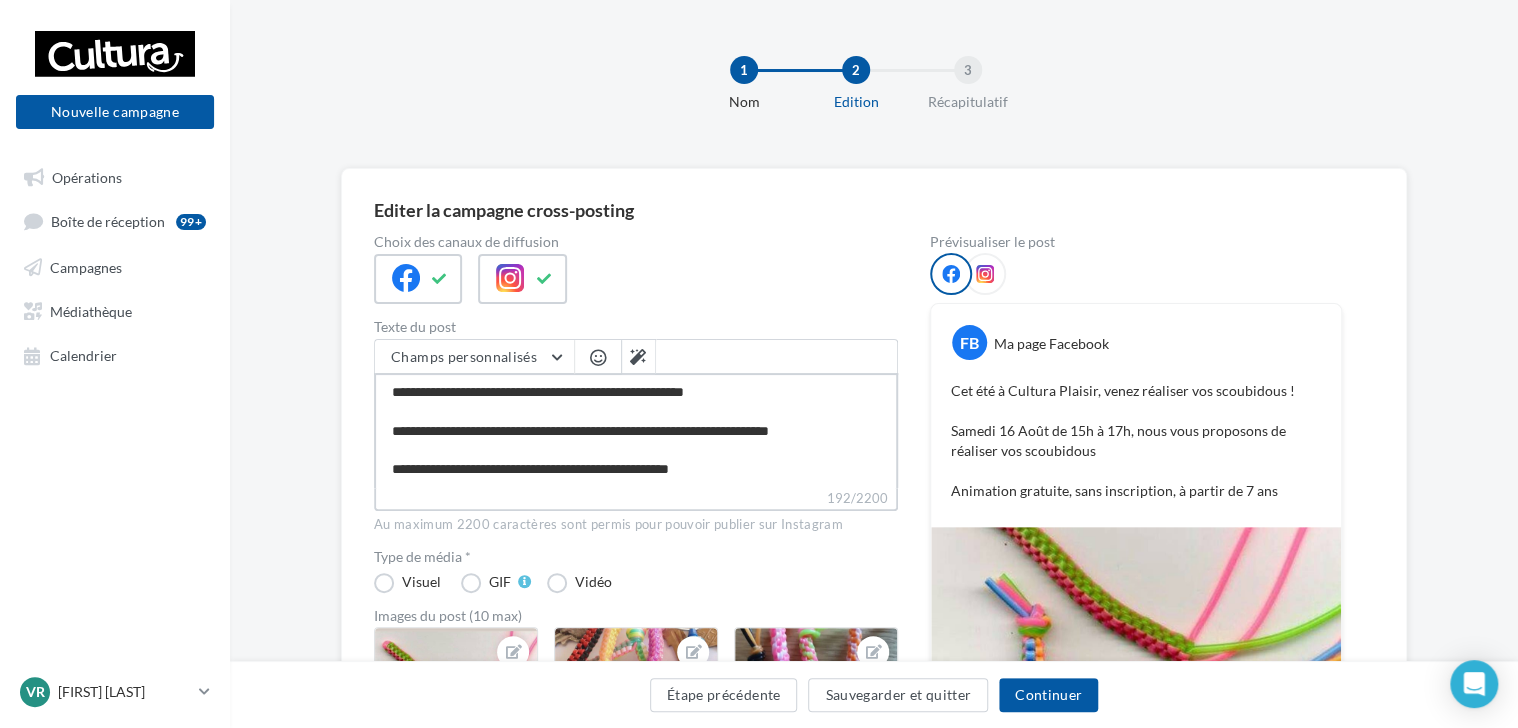click on "**********" at bounding box center [636, 430] 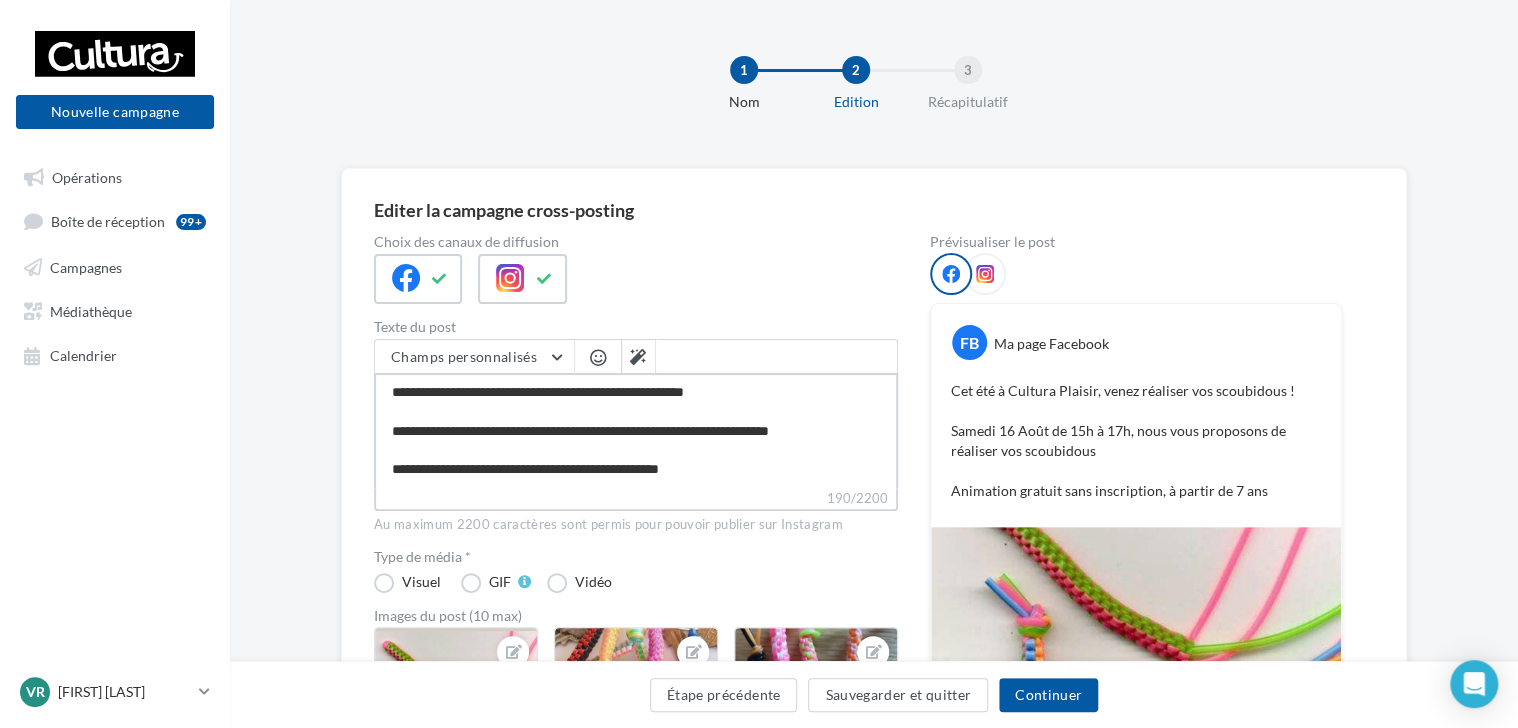 click on "**********" at bounding box center (636, 430) 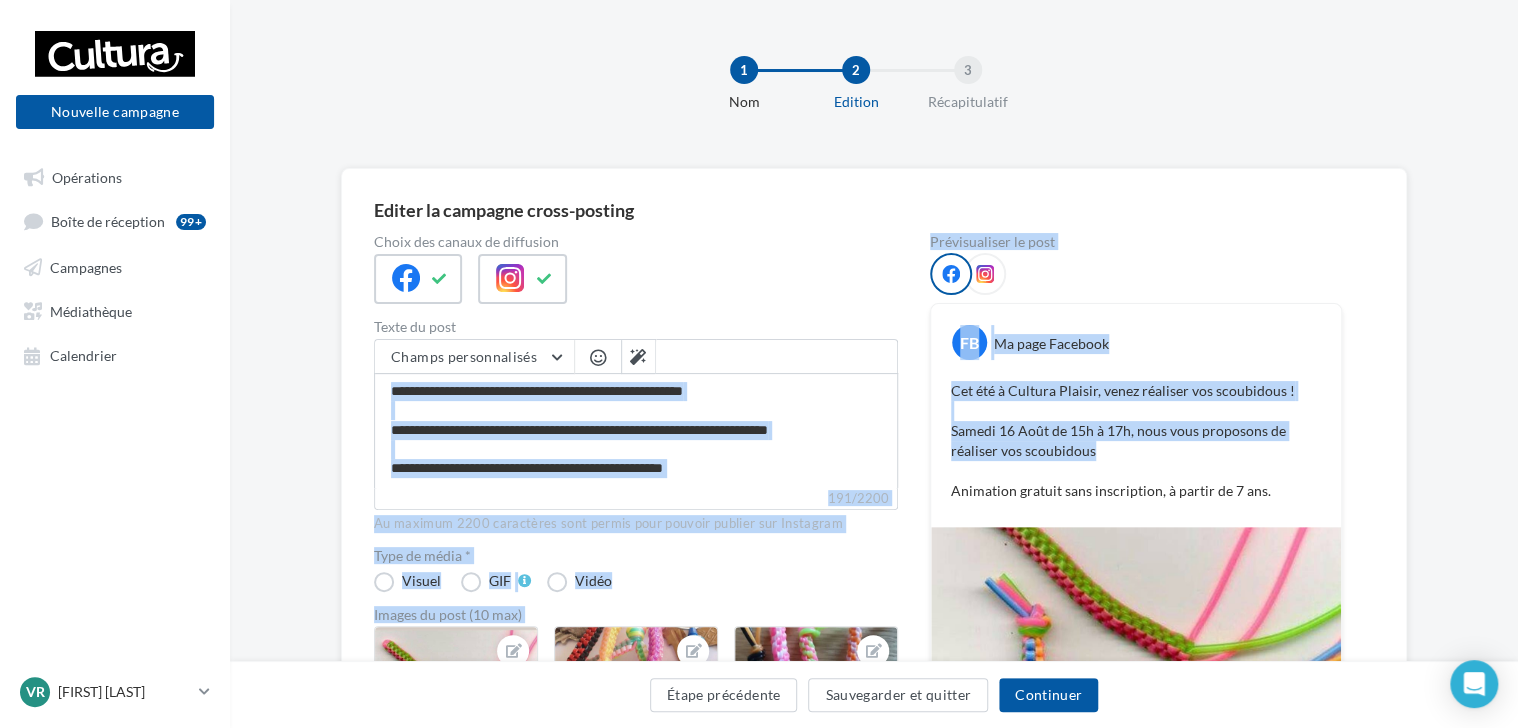 drag, startPoint x: 1107, startPoint y: 445, endPoint x: 859, endPoint y: 468, distance: 249.06425 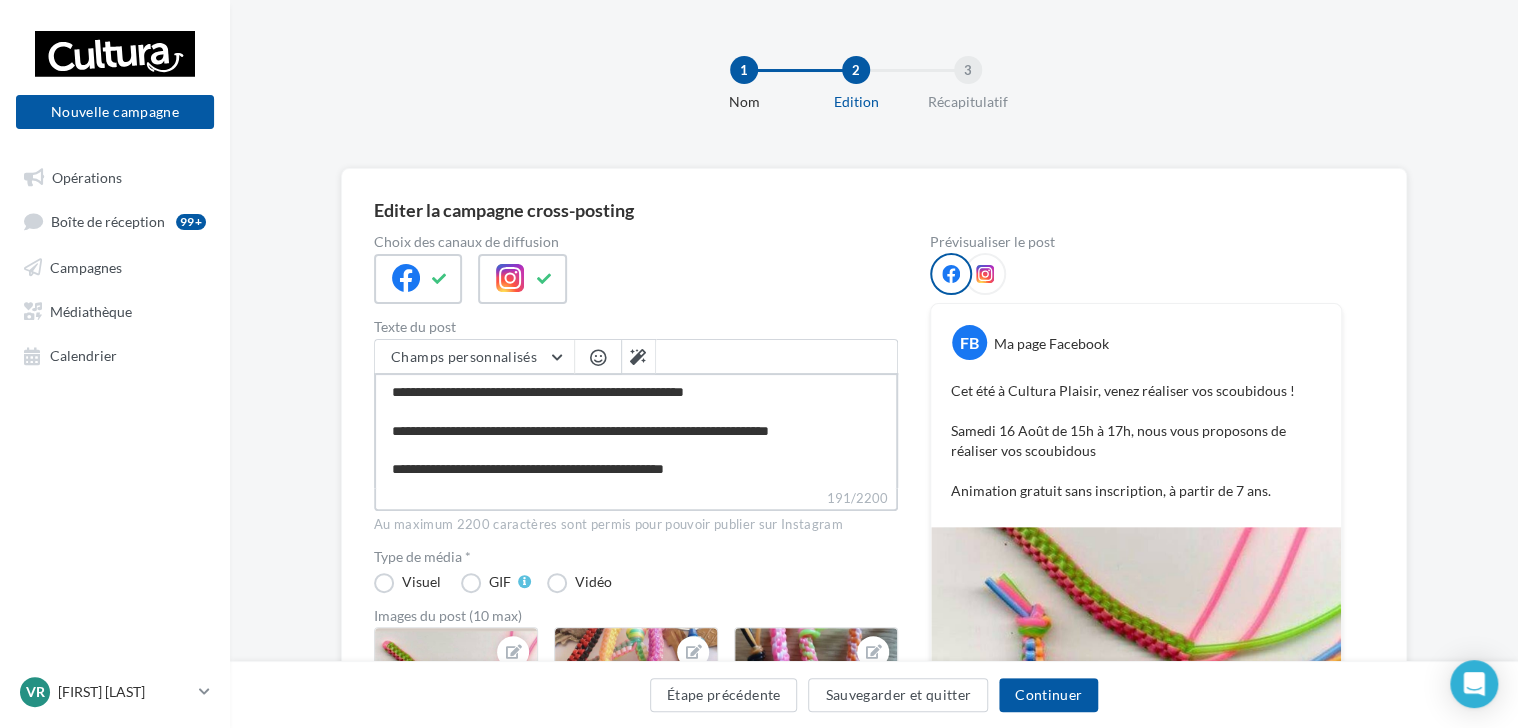 click on "**********" at bounding box center [636, 430] 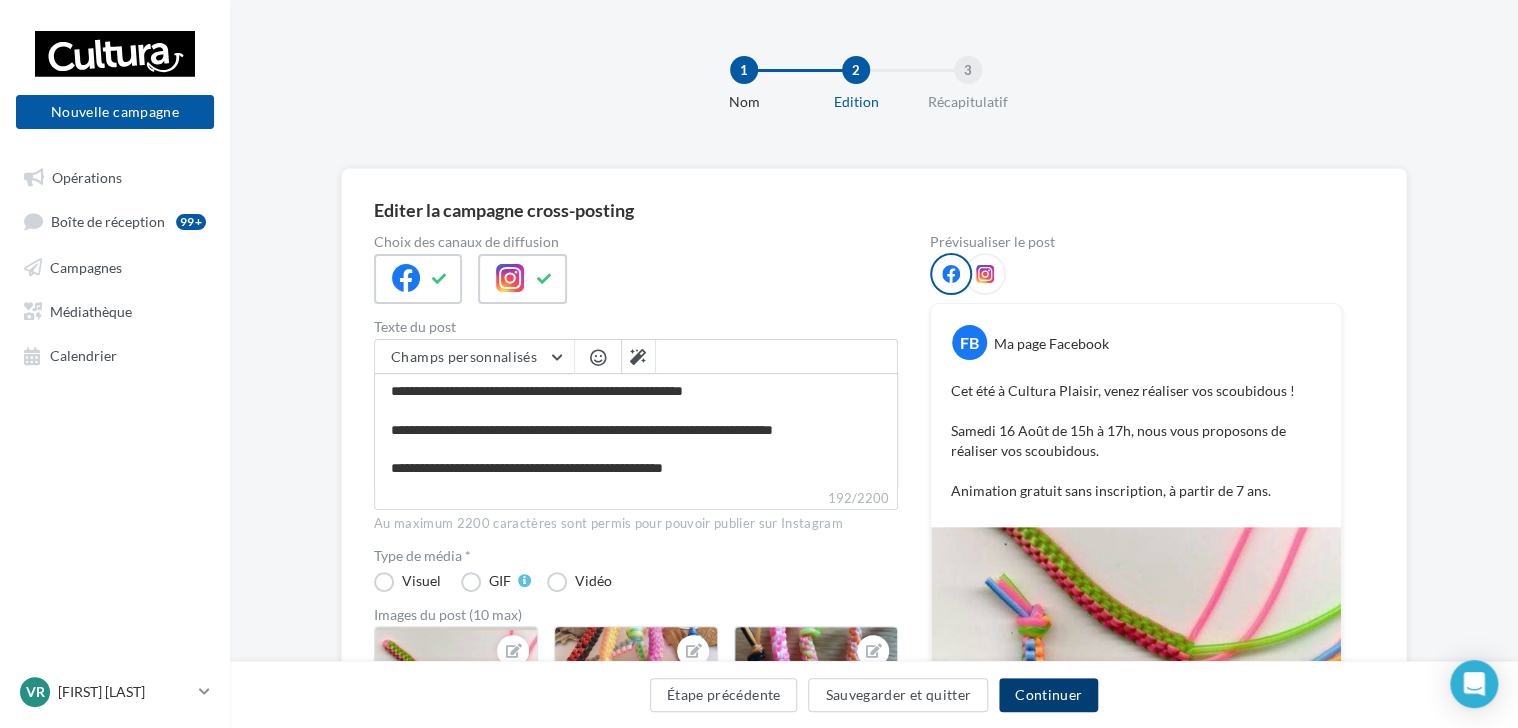 click on "Continuer" at bounding box center [1048, 695] 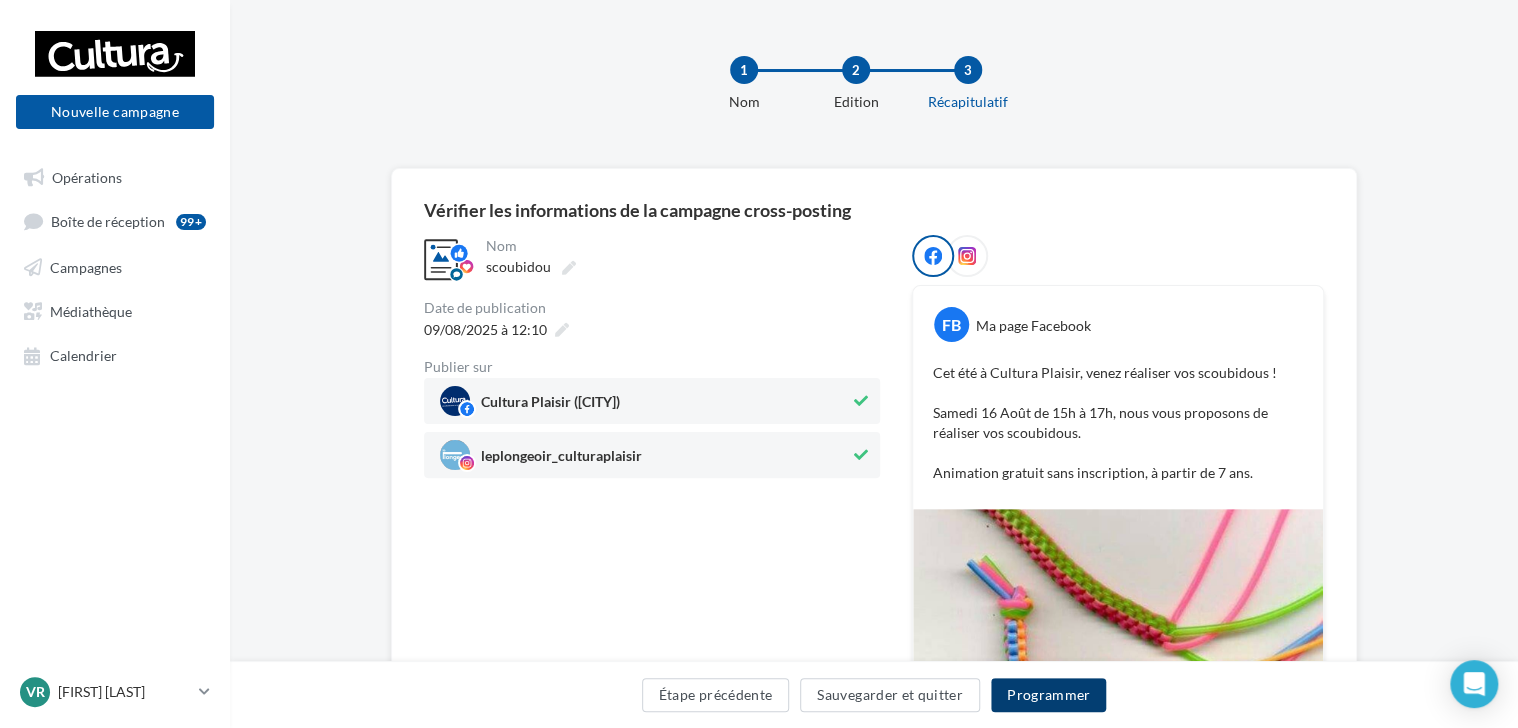 click on "Programmer" at bounding box center (1049, 695) 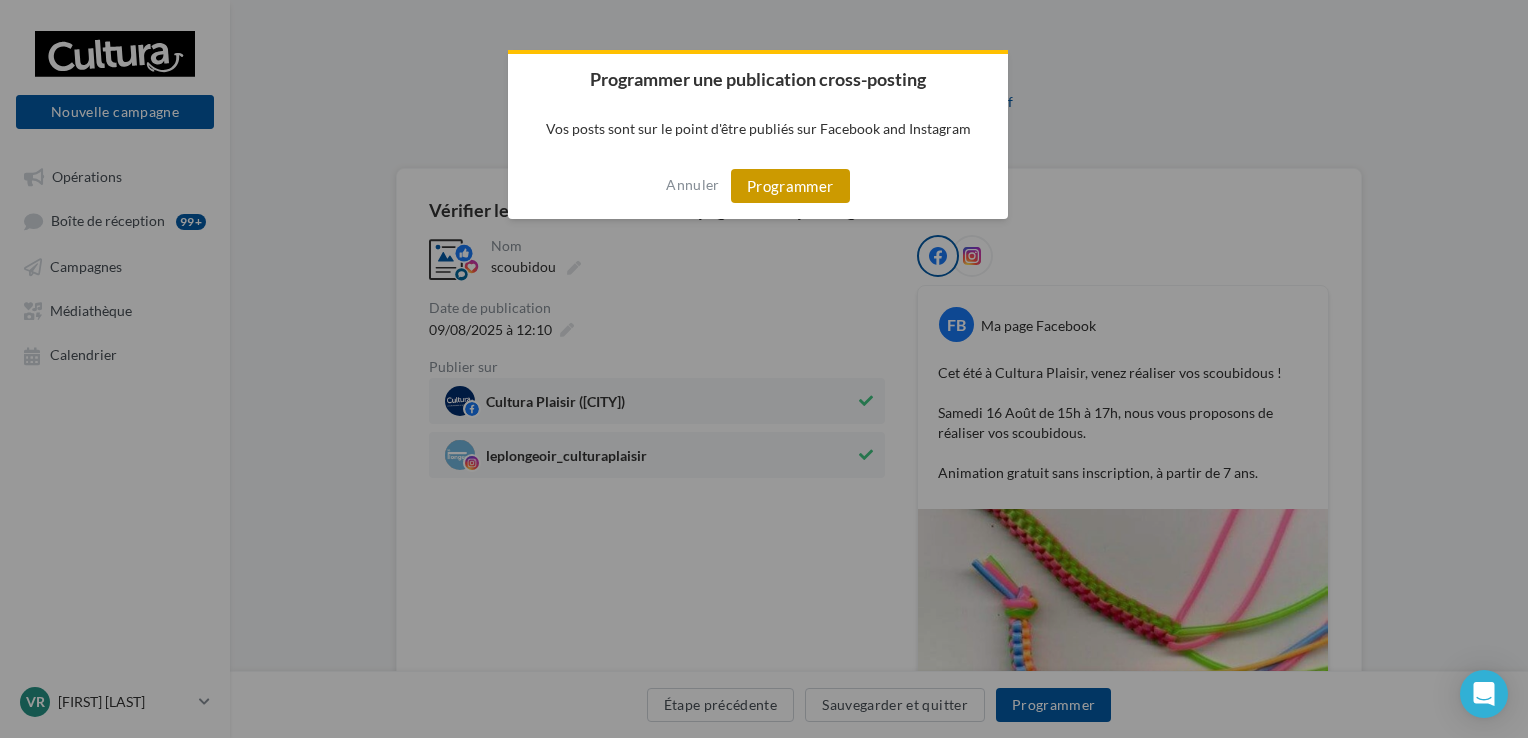 click on "Programmer" at bounding box center (790, 186) 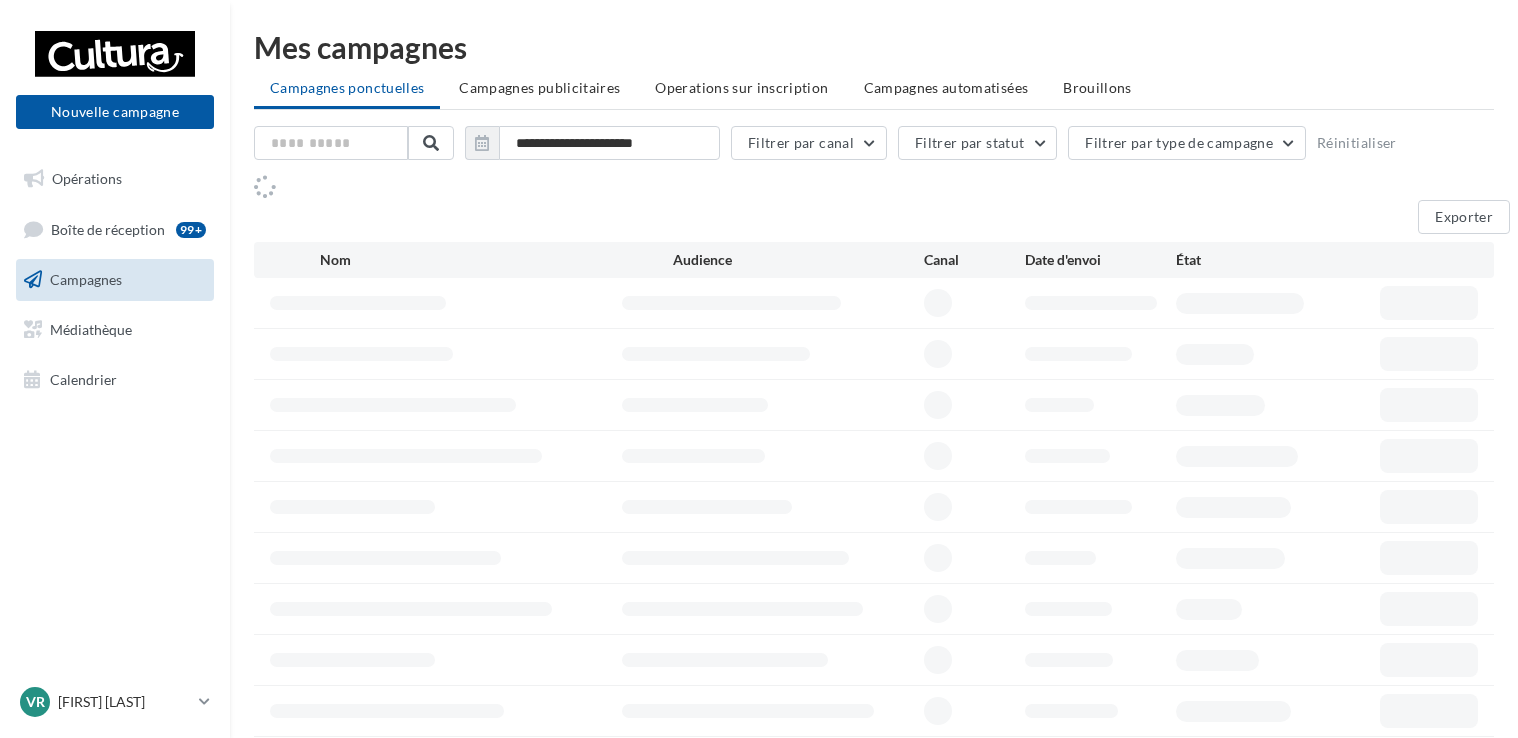 scroll, scrollTop: 0, scrollLeft: 0, axis: both 